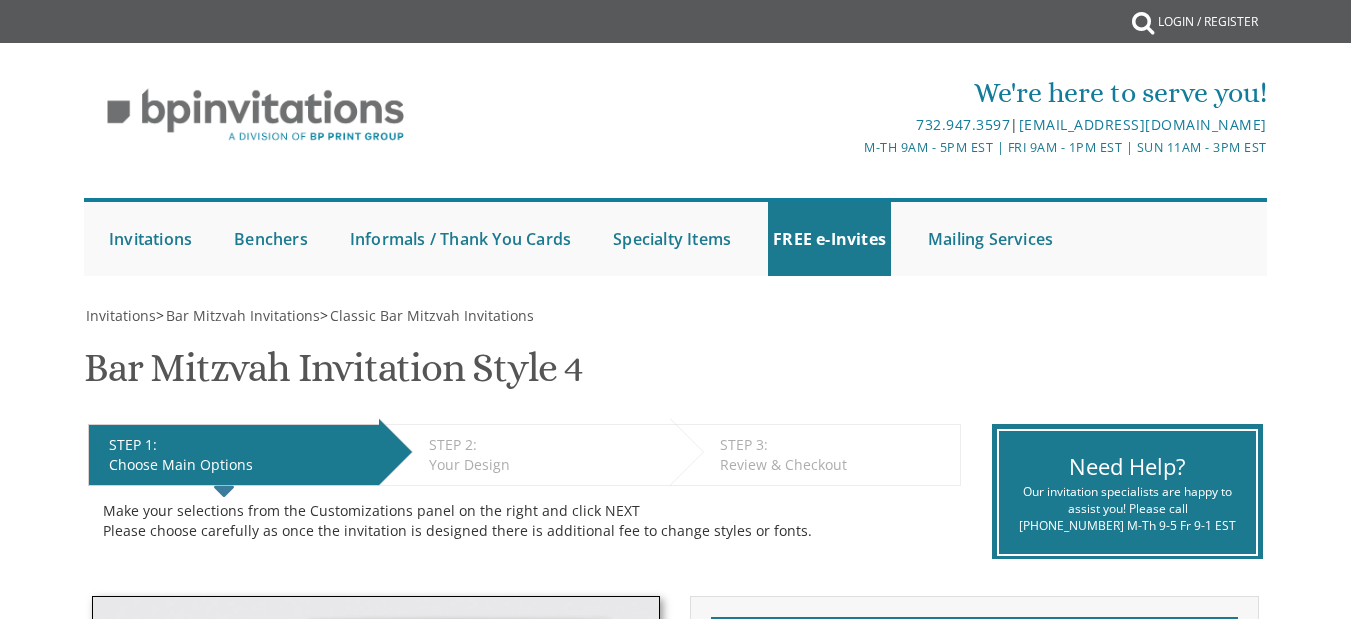 scroll, scrollTop: 400, scrollLeft: 0, axis: vertical 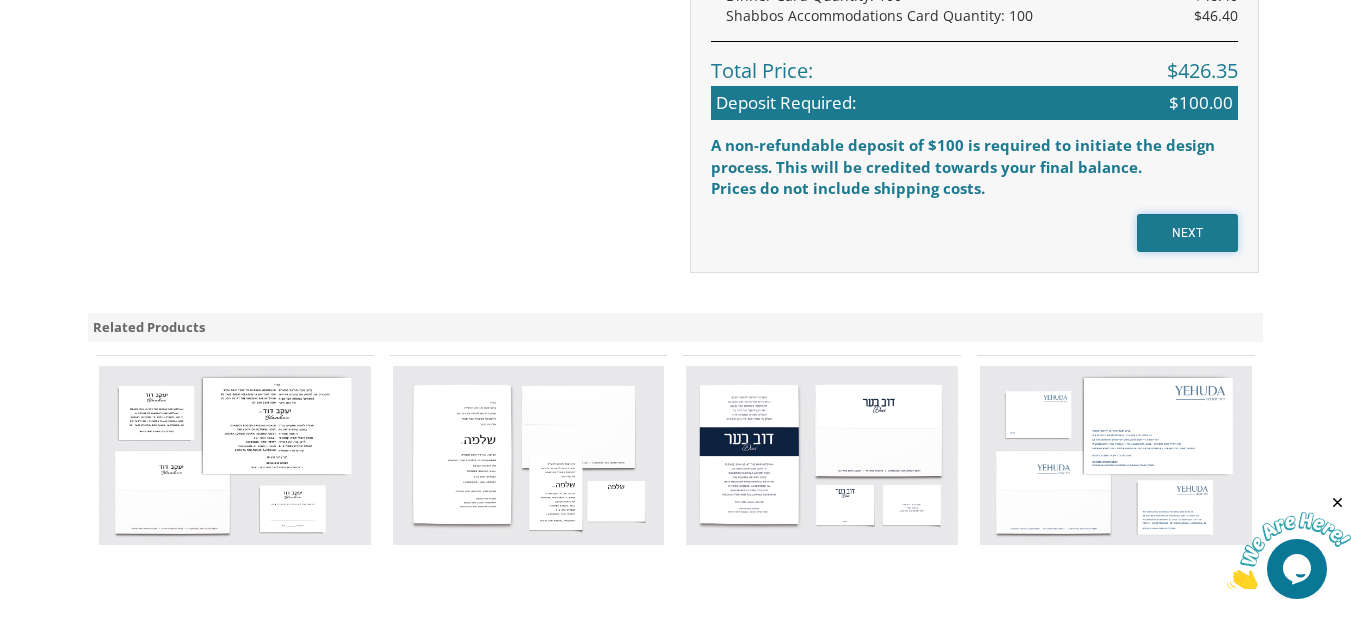 click on "NEXT" at bounding box center [1187, 233] 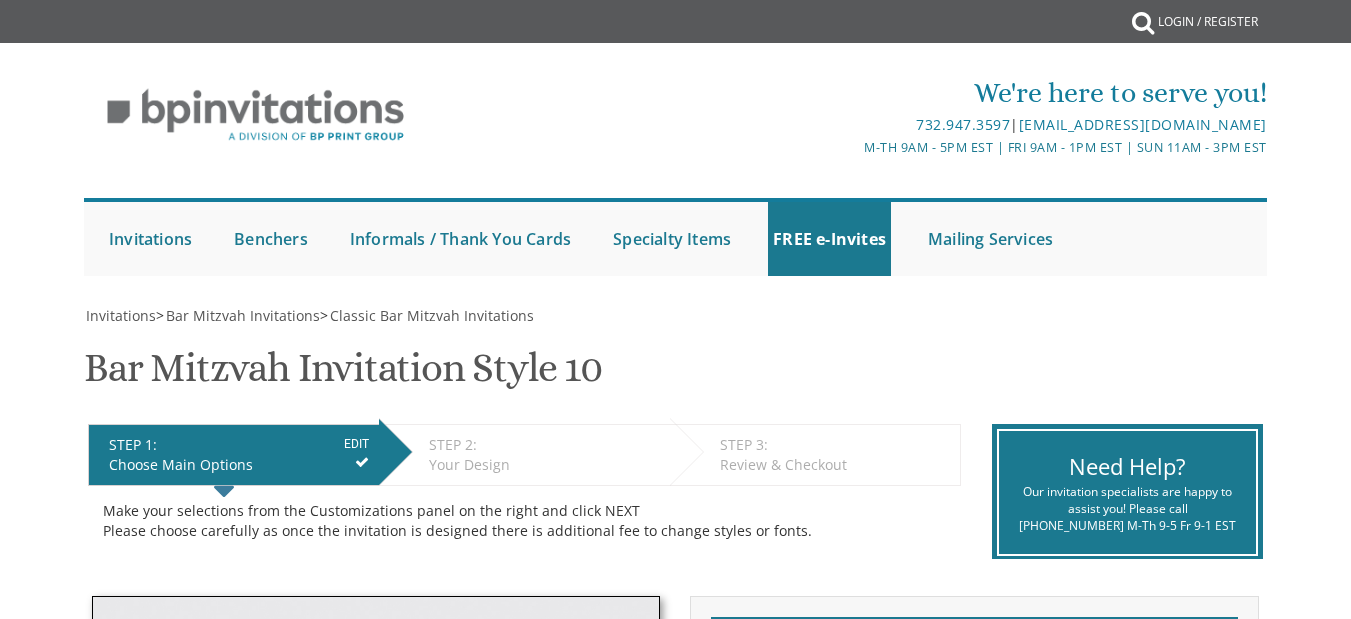 scroll, scrollTop: 1002, scrollLeft: 0, axis: vertical 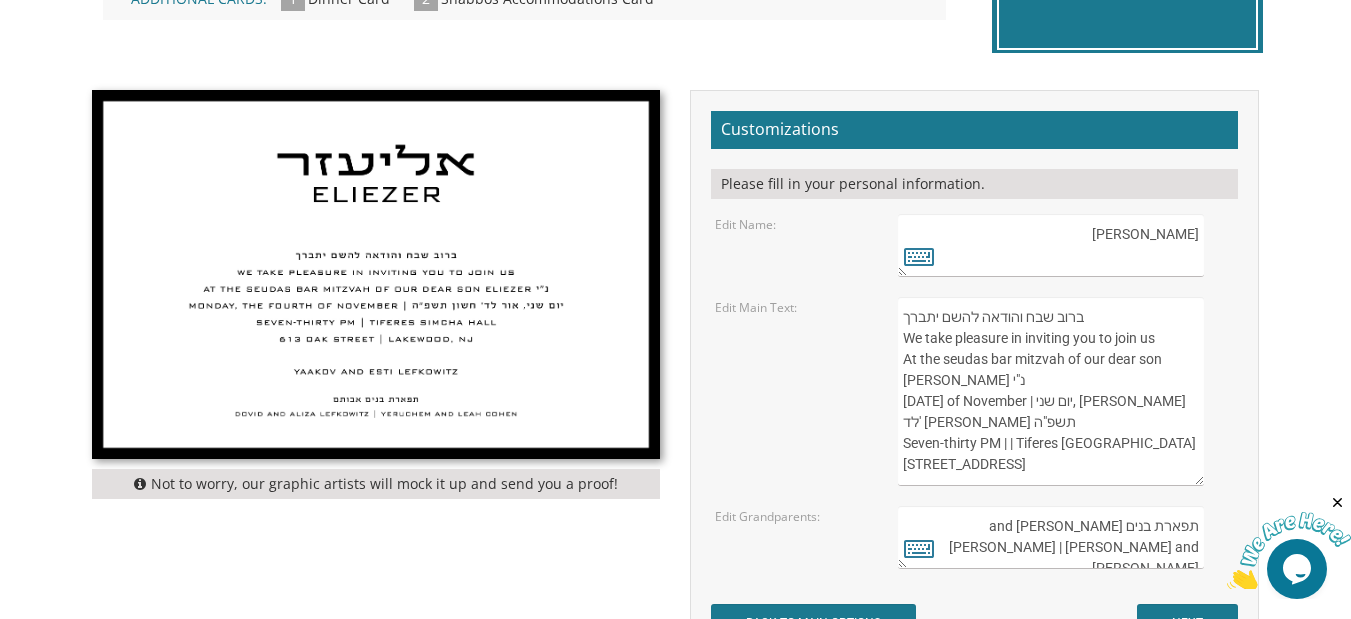 click on "ברוב שבח והודאה להשם יתברך
We take pleasure in inviting you to join us
At the seudas bar mitzvah of our dear son [PERSON_NAME] נ"י
[DATE] of November | יום שני, [PERSON_NAME] לד' [PERSON_NAME] תשפ"ה
Seven-thirty PM | | Tiferes [GEOGRAPHIC_DATA]
[STREET_ADDRESS]
[PERSON_NAME] and [PERSON_NAME]" at bounding box center [1051, 391] 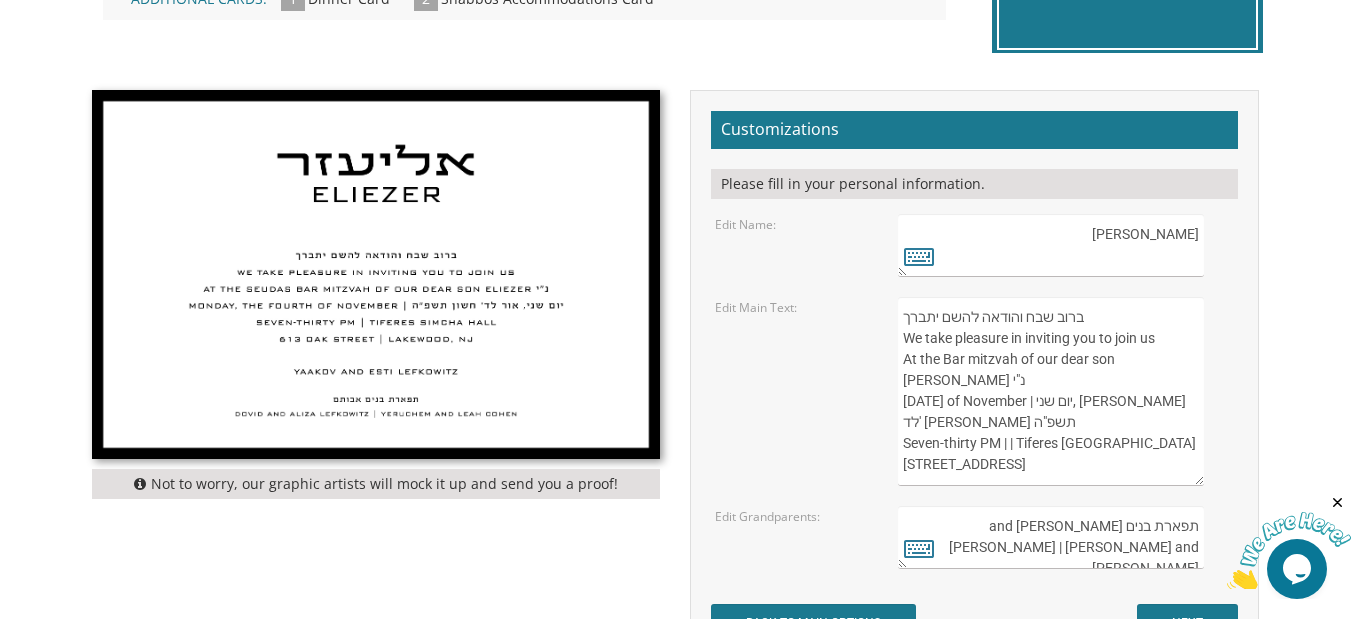 click on "ברוב שבח והודאה להשם יתברך
We take pleasure in inviting you to join us
At the seudas bar mitzvah of our dear son Eliezer נ"י
Monday, the fourth of November | יום שני, אור לד' חשון תשפ"ה
Seven-thirty PM | | Tiferes Simcha Hall
613 Oak Street | Lakewood, NJ
Yaakov and Esti Lefkowitz" at bounding box center [1051, 391] 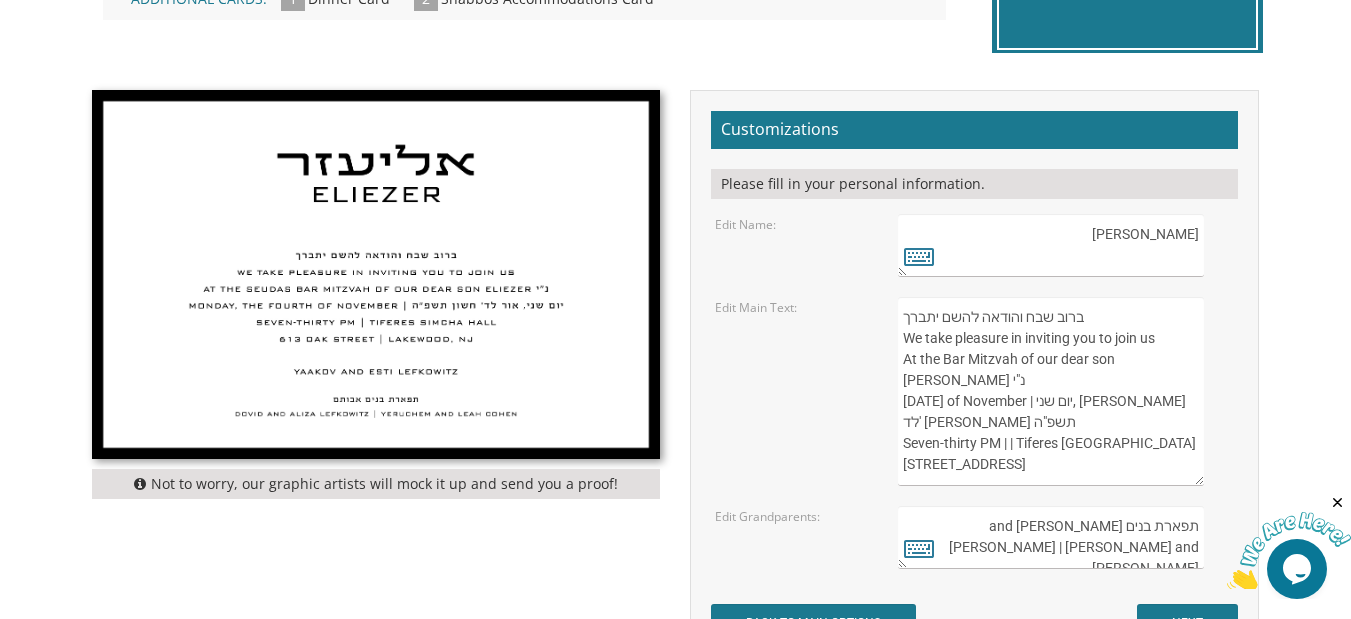 drag, startPoint x: 1120, startPoint y: 362, endPoint x: 1161, endPoint y: 360, distance: 41.04875 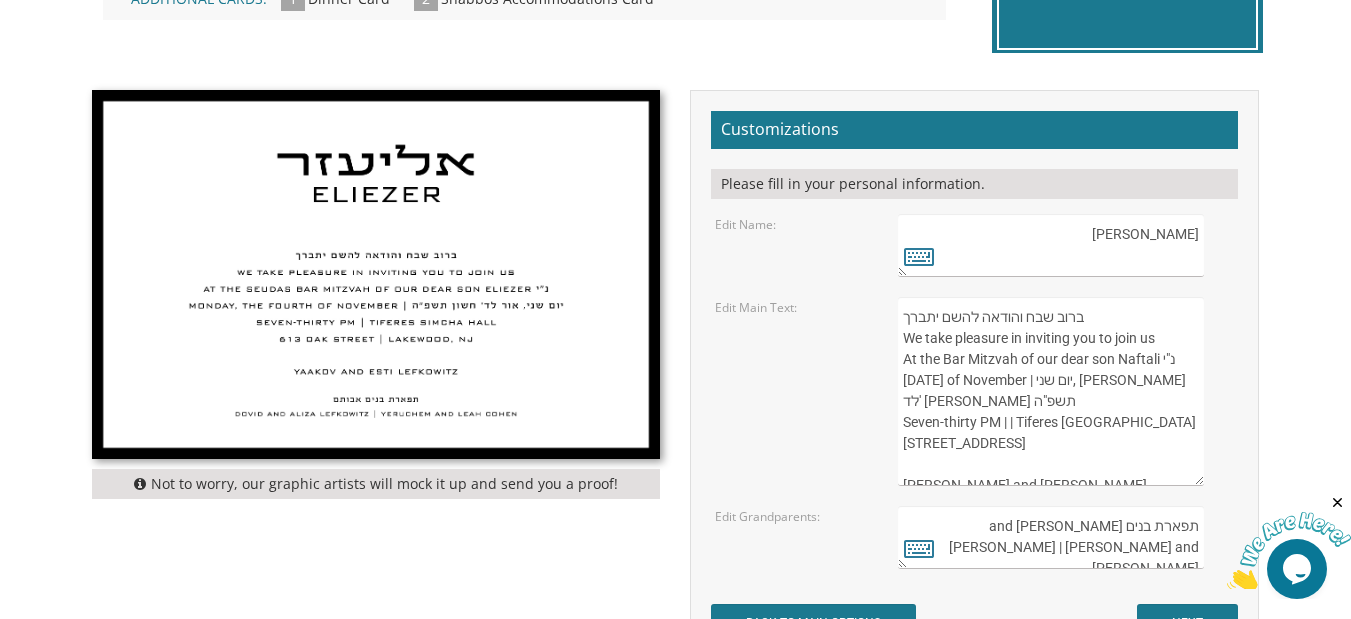 scroll, scrollTop: 21, scrollLeft: 0, axis: vertical 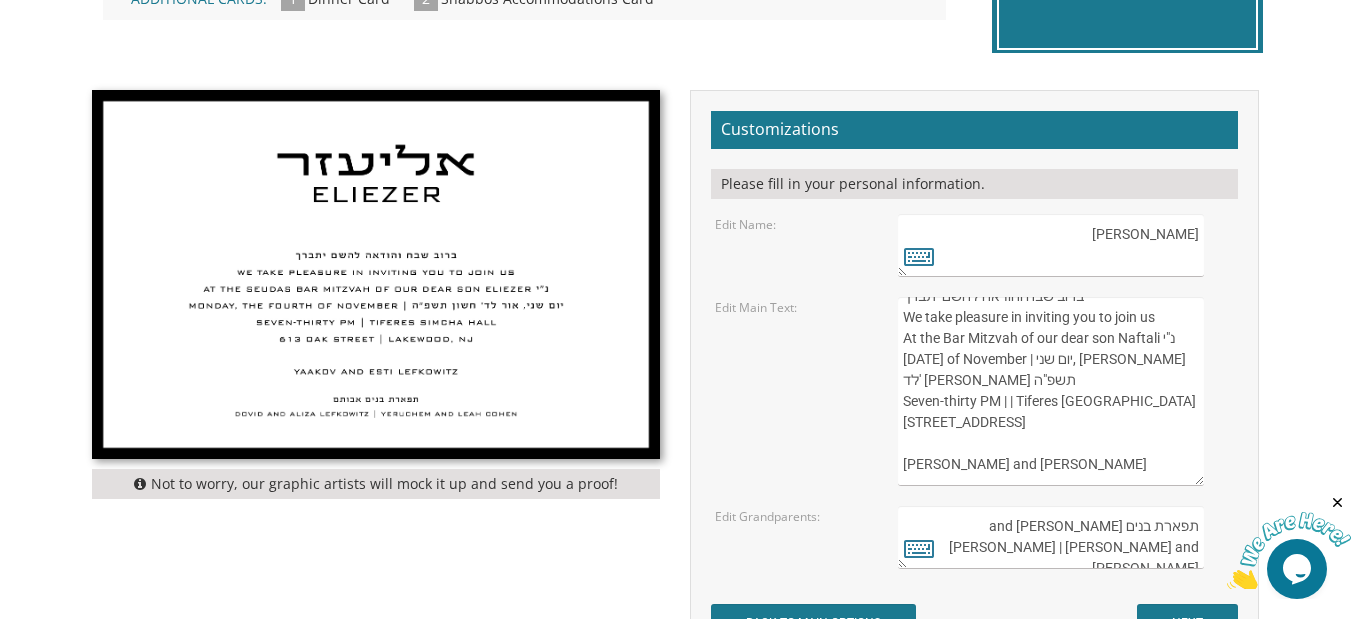 drag, startPoint x: 906, startPoint y: 386, endPoint x: 1124, endPoint y: 473, distance: 234.71898 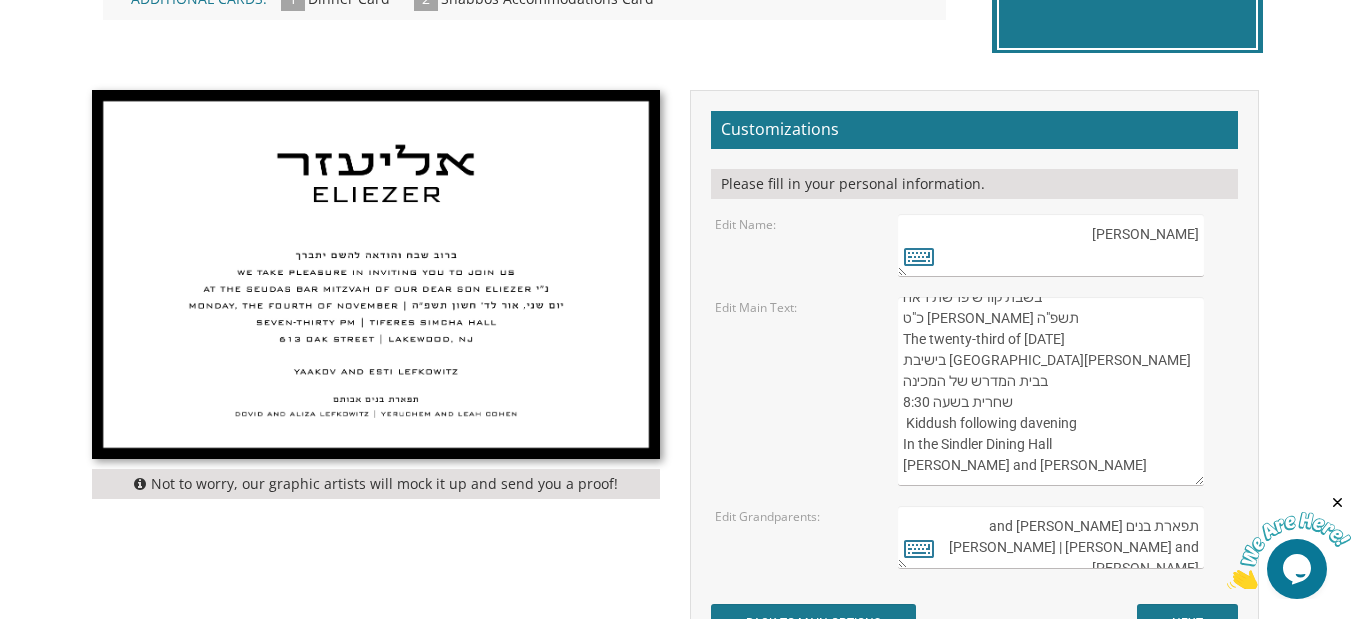 scroll, scrollTop: 168, scrollLeft: 0, axis: vertical 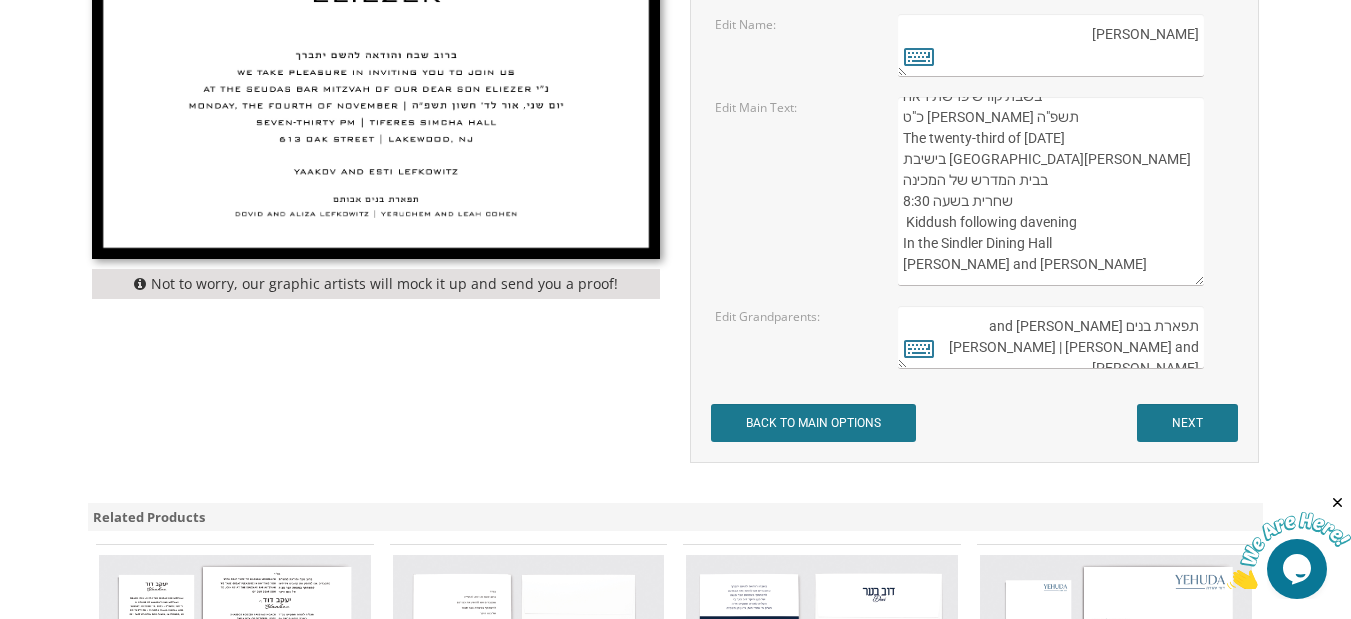 type on "ברוב שבח והודאה להשם יתברך
We take pleasure in inviting you to join us
At the Bar Mitzvah of our dear son Naftali נ"י
העליה לתורה תתקיים אי”ה
בשבת קודש פרשת ראה
כ"ט מנחם אב תשפ"ה
The twenty-third of August
2025
בישיבת נר ישראל
בבית המדרש של המכינה
שחרית בשעה 8:30
Kiddush following davening
In the Sindler Dining Hall
Yitzchok and Tova Wenger" 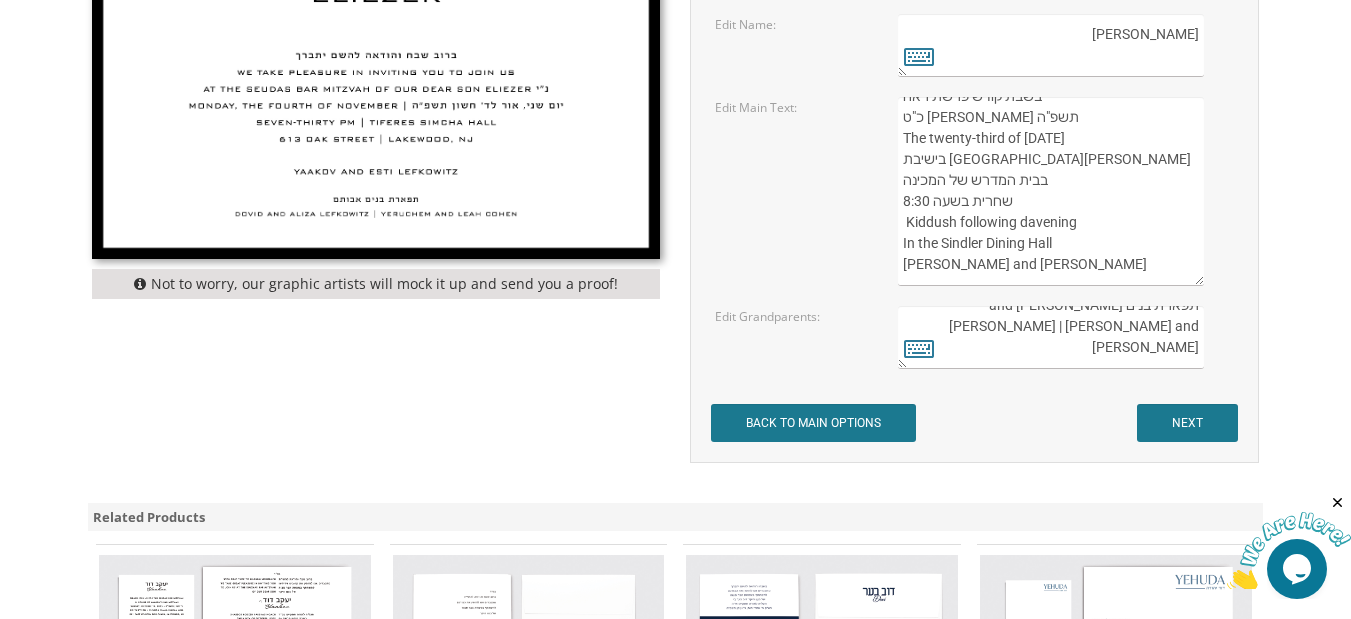 drag, startPoint x: 1047, startPoint y: 325, endPoint x: 1128, endPoint y: 334, distance: 81.49847 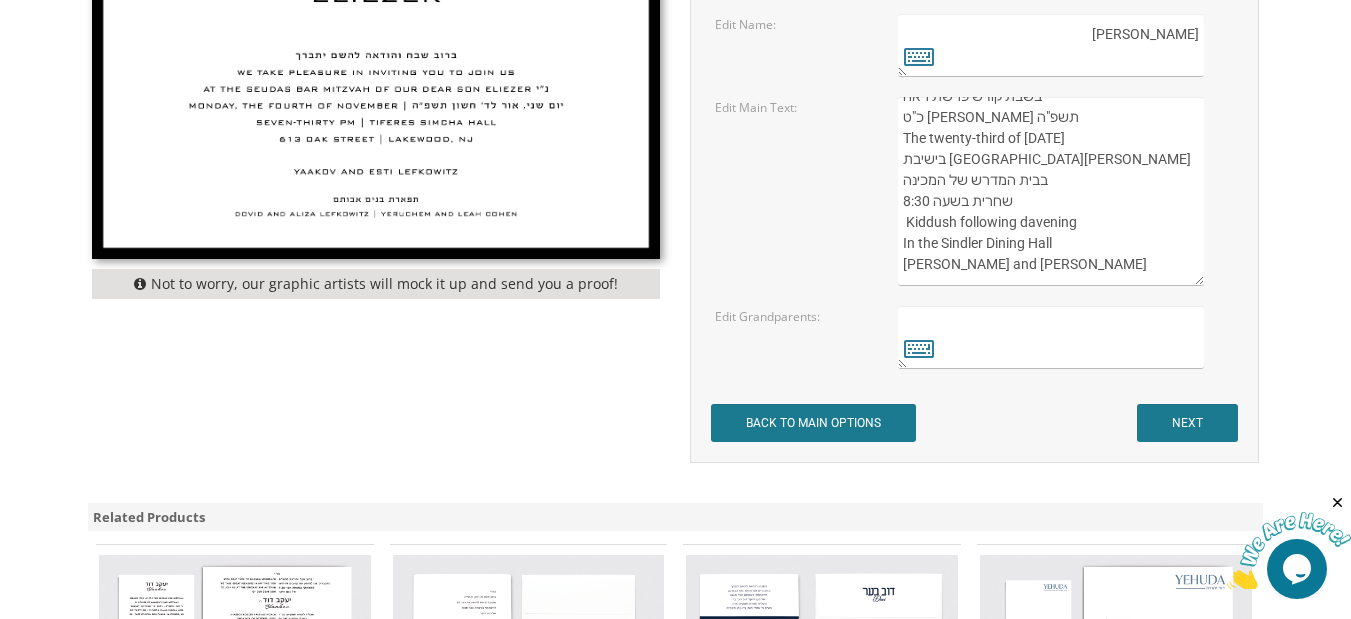 scroll, scrollTop: 0, scrollLeft: 0, axis: both 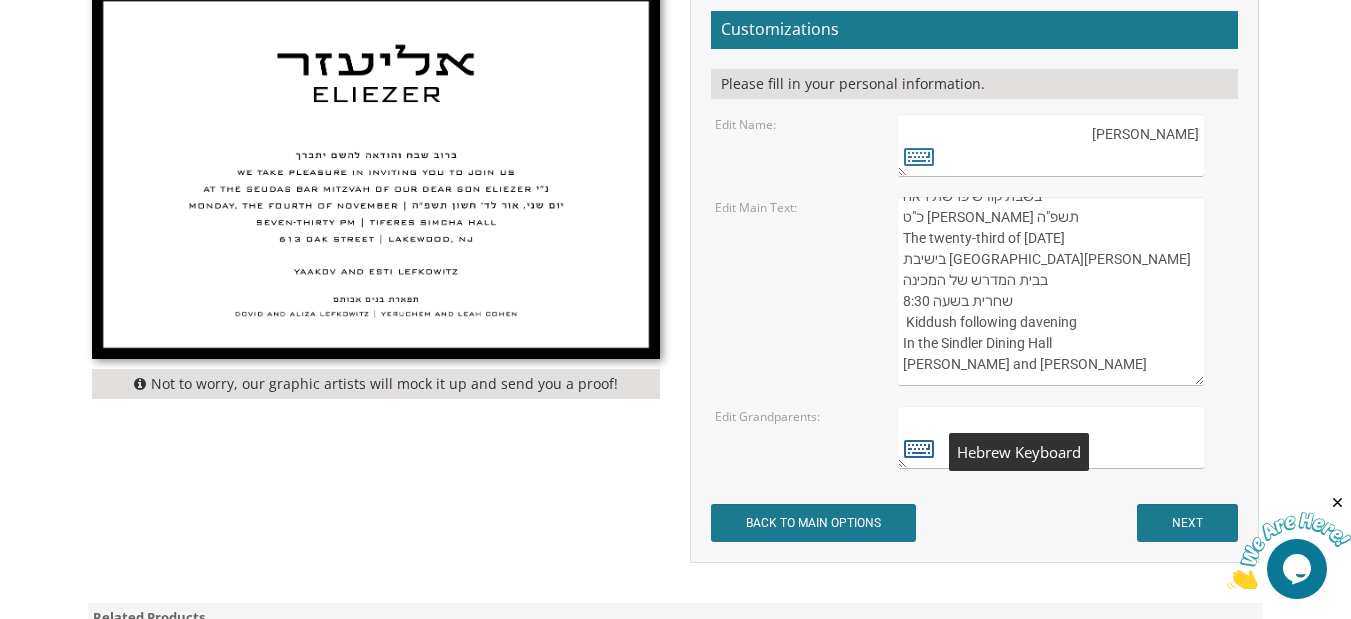 paste on "תפארת בנים אבותם
מרת אסתר וונגר אשת המנוח ר' נחמיה ז"ל
הרב שרגא שרגא שמואל נויברגר וריעתו" 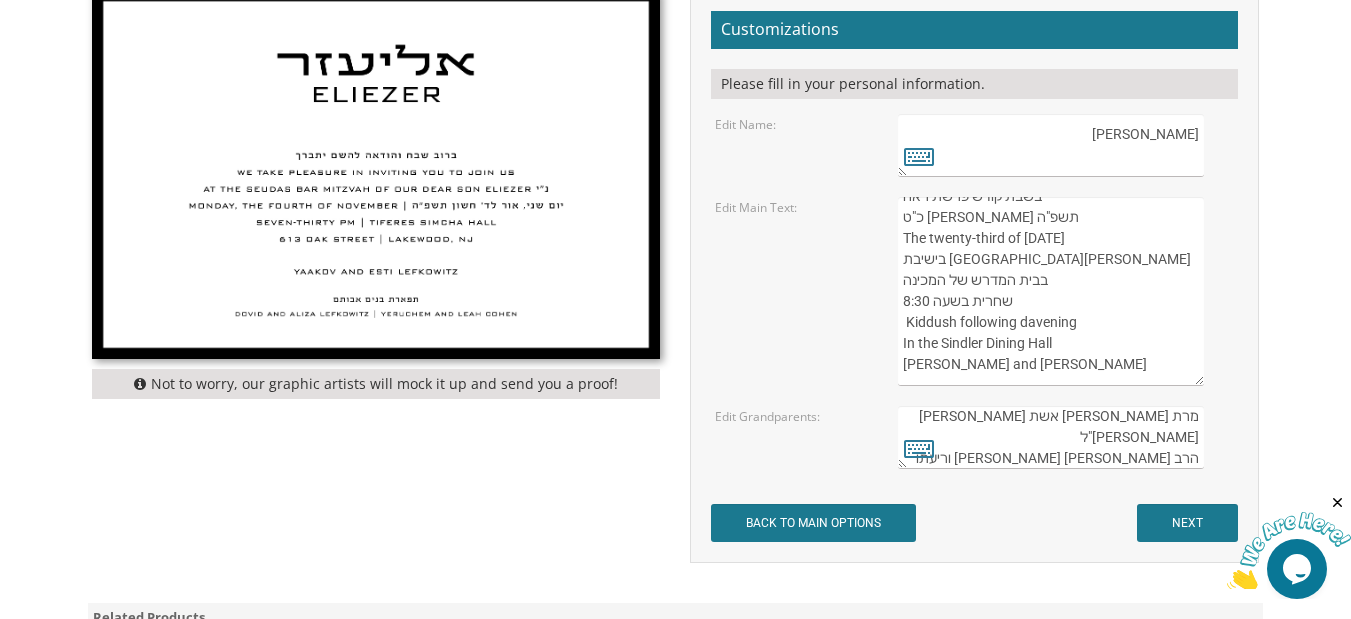 scroll, scrollTop: 0, scrollLeft: 0, axis: both 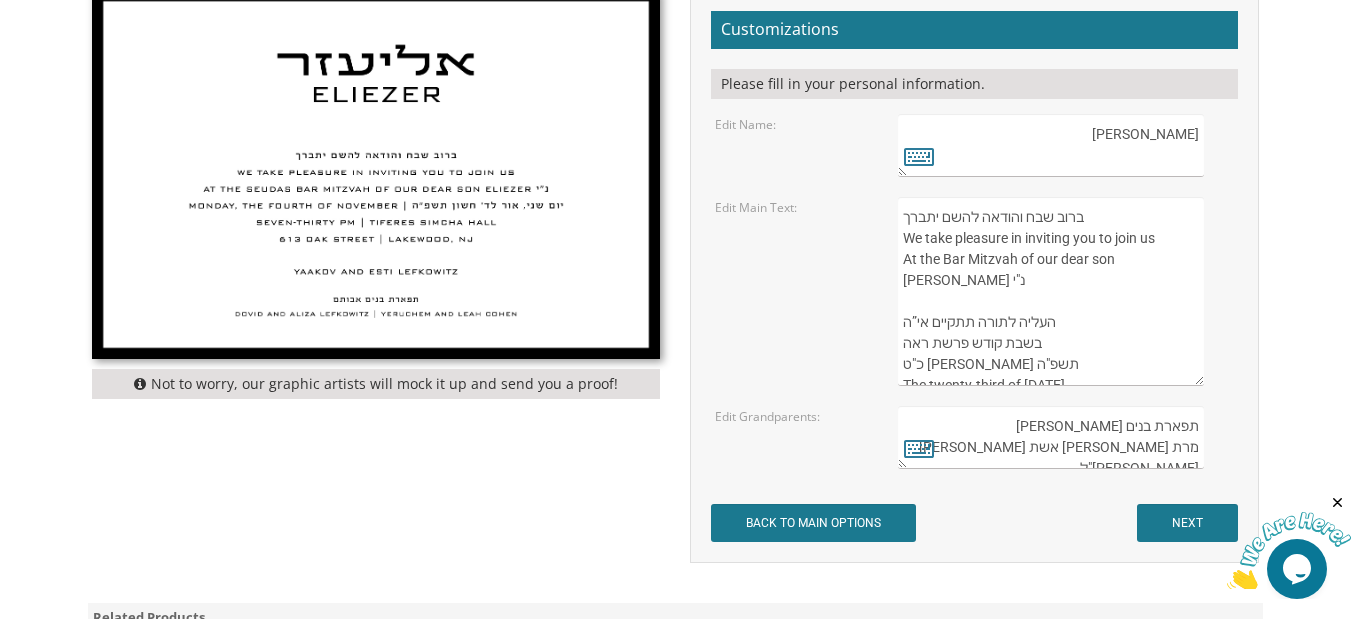 type on "תפארת בנים אבותם
מרת אסתר וונגר אשת המנוח ר' נחמיה ז"ל
הרב שרגא שרגא שמואל נויברגר וריעתו" 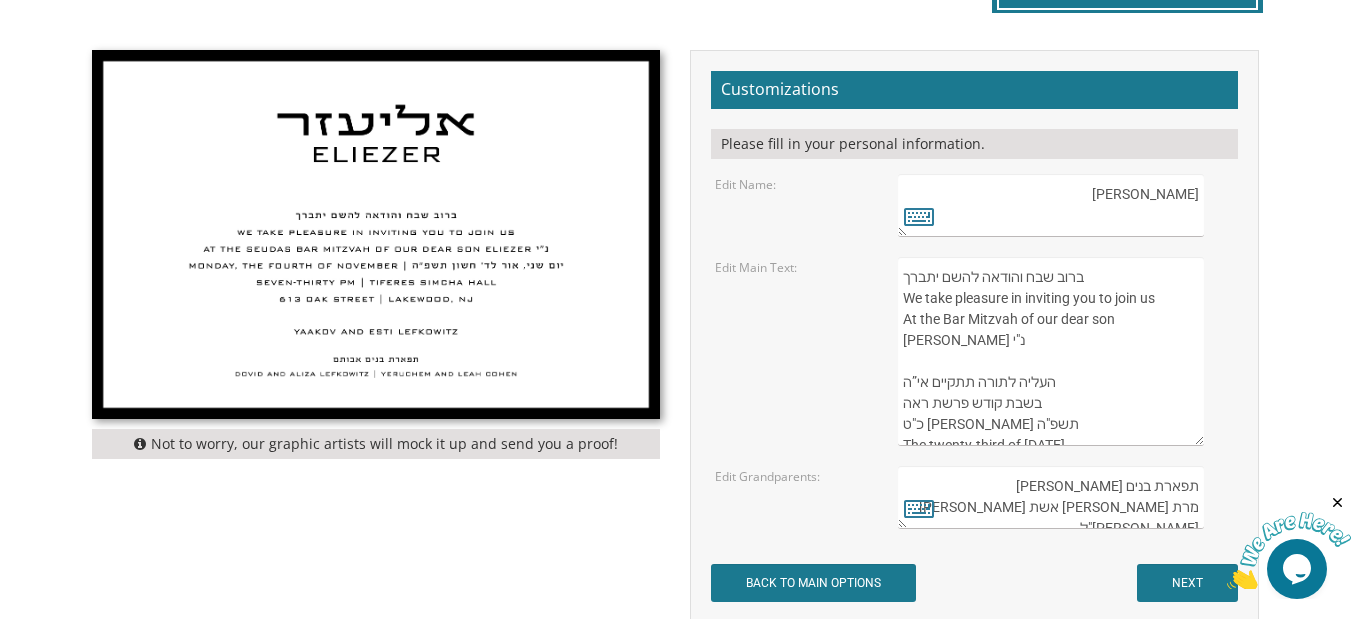 scroll, scrollTop: 500, scrollLeft: 0, axis: vertical 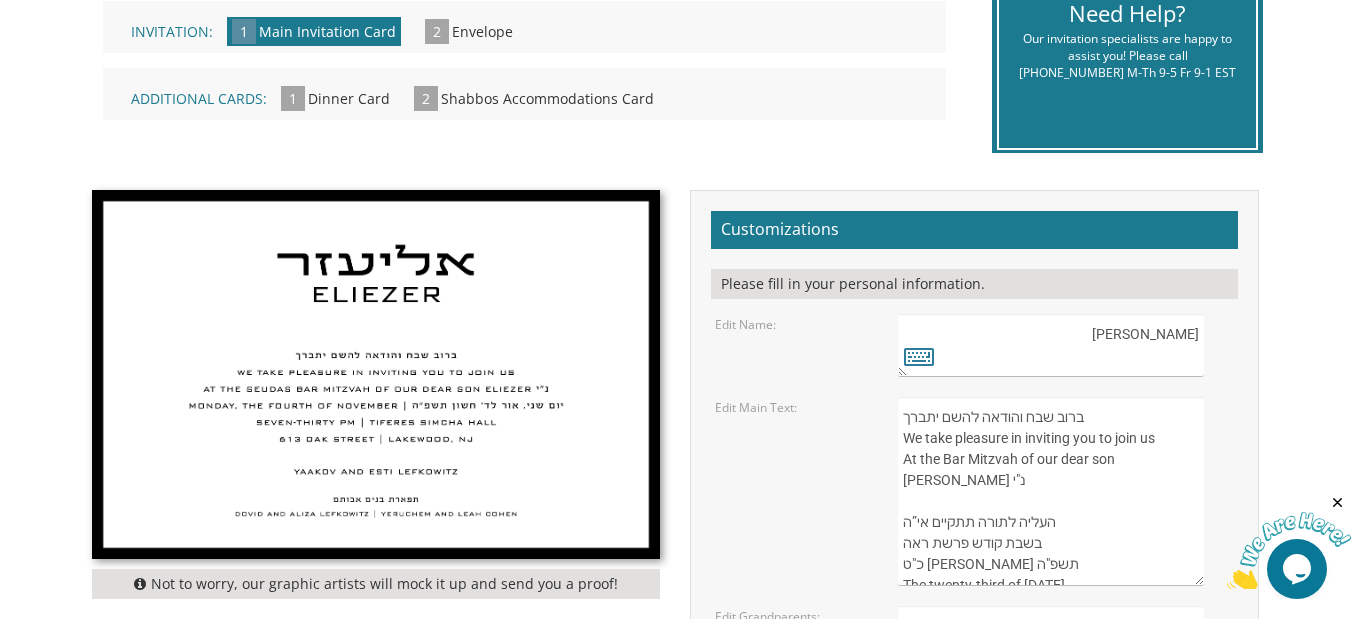 drag, startPoint x: 904, startPoint y: 440, endPoint x: 1171, endPoint y: 462, distance: 267.90485 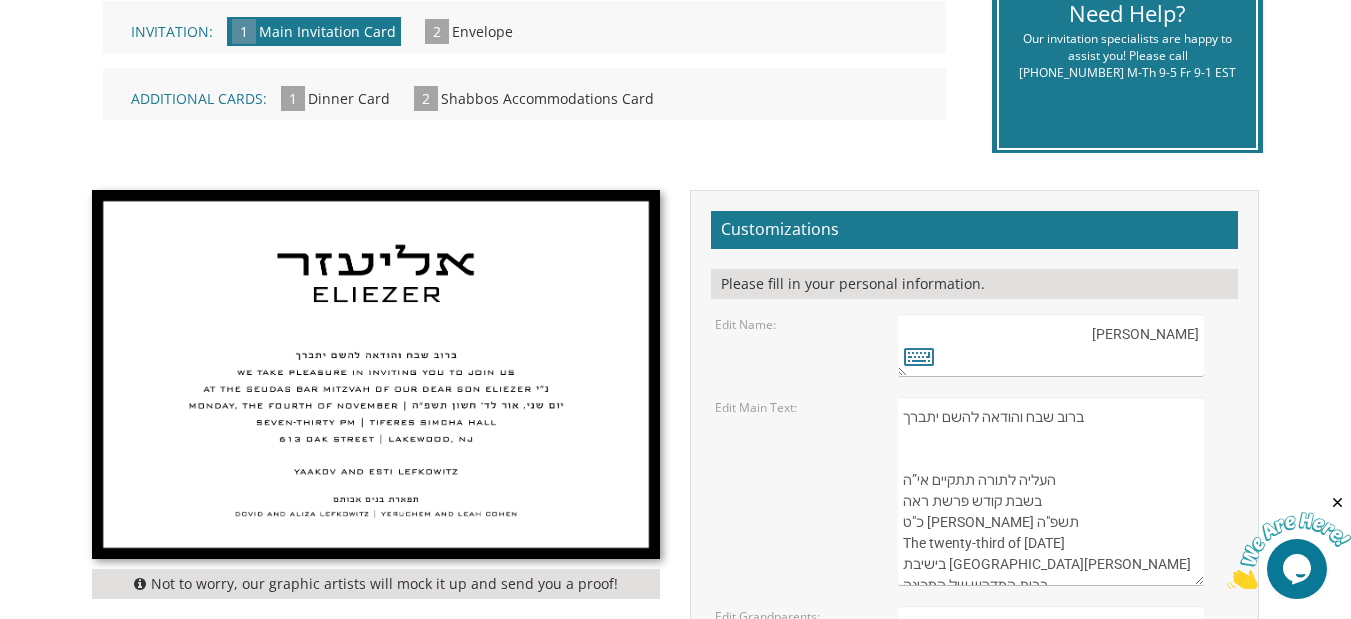 paste on "עזרת השם יתברך
We would be honored to have you
join us at the Bar Mitzvah
of our dear son" 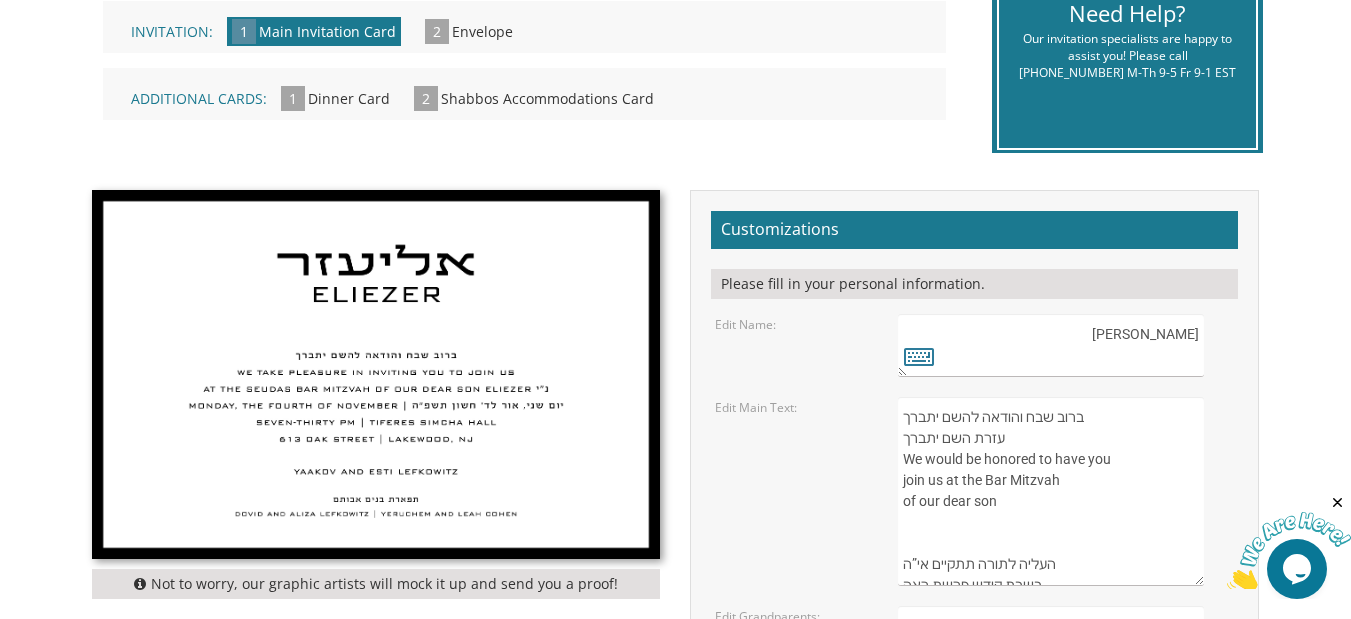 drag, startPoint x: 1014, startPoint y: 442, endPoint x: 904, endPoint y: 443, distance: 110.00455 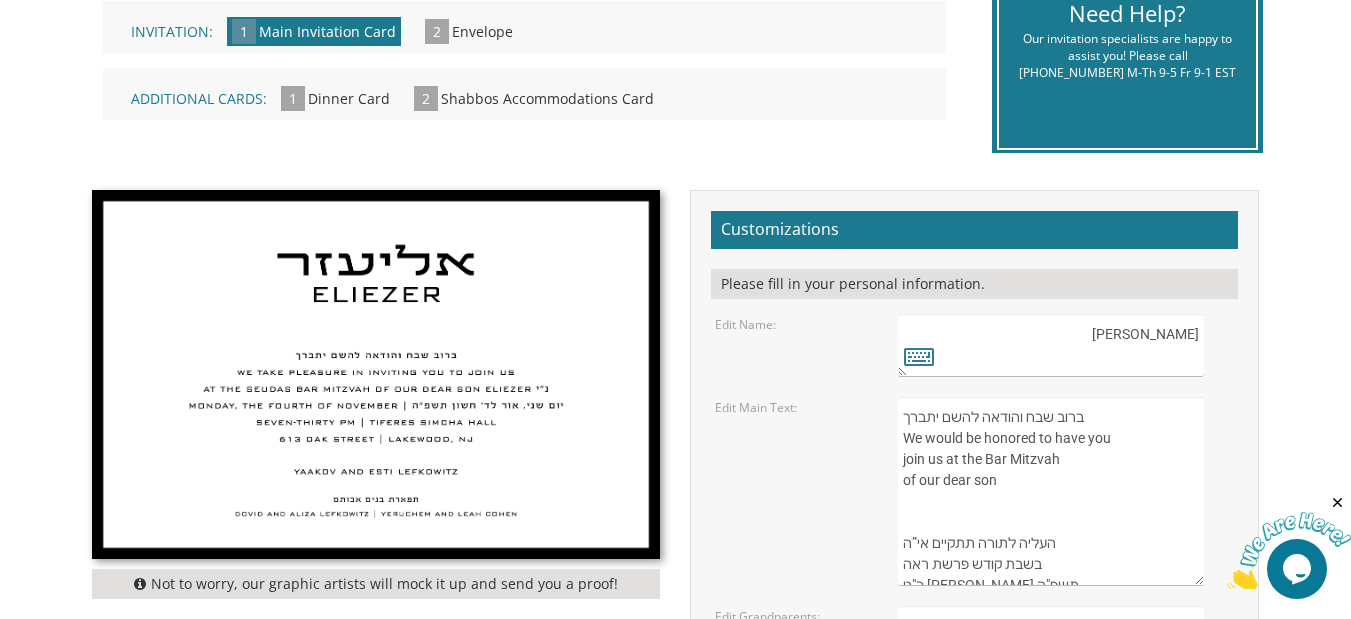 click on "ברוב שבח והודאה להשם יתברך
We take pleasure in inviting you to join us
At the seudas bar mitzvah of our dear son [PERSON_NAME] נ"י
[DATE] of November | יום שני, אור לד' חשון תשפ"ה
Seven-thirty PM | | Tiferes [PERSON_NAME]
[STREET_ADDRESS]
[PERSON_NAME] and [PERSON_NAME]" at bounding box center (1051, 491) 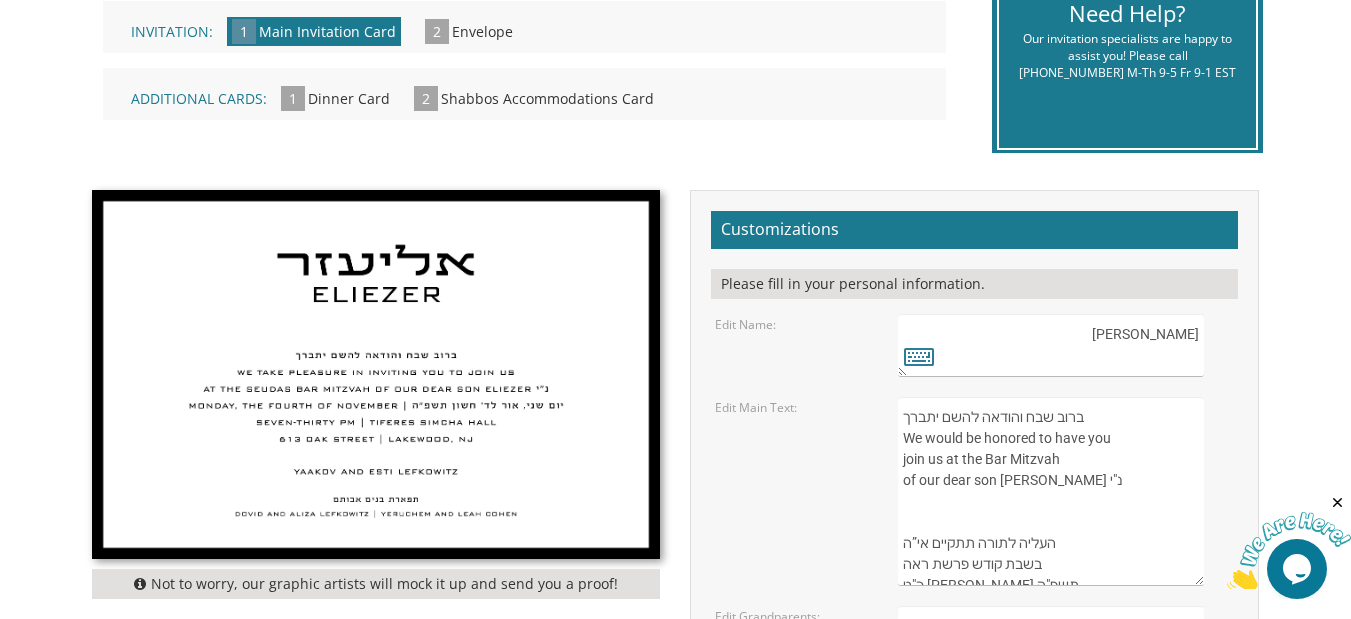 click on "ברוב שבח והודאה להשם יתברך
We take pleasure in inviting you to join us
At the seudas bar mitzvah of our dear son [PERSON_NAME] נ"י
[DATE] of November | יום שני, אור לד' חשון תשפ"ה
Seven-thirty PM | | Tiferes [PERSON_NAME]
[STREET_ADDRESS]
[PERSON_NAME] and [PERSON_NAME]" at bounding box center (1051, 491) 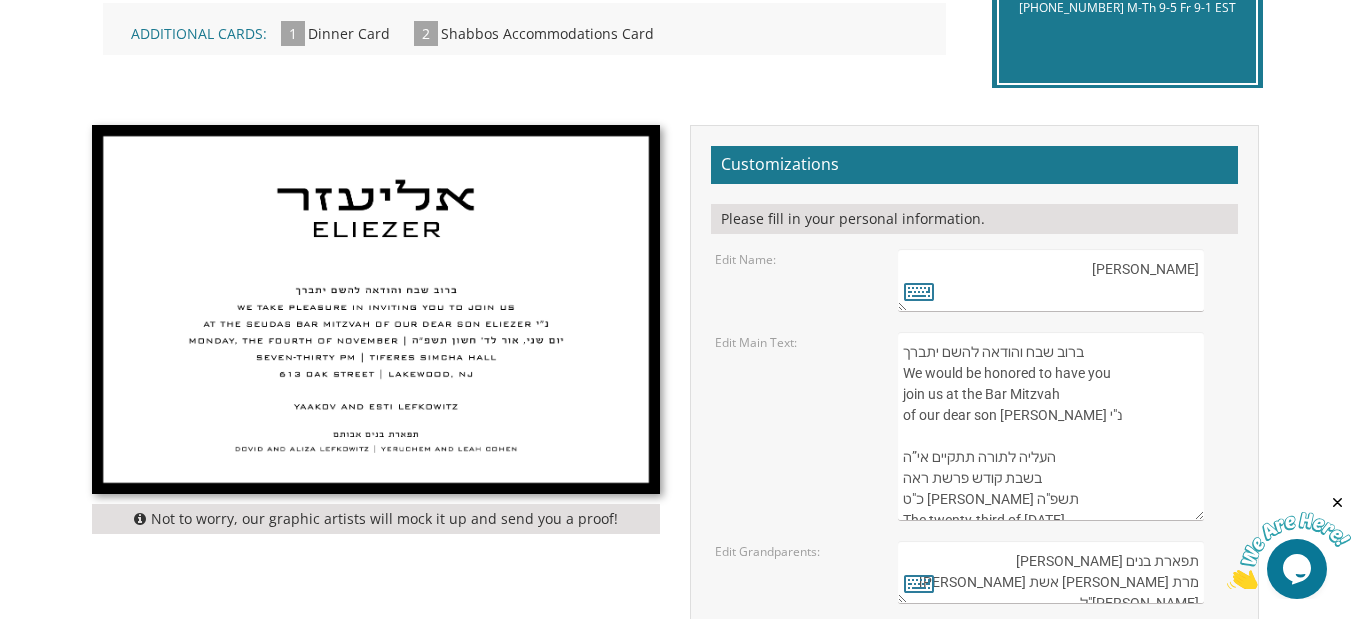 scroll, scrollTop: 600, scrollLeft: 0, axis: vertical 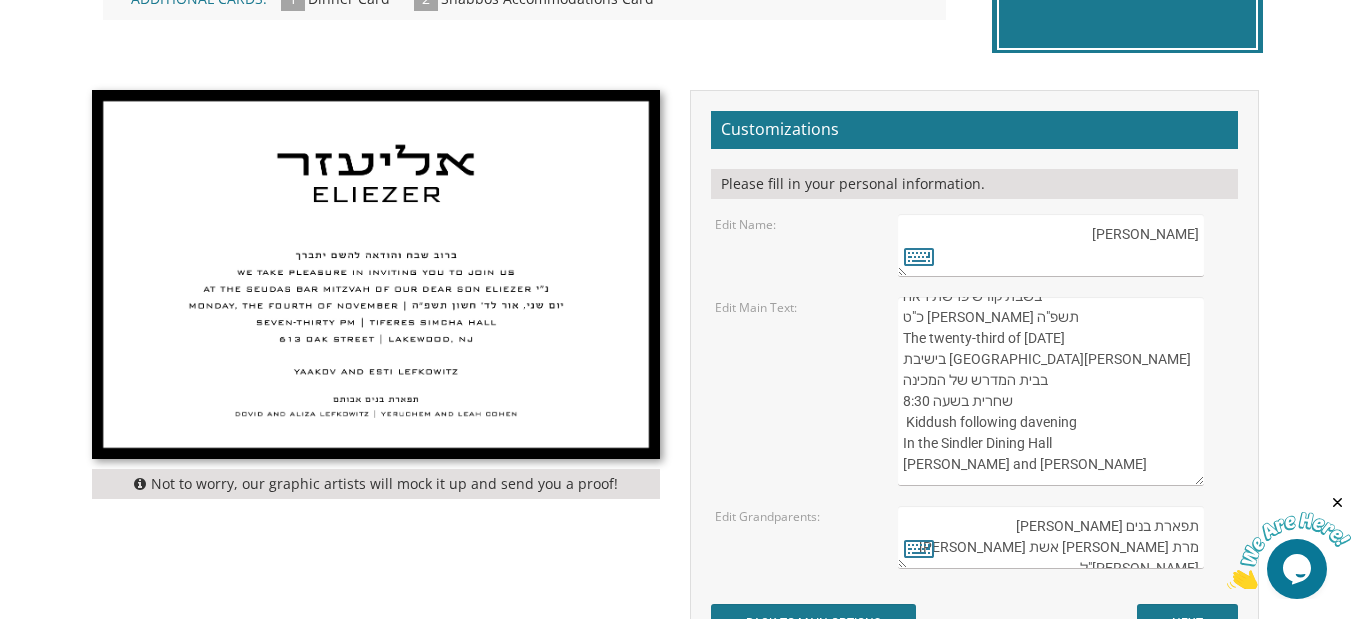 click on "ברוב שבח והודאה להשם יתברך
We take pleasure in inviting you to join us
At the seudas bar mitzvah of our dear son [PERSON_NAME] נ"י
[DATE] of November | יום שני, [PERSON_NAME] לד' [PERSON_NAME] תשפ"ה
Seven-thirty PM | | Tiferes [GEOGRAPHIC_DATA]
[STREET_ADDRESS]
[PERSON_NAME] and [PERSON_NAME]" at bounding box center [1051, 391] 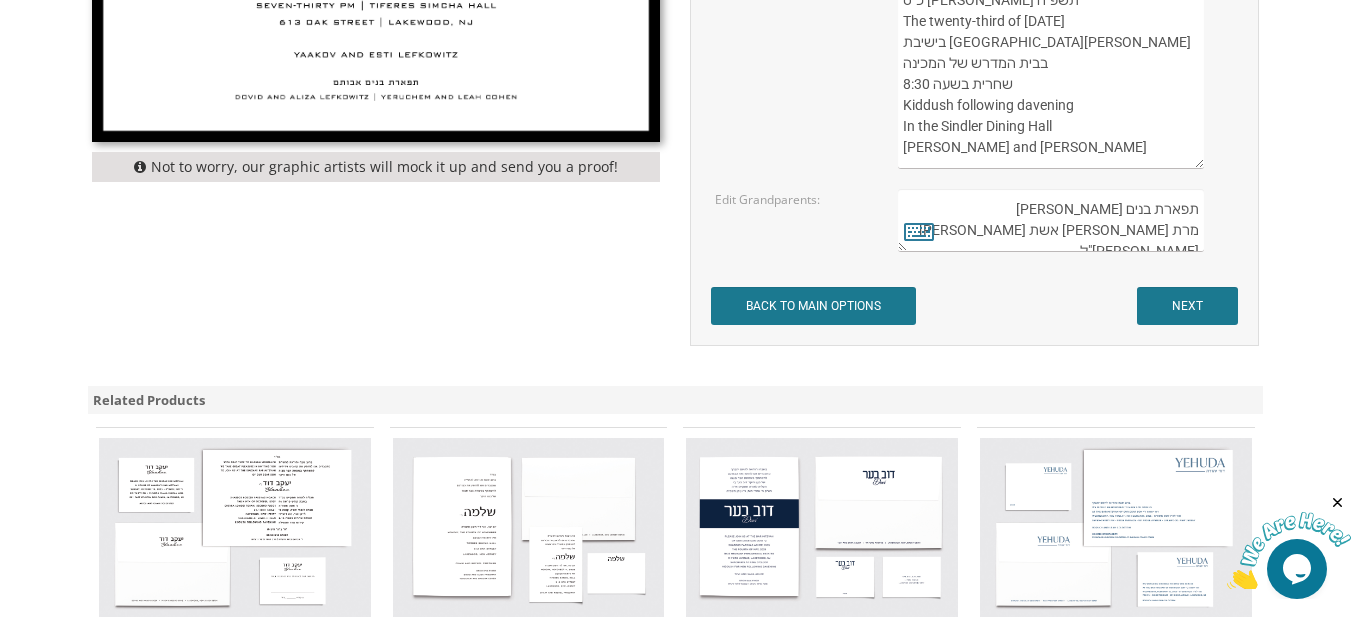 scroll, scrollTop: 1000, scrollLeft: 0, axis: vertical 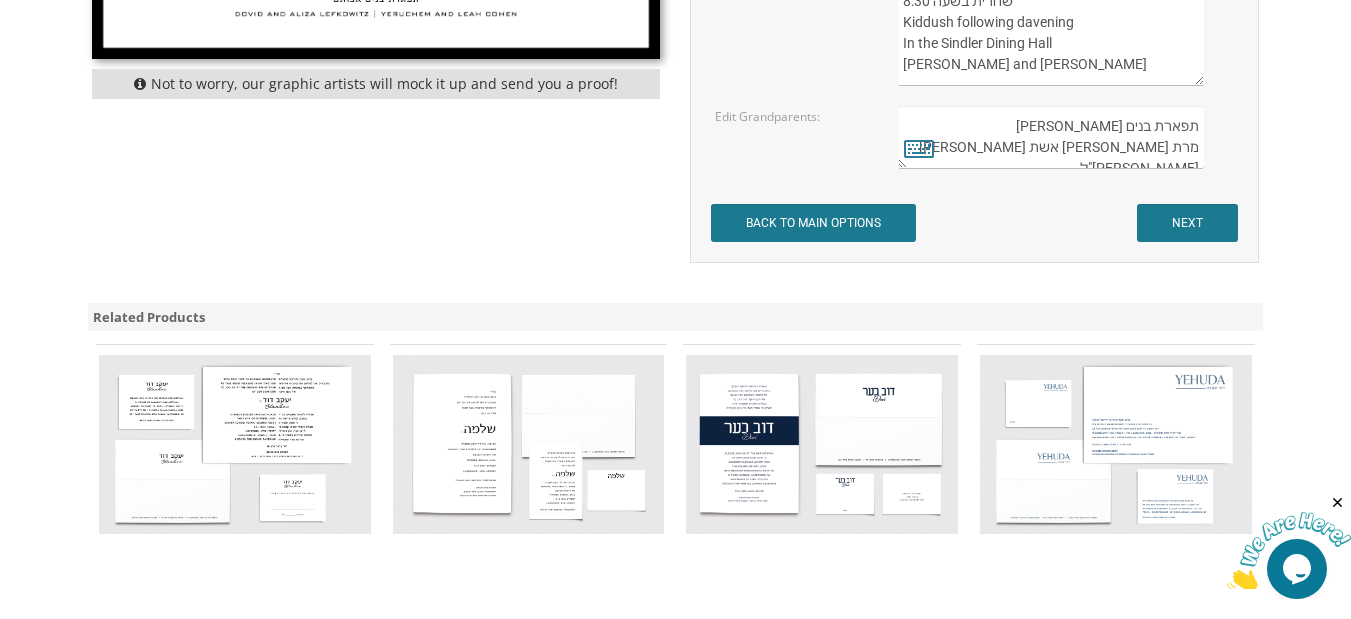 type on "ברוב שבח והודאה להשם יתברך
We would be honored to have you
join us at the Bar Mitzvah
of our dear son Naftali נ"י
העליה לתורה תתקיים אי”ה
בשבת קודש פרשת ראה
כ"ט מנחם אב תשפ"ה
The twenty-third of August
2025
בישיבת נר ישראל
בבית המדרש של המכינה
שחרית בשעה 8:30
Kiddush following davening
In the Sindler Dining Hall
Yitzchok and Tova Wenger" 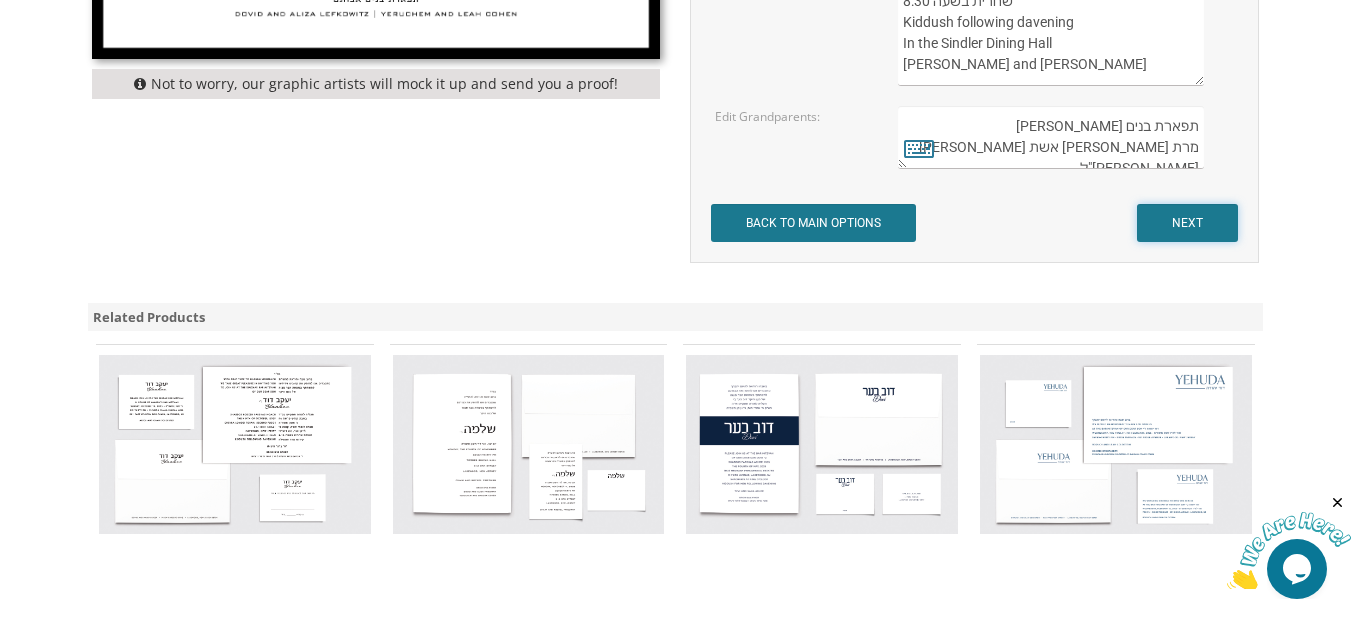 click on "NEXT" at bounding box center (1187, 223) 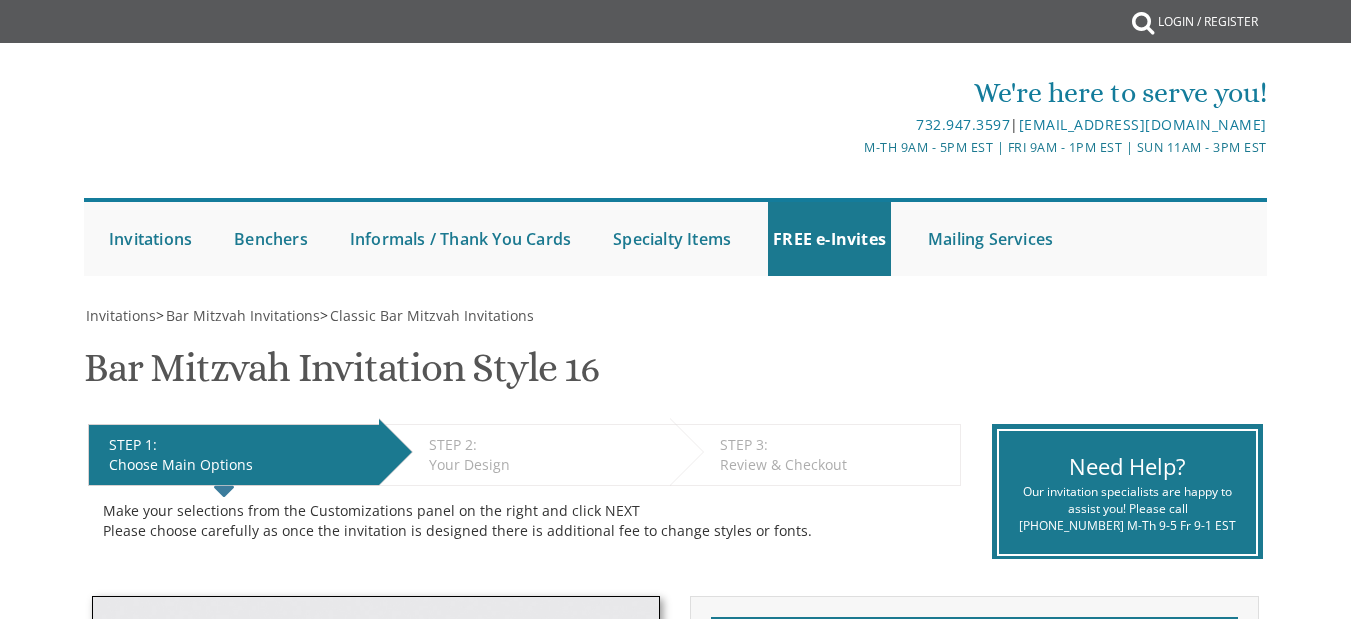 scroll, scrollTop: 500, scrollLeft: 0, axis: vertical 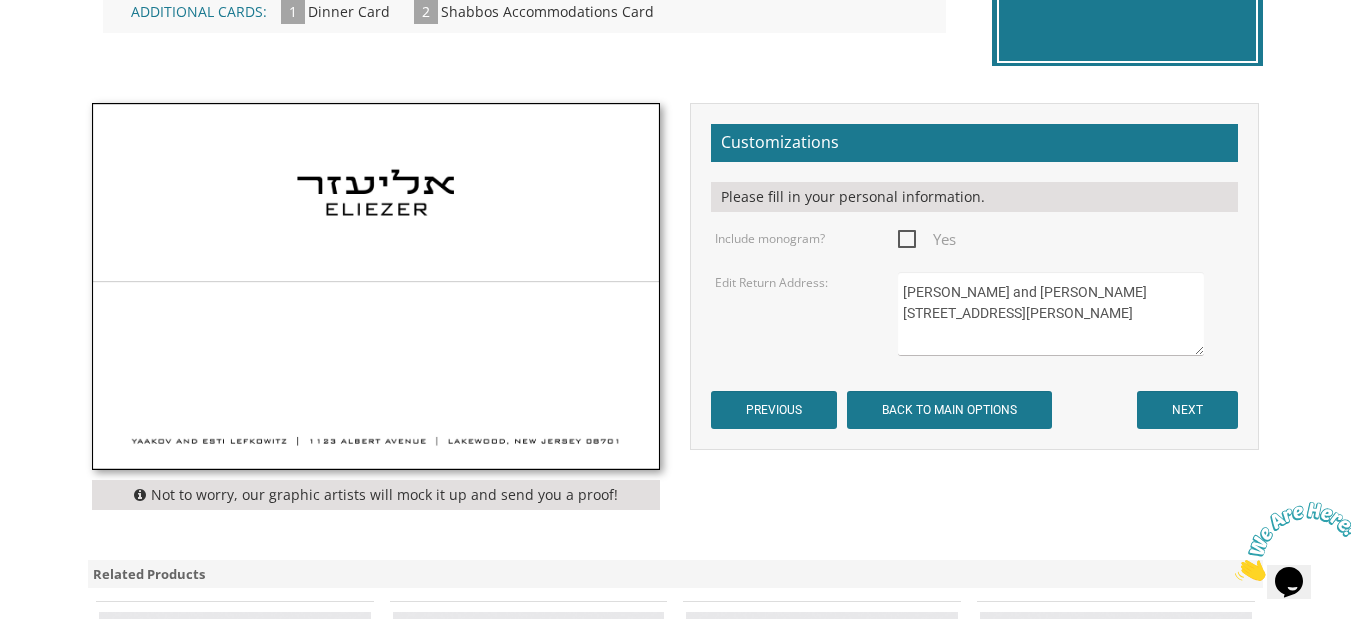 drag, startPoint x: 898, startPoint y: 293, endPoint x: 1076, endPoint y: 344, distance: 185.1621 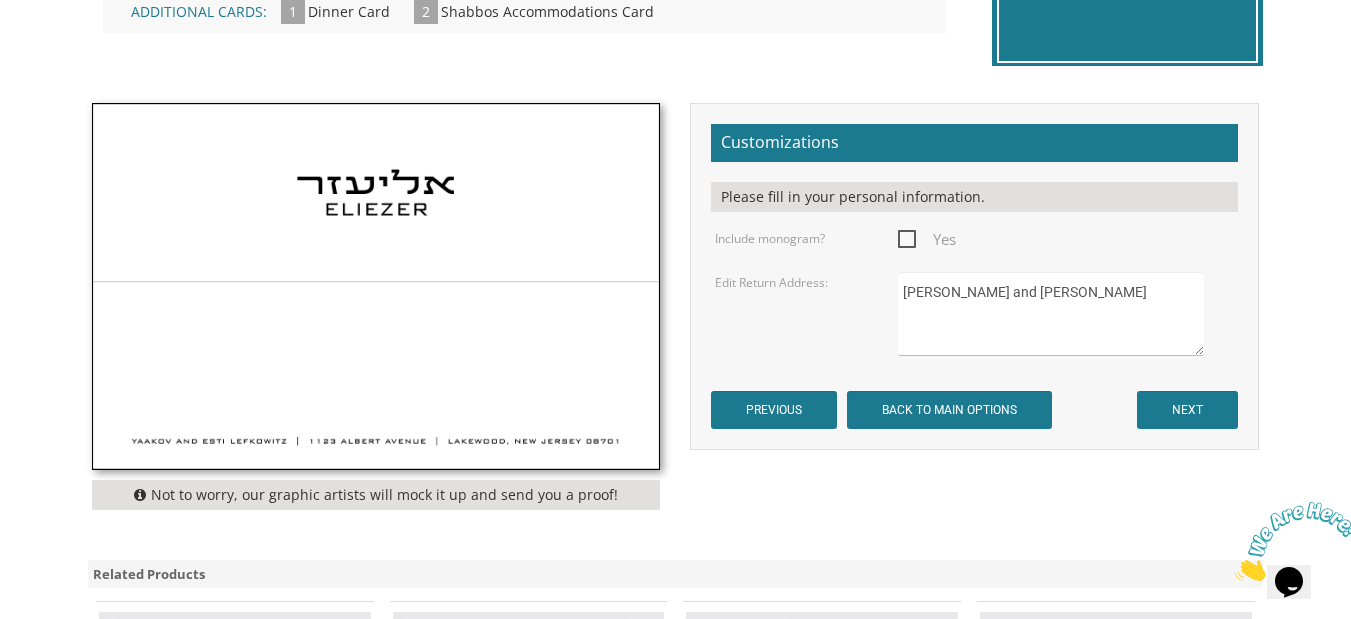 click on "Yaakov and Esti Lefkowitz
1123 Albert Avenue
Lakewood, NJ 08701" at bounding box center (1051, 314) 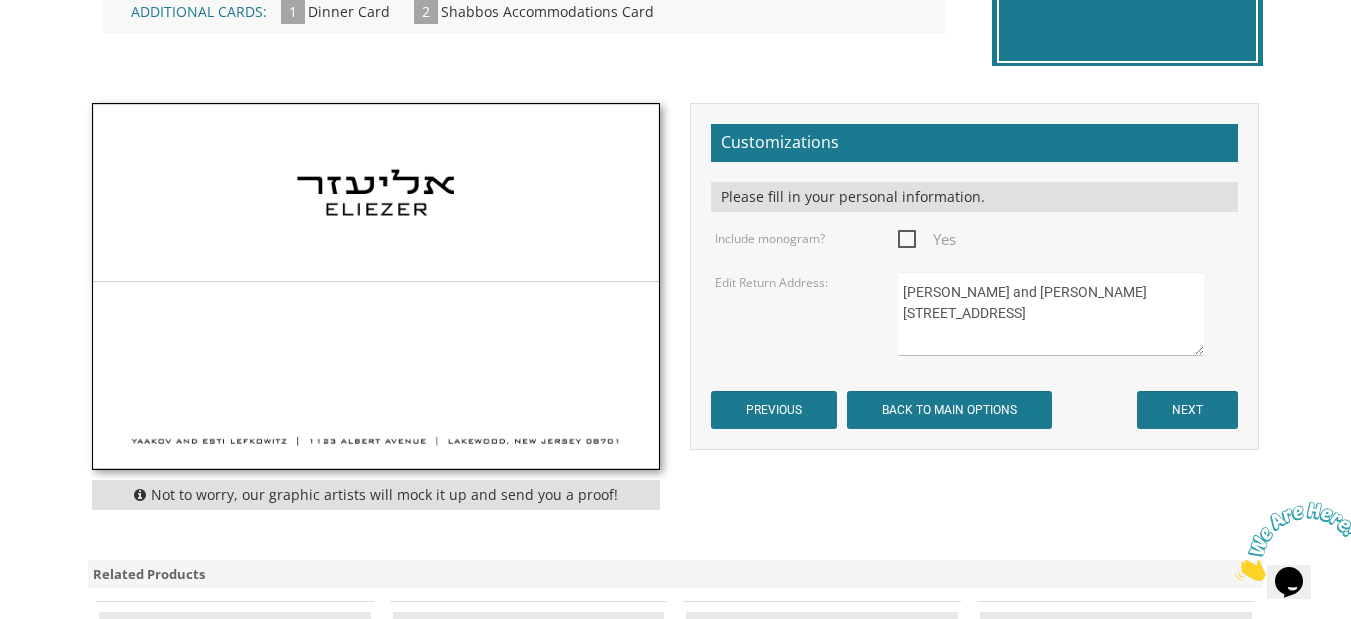 drag, startPoint x: 959, startPoint y: 339, endPoint x: 950, endPoint y: 353, distance: 16.643316 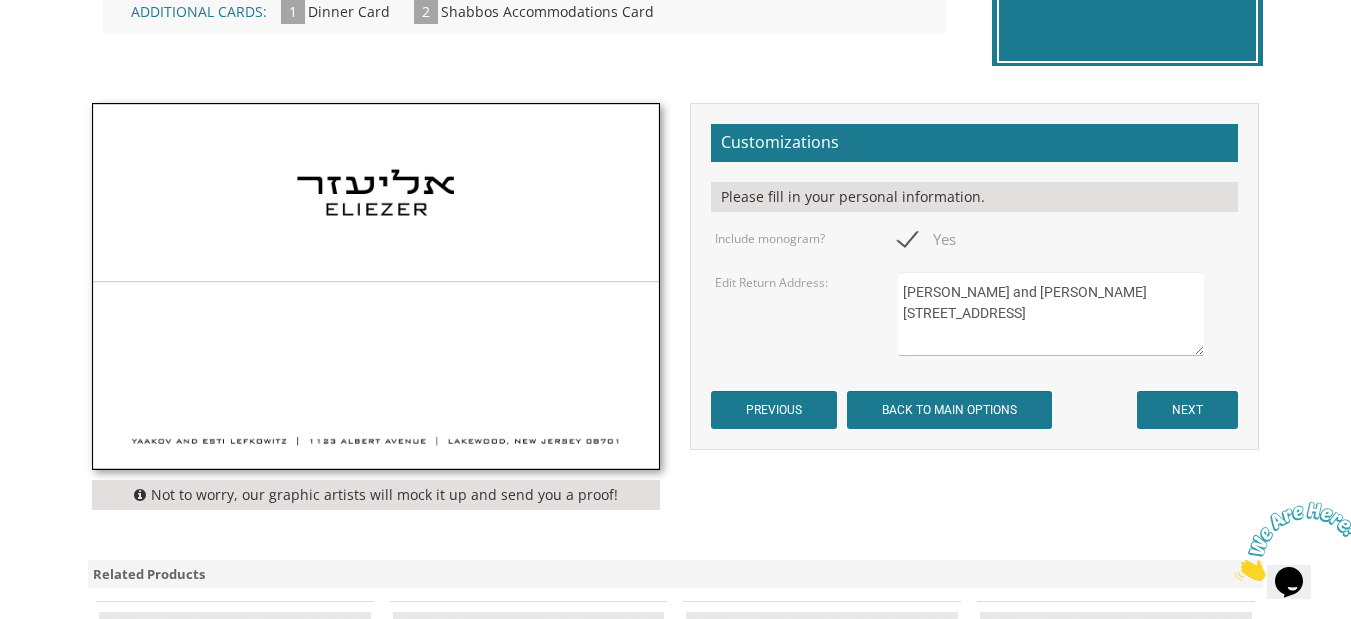 click on "Yes" at bounding box center (927, 239) 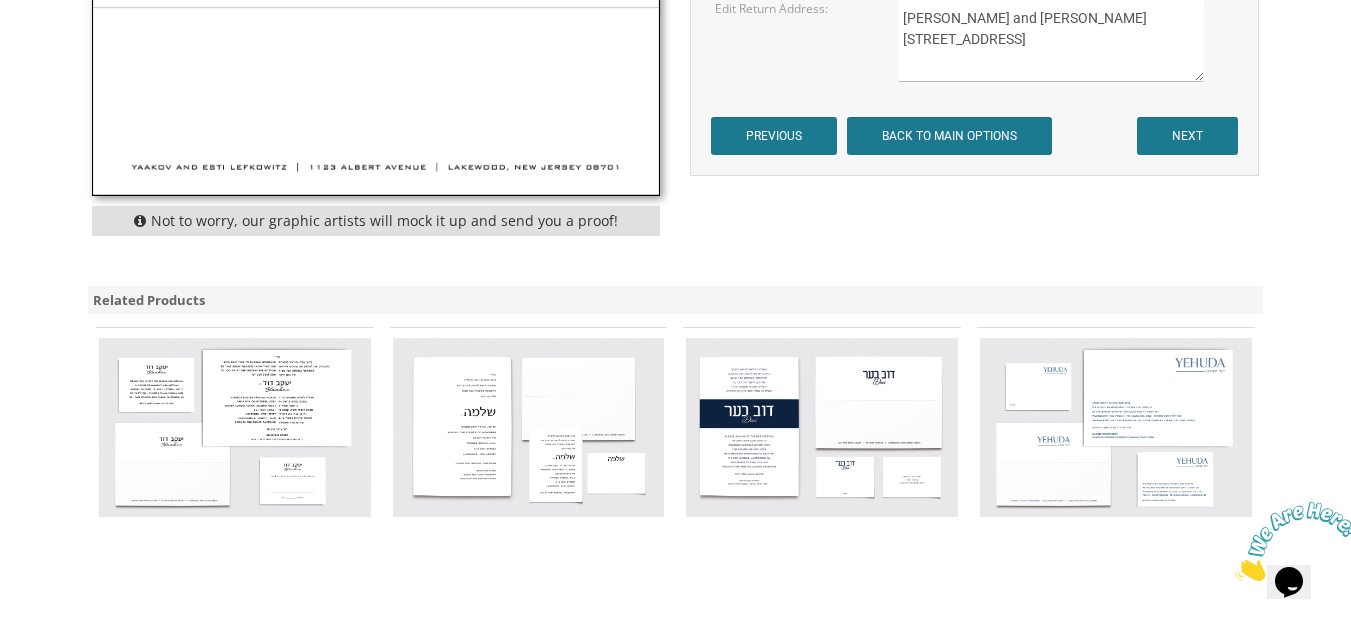 scroll, scrollTop: 700, scrollLeft: 0, axis: vertical 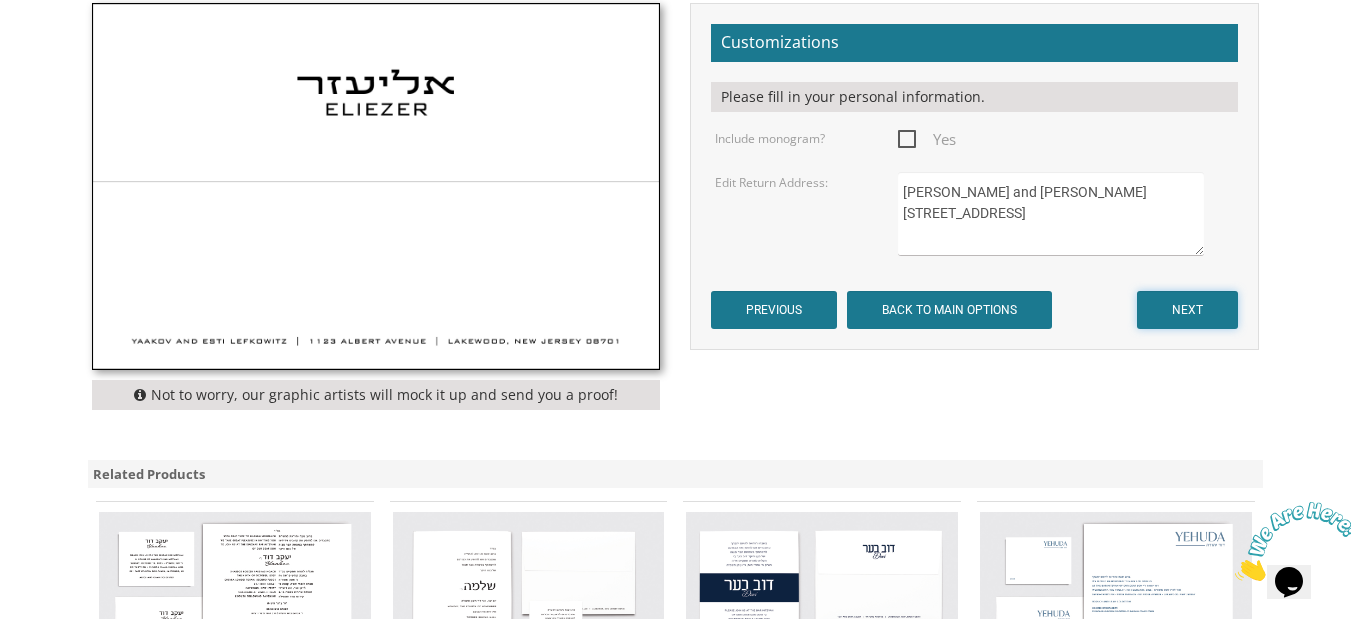 click on "NEXT" at bounding box center [1187, 310] 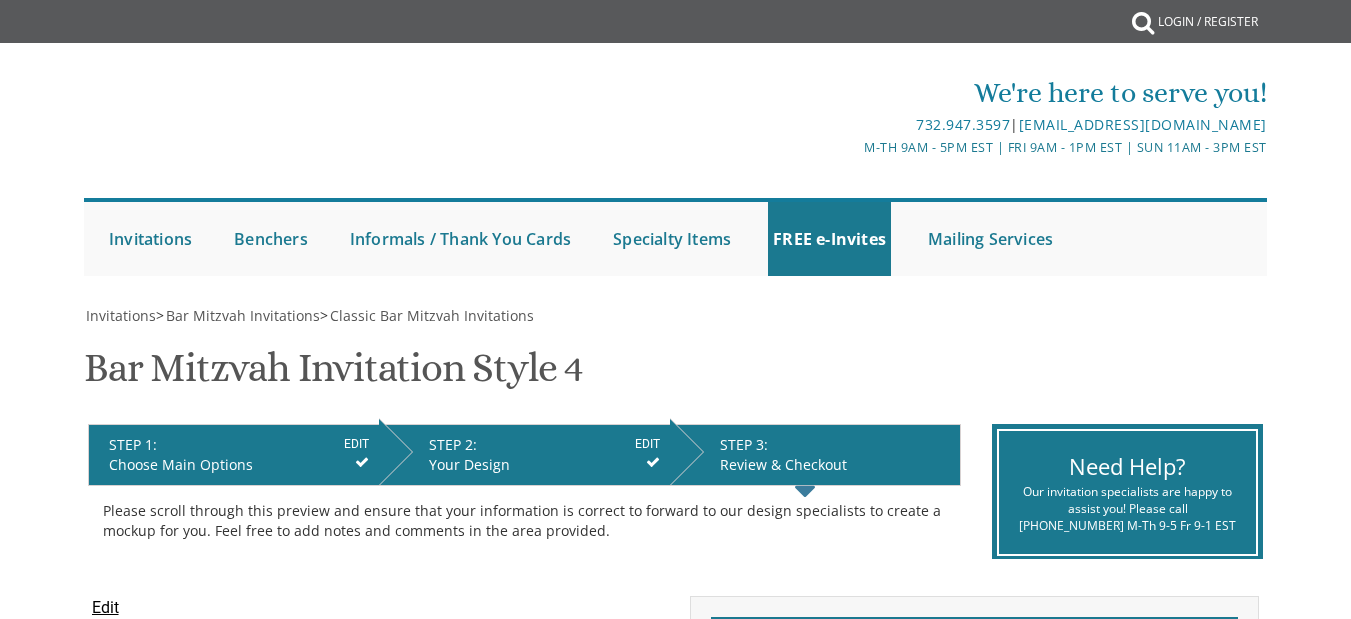 scroll, scrollTop: 0, scrollLeft: 0, axis: both 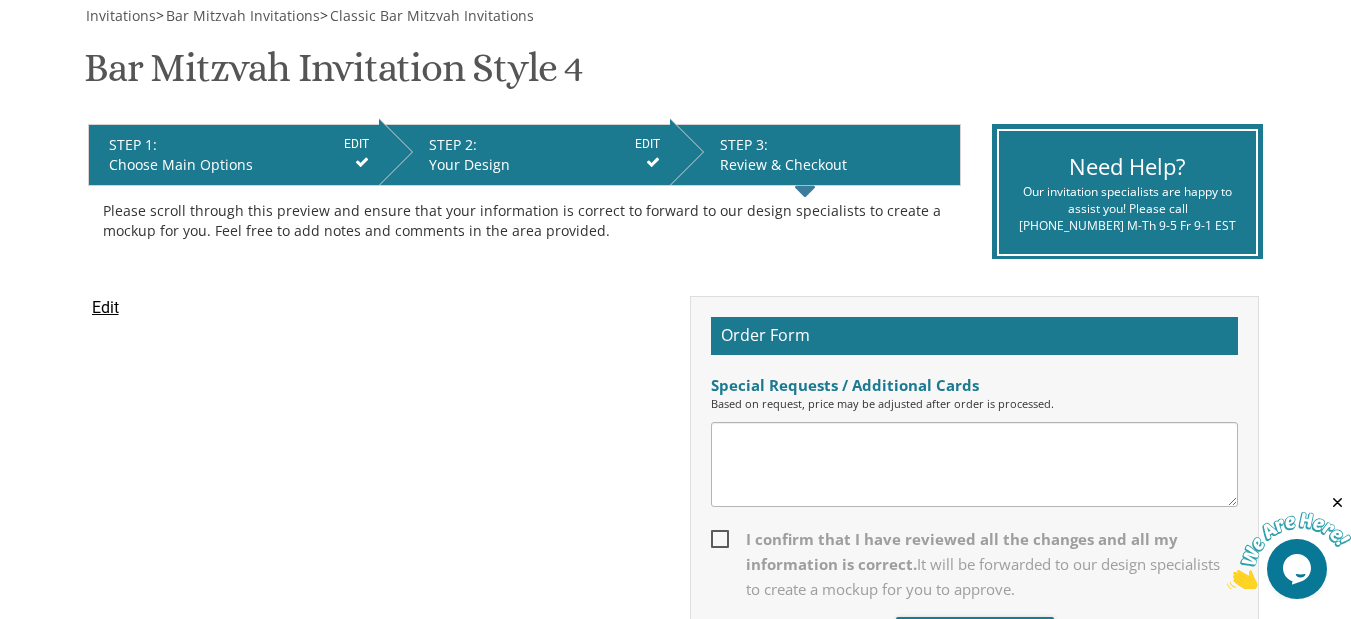 click on "Edit" at bounding box center (105, 308) 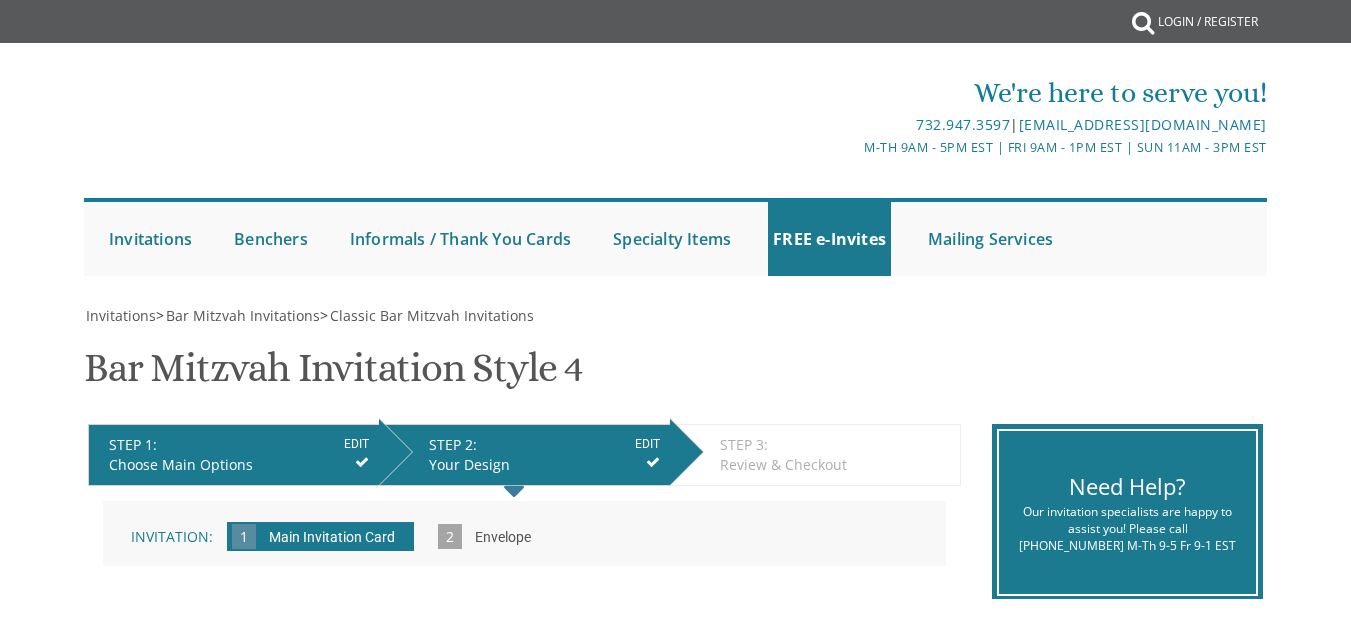 scroll, scrollTop: 0, scrollLeft: 0, axis: both 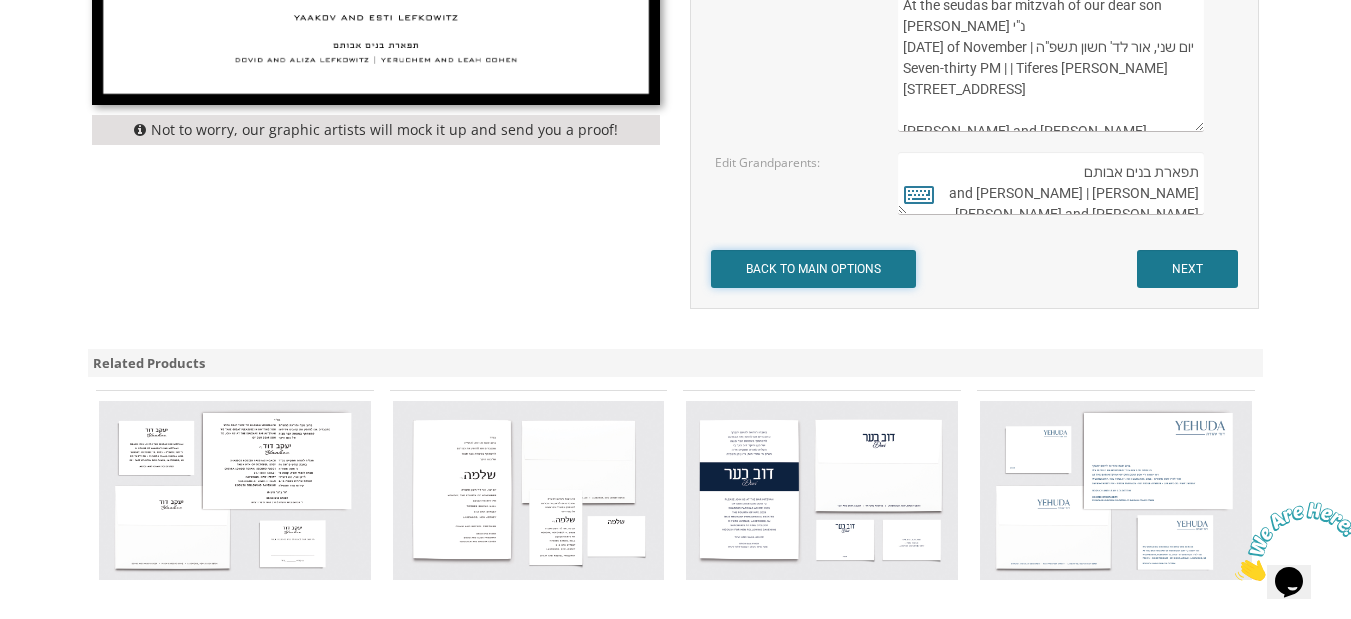 click on "BACK TO MAIN OPTIONS" at bounding box center [813, 269] 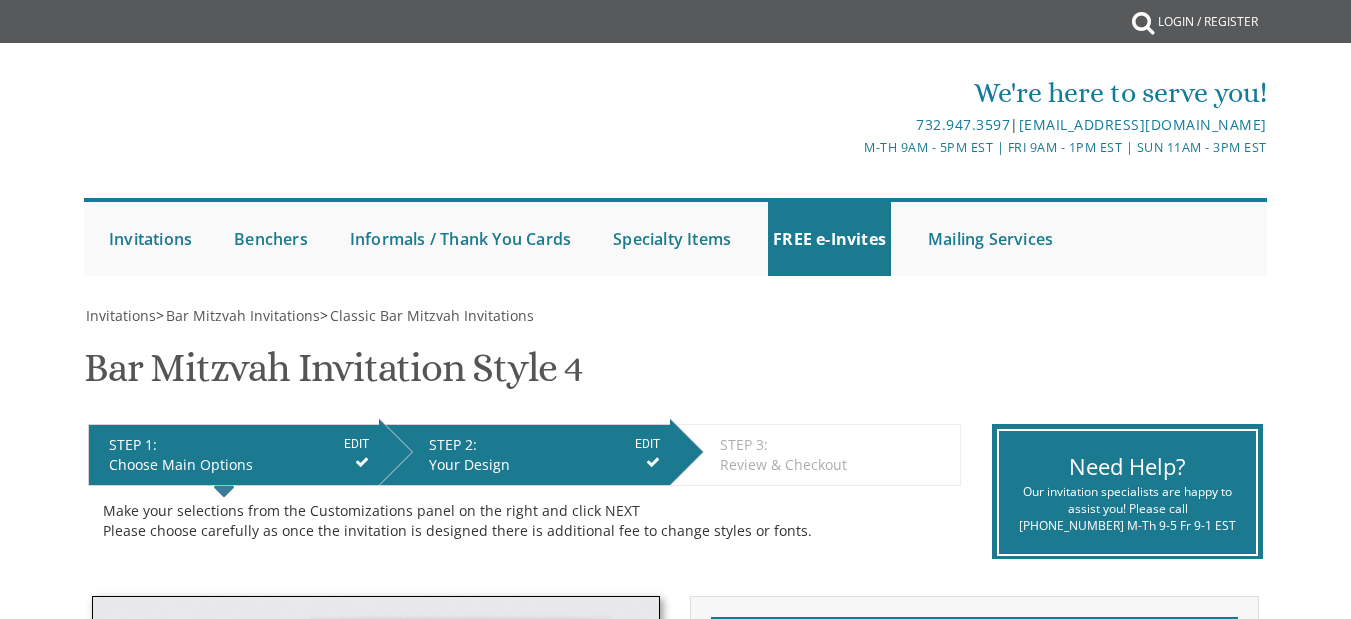 scroll, scrollTop: 0, scrollLeft: 0, axis: both 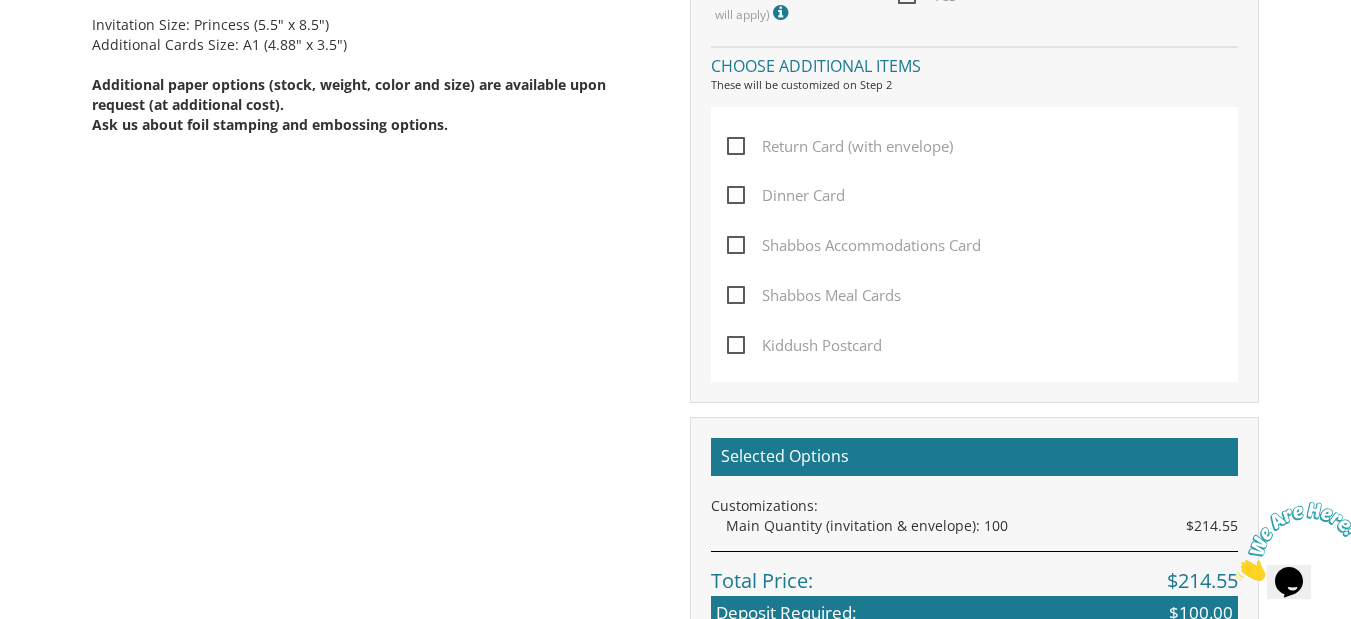 click on "Dinner Card" at bounding box center (786, 195) 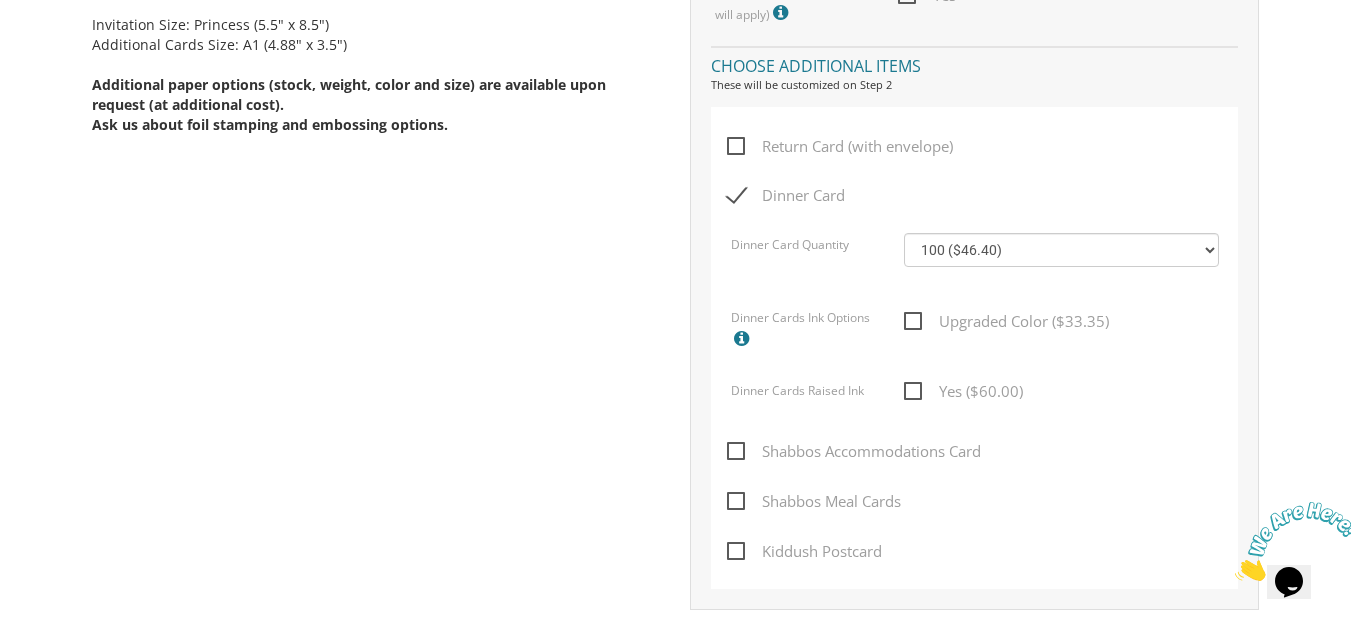 click on "Shabbos Accommodations Card" at bounding box center (854, 451) 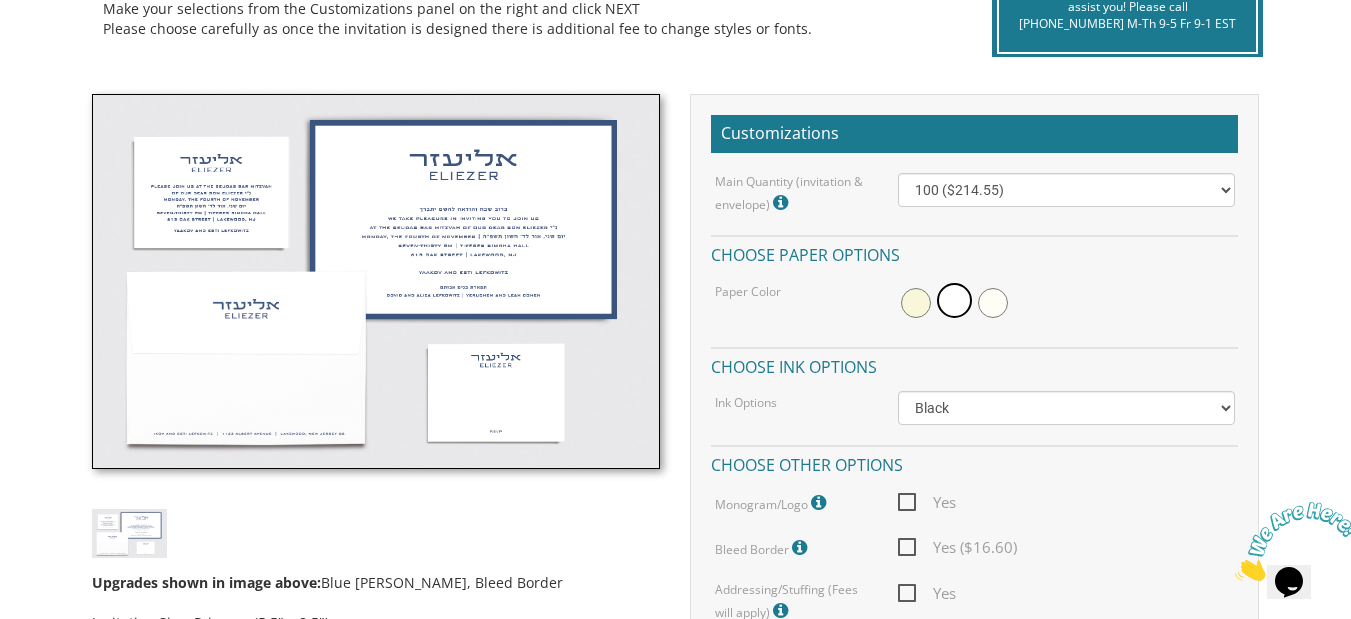 scroll, scrollTop: 300, scrollLeft: 0, axis: vertical 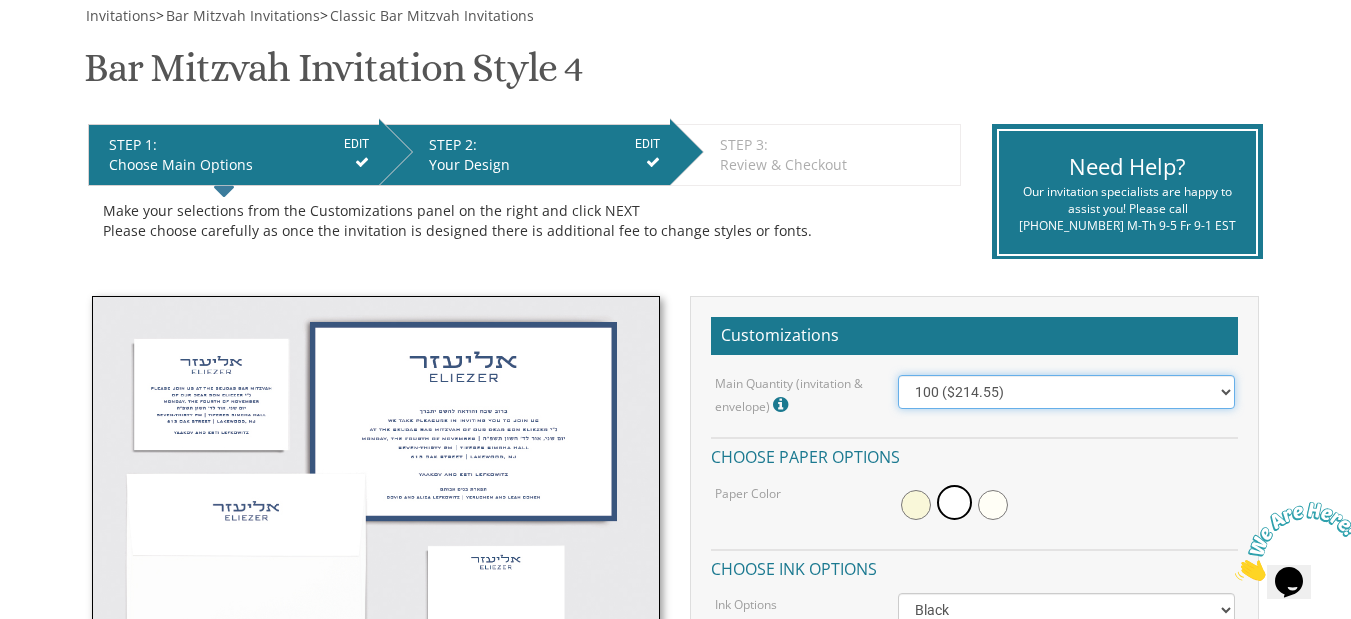 click on "100 ($214.55) 200 ($254.60) 300 ($294.25) 400 ($333.55) 500 ($373.90) 600 ($413.25) 700 ($452.35) 800 ($491.40) 900 ($528.00) 1000 ($568.05)" at bounding box center (1066, 392) 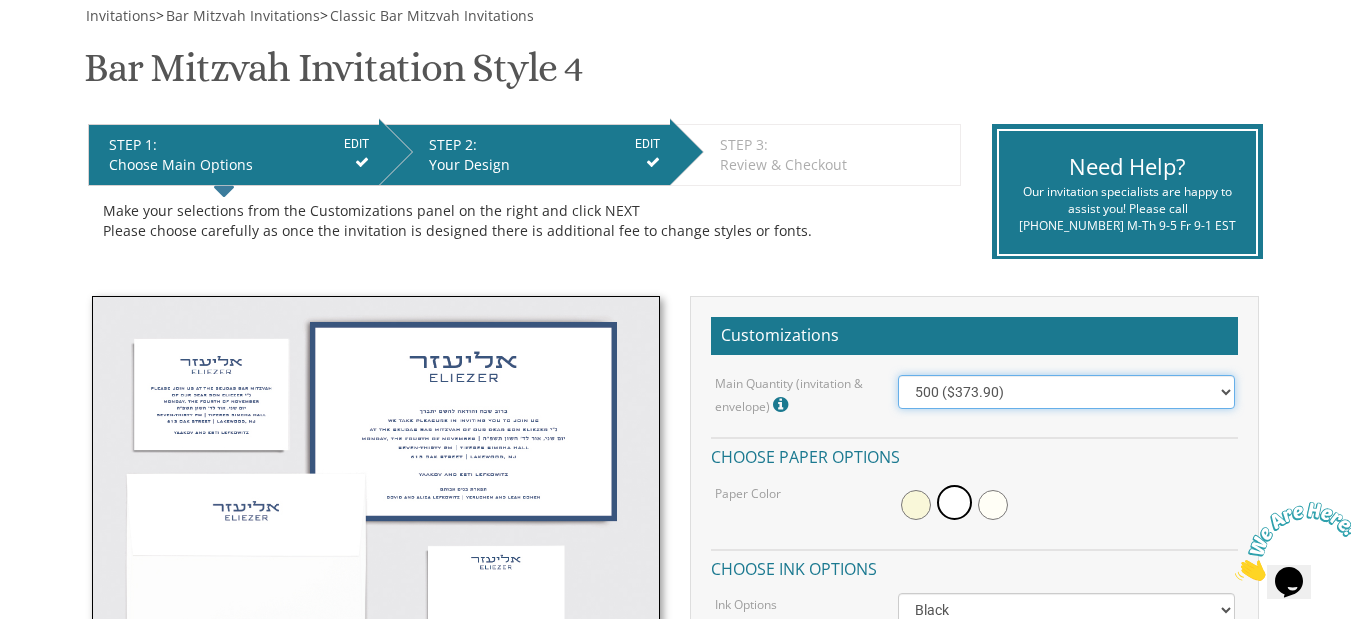 click on "100 ($214.55) 200 ($254.60) 300 ($294.25) 400 ($333.55) 500 ($373.90) 600 ($413.25) 700 ($452.35) 800 ($491.40) 900 ($528.00) 1000 ($568.05)" at bounding box center [1066, 392] 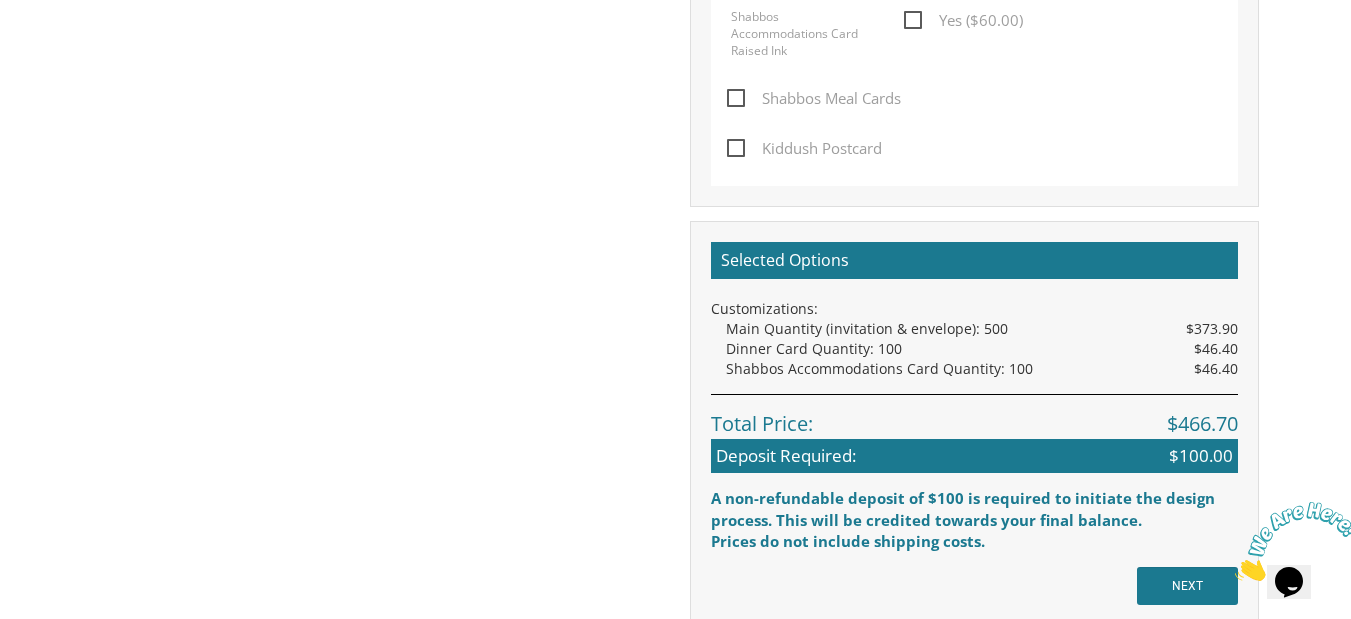 scroll, scrollTop: 1800, scrollLeft: 0, axis: vertical 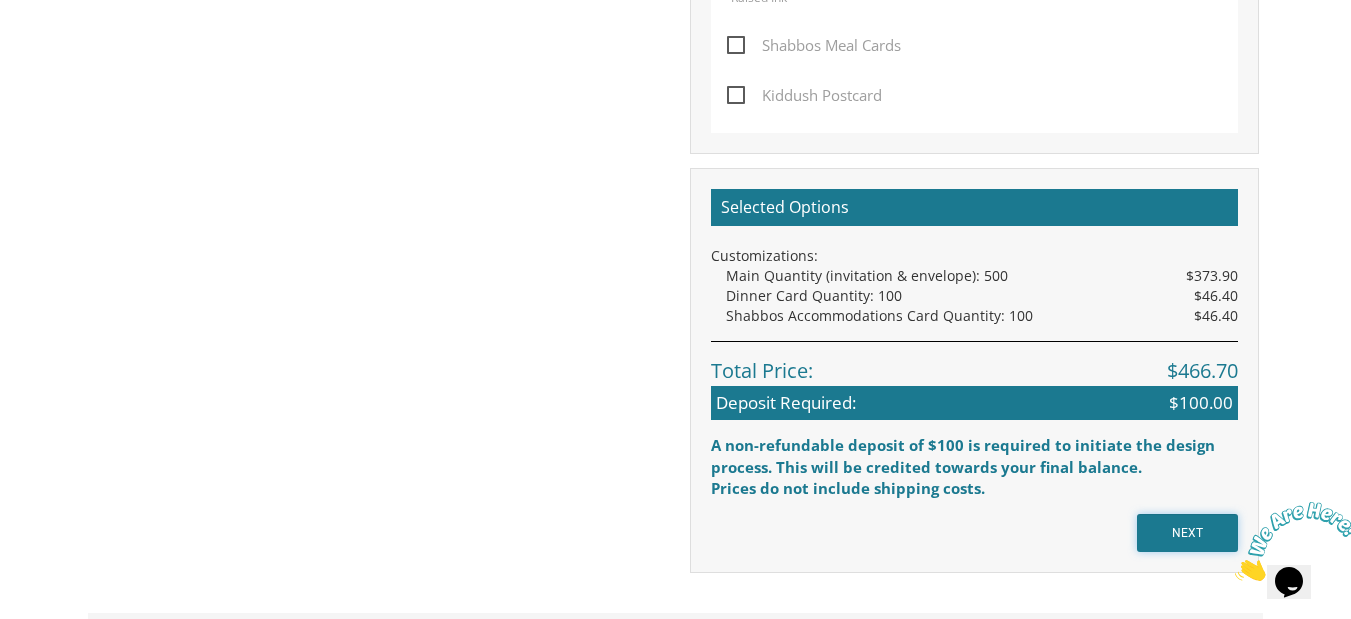 click on "NEXT" at bounding box center [1187, 533] 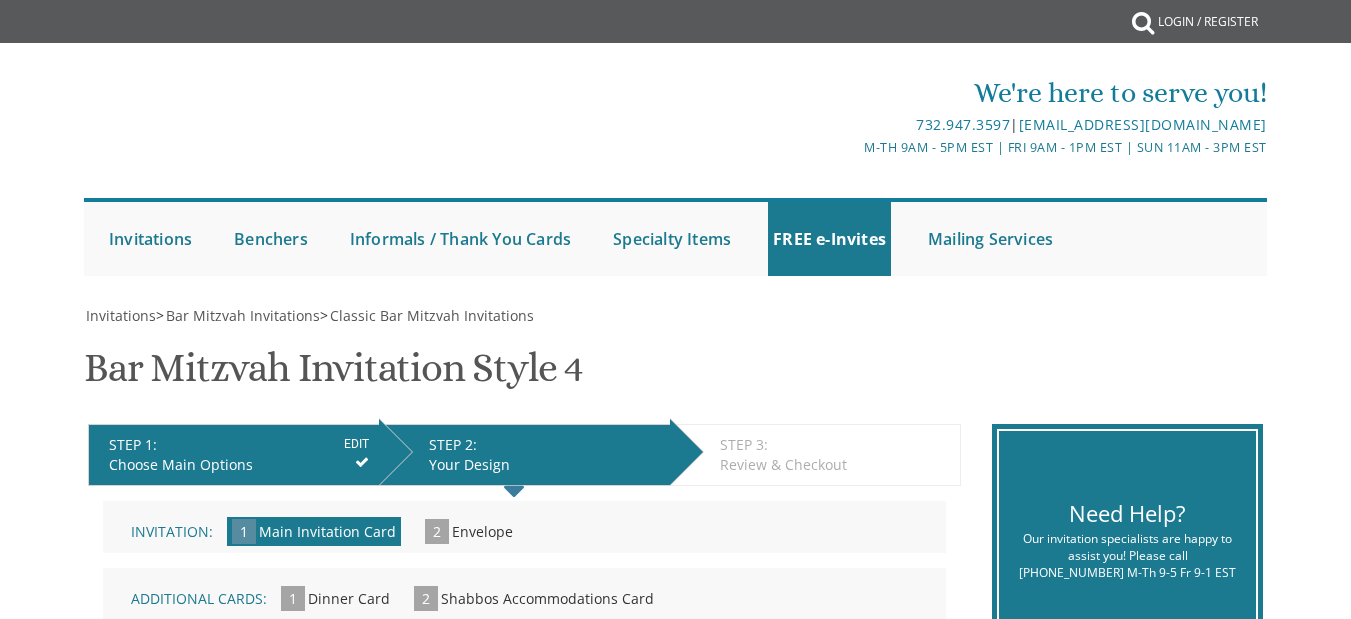 scroll, scrollTop: 0, scrollLeft: 0, axis: both 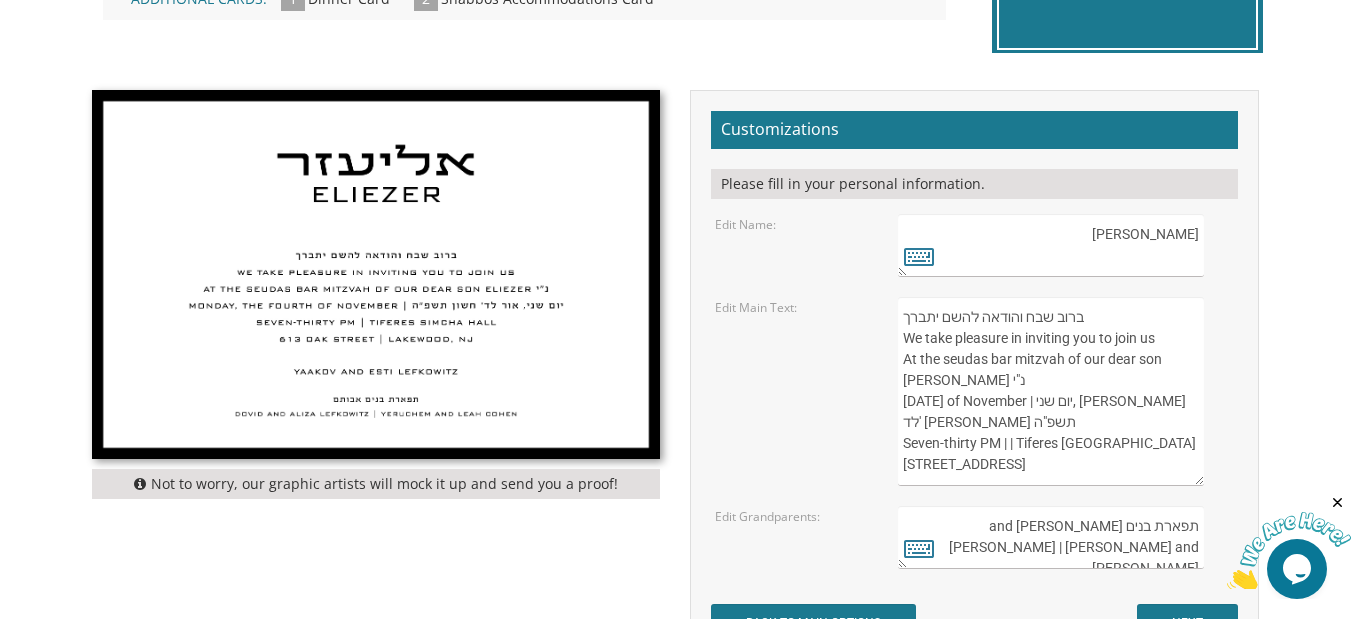 click on "ברוב שבח והודאה להשם יתברך
We take pleasure in inviting you to join us
At the seudas bar mitzvah of our dear son Eliezer נ"י
Monday, the fourth of November | יום שני, אור לד' חשון תשפ"ה
Seven-thirty PM | | Tiferes Simcha Hall
613 Oak Street | Lakewood, NJ
Yaakov and Esti Lefkowitz" at bounding box center (1051, 391) 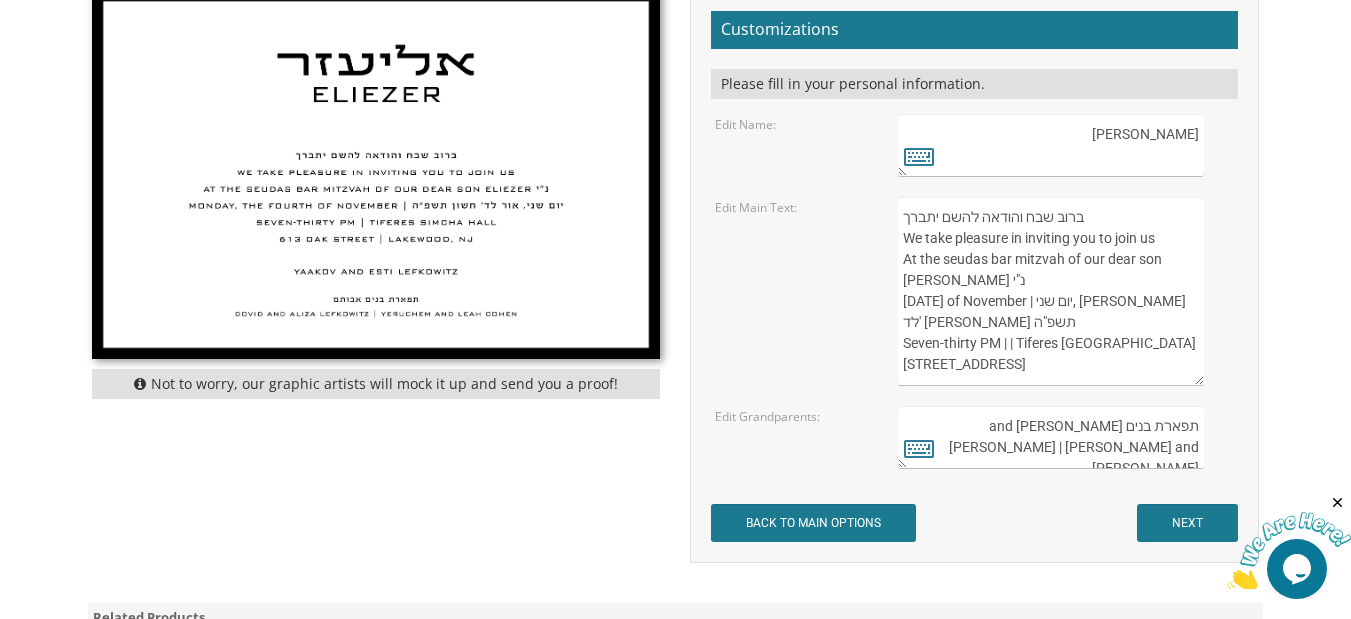type on "נפתלי
Naftali" 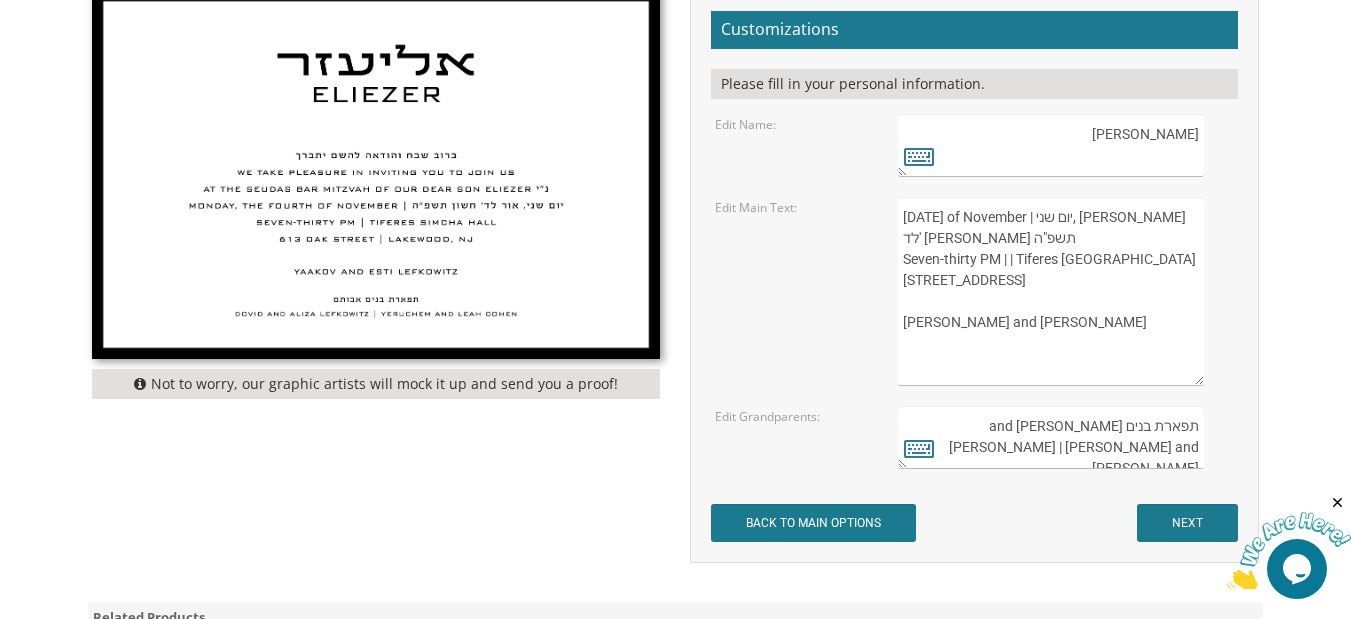 paste on "בעזרת השם יתברך
We would be honored to have you
join us at the Bar Mitzvah
of our dear son" 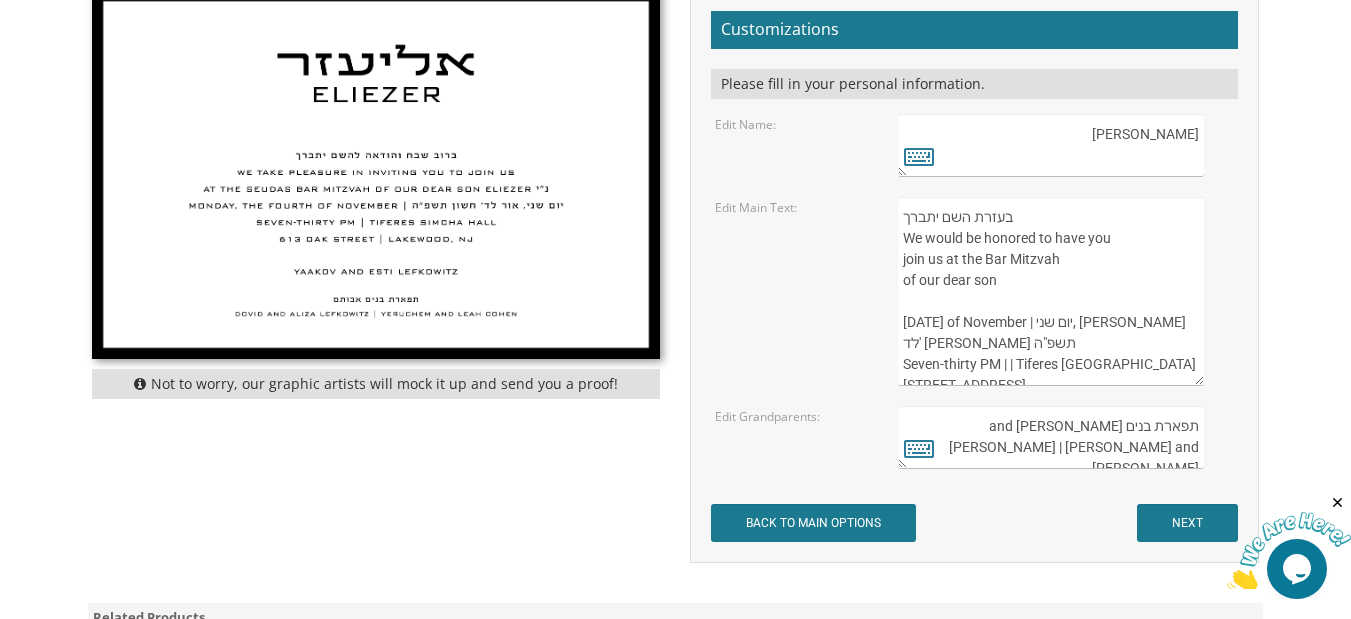 click on "ברוב שבח והודאה להשם יתברך
We take pleasure in inviting you to join us
At the seudas bar mitzvah of our dear son Eliezer נ"י
Monday, the fourth of November | יום שני, אור לד' חשון תשפ"ה
Seven-thirty PM | | Tiferes Simcha Hall
613 Oak Street | Lakewood, NJ
Yaakov and Esti Lefkowitz" at bounding box center (1051, 291) 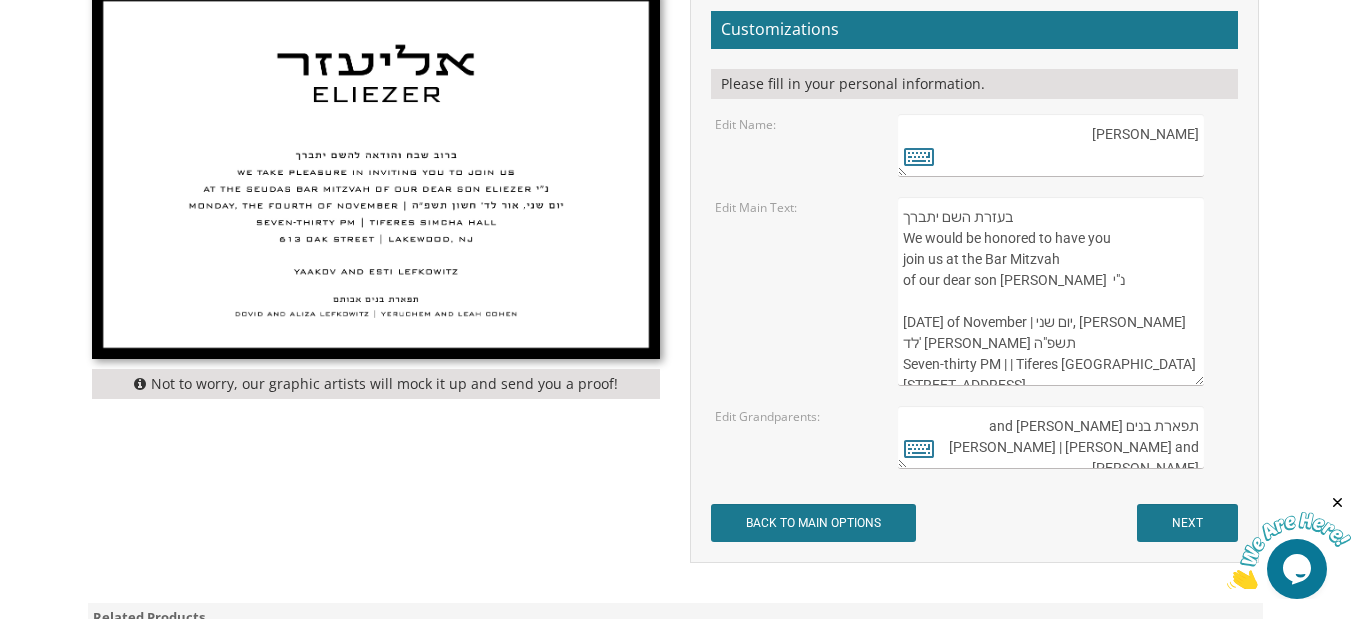 scroll, scrollTop: 84, scrollLeft: 0, axis: vertical 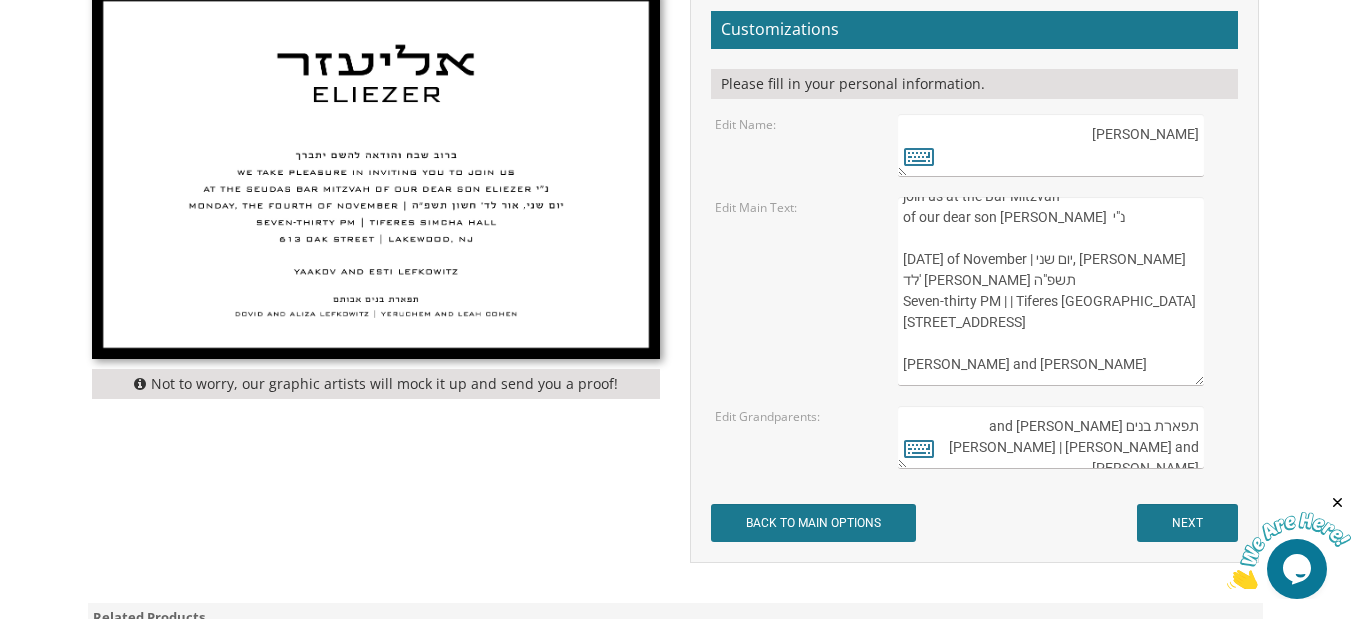drag, startPoint x: 904, startPoint y: 345, endPoint x: 1086, endPoint y: 397, distance: 189.28285 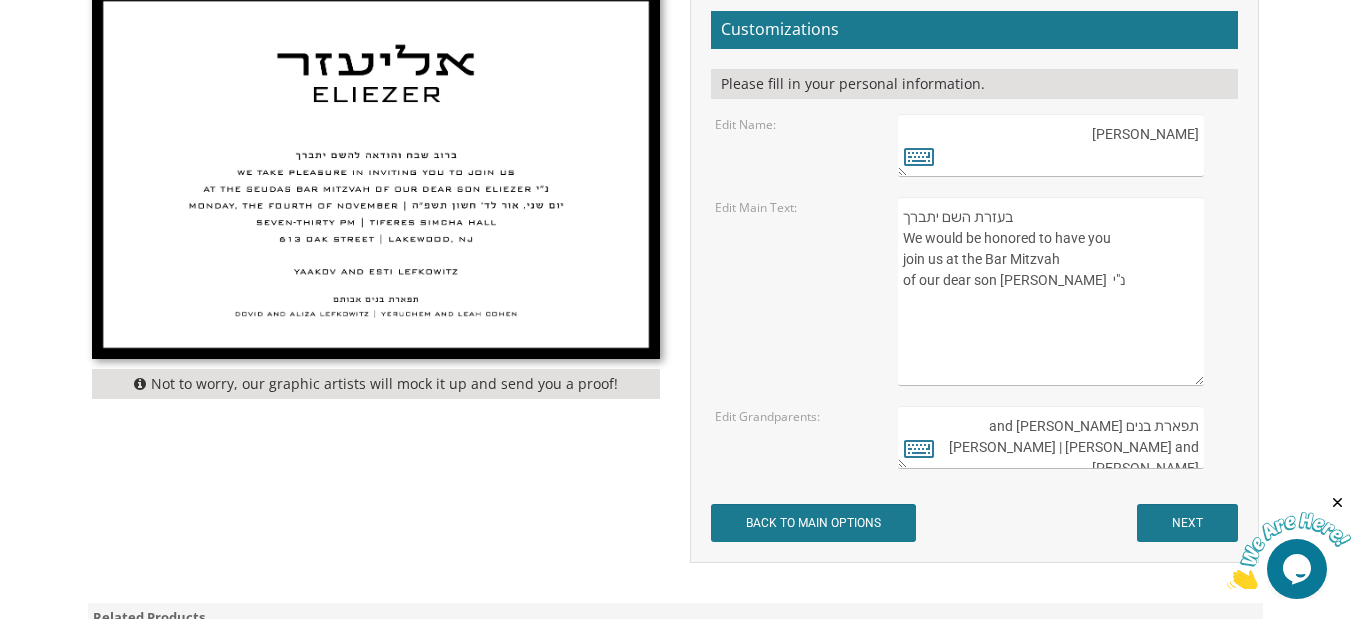 scroll, scrollTop: 0, scrollLeft: 0, axis: both 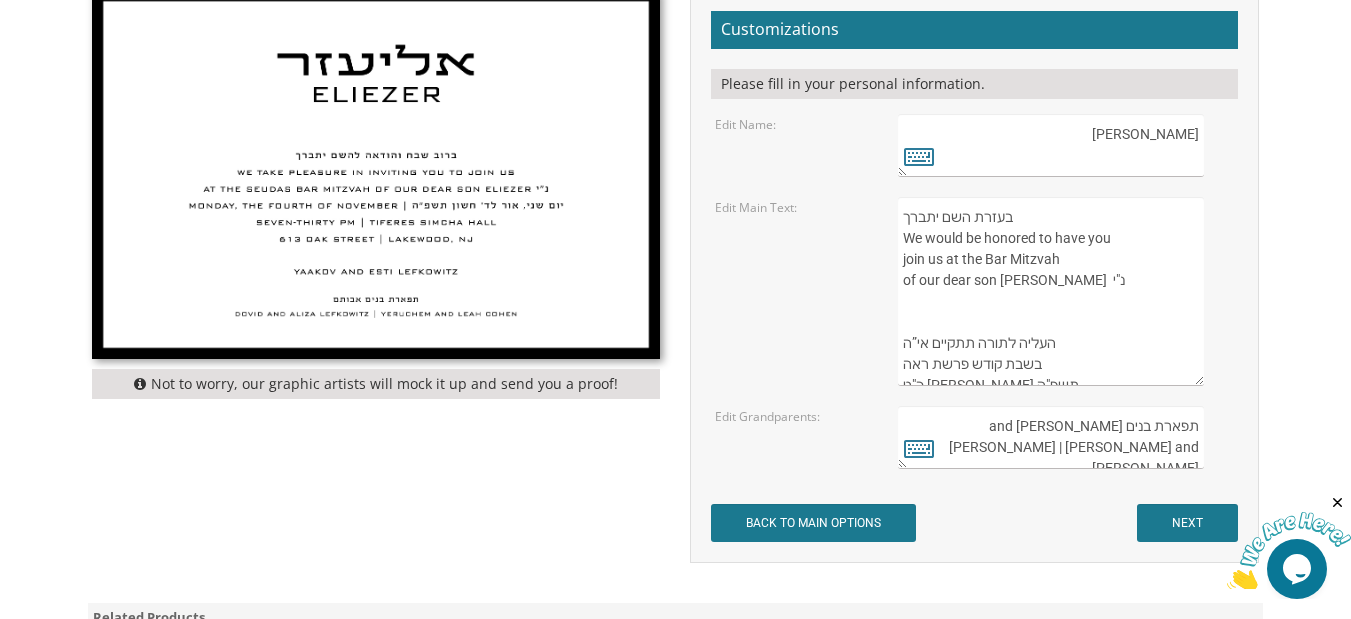 click on "ברוב שבח והודאה להשם יתברך
We take pleasure in inviting you to join us
At the seudas bar mitzvah of our dear son Eliezer נ"י
Monday, the fourth of November | יום שני, אור לד' חשון תשפ"ה
Seven-thirty PM | | Tiferes Simcha Hall
613 Oak Street | Lakewood, NJ
Yaakov and Esti Lefkowitz" at bounding box center (1051, 291) 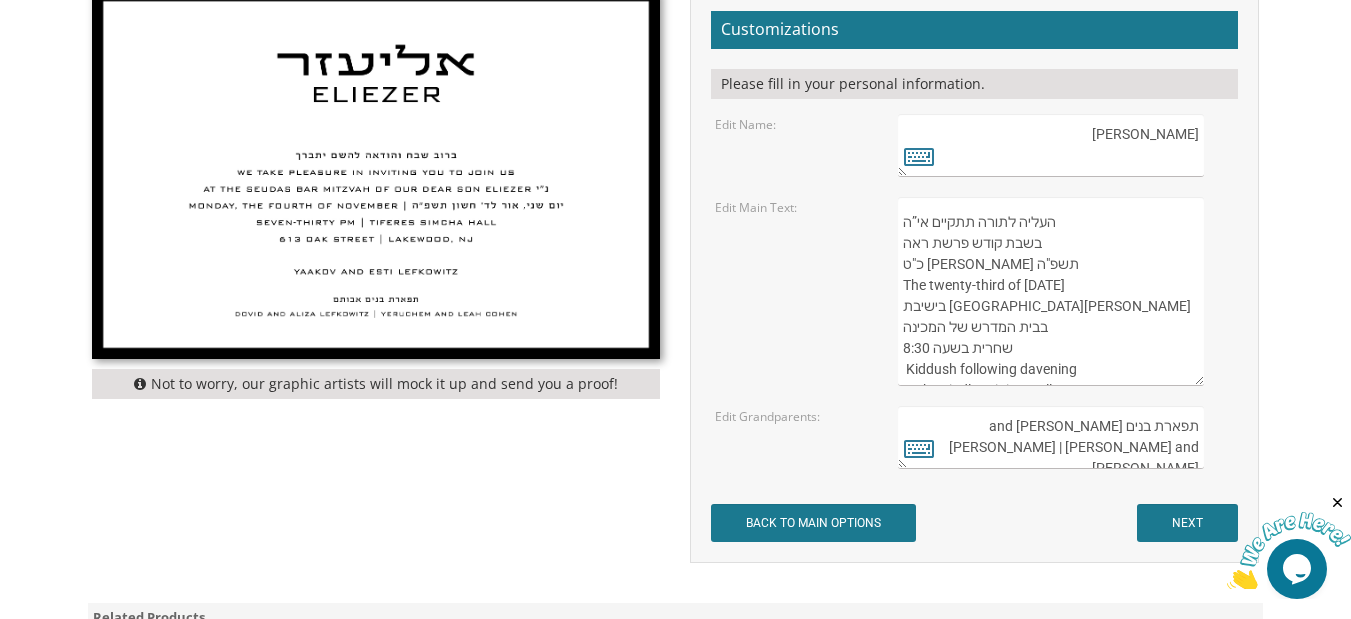 scroll, scrollTop: 189, scrollLeft: 0, axis: vertical 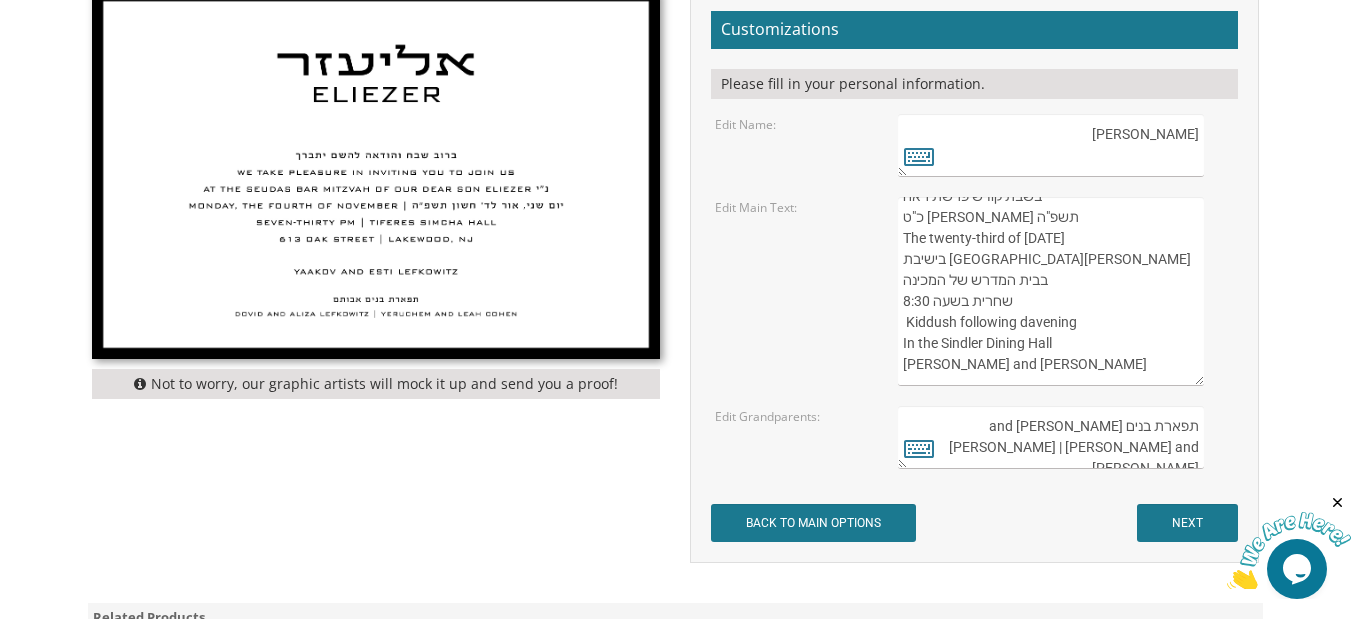 click on "ברוב שבח והודאה להשם יתברך
We take pleasure in inviting you to join us
At the seudas bar mitzvah of our dear son Eliezer נ"י
Monday, the fourth of November | יום שני, אור לד' חשון תשפ"ה
Seven-thirty PM | | Tiferes Simcha Hall
613 Oak Street | Lakewood, NJ
Yaakov and Esti Lefkowitz" at bounding box center (1051, 291) 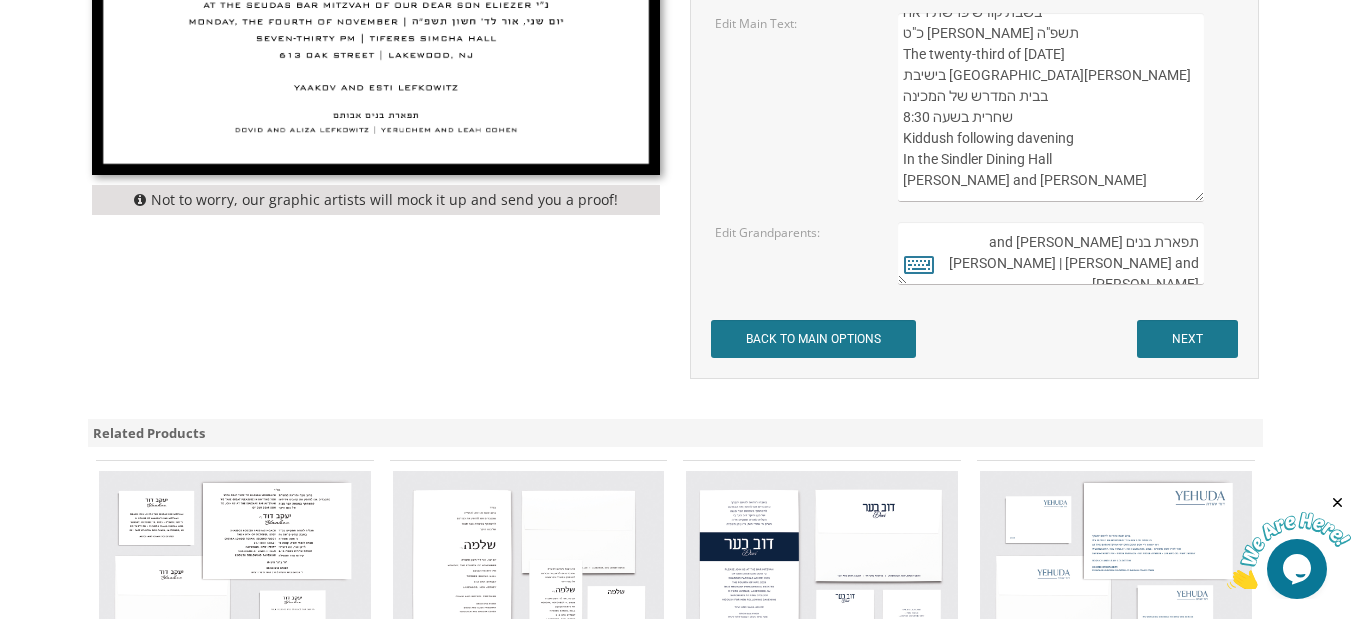 scroll, scrollTop: 900, scrollLeft: 0, axis: vertical 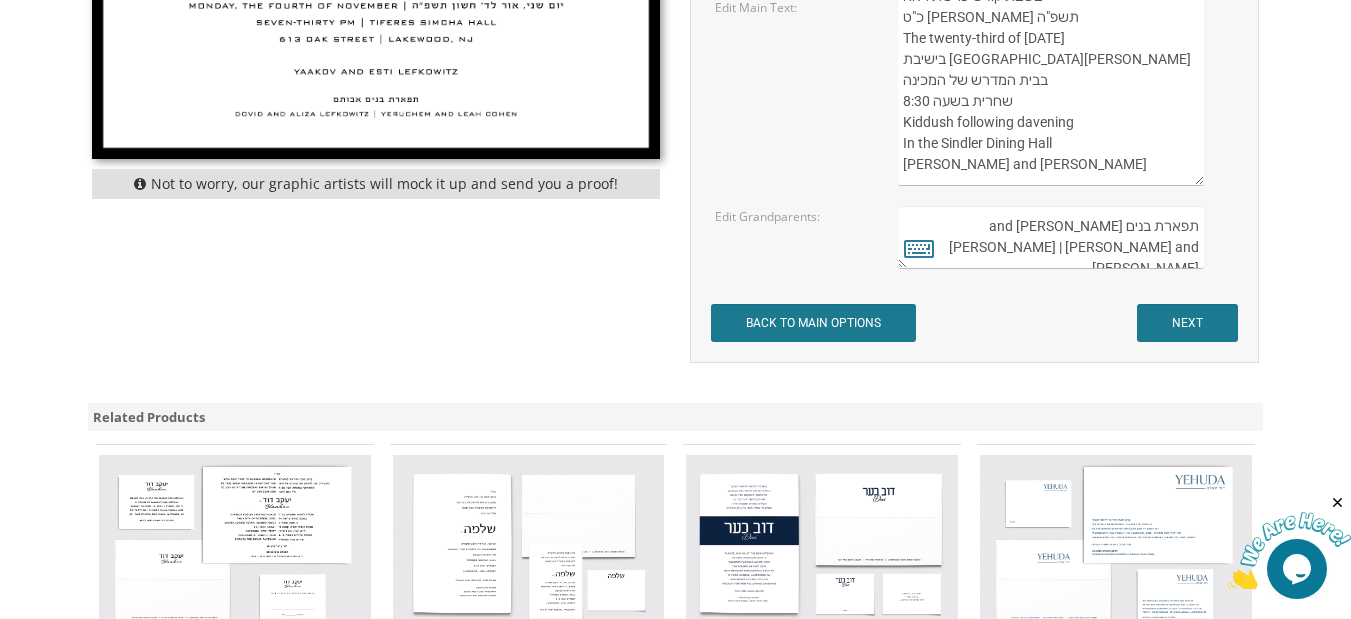type on "בעזרת השם יתברך
We would be honored to have you
join us at the Bar Mitzvah
of our dear son Naftali  נ"י
העליה לתורה תתקיים אי”ה
בשבת קודש פרשת ראה
כ"ט מנחם אב תשפ"ה
The twenty-third of August
2025
בישיבת נר ישראל
בבית המדרש של המכינה
שחרית בשעה 8:30
Kiddush following davening
In the Sindler Dining Hall
Yitzchok and Tova Wenger" 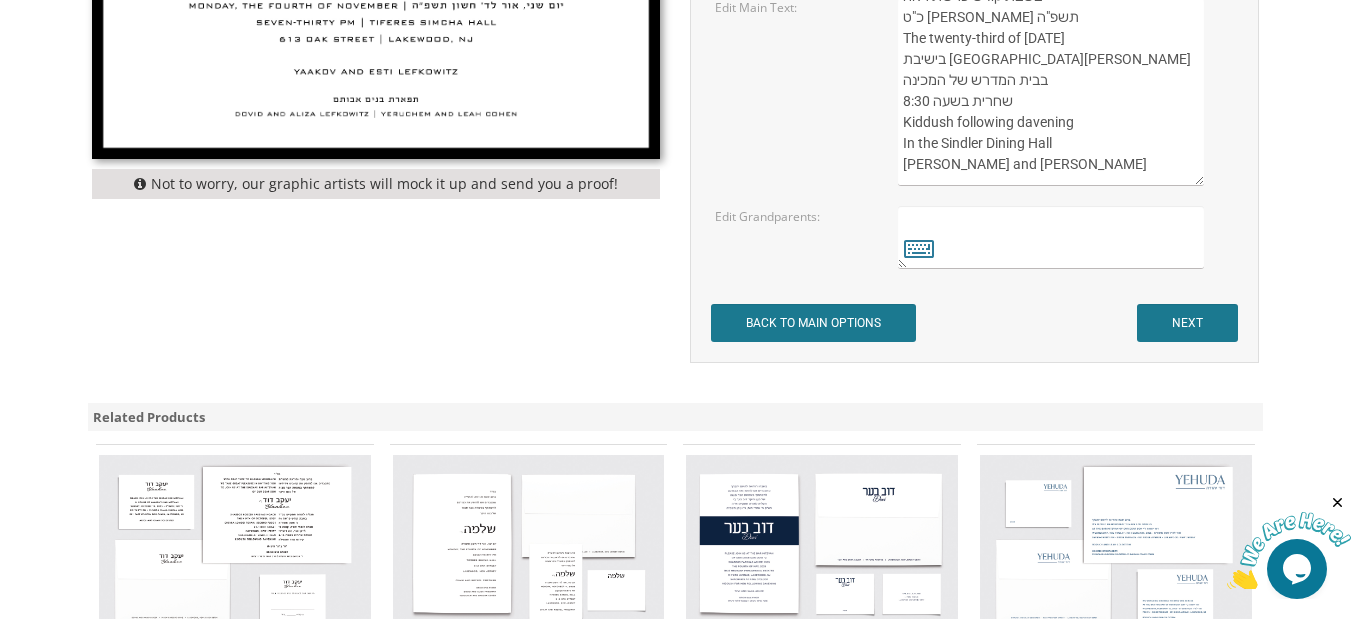 click on "תפארת בנים אבותם
Dovid and Aliza Lefkowitz | Yeruchem and Leah Cohen" at bounding box center [1051, 237] 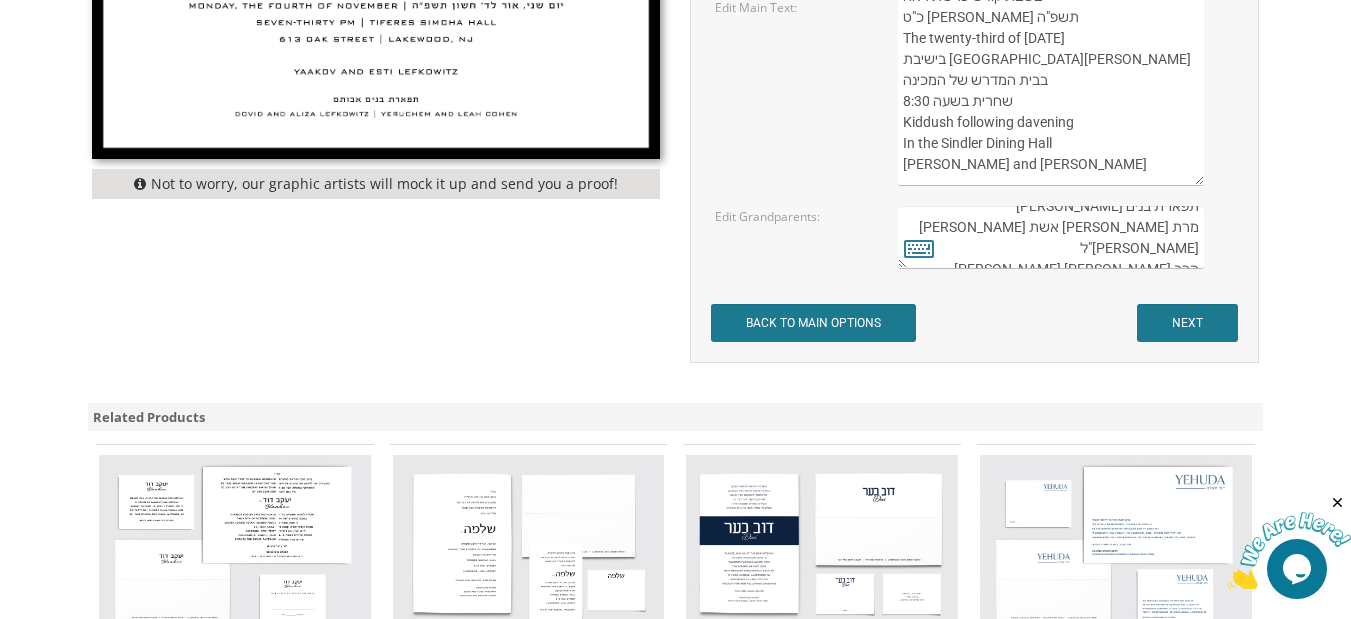 scroll, scrollTop: 0, scrollLeft: 0, axis: both 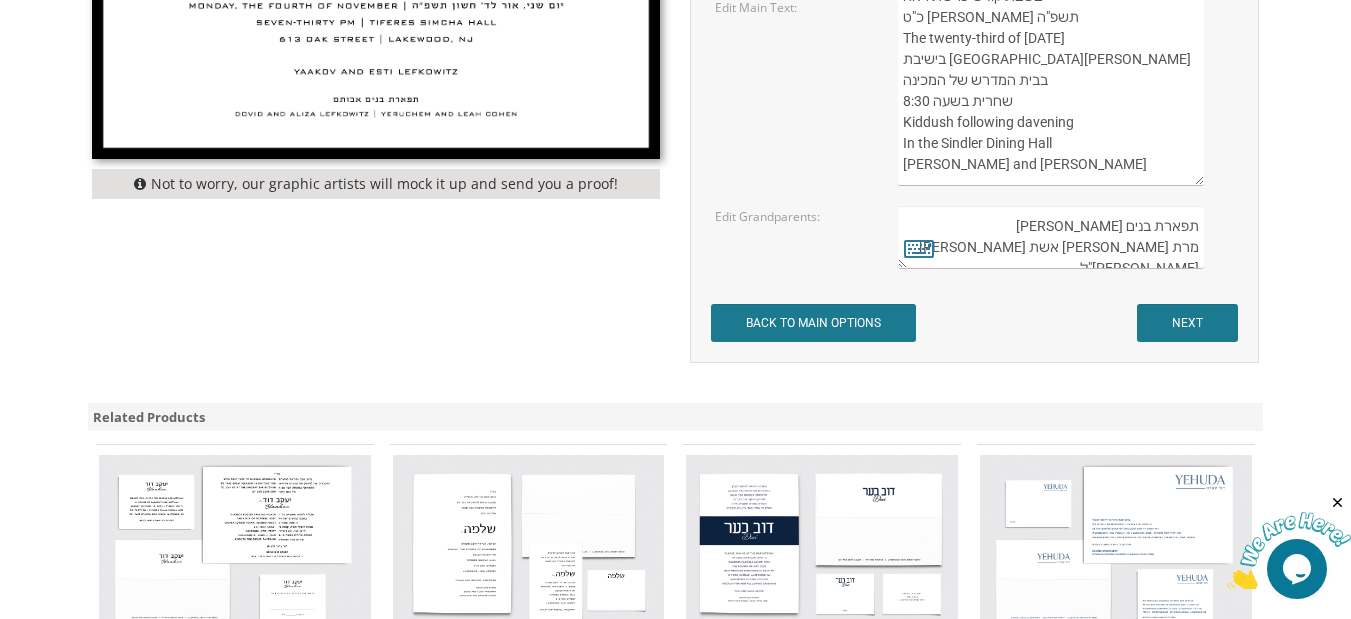 click on "תפארת בנים אבותם
Dovid and Aliza Lefkowitz | Yeruchem and Leah Cohen" at bounding box center [1051, 237] 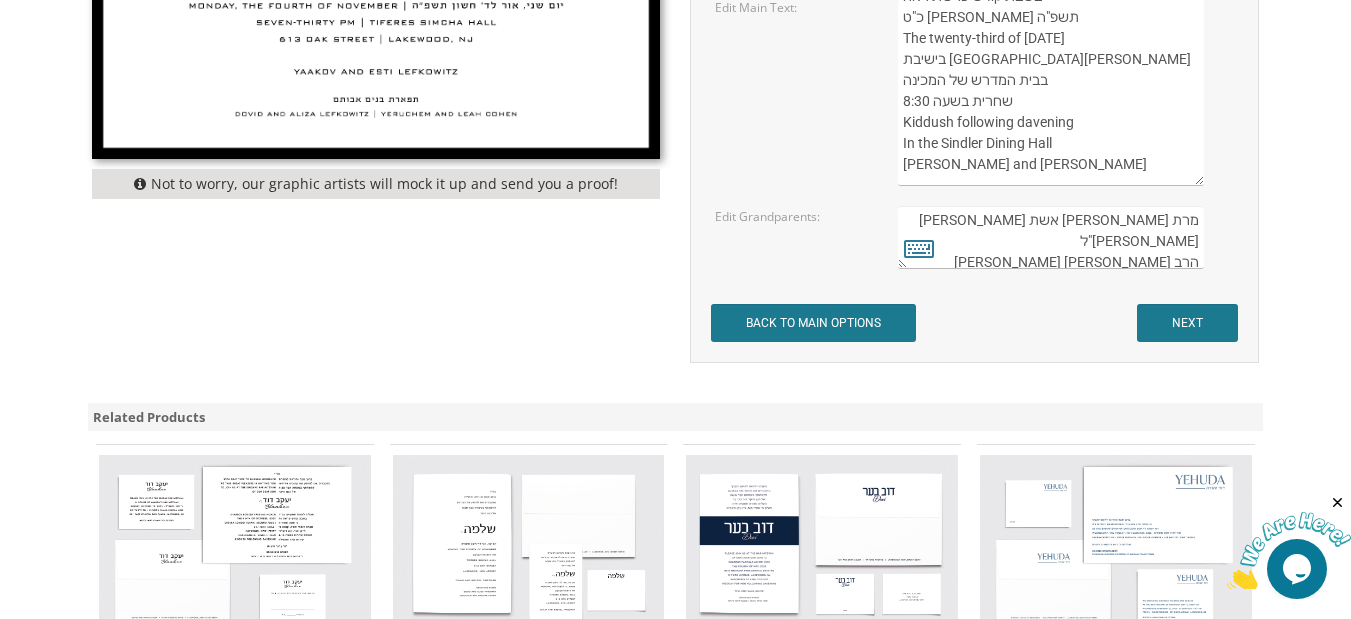 scroll, scrollTop: 42, scrollLeft: 0, axis: vertical 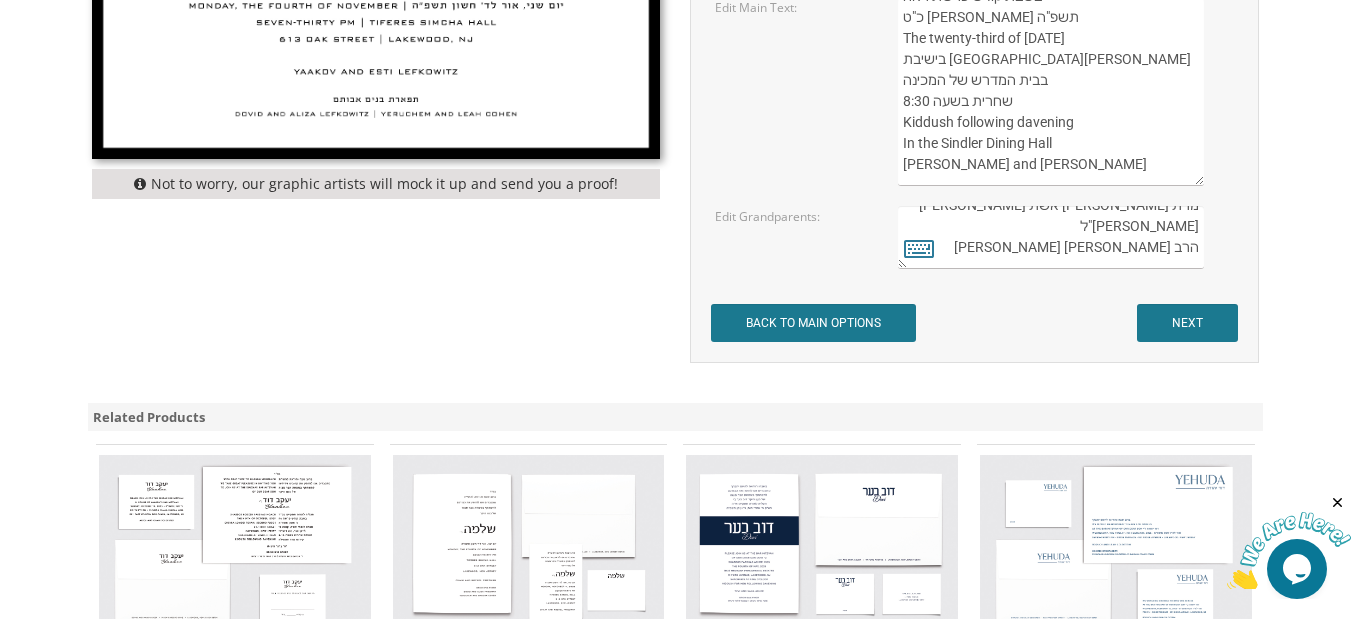 click on "תפארת בנים אבותם
Dovid and Aliza Lefkowitz | Yeruchem and Leah Cohen" at bounding box center (1051, 237) 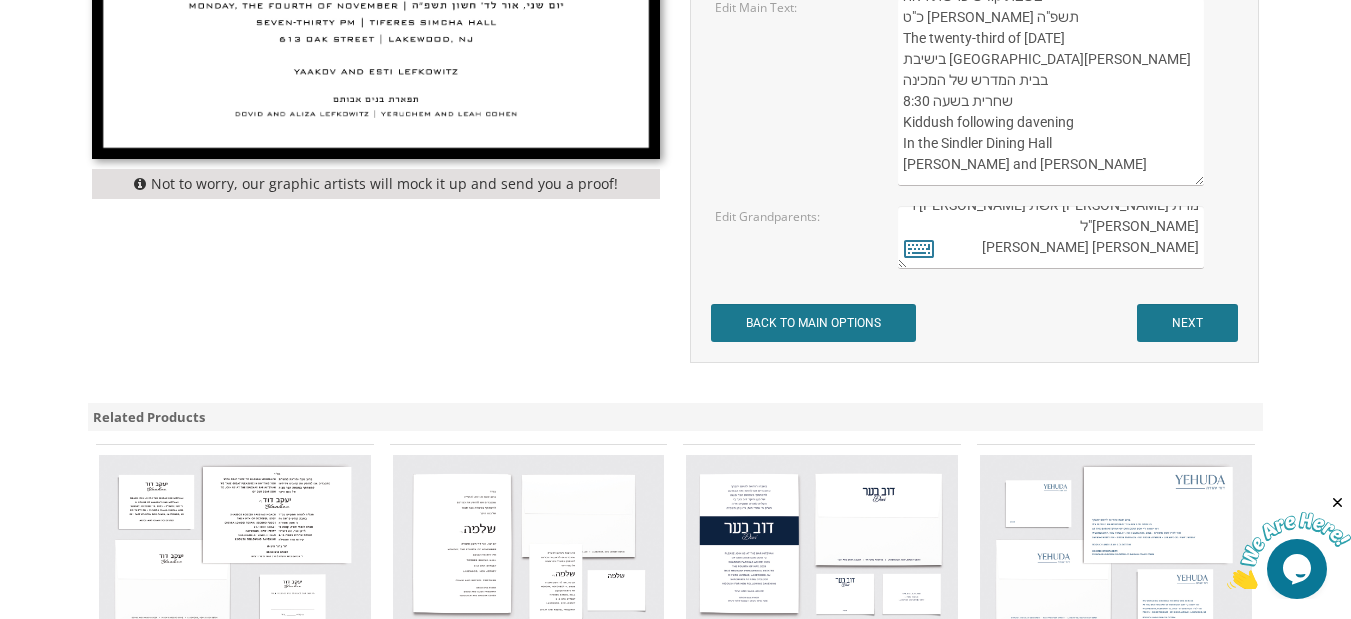 type on "תפארת בנים אבותם
מרת אסתר וונגר אשת המנוח ר' נחמיה ז"ל
הרב שרגא שמואל נויברגר ורעיתו" 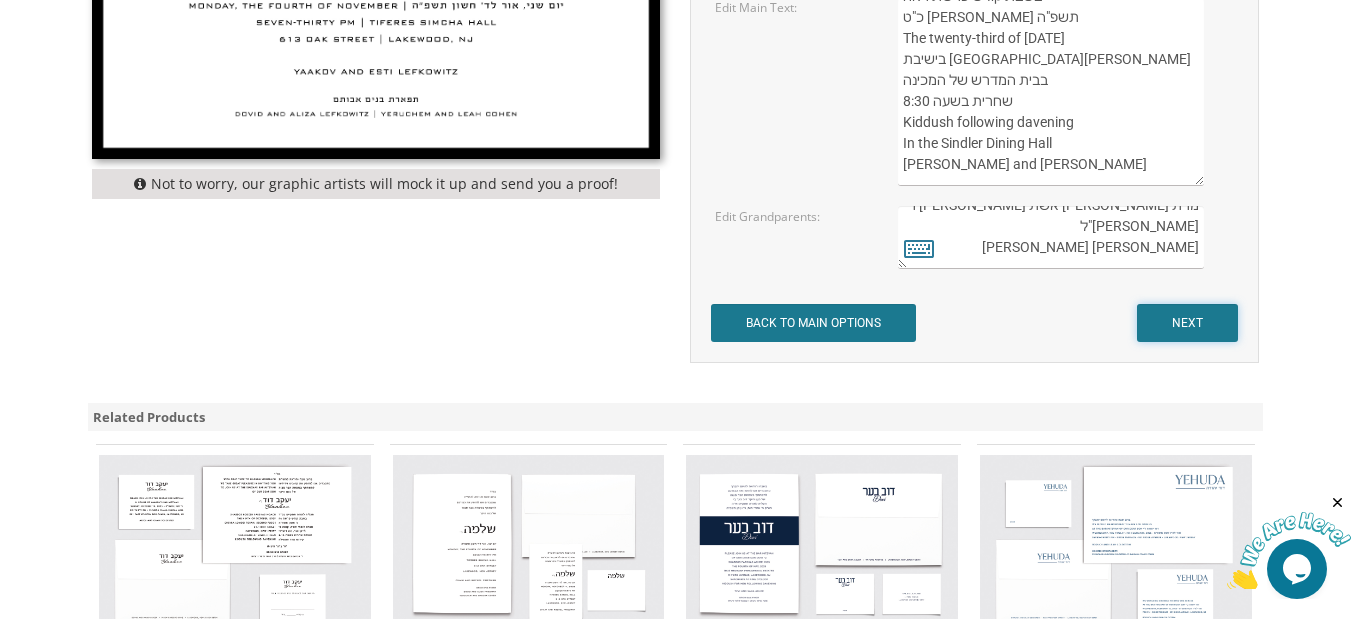click on "NEXT" at bounding box center (1187, 323) 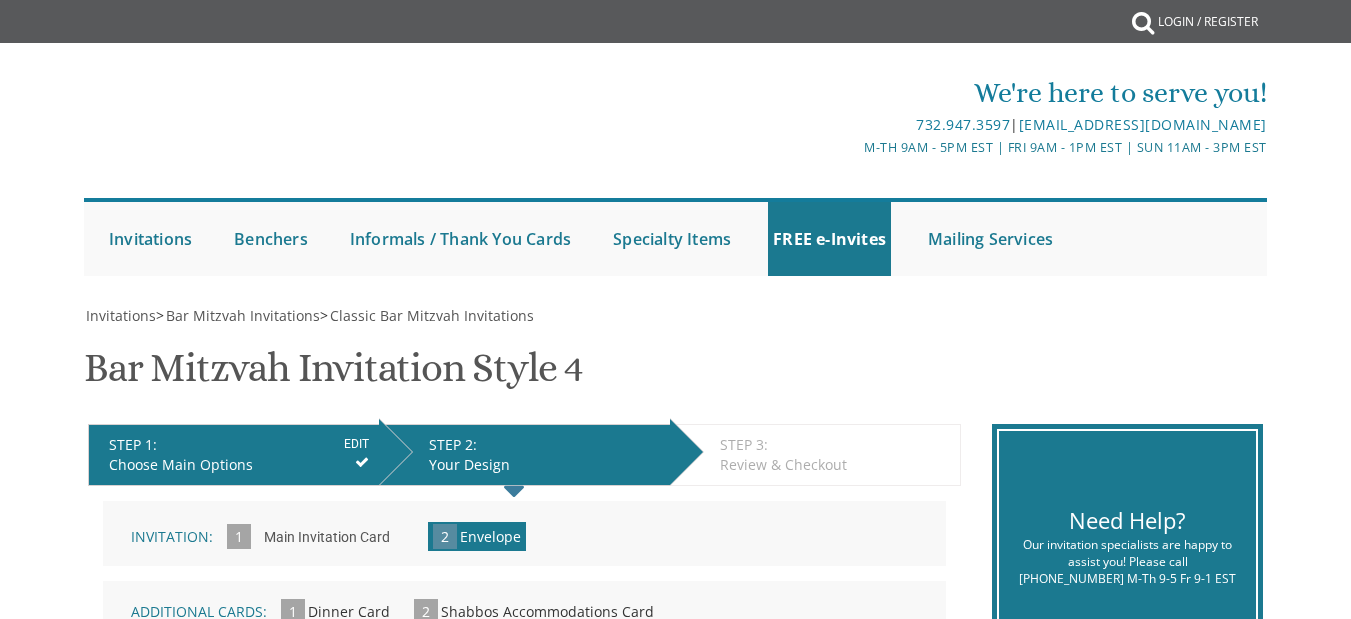 scroll, scrollTop: 0, scrollLeft: 0, axis: both 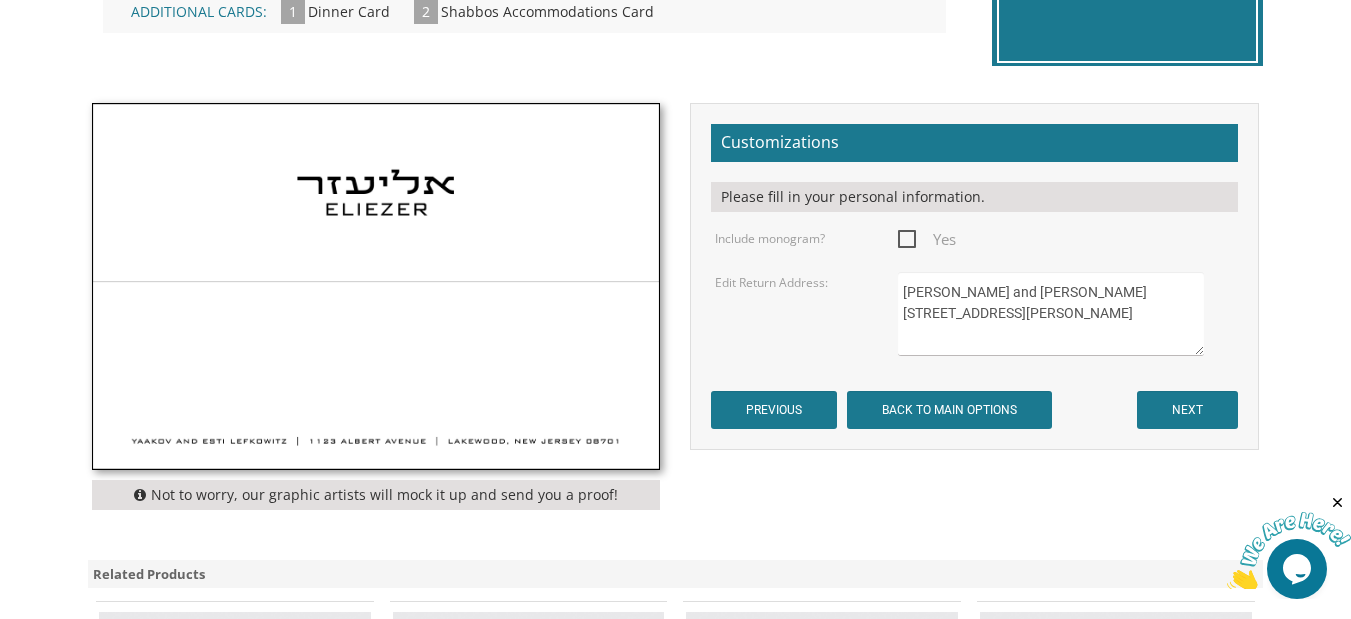 drag, startPoint x: 903, startPoint y: 292, endPoint x: 1028, endPoint y: 365, distance: 144.75496 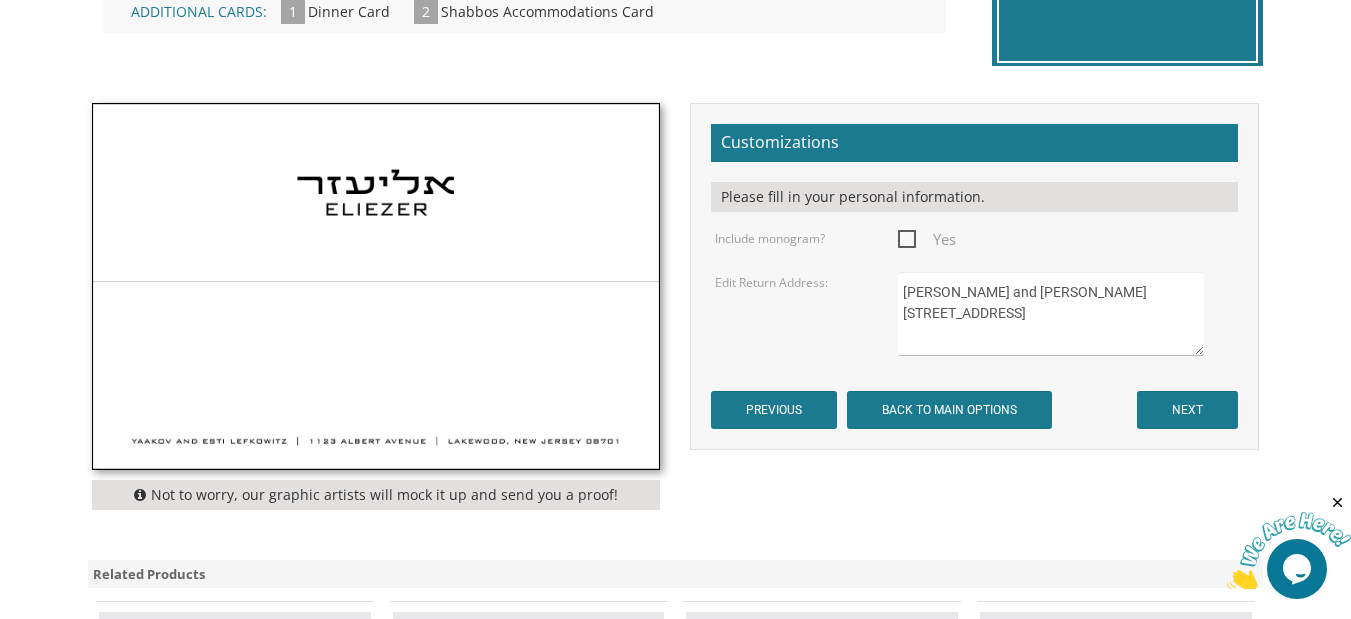 type on "[PERSON_NAME] and [PERSON_NAME]
[STREET_ADDRESS]" 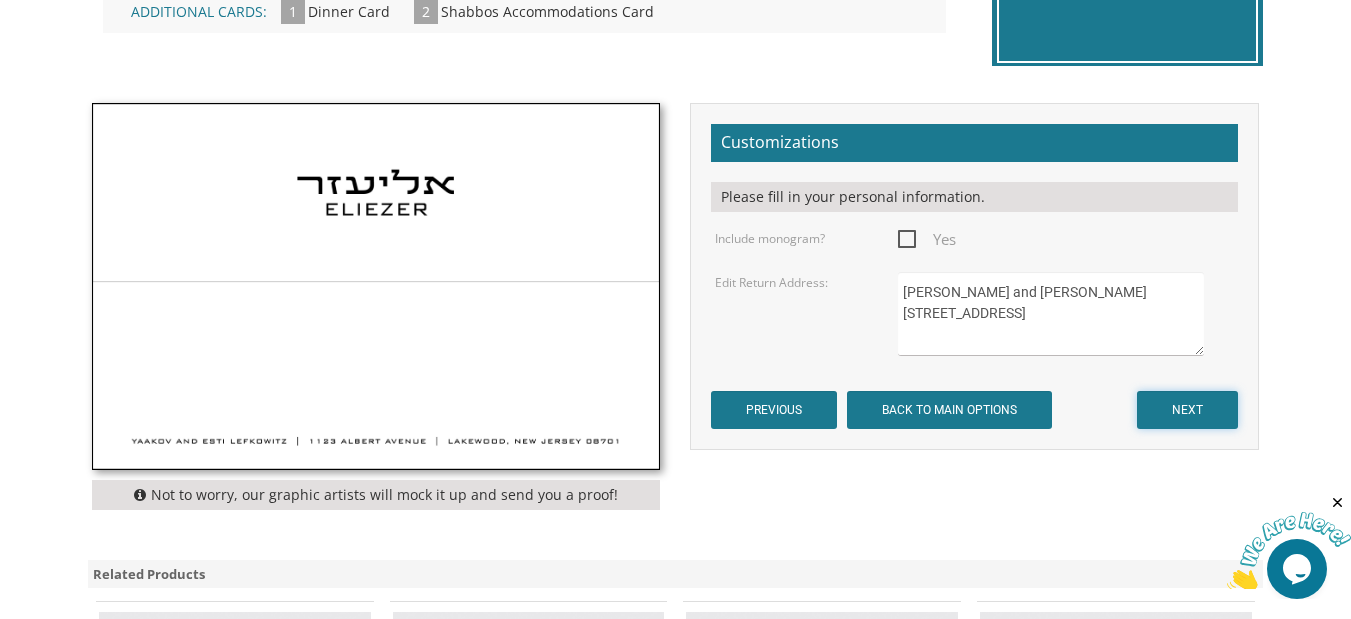 click on "NEXT" at bounding box center (1187, 410) 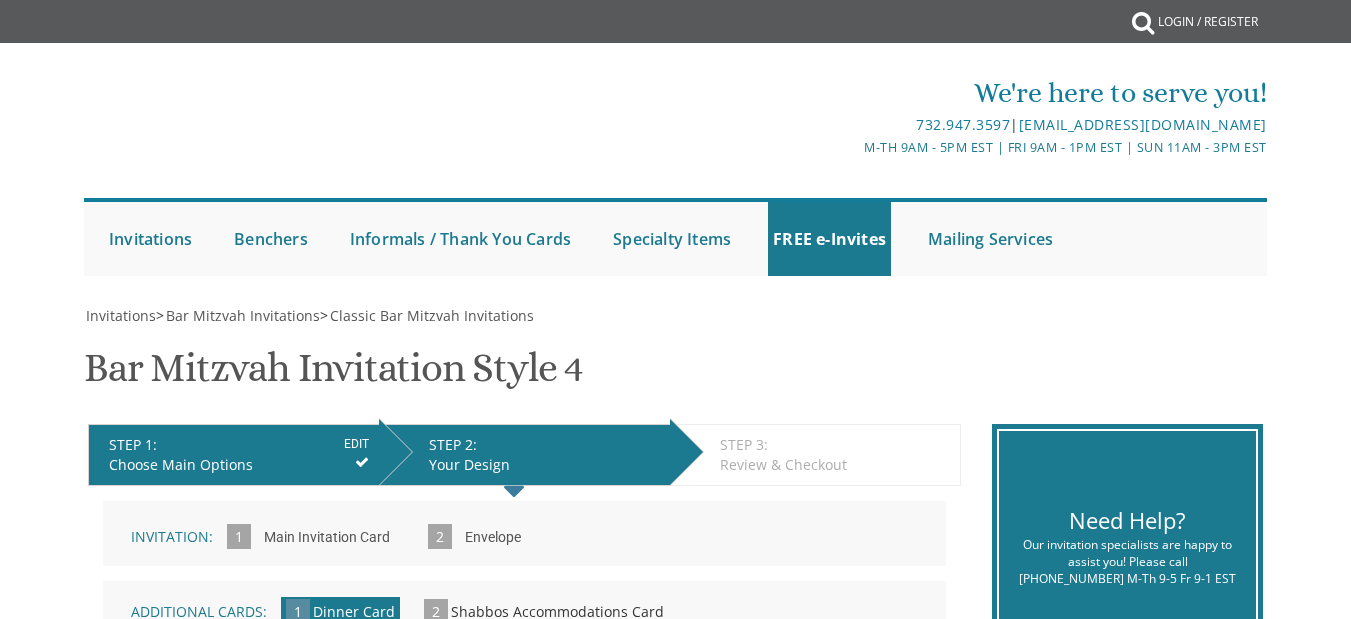scroll, scrollTop: 0, scrollLeft: 0, axis: both 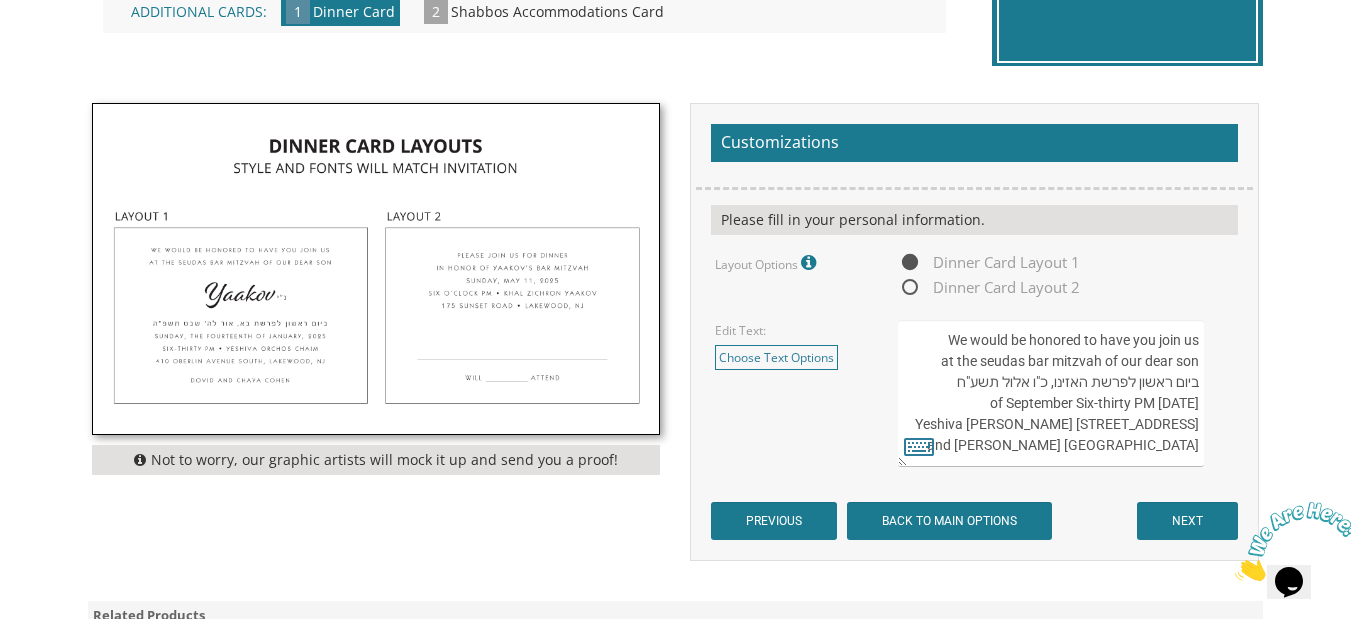 click on "We would be honored to have you join us
at the seudas bar mitzvah of our dear son
ביום ראשון לפרשת האזינו, כ"ו אלול תשע"ח
[DATE] of September Six-thirty PM
Yeshiva [PERSON_NAME] [STREET_ADDRESS]
[GEOGRAPHIC_DATA] and [PERSON_NAME]" at bounding box center (1051, 393) 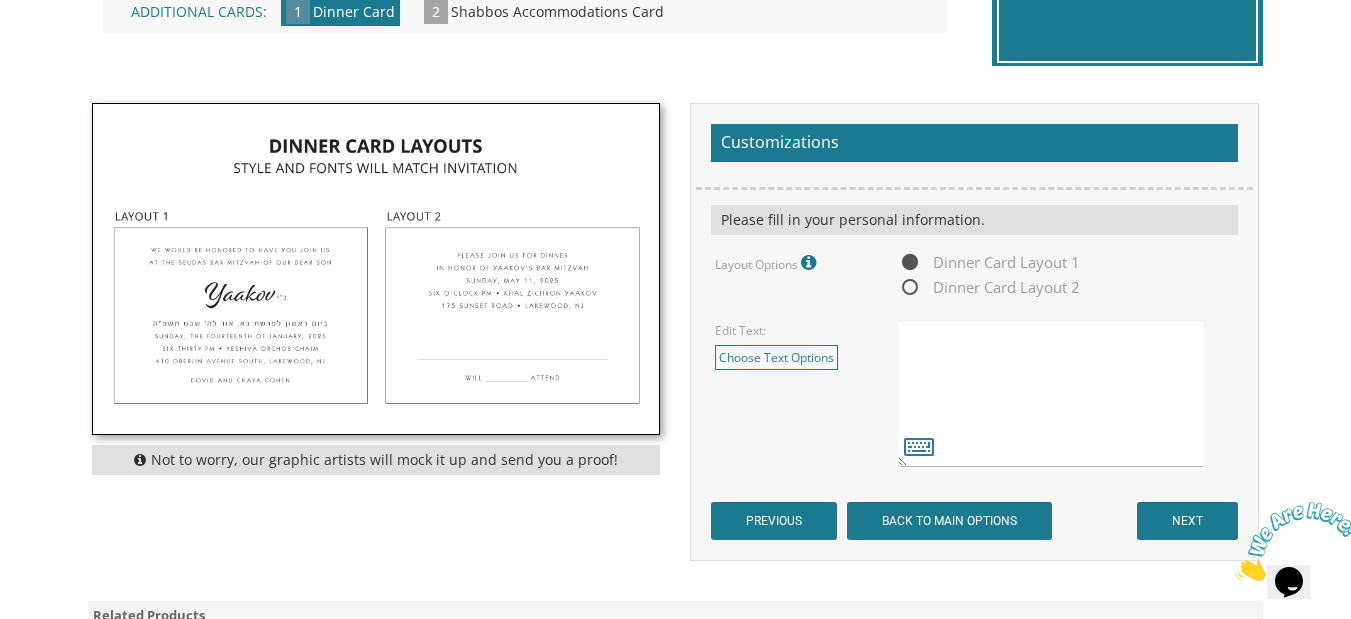 click on "We would be honored to have you join us
at the seudas bar mitzvah of our dear son
ביום ראשון לפרשת האזינו, כ"ו אלול תשע"ח
[DATE] of September Six-thirty PM
Yeshiva [PERSON_NAME] [STREET_ADDRESS]
[GEOGRAPHIC_DATA] and [PERSON_NAME]" at bounding box center (1051, 393) 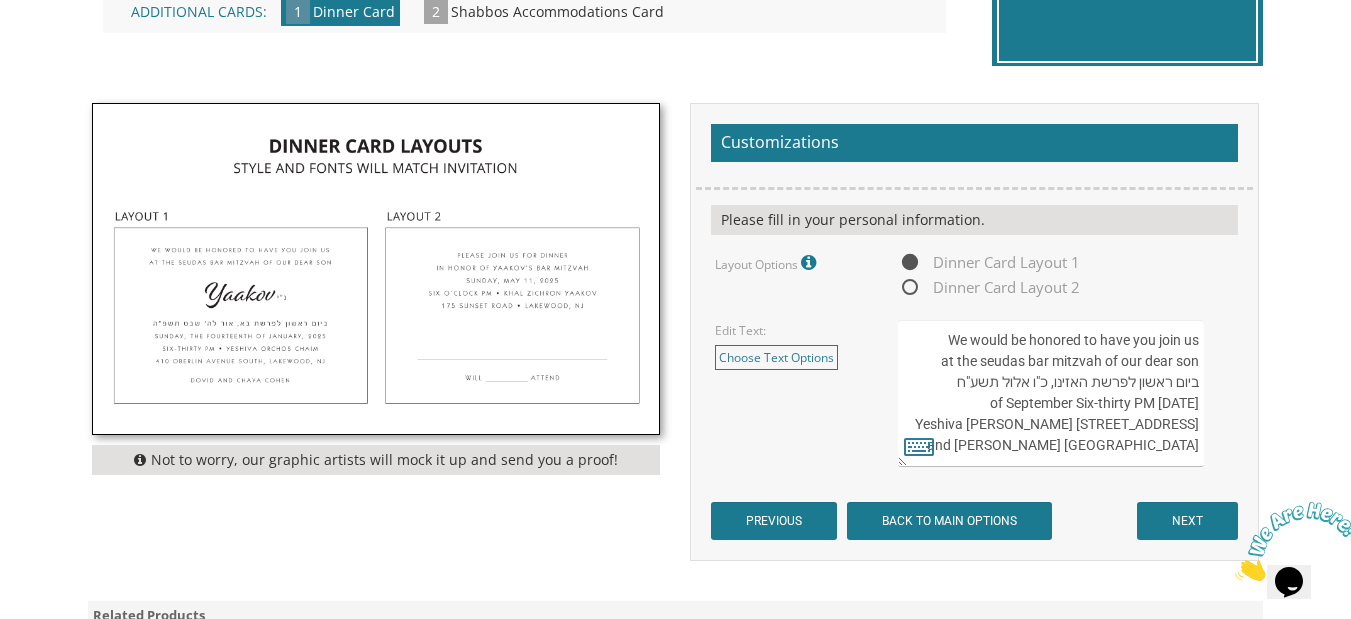 click on "We would be honored to have you join us
at the seudas bar mitzvah of our dear son
ביום ראשון לפרשת האזינו, כ"ו אלול תשע"ח
[DATE] of September Six-thirty PM
Yeshiva [PERSON_NAME] [STREET_ADDRESS]
[GEOGRAPHIC_DATA] and [PERSON_NAME]" at bounding box center (1051, 393) 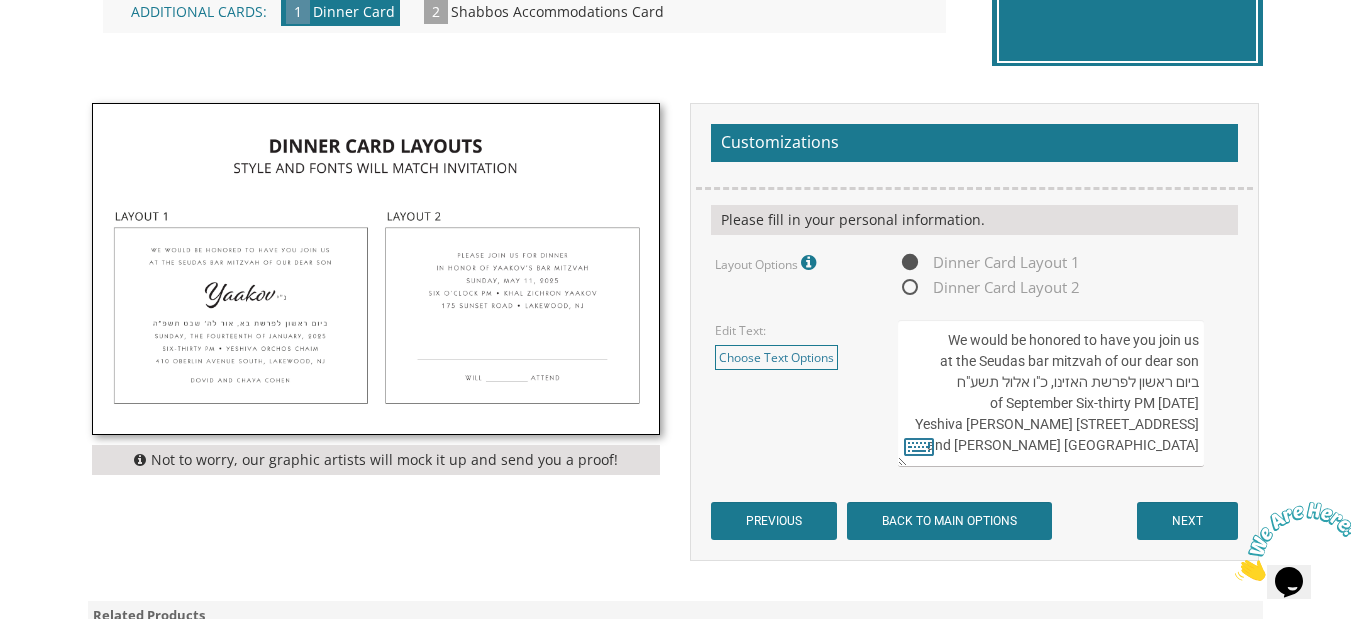 click on "We would be honored to have you join us
at the seudas bar mitzvah of our dear son
ביום ראשון לפרשת האזינו, כ"ו אלול תשע"ח
Sunday, the twenty-first of September Six-thirty PM
Yeshiva Orchos Chaim 410 Oberlin Avenue South, Lakewood, NJ
Chaim and Shani Kohn" at bounding box center (1051, 393) 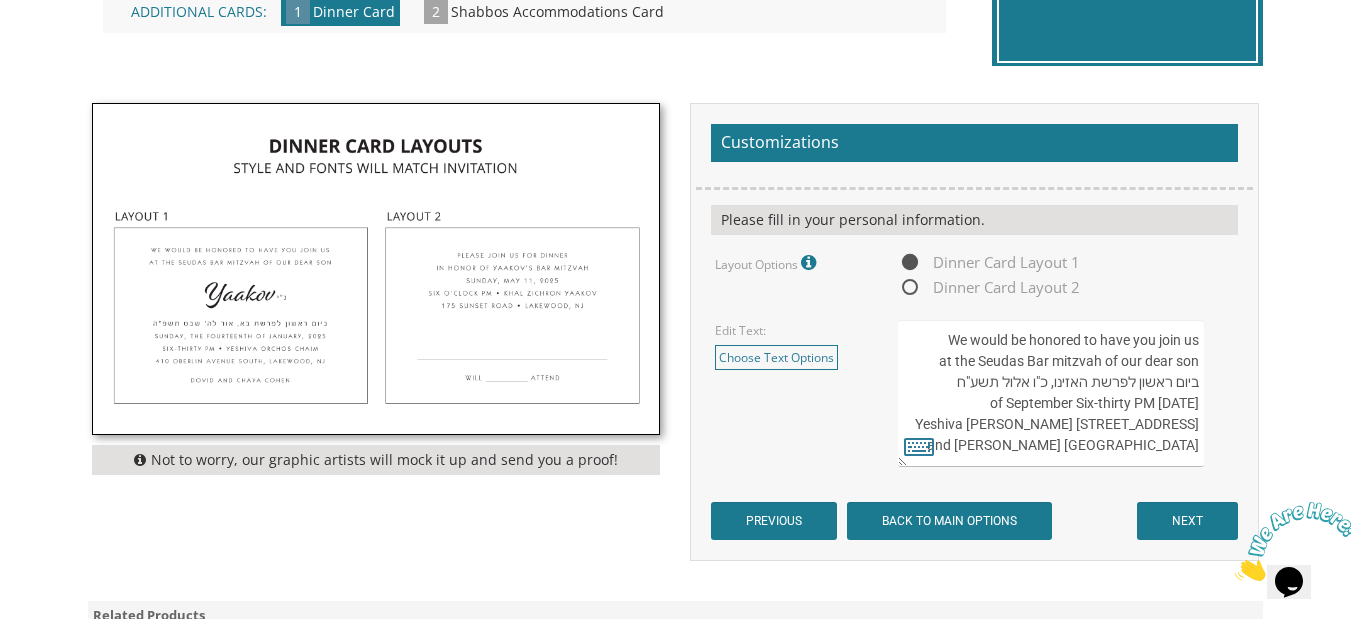 click on "We would be honored to have you join us
at the seudas bar mitzvah of our dear son
ביום ראשון לפרשת האזינו, כ"ו אלול תשע"ח
Sunday, the twenty-first of September Six-thirty PM
Yeshiva Orchos Chaim 410 Oberlin Avenue South, Lakewood, NJ
Chaim and Shani Kohn" at bounding box center (1051, 393) 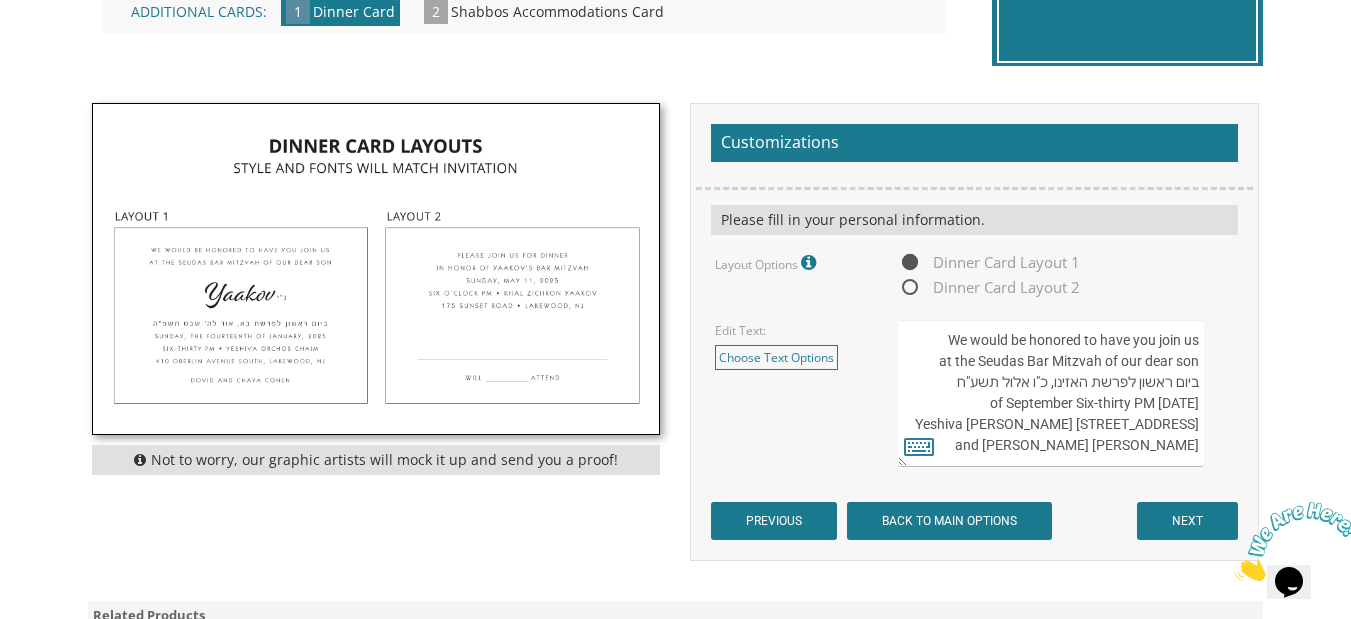 click on "We would be honored to have you join us
at the seudas bar mitzvah of our dear son
ביום ראשון לפרשת האזינו, כ"ו אלול תשע"ח
Sunday, the twenty-first of September Six-thirty PM
Yeshiva Orchos Chaim 410 Oberlin Avenue South, Lakewood, NJ
Chaim and Shani Kohn" at bounding box center (1051, 393) 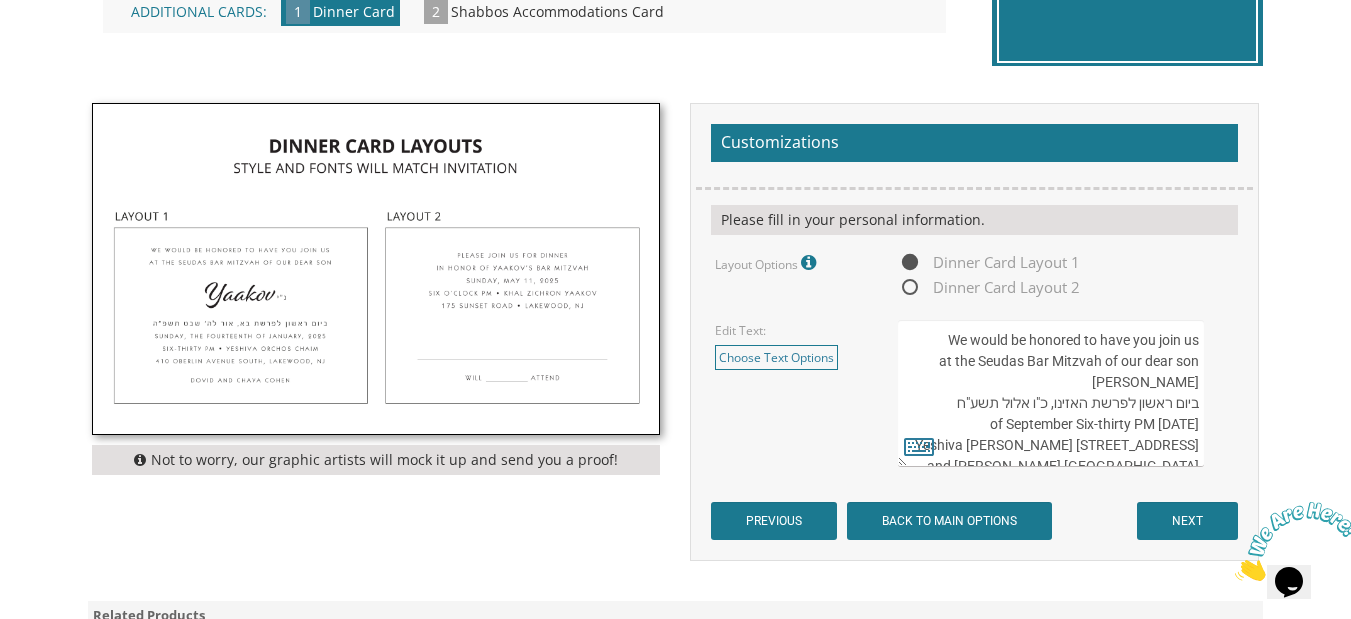 drag, startPoint x: 1172, startPoint y: 402, endPoint x: 1048, endPoint y: 404, distance: 124.01613 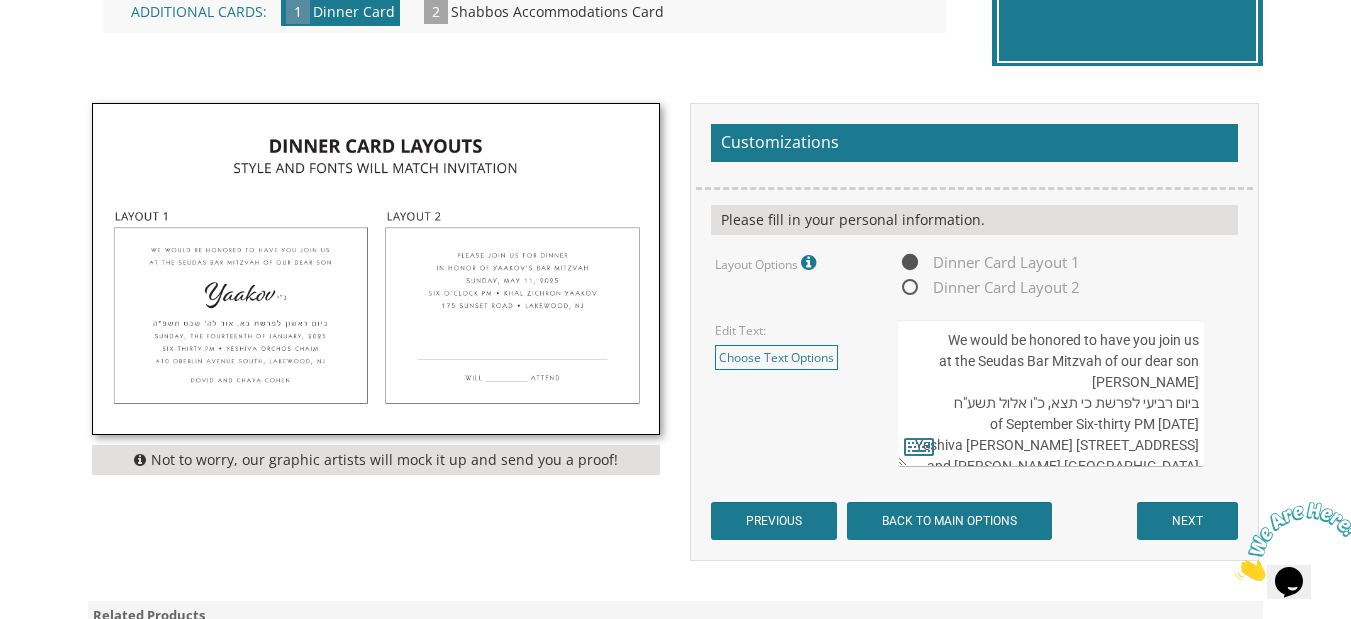 drag, startPoint x: 1036, startPoint y: 411, endPoint x: 1017, endPoint y: 404, distance: 20.248457 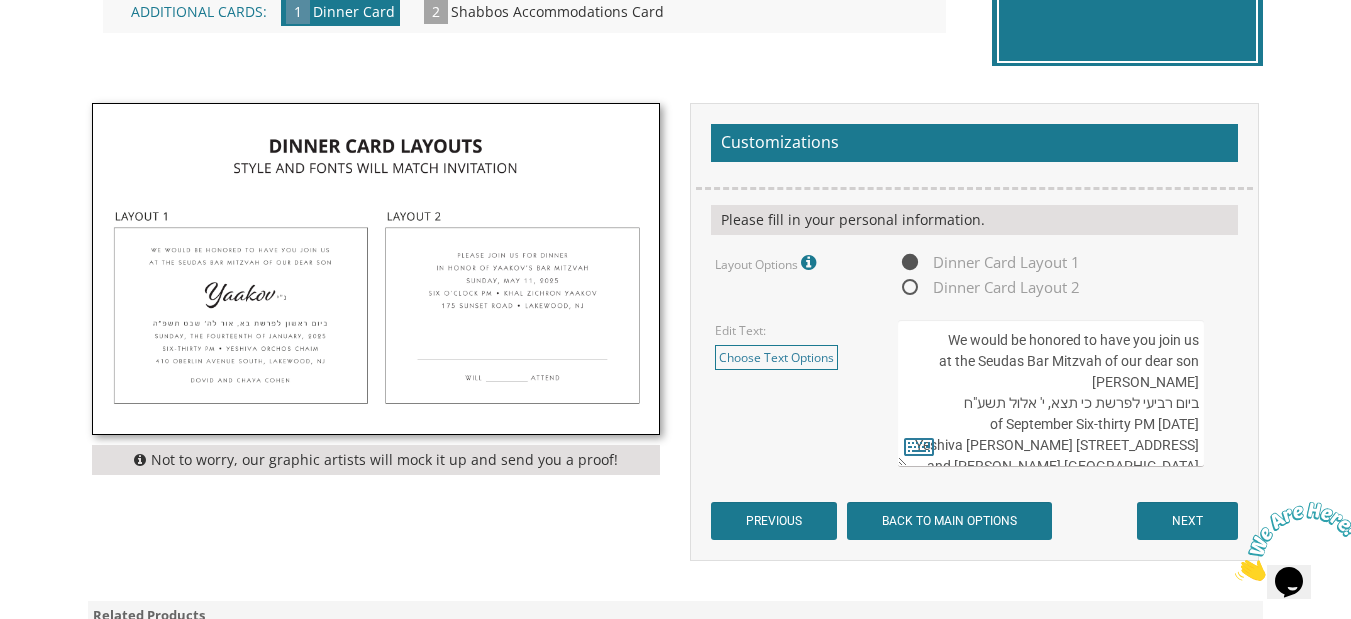 click on "We would be honored to have you join us
at the seudas bar mitzvah of our dear son
ביום ראשון לפרשת האזינו, כ"ו אלול תשע"ח
Sunday, the twenty-first of September Six-thirty PM
Yeshiva Orchos Chaim 410 Oberlin Avenue South, Lakewood, NJ
Chaim and Shani Kohn" at bounding box center [1051, 393] 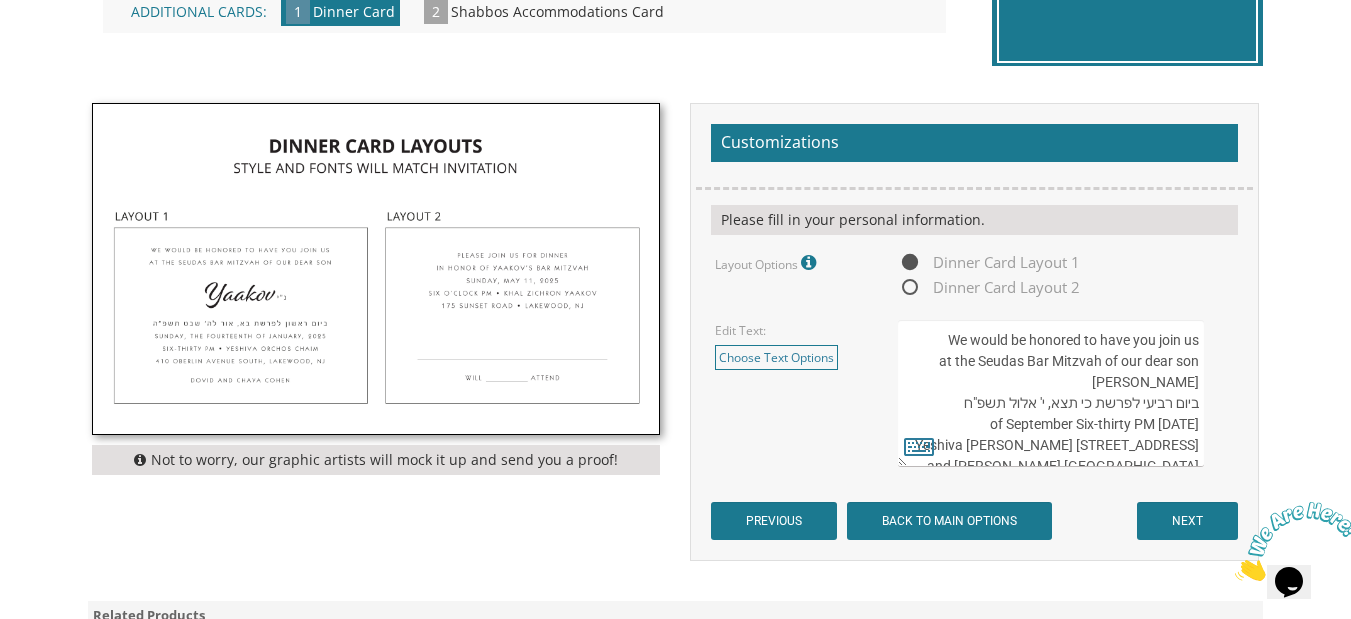 click on "We would be honored to have you join us
at the seudas bar mitzvah of our dear son
ביום ראשון לפרשת האזינו, כ"ו אלול תשע"ח
Sunday, the twenty-first of September Six-thirty PM
Yeshiva Orchos Chaim 410 Oberlin Avenue South, Lakewood, NJ
Chaim and Shani Kohn" at bounding box center (1051, 393) 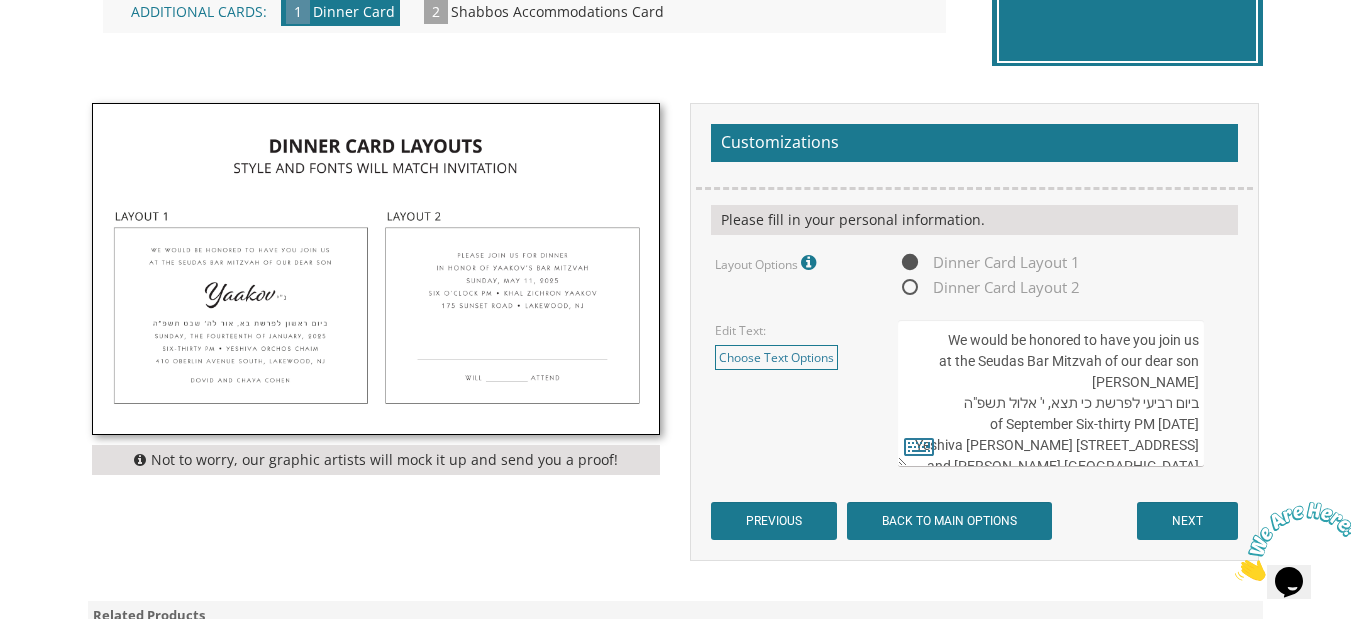 click on "We would be honored to have you join us
at the seudas bar mitzvah of our dear son
ביום ראשון לפרשת האזינו, כ"ו אלול תשע"ח
Sunday, the twenty-first of September Six-thirty PM
Yeshiva Orchos Chaim 410 Oberlin Avenue South, Lakewood, NJ
Chaim and Shani Kohn" at bounding box center [1051, 393] 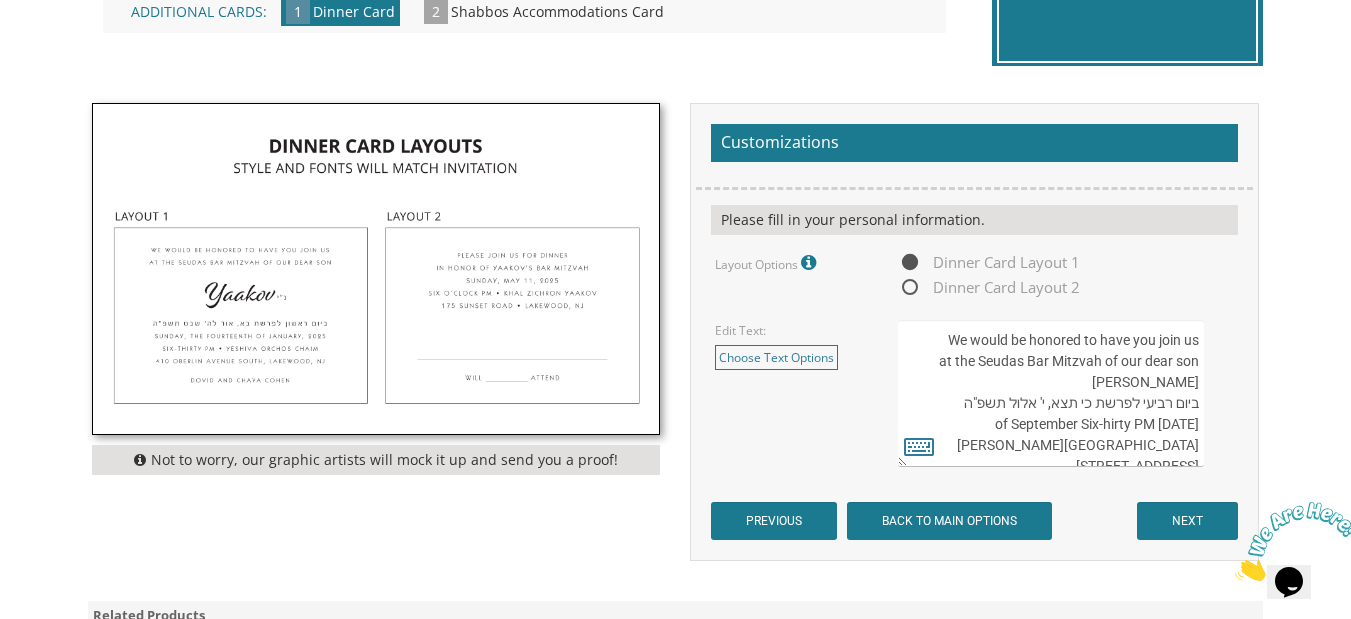 click on "We would be honored to have you join us
at the seudas bar mitzvah of our dear son
ביום ראשון לפרשת האזינו, כ"ו אלול תשע"ח
Sunday, the twenty-first of September Six-thirty PM
Yeshiva Orchos Chaim 410 Oberlin Avenue South, Lakewood, NJ
Chaim and Shani Kohn" at bounding box center [1051, 393] 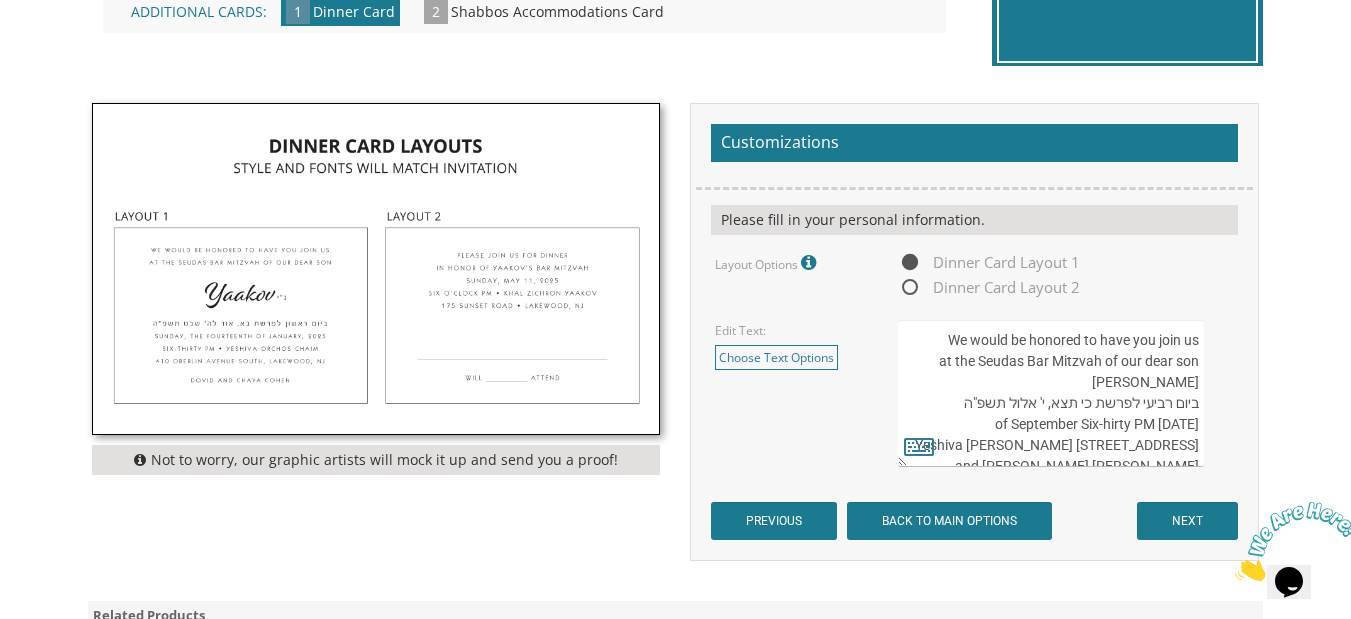 drag, startPoint x: 1016, startPoint y: 428, endPoint x: 1114, endPoint y: 429, distance: 98.005104 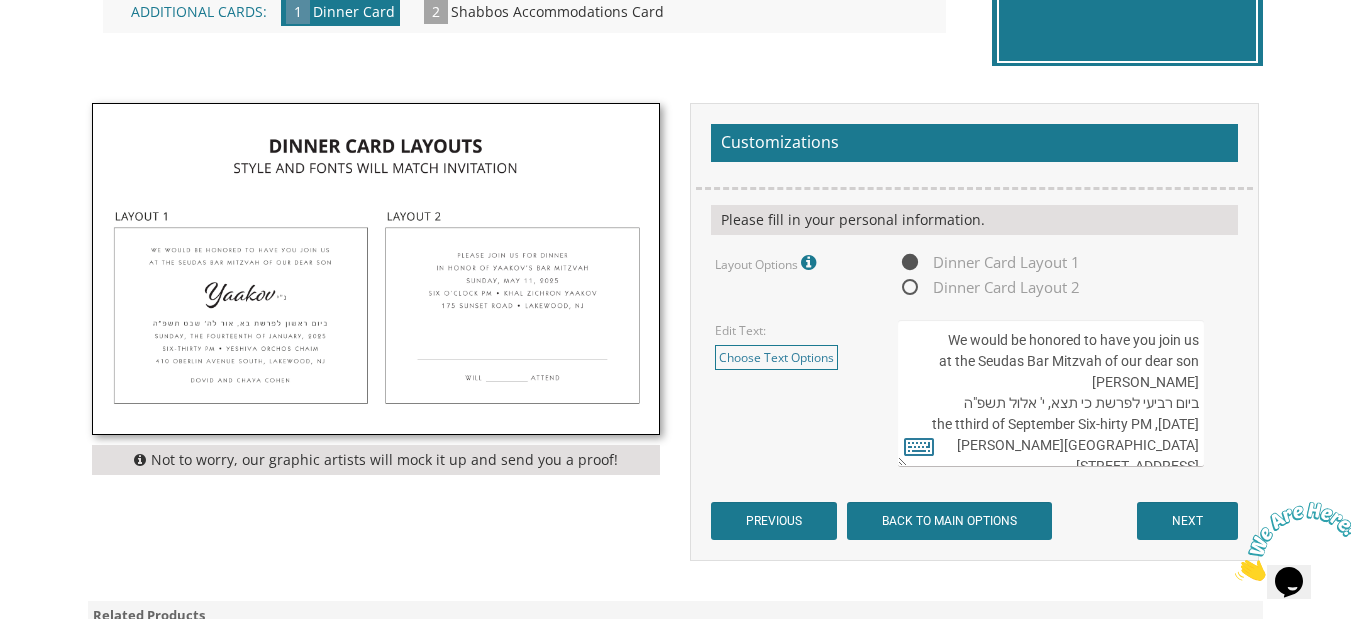 click on "We would be honored to have you join us
at the seudas bar mitzvah of our dear son
ביום ראשון לפרשת האזינו, כ"ו אלול תשע"ח
Sunday, the twenty-first of September Six-thirty PM
Yeshiva Orchos Chaim 410 Oberlin Avenue South, Lakewood, NJ
Chaim and Shani Kohn" at bounding box center [1051, 393] 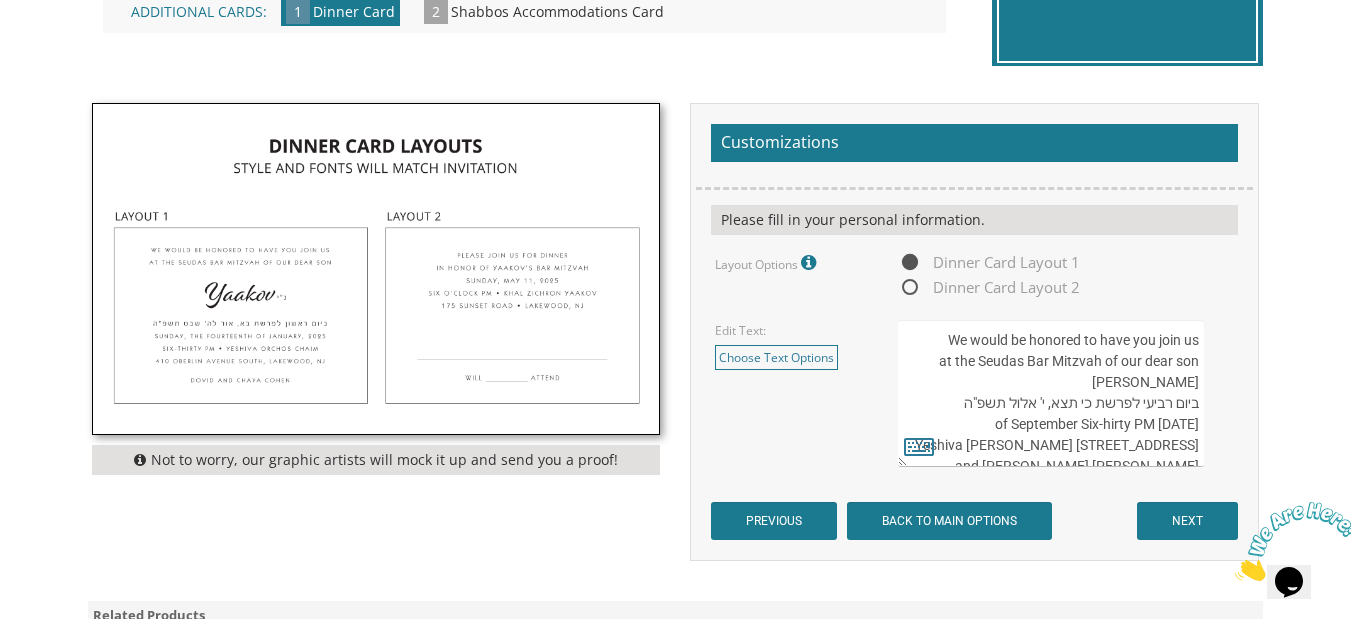 click on "We would be honored to have you join us
at the seudas bar mitzvah of our dear son
ביום ראשון לפרשת האזינו, כ"ו אלול תשע"ח
Sunday, the twenty-first of September Six-thirty PM
Yeshiva Orchos Chaim 410 Oberlin Avenue South, Lakewood, NJ
Chaim and Shani Kohn" at bounding box center (1051, 393) 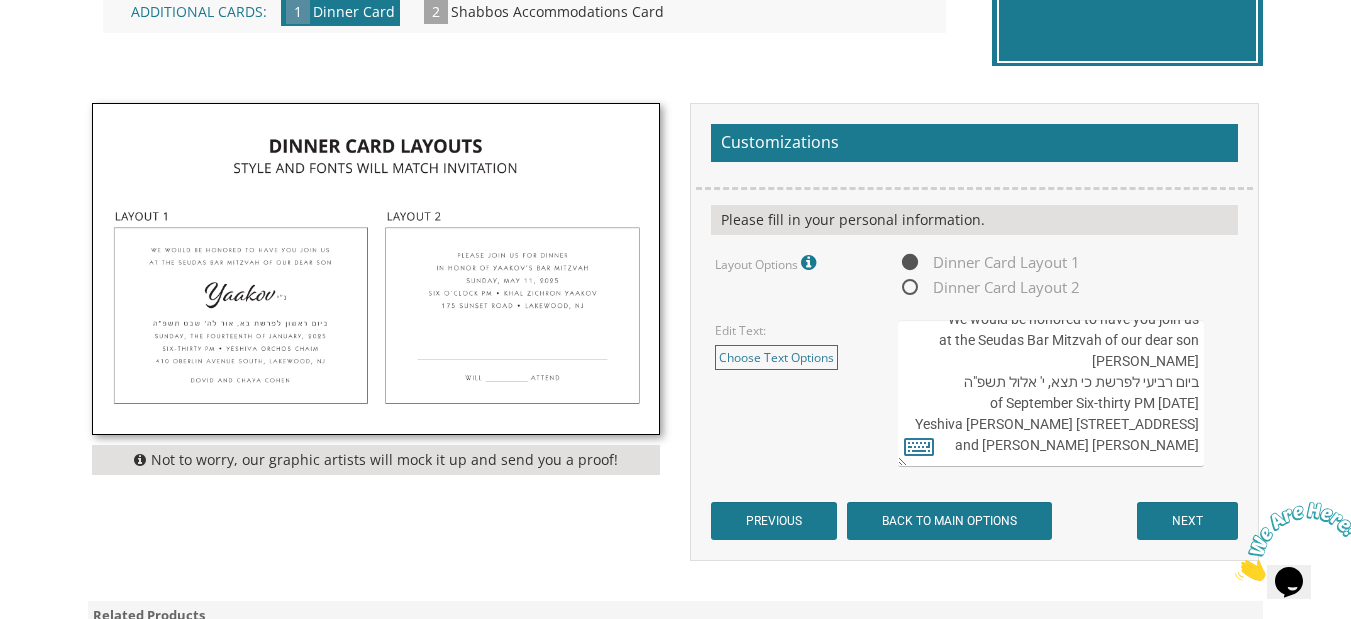 scroll, scrollTop: 63, scrollLeft: 0, axis: vertical 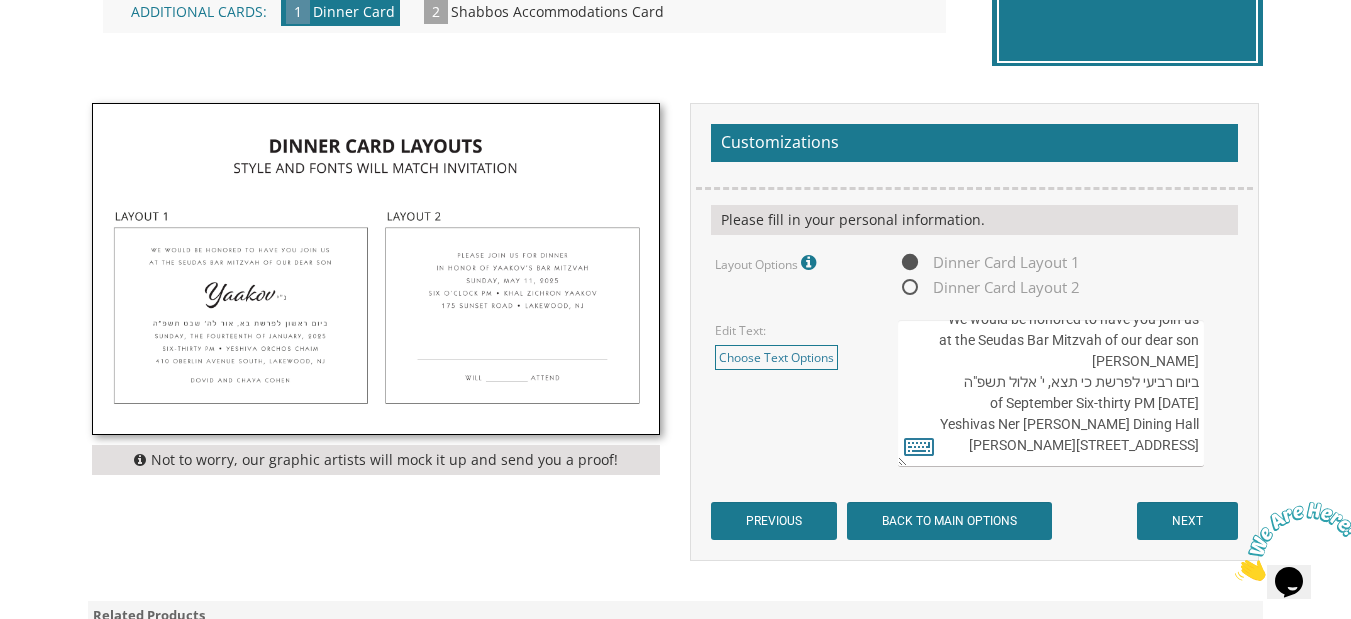 click on "We would be honored to have you join us
at the seudas bar mitzvah of our dear son
ביום ראשון לפרשת האזינו, כ"ו אלול תשע"ח
Sunday, the twenty-first of September Six-thirty PM
Yeshiva Orchos Chaim 410 Oberlin Avenue South, Lakewood, NJ
Chaim and Shani Kohn" at bounding box center [1051, 393] 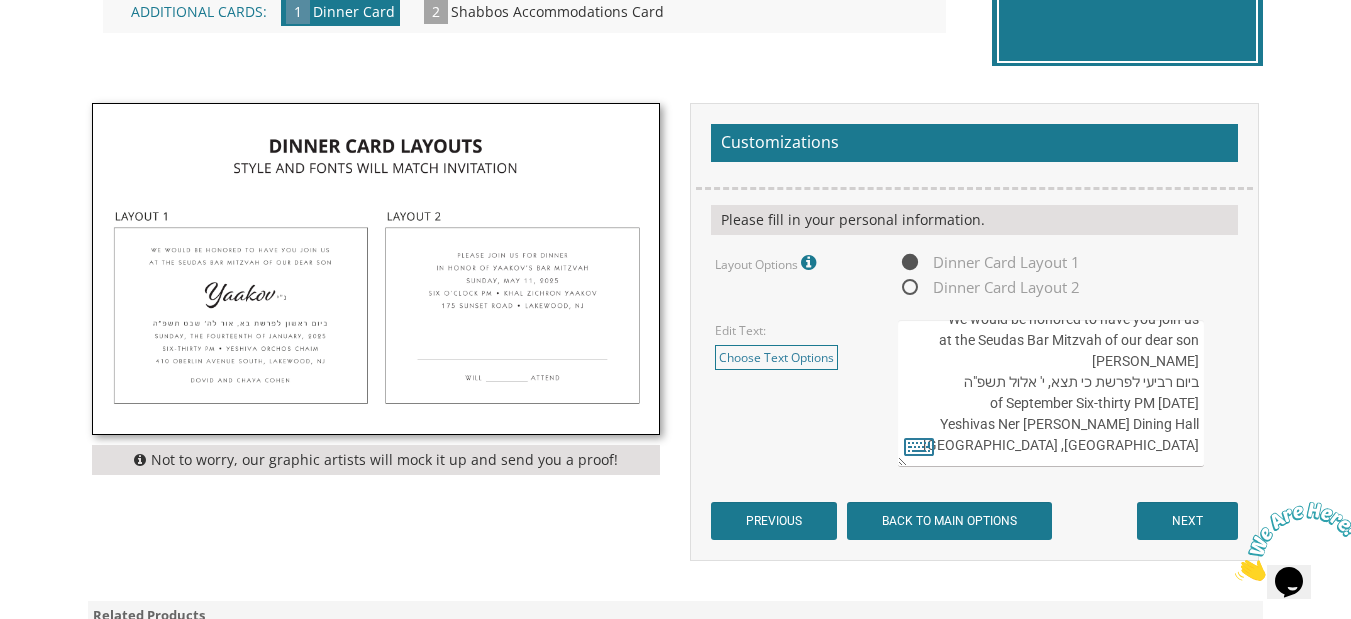 scroll, scrollTop: 63, scrollLeft: 0, axis: vertical 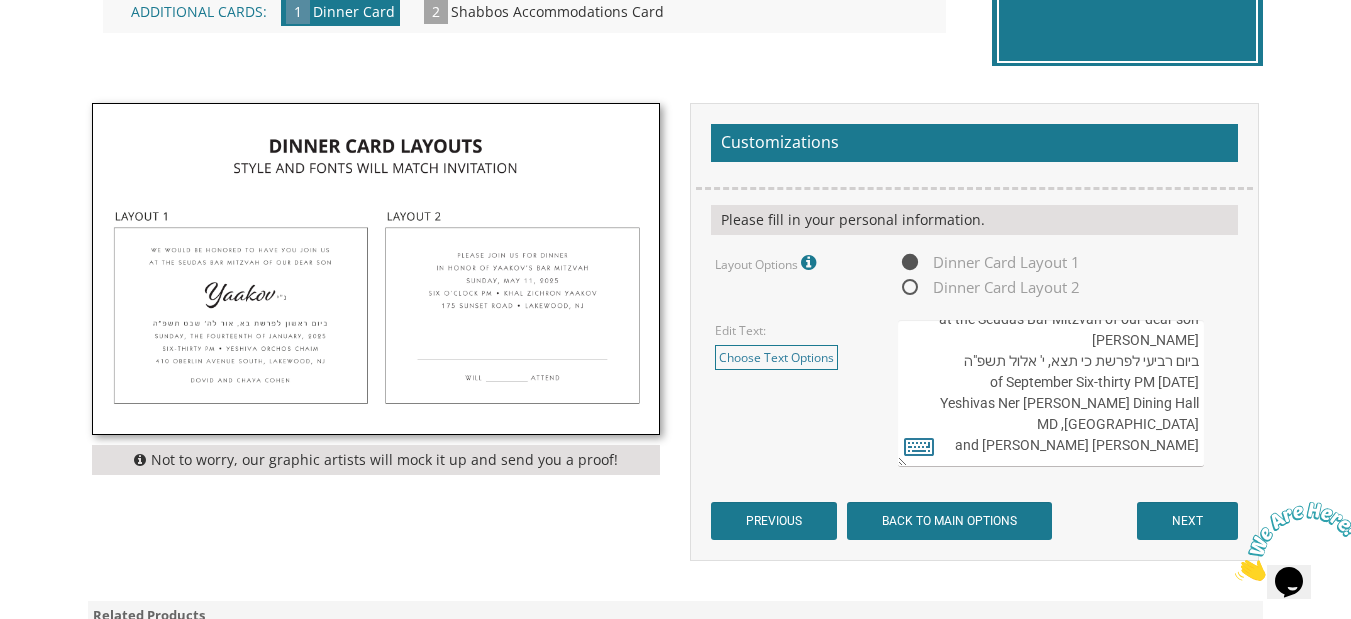 type on "We would be honored to have you join us
at the Seudas Bar Mitzvah of our dear son
Naftali
ביום רביעי לפרשת כי תצא, י' אלול תשפ"ה
Wednesday, the third of September Six-thirty PM
Yeshivas Ner Yisroel Wolfe Dining Hall
Baltimore, MD
Yitzchok and Tova Wenger" 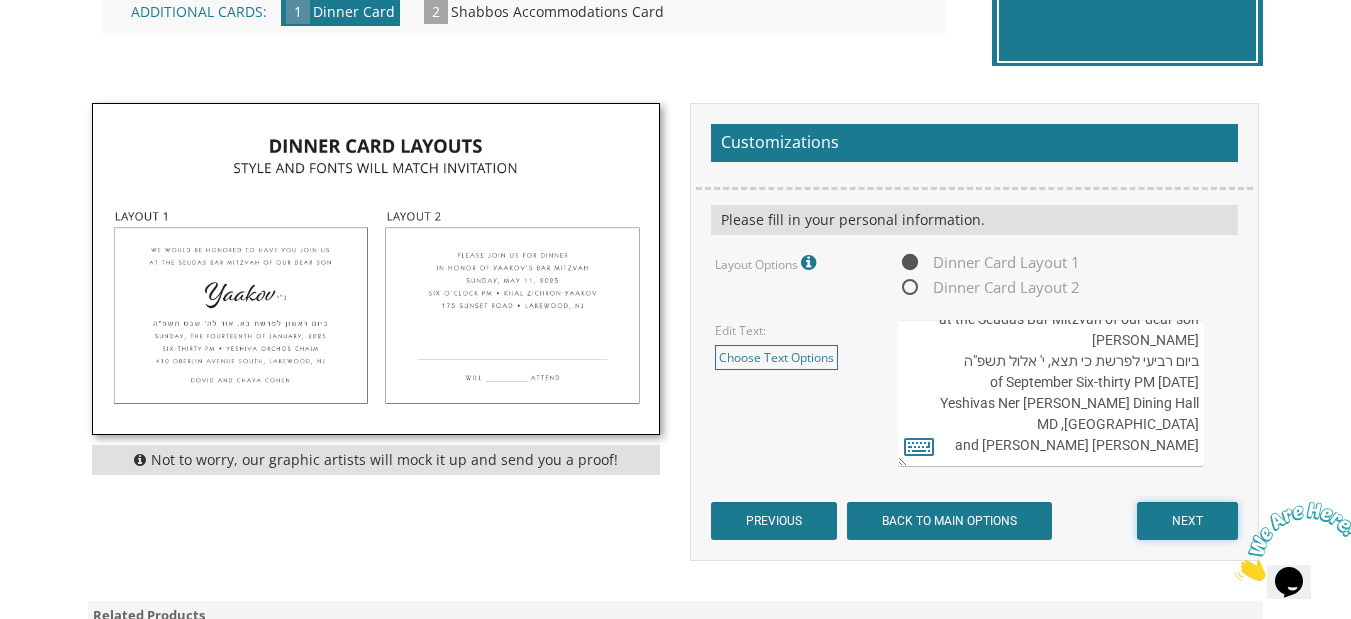 click on "NEXT" at bounding box center [1187, 521] 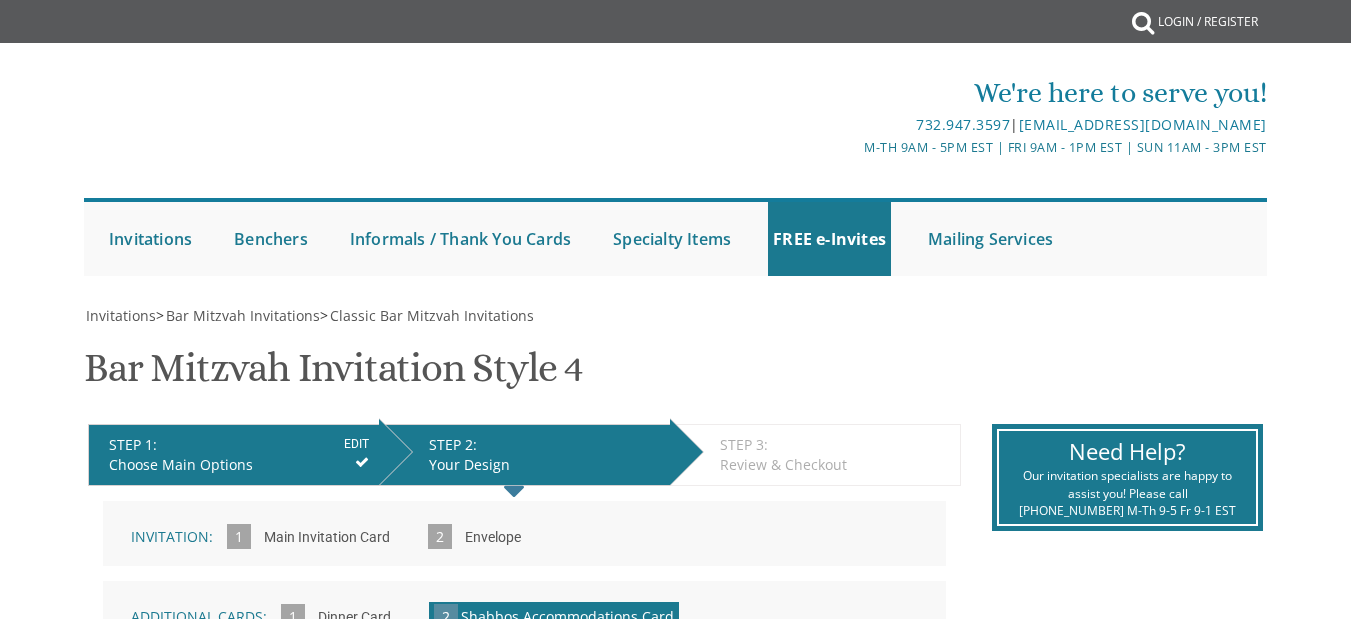 scroll, scrollTop: 0, scrollLeft: 0, axis: both 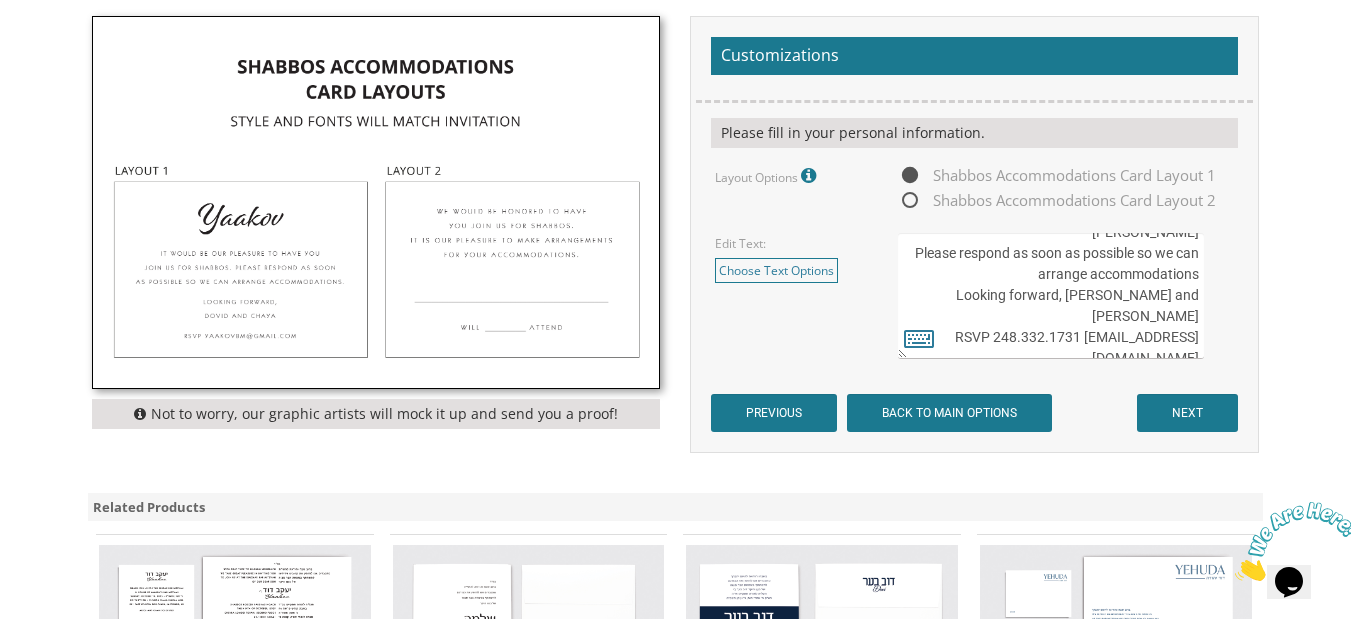 click on "It would be our pleasure to have you join us for [PERSON_NAME]
Please respond as soon as possible so we can arrange accommodations
Looking forward, [PERSON_NAME] and [PERSON_NAME]
RSVP 248.332.1731 [EMAIL_ADDRESS][DOMAIN_NAME]" at bounding box center (1051, 296) 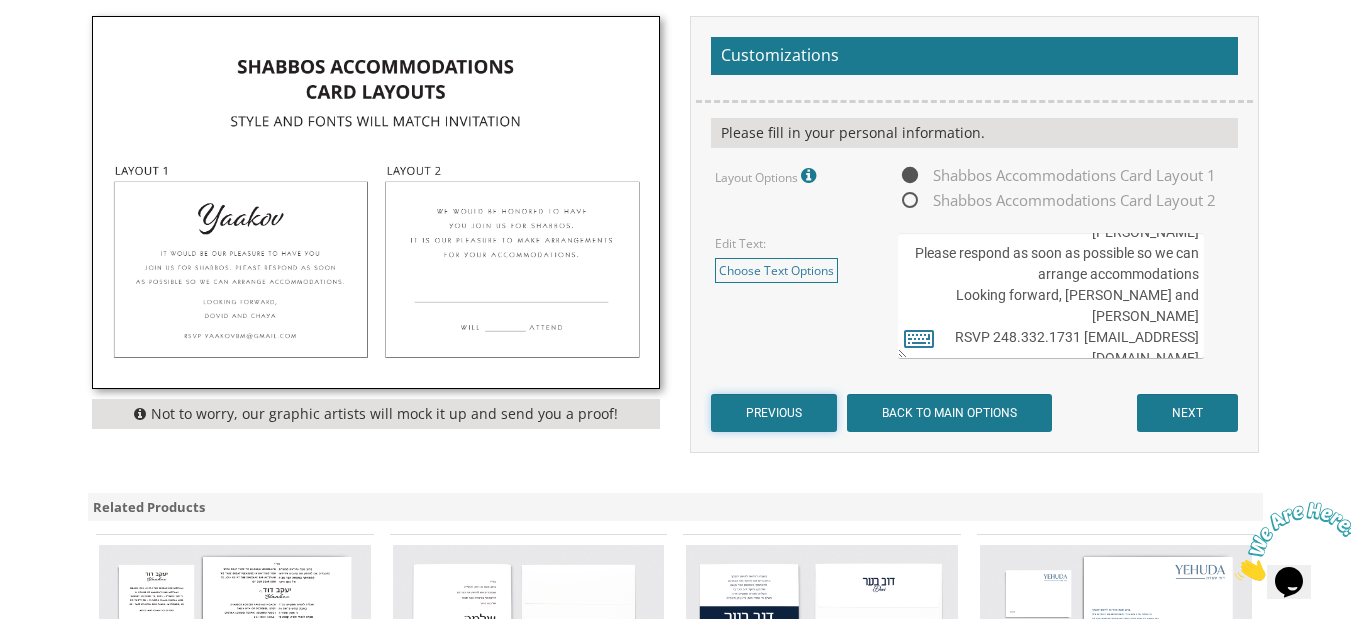 click on "PREVIOUS" at bounding box center [774, 413] 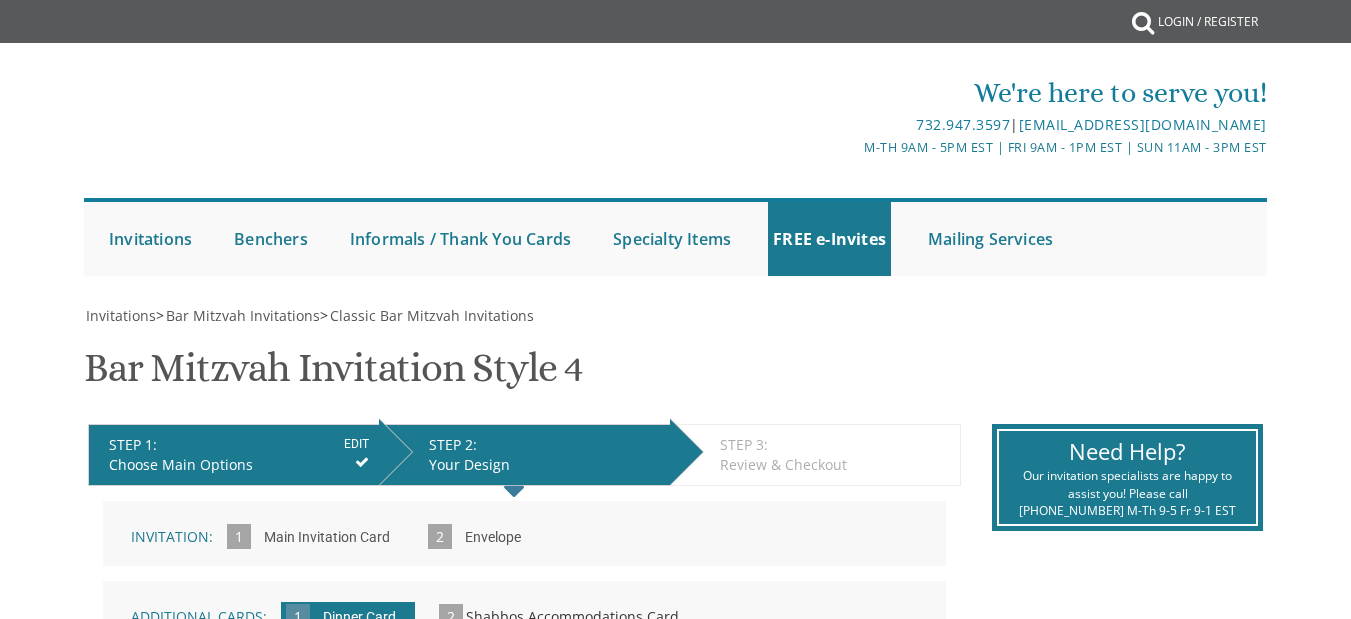 scroll, scrollTop: 0, scrollLeft: 0, axis: both 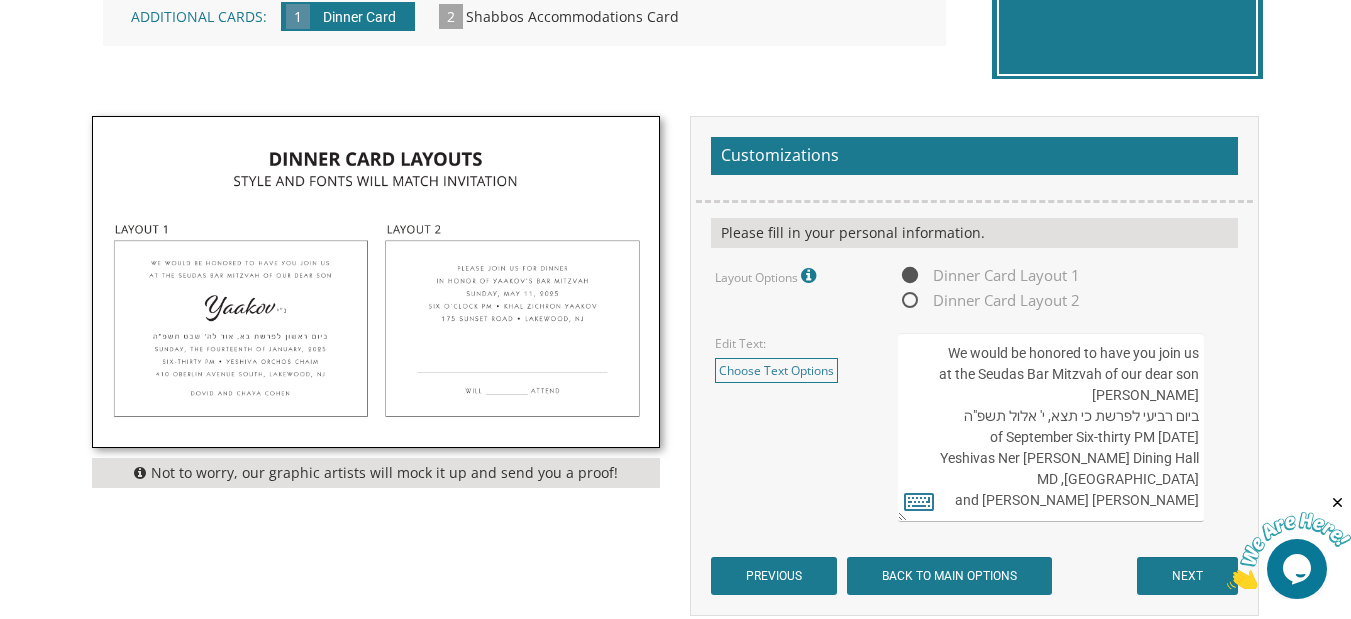 click on "We would be honored to have you join us
at the Seudas Bar Mitzvah of our dear son
Naftali
ביום רביעי לפרשת כי תצא, י' אלול תשפ"ה
Wednesday, the third of September Six-thirty PM
Yeshivas Ner Yisroel Wolfe Dining Hall
Baltimore, MD
Yitzchok and Tova Wenger" at bounding box center (1051, 427) 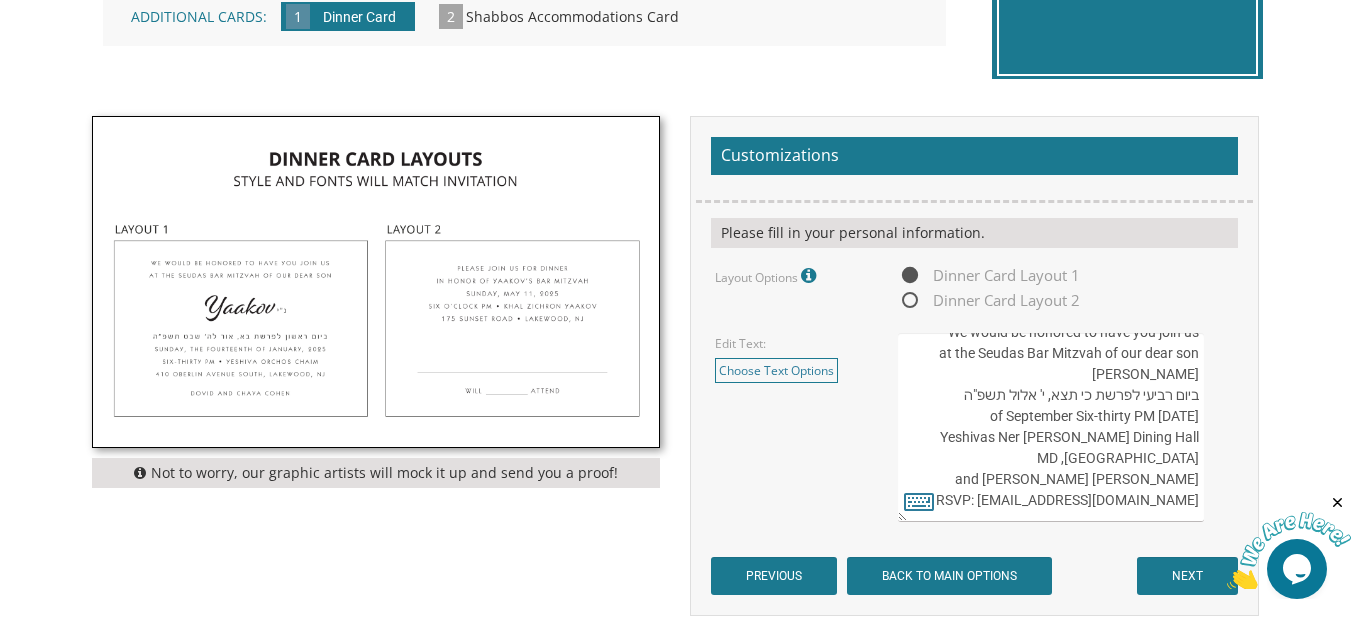 click on "We would be honored to have you join us
at the Seudas Bar Mitzvah of our dear son
Naftali
ביום רביעי לפרשת כי תצא, י' אלול תשפ"ה
Wednesday, the third of September Six-thirty PM
Yeshivas Ner Yisroel Wolfe Dining Hall
Baltimore, MD
Yitzchok and Tova Wenger" at bounding box center (1051, 427) 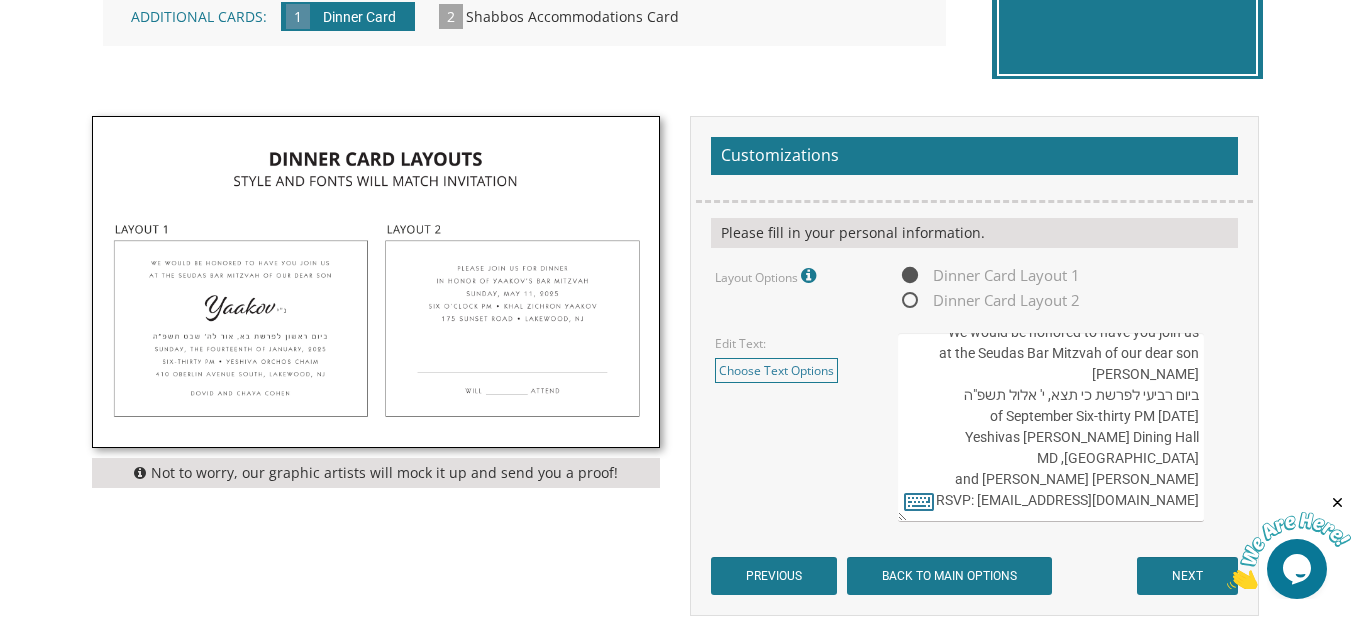 click on "We would be honored to have you join us
at the Seudas Bar Mitzvah of our dear son
Naftali
ביום רביעי לפרשת כי תצא, י' אלול תשפ"ה
Wednesday, the third of September Six-thirty PM
Yeshivas Ner Yisroel Wolfe Dining Hall
Baltimore, MD
Yitzchok and Tova Wenger" at bounding box center [1051, 427] 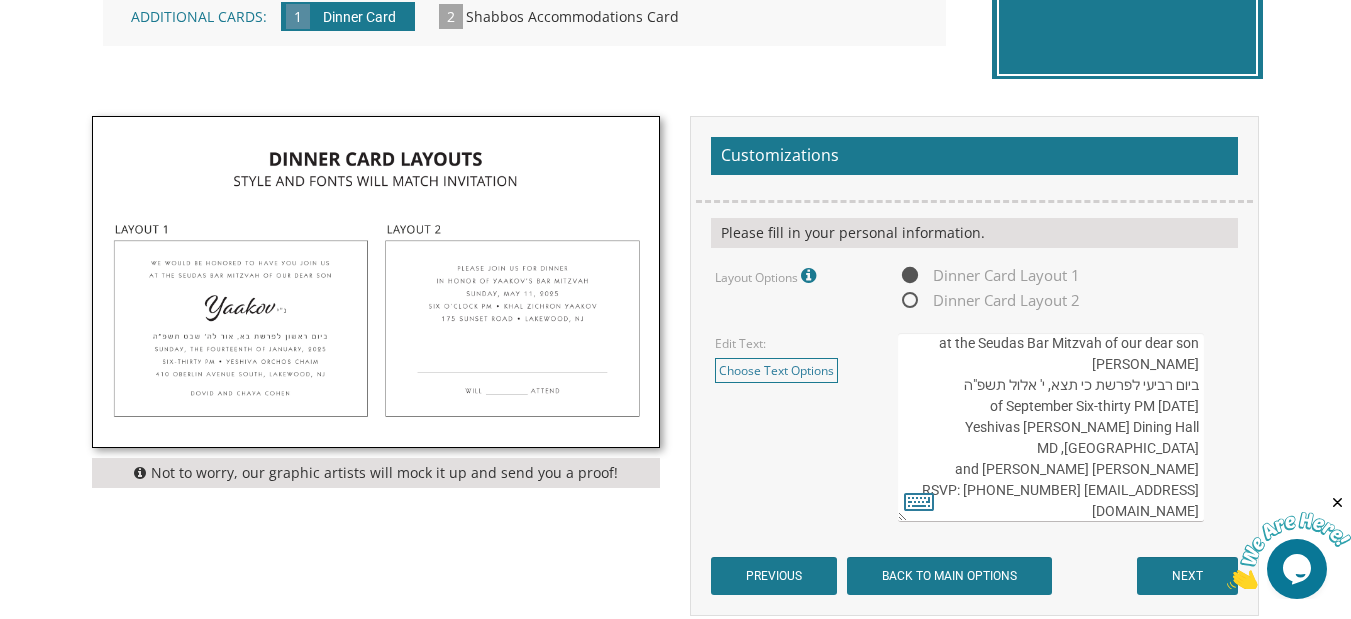 scroll, scrollTop: 42, scrollLeft: 0, axis: vertical 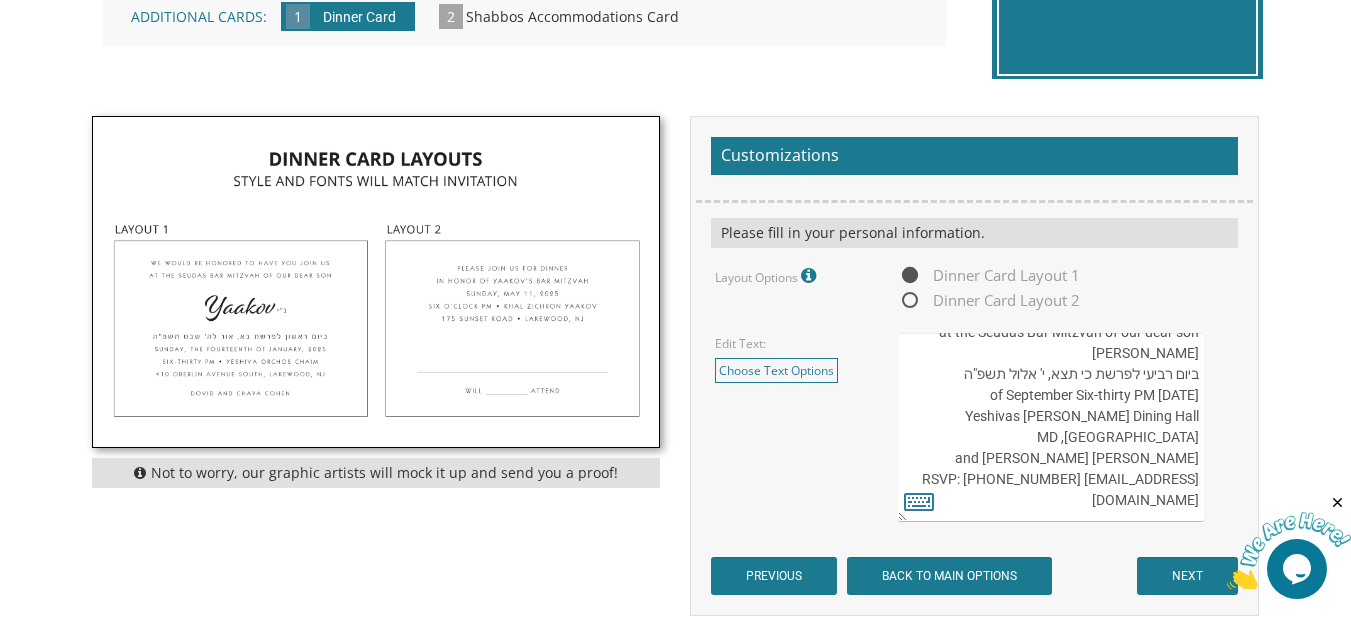 drag, startPoint x: 1055, startPoint y: 512, endPoint x: 961, endPoint y: 516, distance: 94.08507 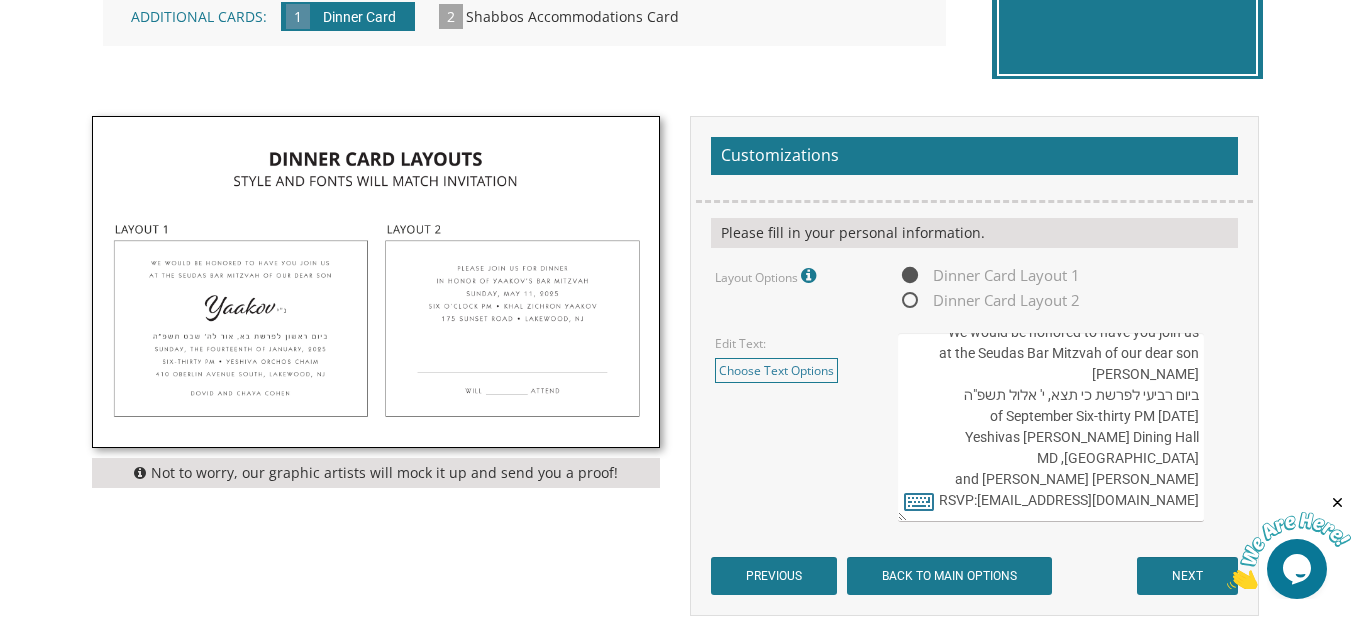 click on "We would be honored to have you join us
at the Seudas Bar Mitzvah of our dear son
Naftali
ביום רביעי לפרשת כי תצא, י' אלול תשפ"ה
Wednesday, the third of September Six-thirty PM
Yeshivas Ner Yisroel Wolfe Dining Hall
Baltimore, MD
Yitzchok and Tova Wenger" at bounding box center (1051, 427) 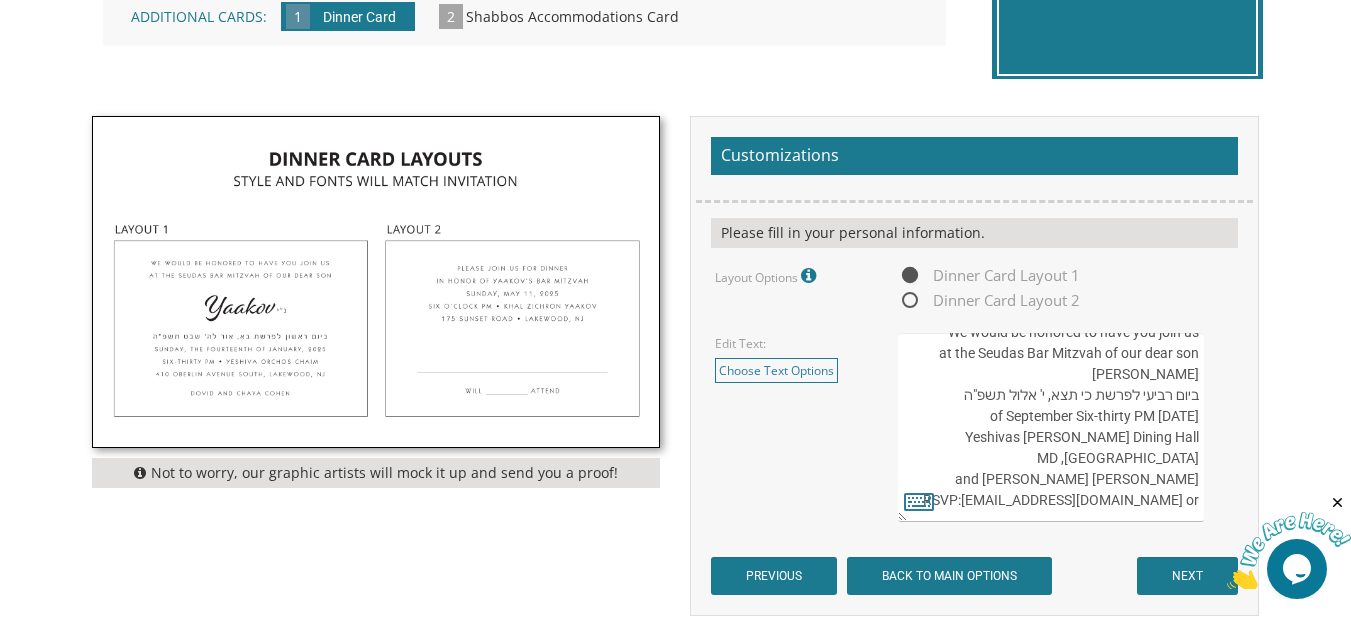 paste on "917-940-5821" 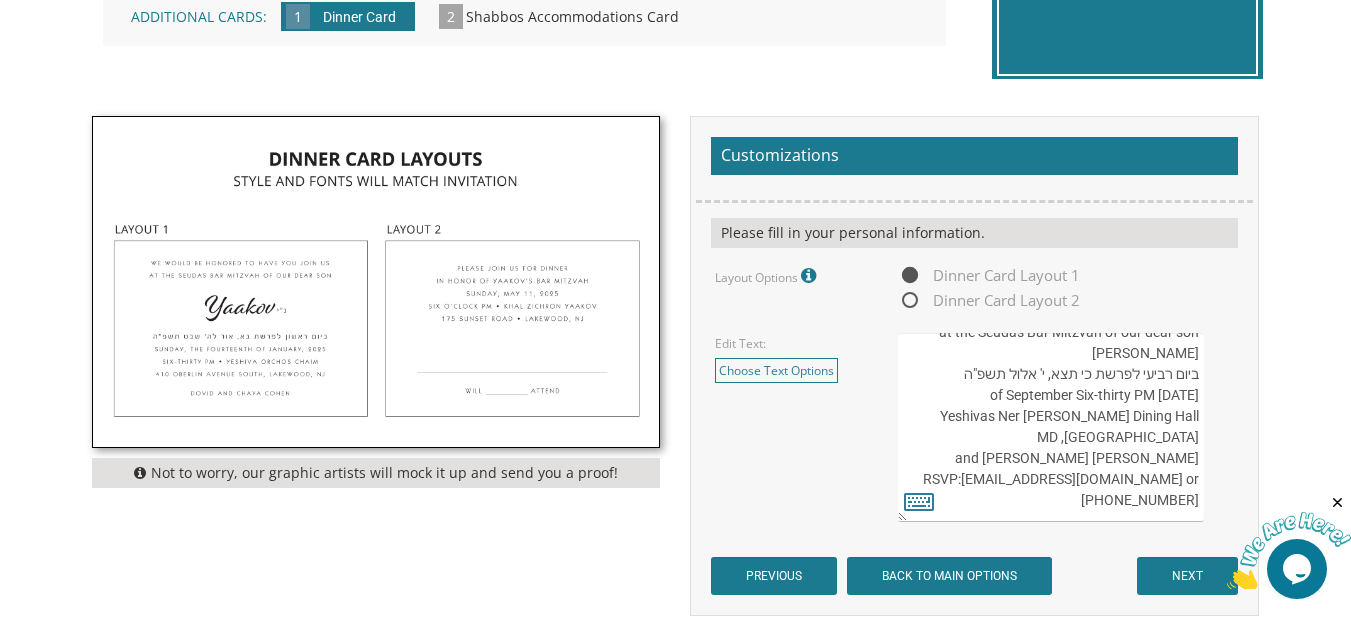 scroll, scrollTop: 52, scrollLeft: 0, axis: vertical 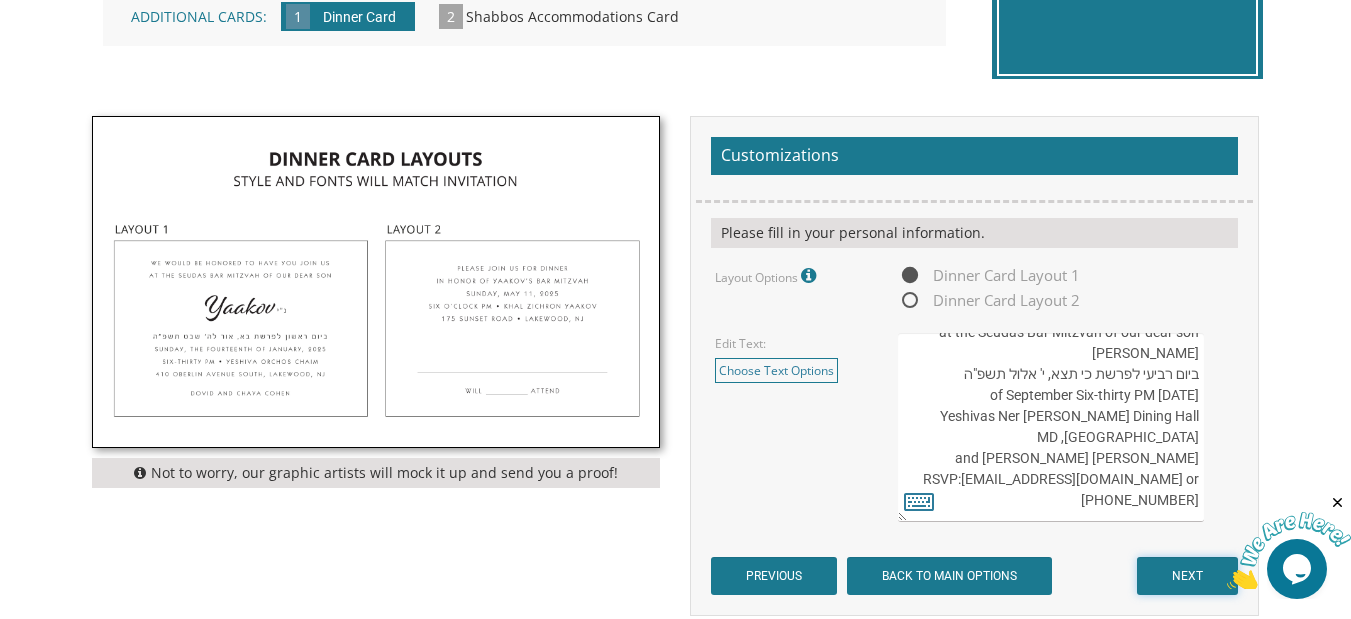 click on "NEXT" at bounding box center [1187, 576] 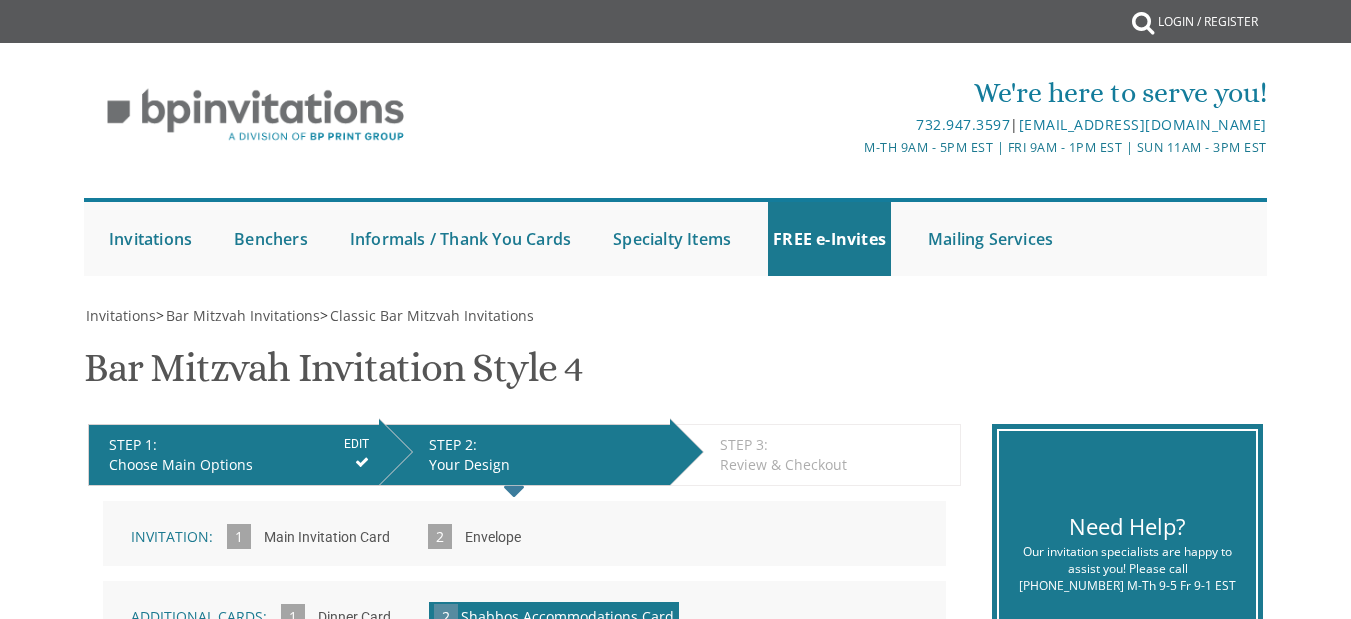 scroll, scrollTop: 0, scrollLeft: 0, axis: both 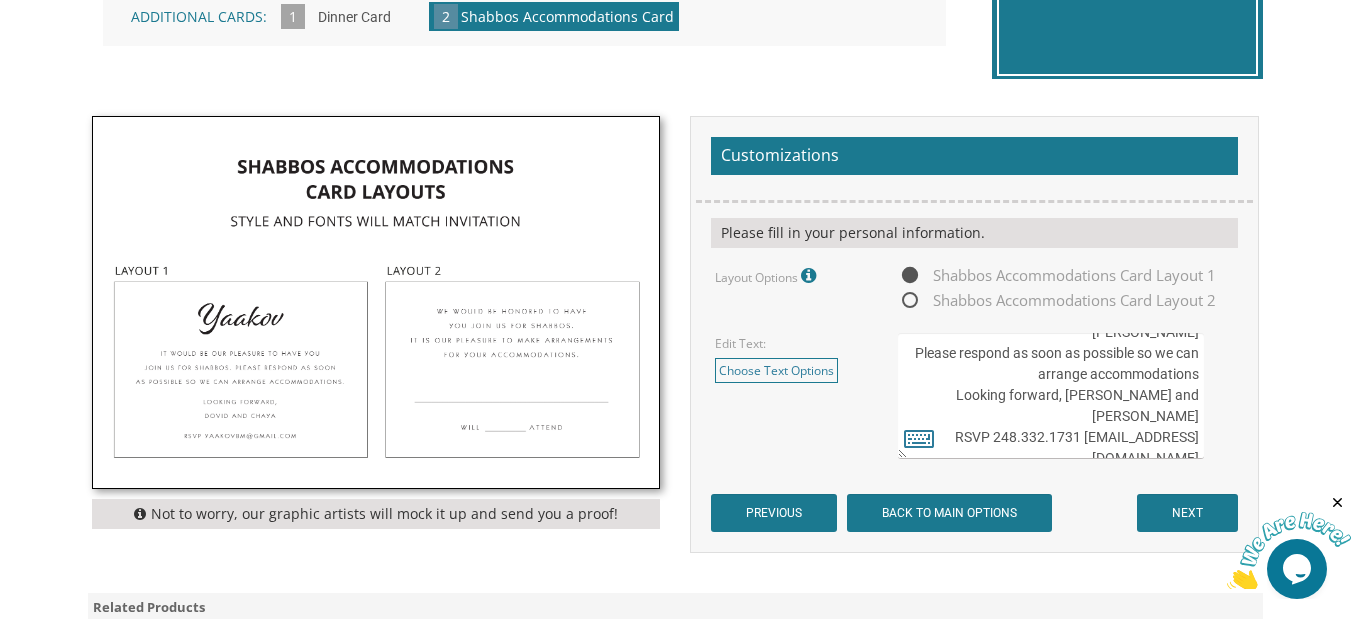 drag, startPoint x: 1097, startPoint y: 396, endPoint x: 1196, endPoint y: 390, distance: 99.18165 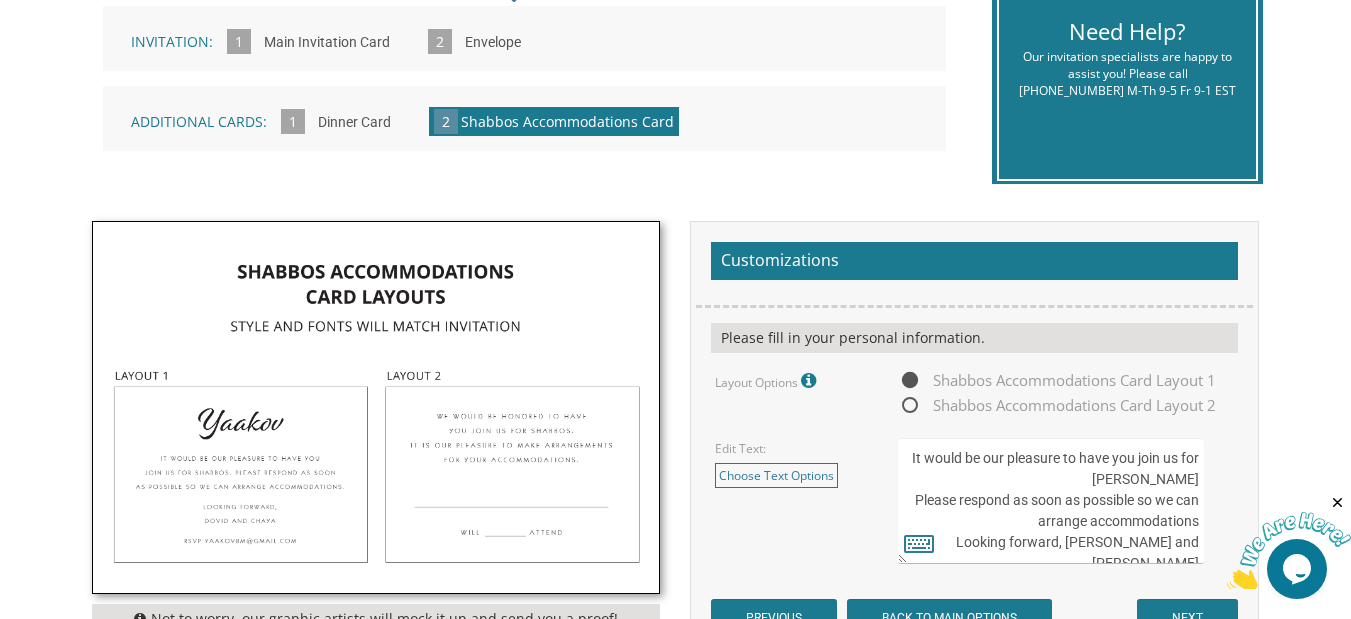 scroll, scrollTop: 500, scrollLeft: 0, axis: vertical 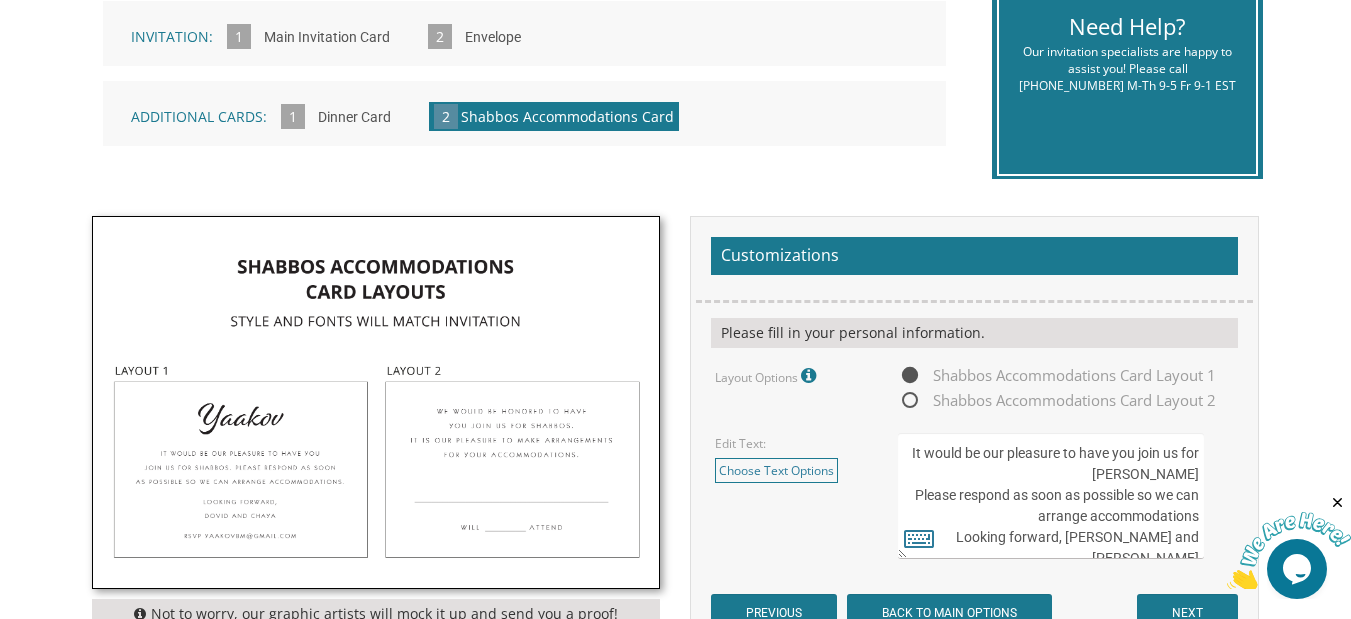 type on "It would be our pleasure to have you join us for [PERSON_NAME]
Please respond as soon as possible so we can arrange accommodations
Looking forward, [PERSON_NAME] and [PERSON_NAME]
RSVP 248.332.1731 [EMAIL_ADDRESS][DOMAIN_NAME]" 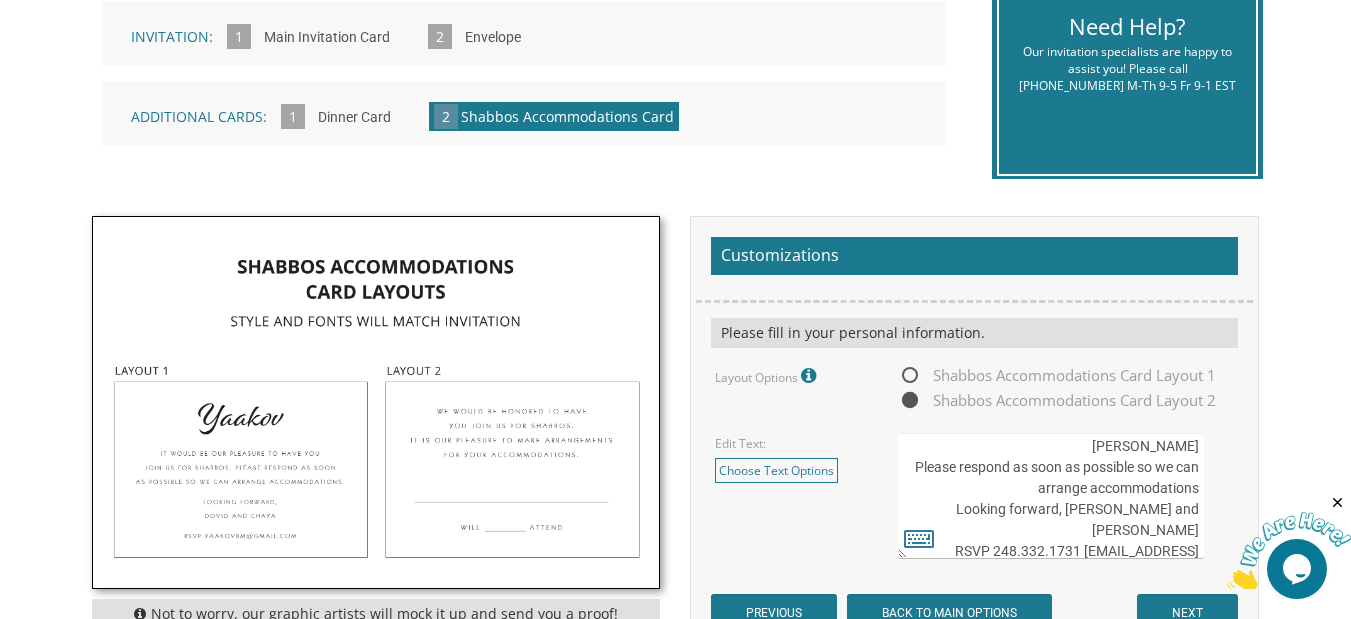 scroll, scrollTop: 0, scrollLeft: 0, axis: both 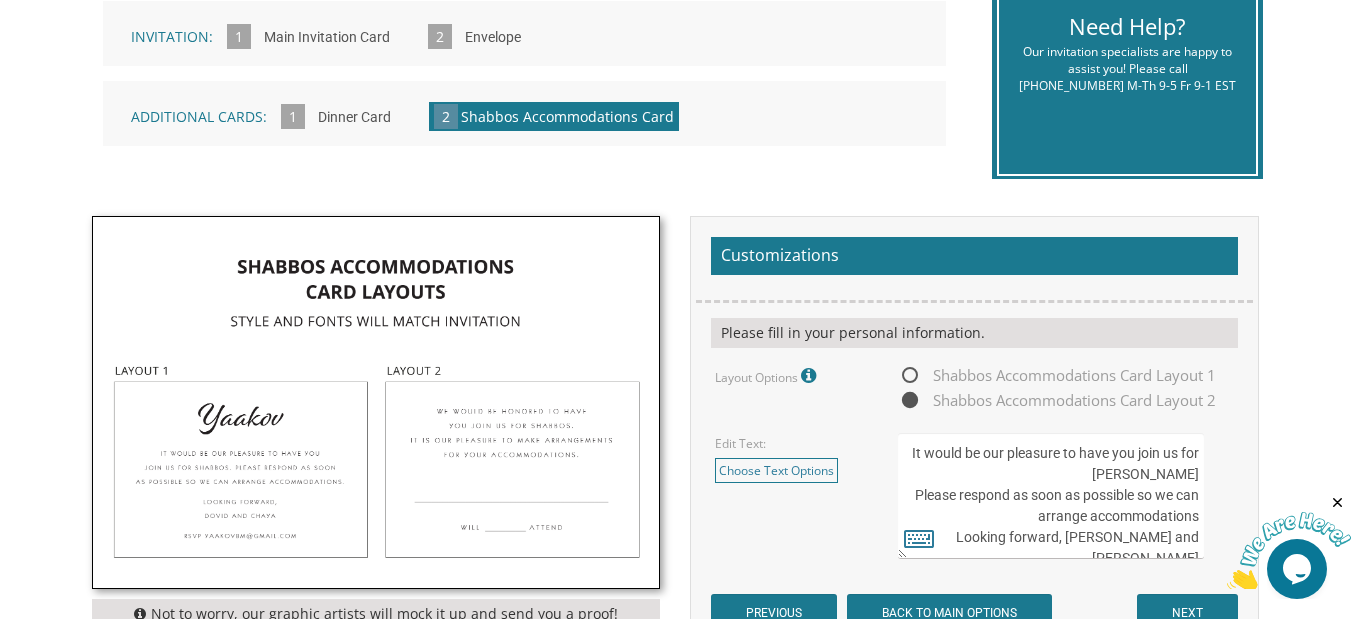click on "Shabbos Accommodations Card Layout 1" at bounding box center [1057, 375] 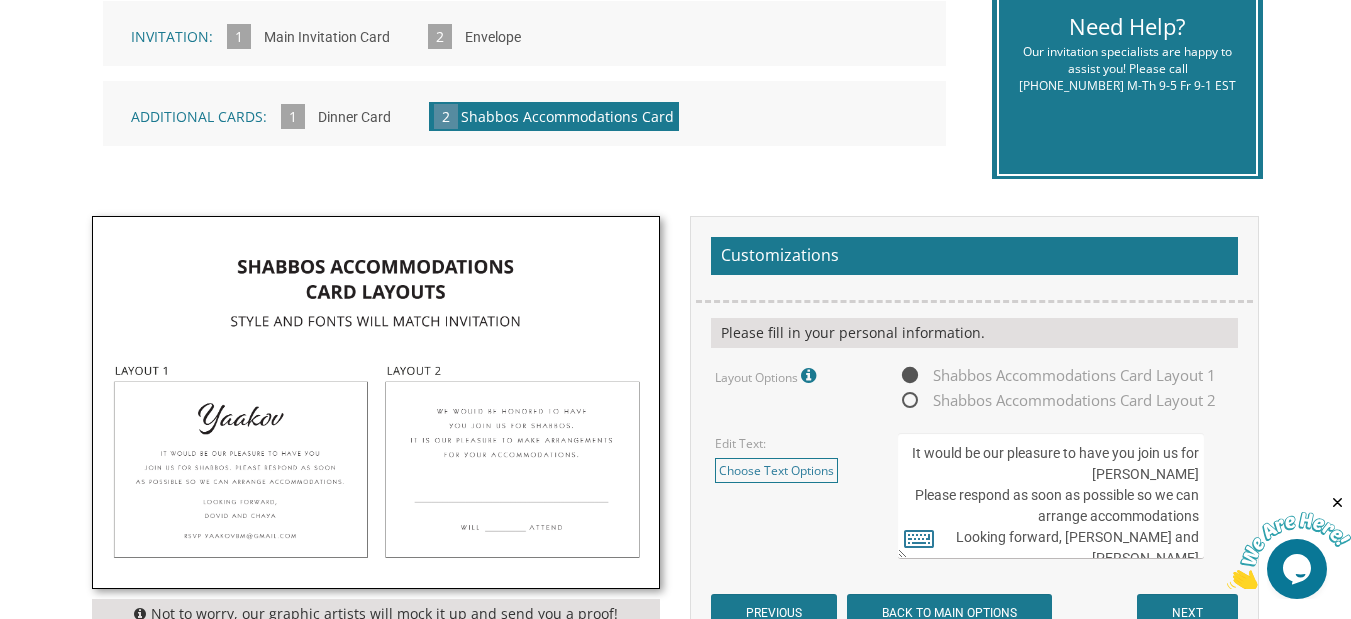 click on "Shabbos Accommodations Card Layout 2" at bounding box center [1057, 400] 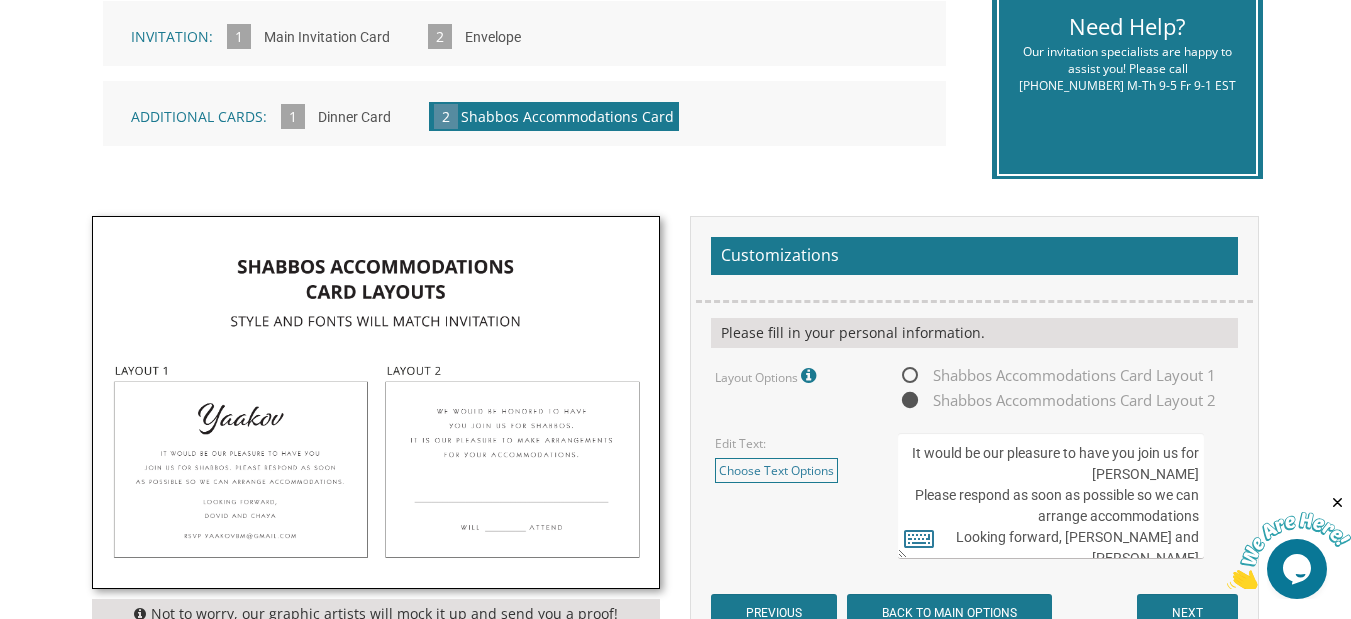 click on "It would be our pleasure to have you join us for Shabbos
Please respond as soon as possible so we can arrange accommodations
Looking forward, Chaim and Rivky
RSVP 248.332.1731 bm2019@gmail.com" at bounding box center (1051, 496) 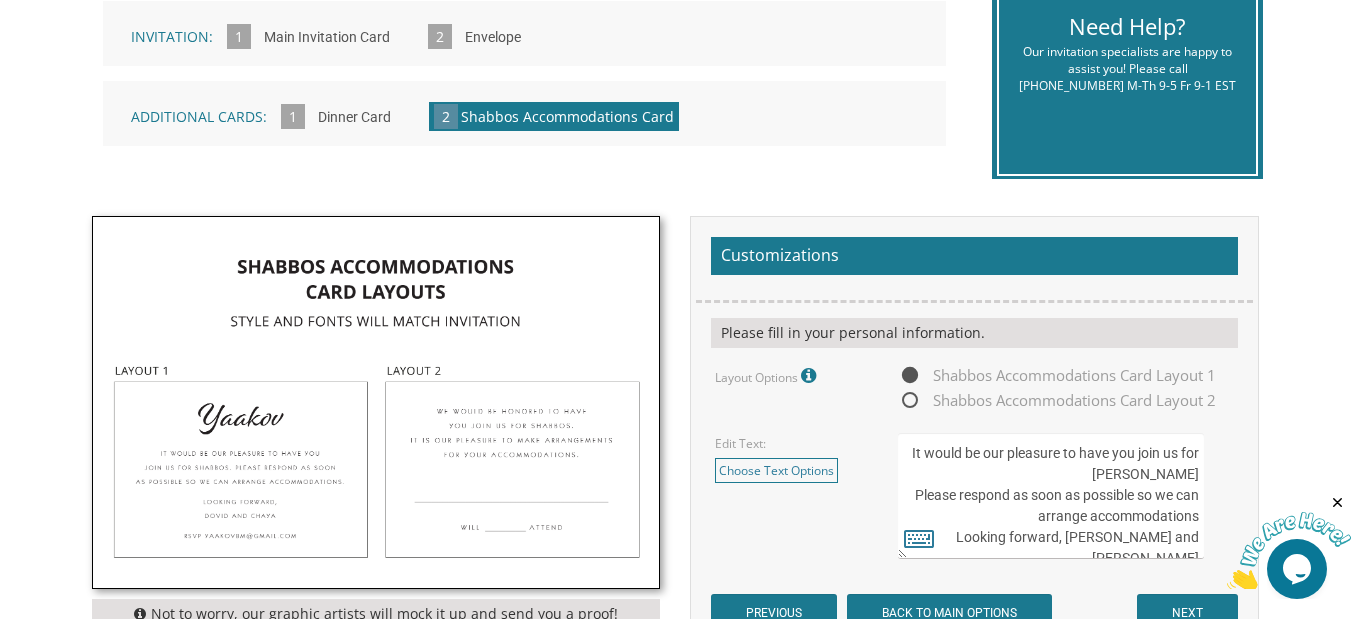 drag, startPoint x: 923, startPoint y: 452, endPoint x: 1006, endPoint y: 481, distance: 87.92042 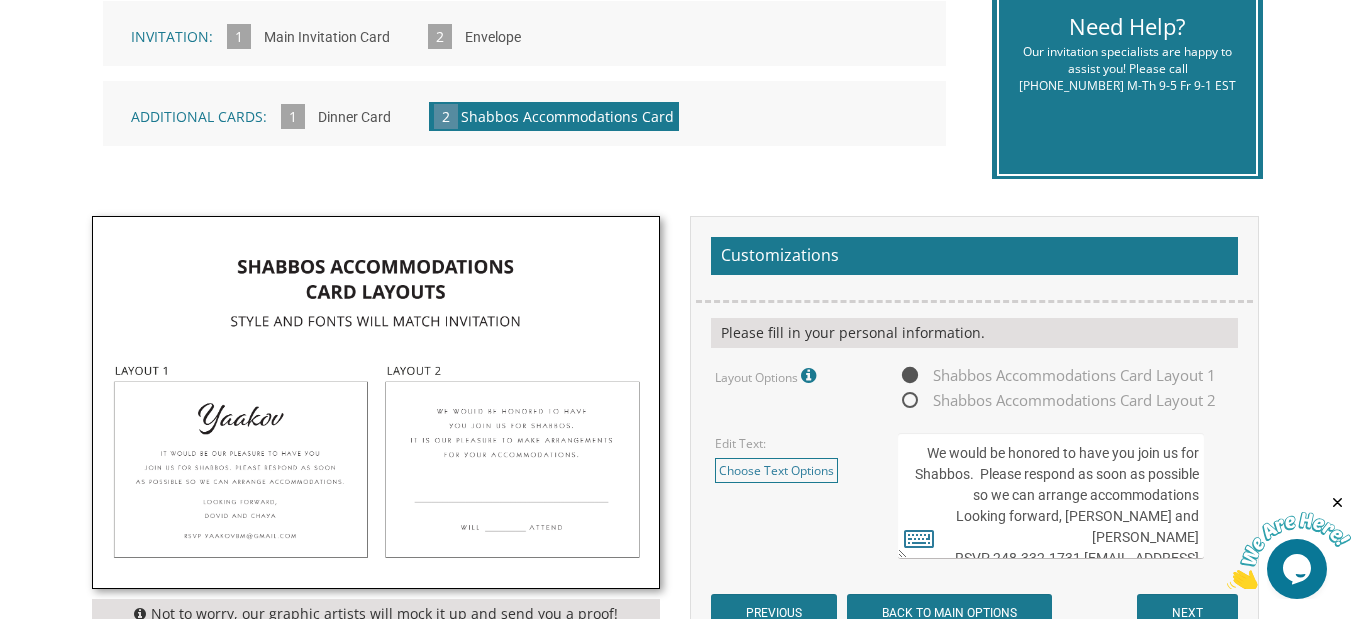 drag, startPoint x: 1026, startPoint y: 473, endPoint x: 1206, endPoint y: 482, distance: 180.22485 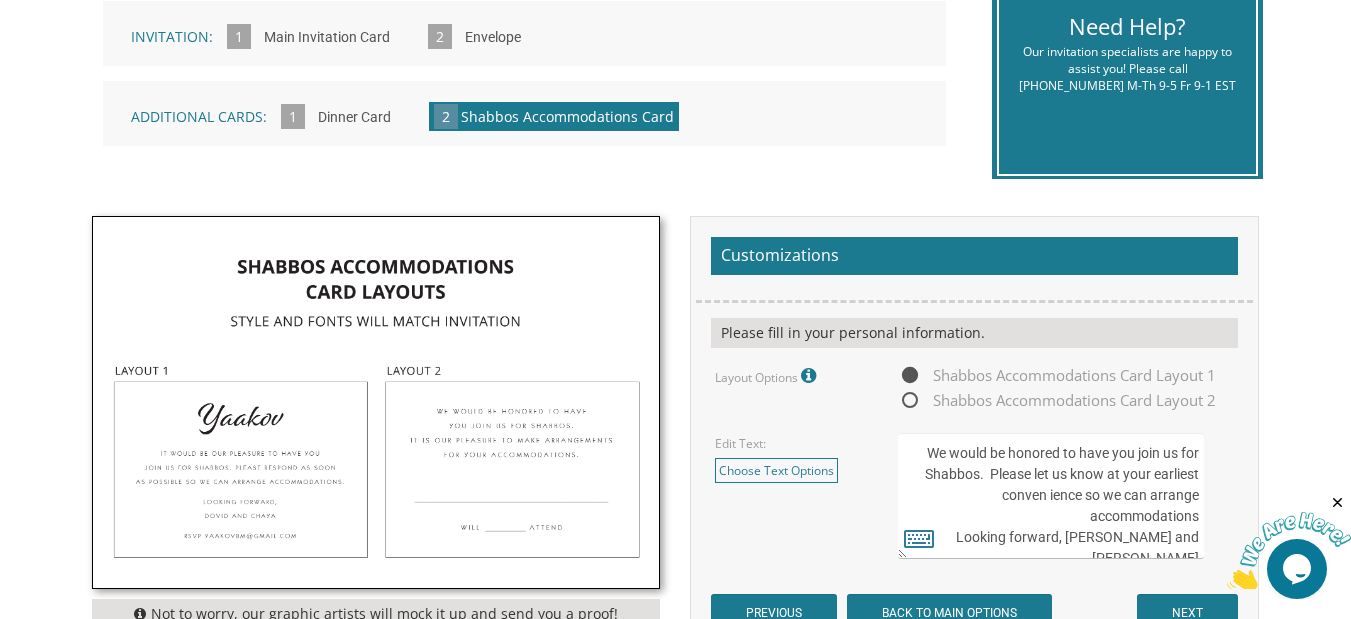 click on "It would be our pleasure to have you join us for Shabbos
Please respond as soon as possible so we can arrange accommodations
Looking forward, Chaim and Rivky
RSVP 248.332.1731 bm2019@gmail.com" at bounding box center (1051, 496) 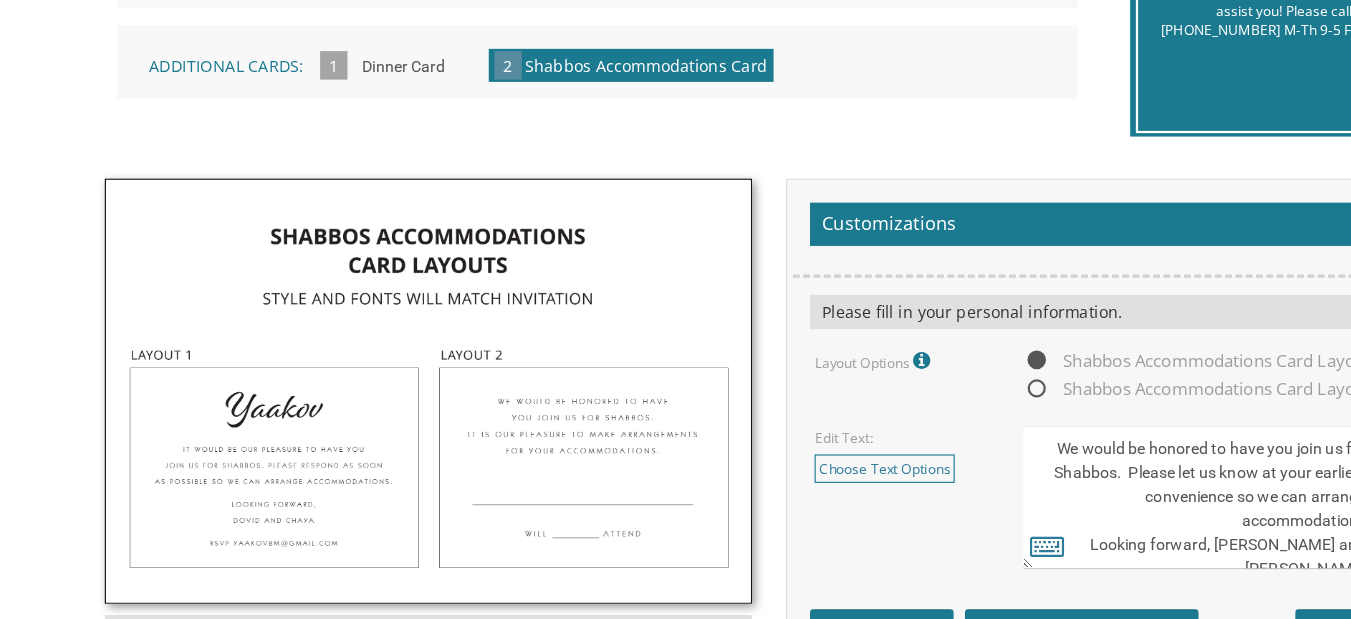 scroll, scrollTop: 494, scrollLeft: 0, axis: vertical 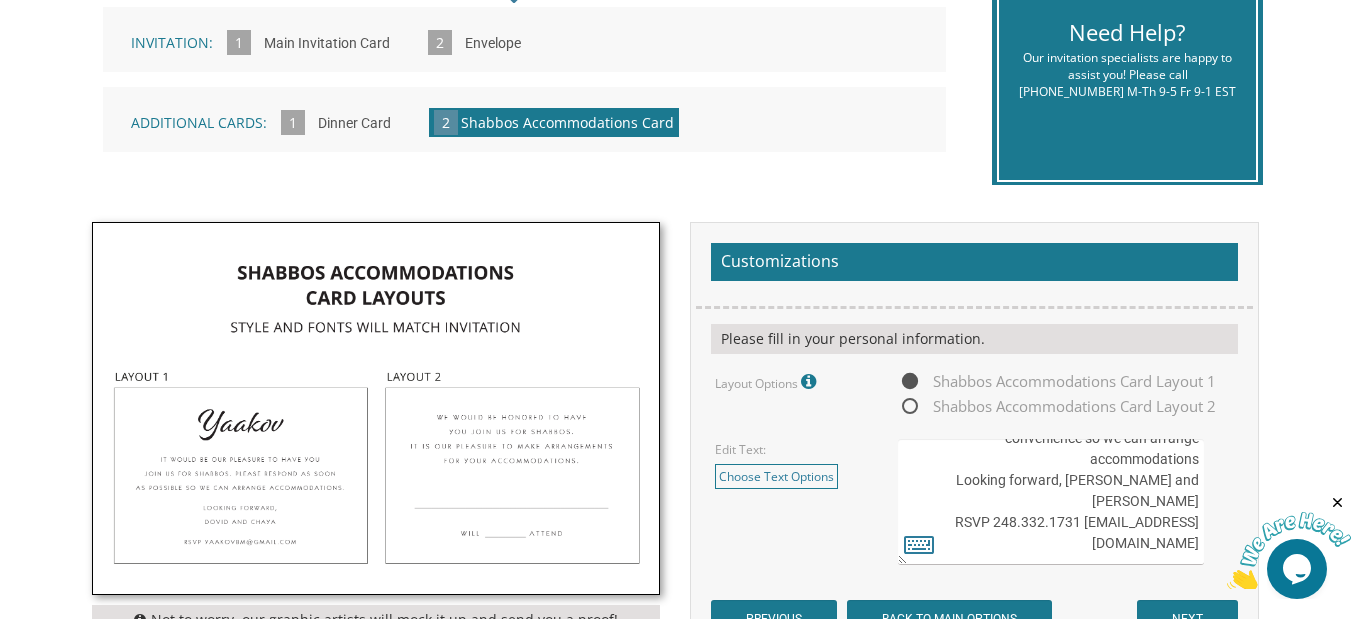 drag, startPoint x: 988, startPoint y: 530, endPoint x: 1198, endPoint y: 527, distance: 210.02142 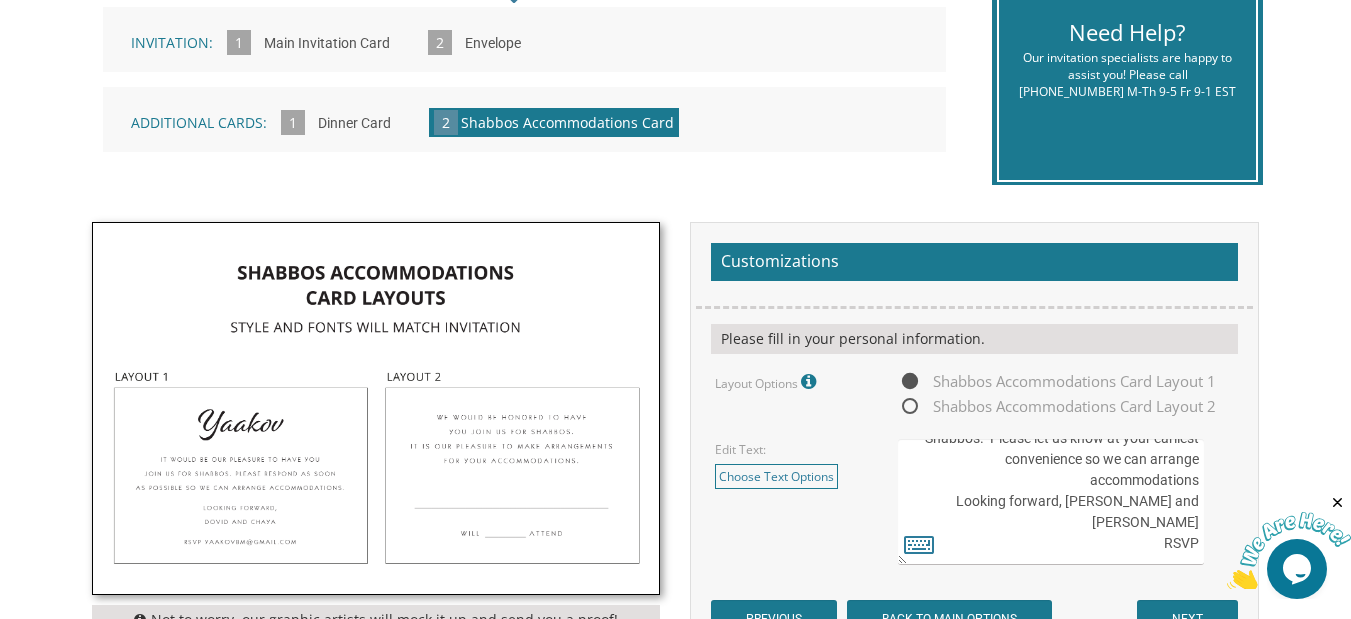 paste on "917-940-5821" 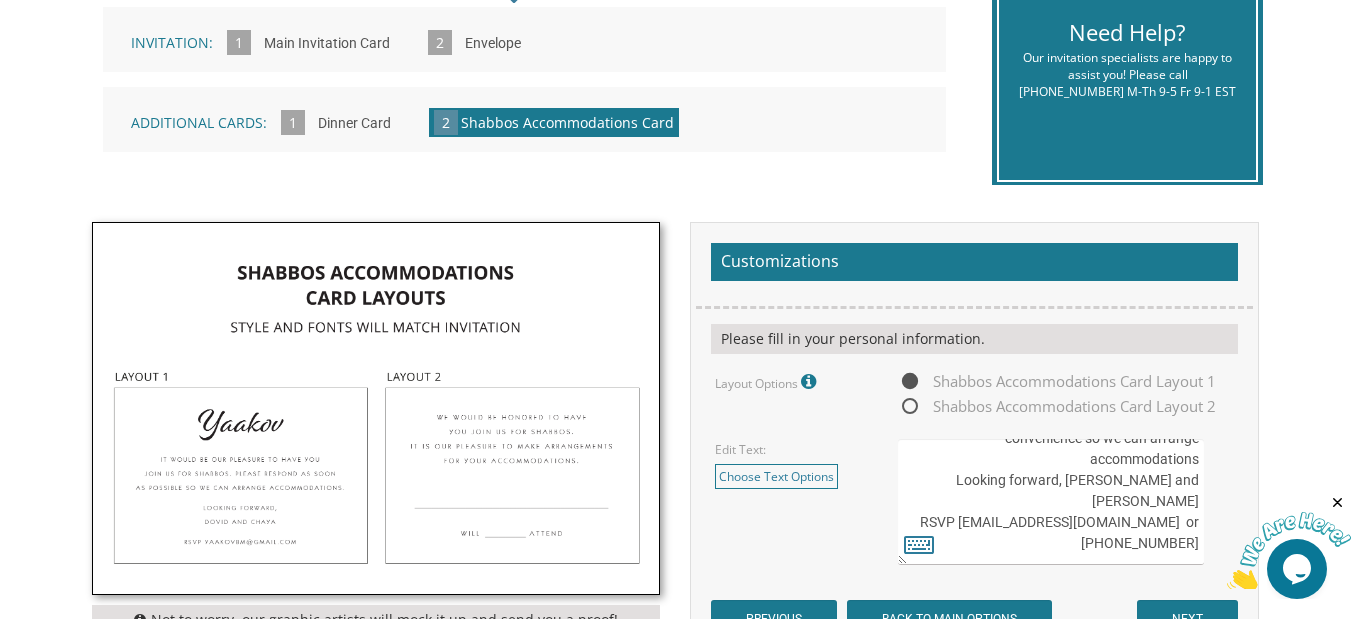 scroll, scrollTop: 84, scrollLeft: 0, axis: vertical 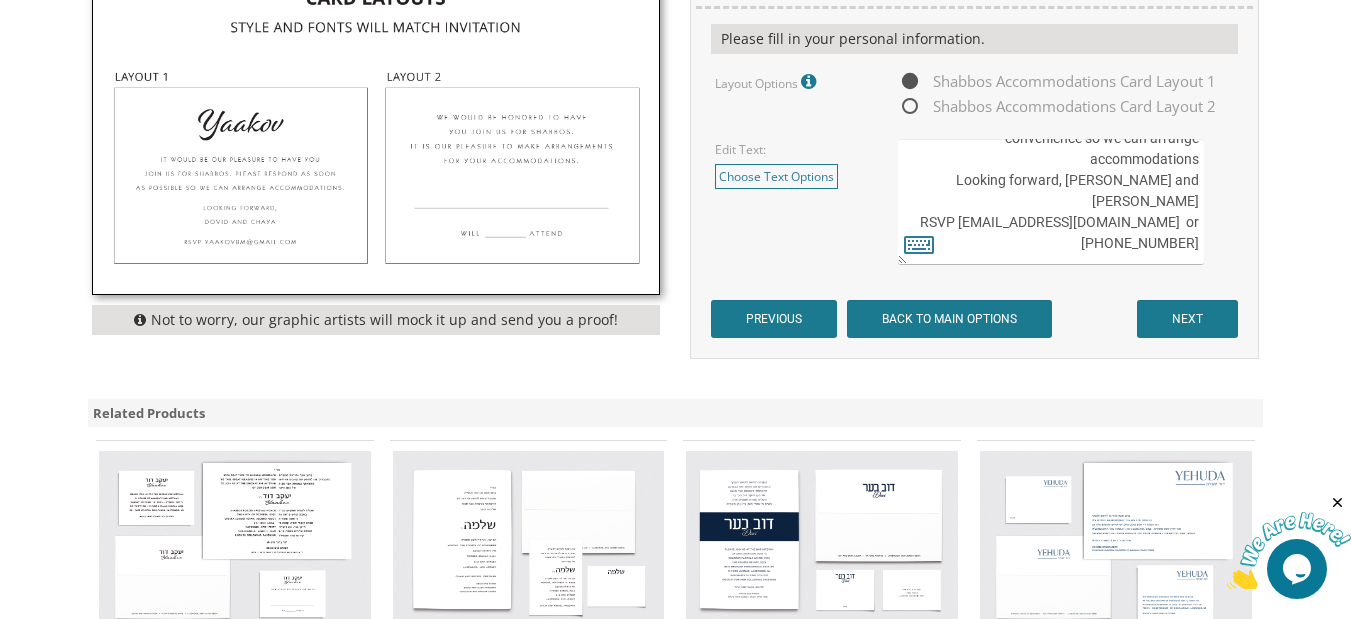 type on "We would be honored to have you join us for Shabbos.  Please let us know at your earliest convenience so we can arrange  accommodations
Looking forward, Yitzchok Dov and Tova Wenger
RSVP ydtwenger@gmail.com  or 917-940-5821" 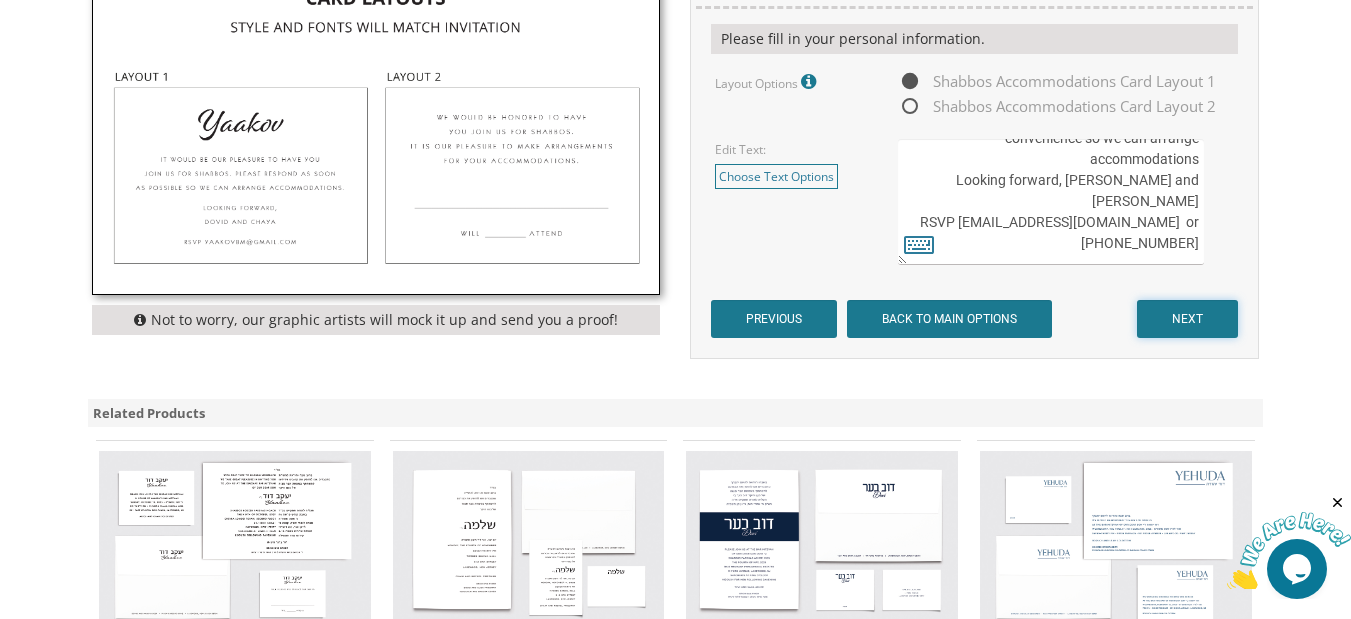 click on "NEXT" at bounding box center (1187, 319) 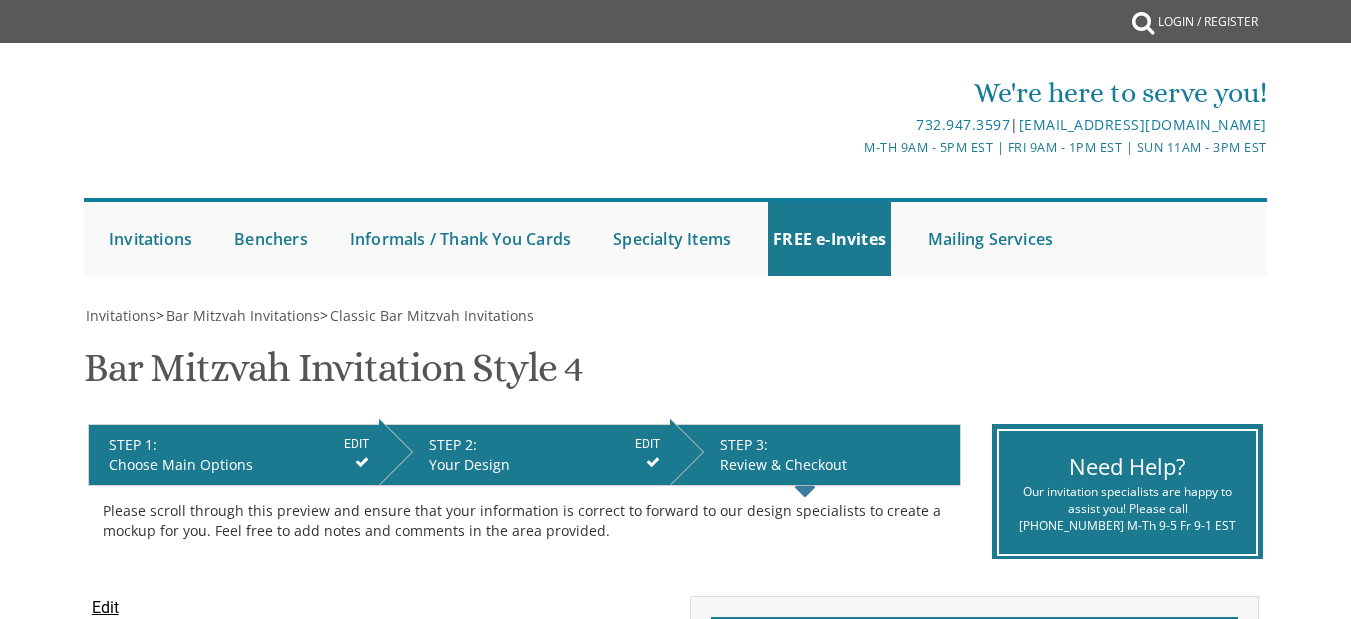 scroll, scrollTop: 0, scrollLeft: 0, axis: both 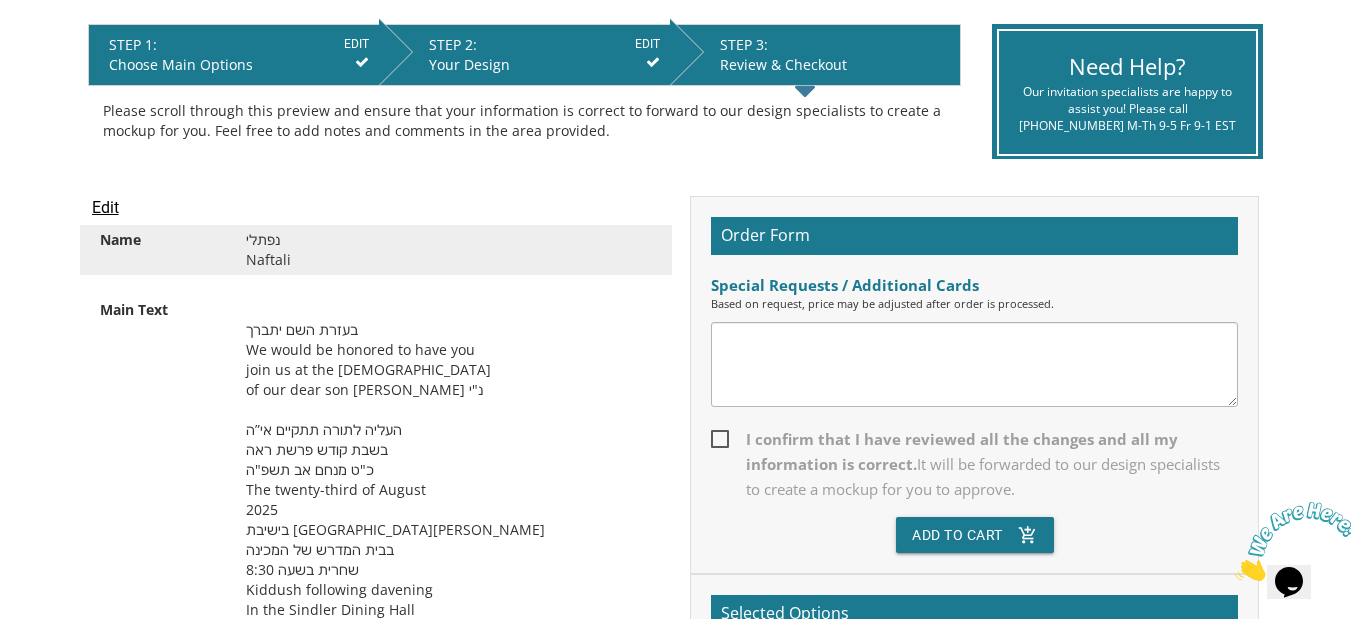 click on "בעזרת השם יתברך We would be honored to have you join us at the Bar Mitzvah of our dear son [PERSON_NAME]  נ"י העליה לתורה תתקיים אי”ה  בשבת קודש פרשת ראה כ"ט [PERSON_NAME] תשפ"ה  The twenty-third of [DATE]  בישיבת נר [PERSON_NAME] בבית המדרש של המכינה  שחרית בשעה 8:30 Kiddush following davening  In the Sindler Dining Hall [PERSON_NAME] and Tova Wenger" at bounding box center [449, 470] 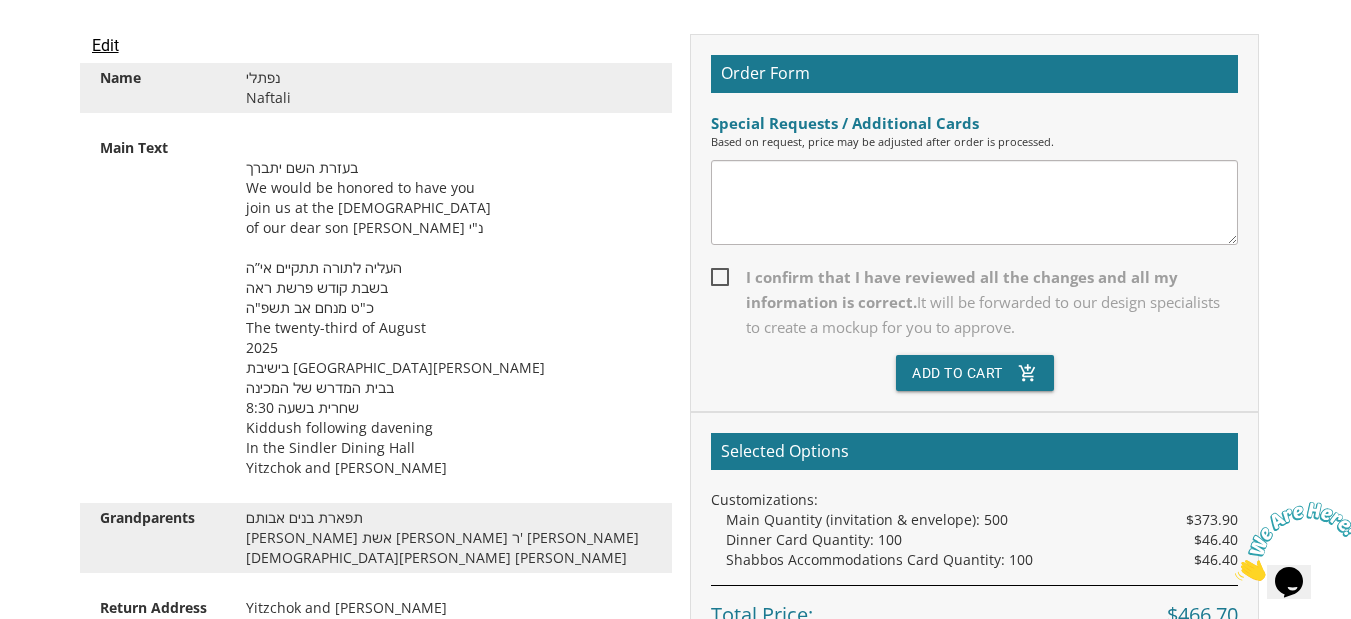 scroll, scrollTop: 500, scrollLeft: 0, axis: vertical 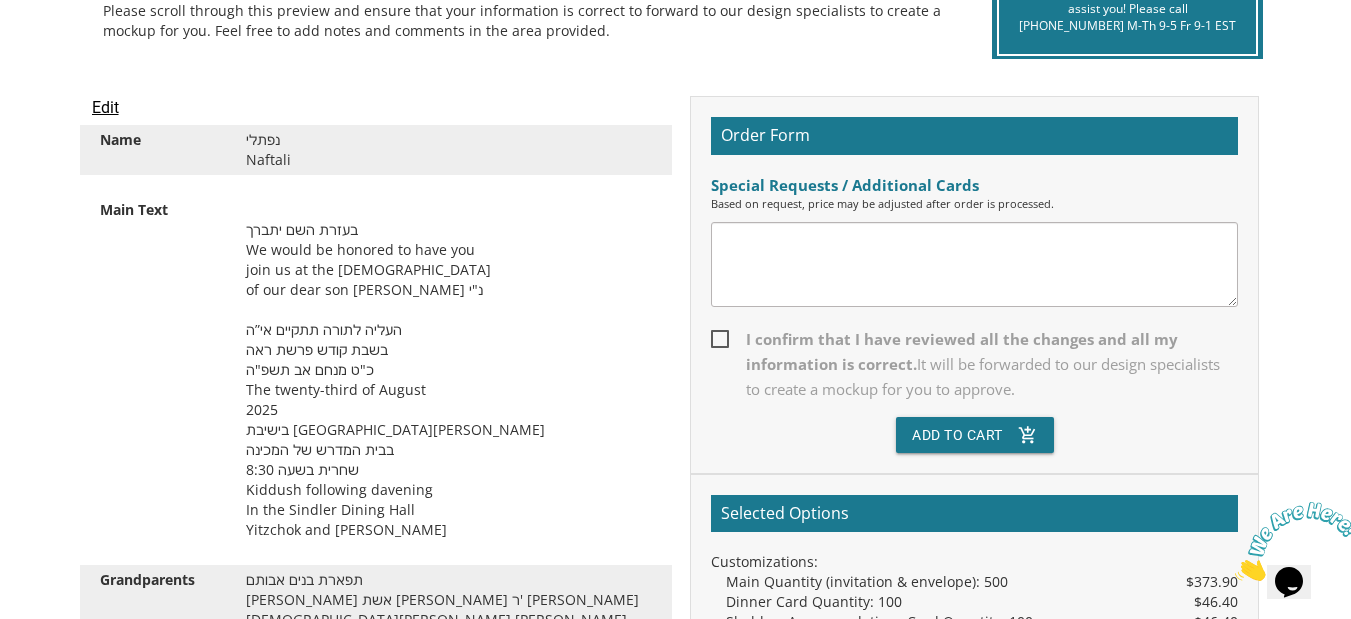 click on "Edit" at bounding box center (105, 108) 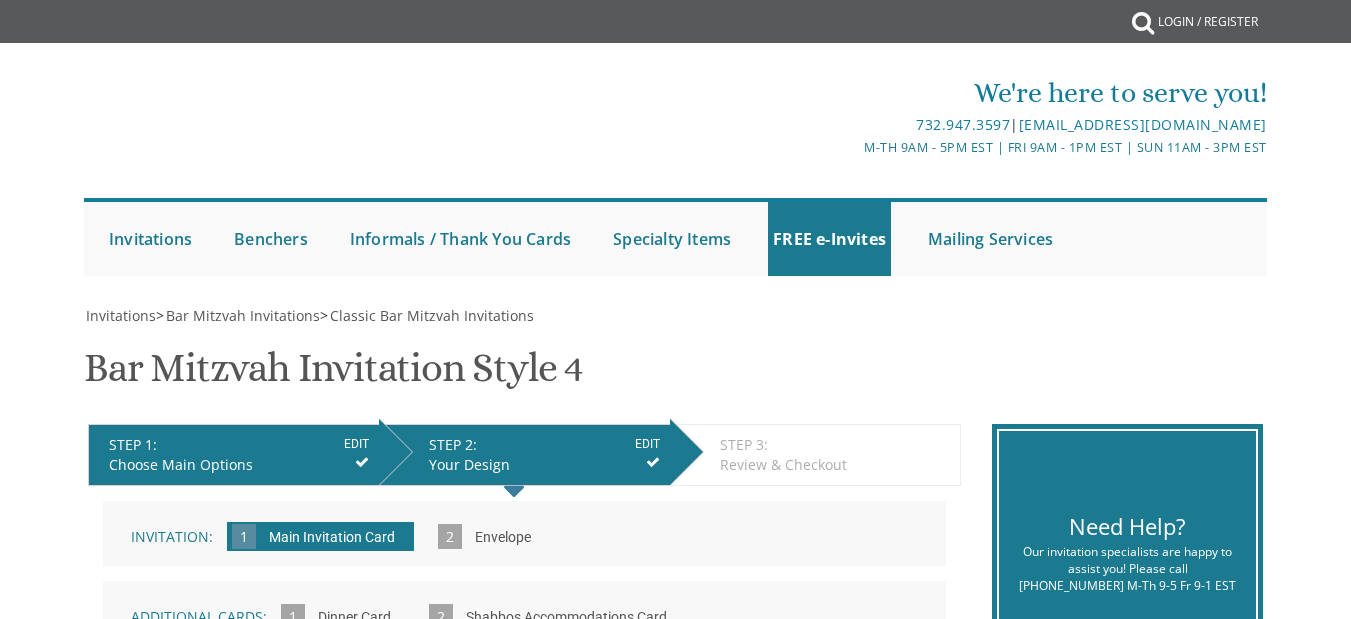 scroll, scrollTop: 0, scrollLeft: 0, axis: both 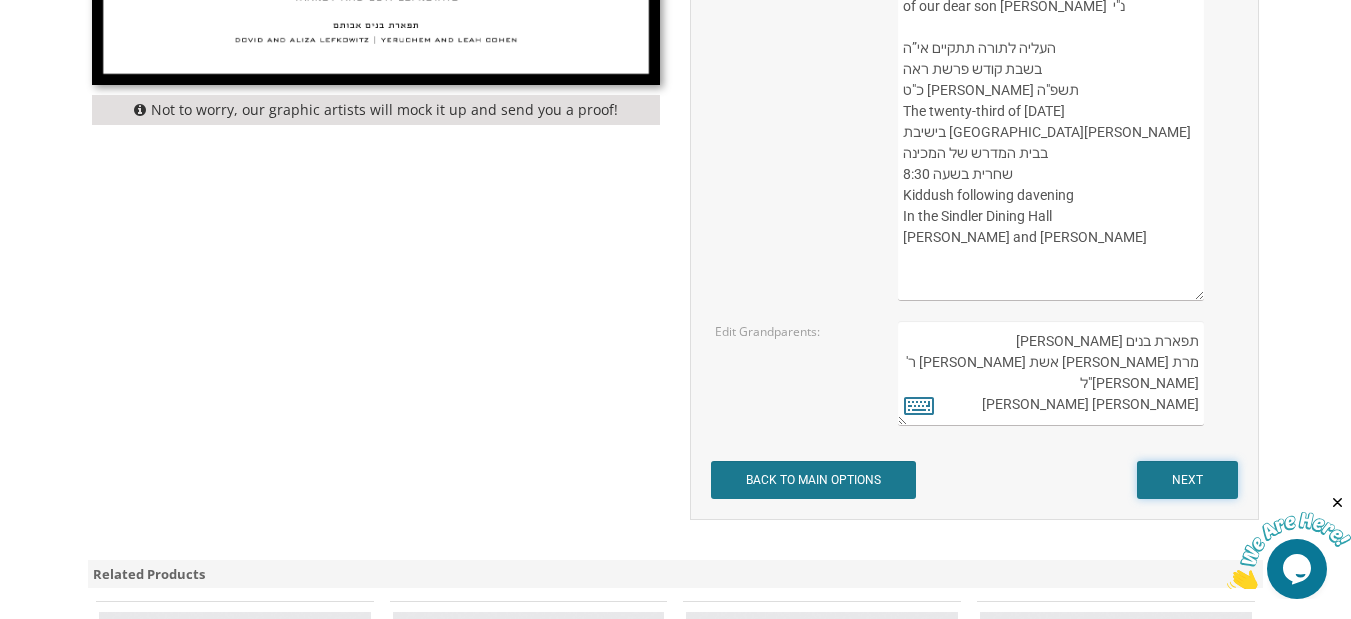 click on "NEXT" at bounding box center (1187, 480) 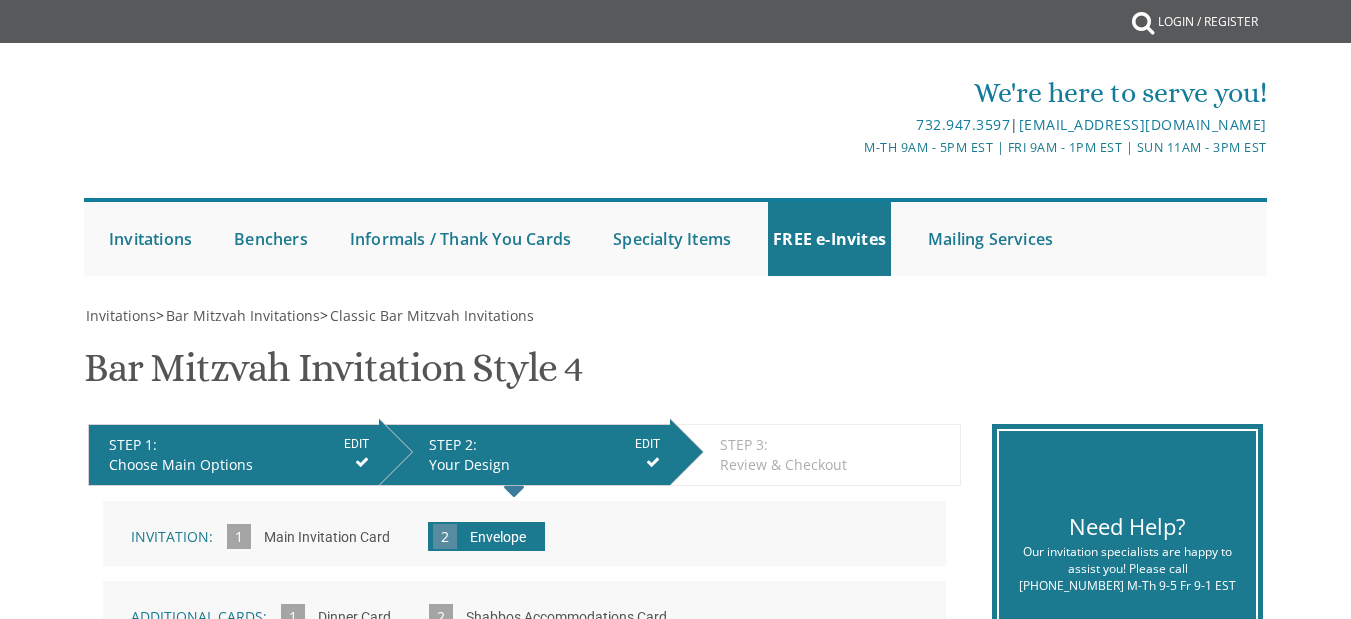scroll, scrollTop: 0, scrollLeft: 0, axis: both 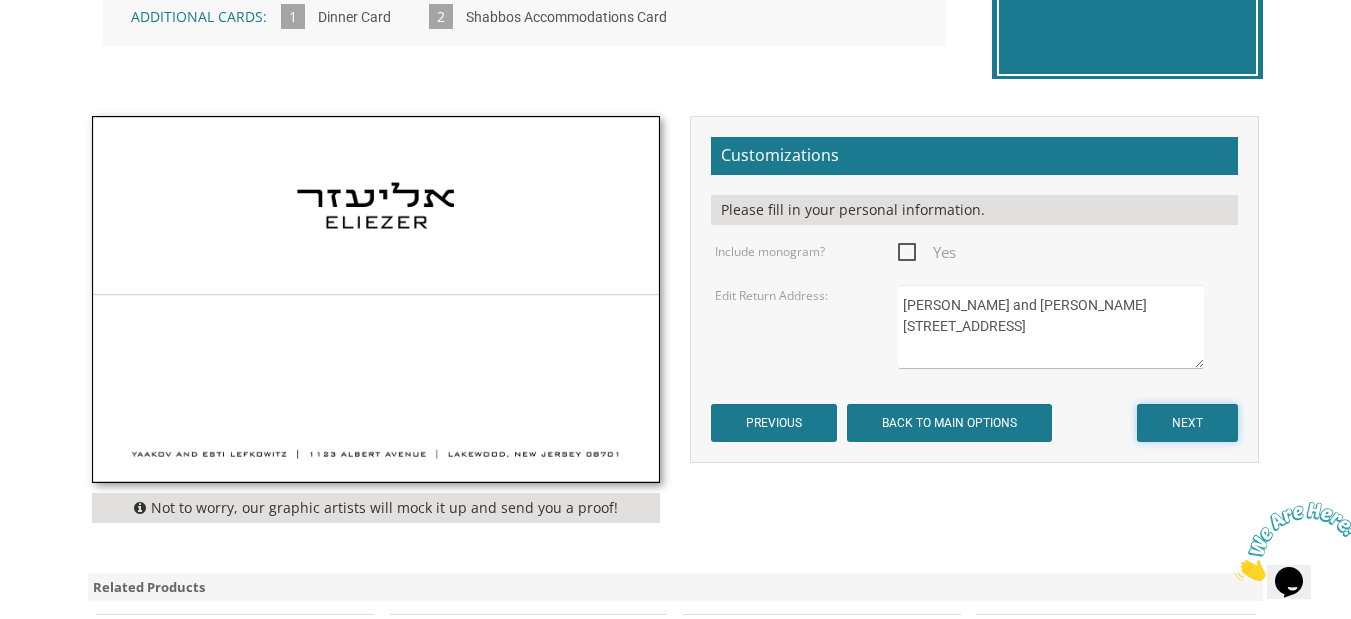 click on "NEXT" at bounding box center (1187, 423) 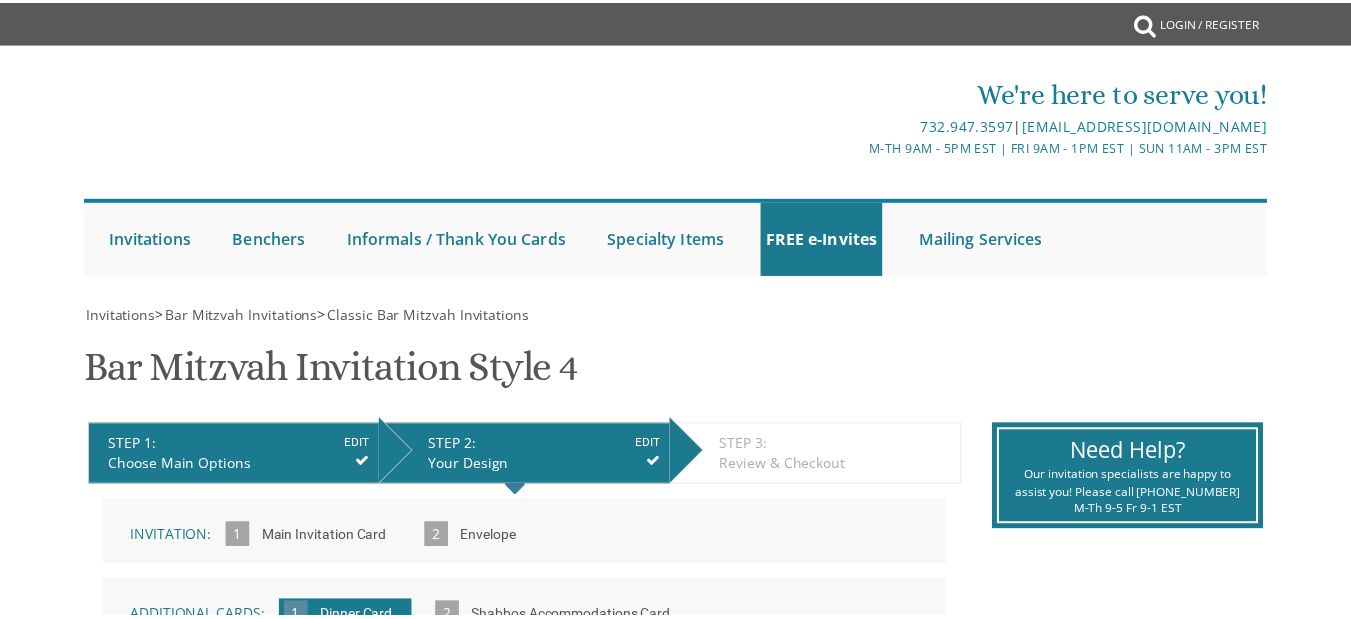 scroll, scrollTop: 0, scrollLeft: 0, axis: both 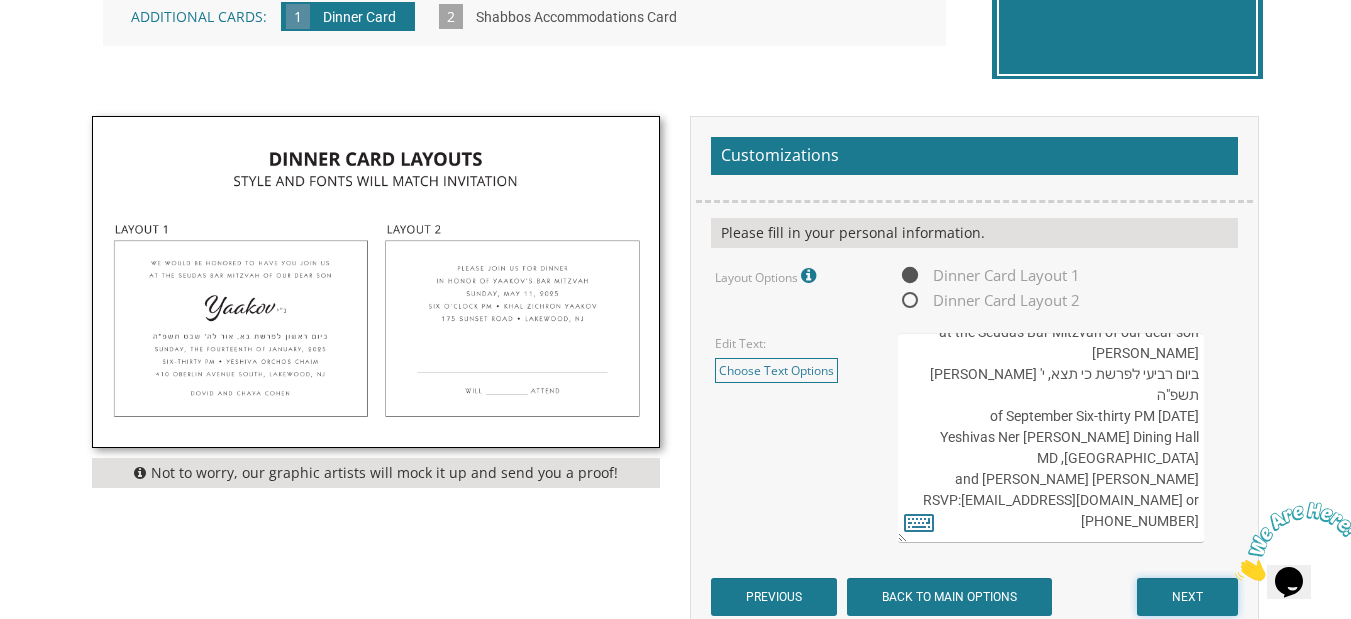 click on "NEXT" at bounding box center [1187, 597] 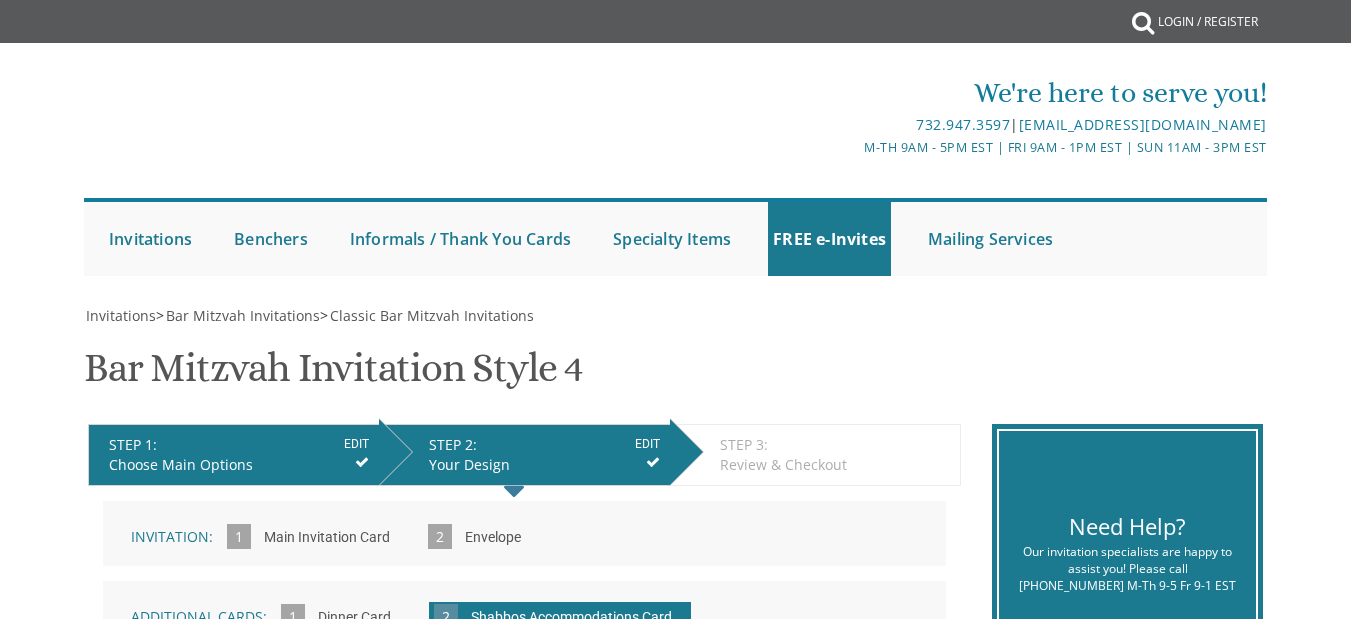 scroll, scrollTop: 0, scrollLeft: 0, axis: both 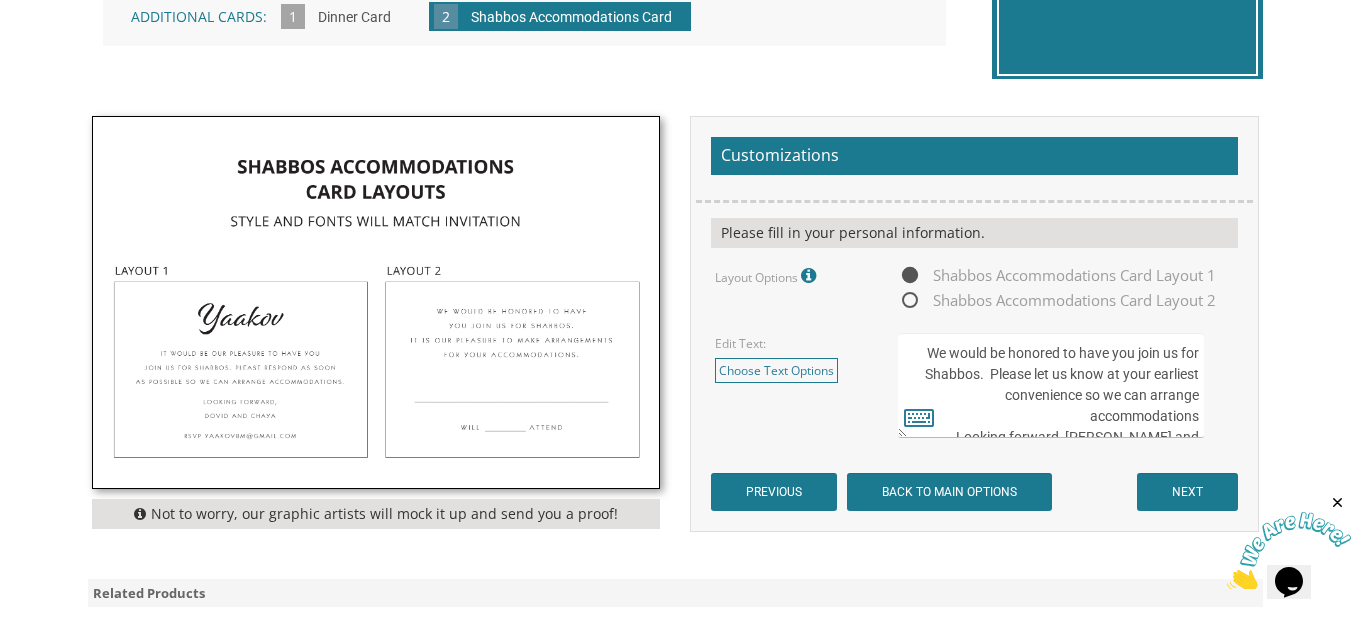 click on "We would be honored to have you join us for Shabbos.  Please let us know at your earliest convenience so we can arrange  accommodations
Looking forward, Yitzchok Dov and Tova Wenger
RSVP ydtwenger@gmail.com  or 917-940-5821" at bounding box center [1051, 385] 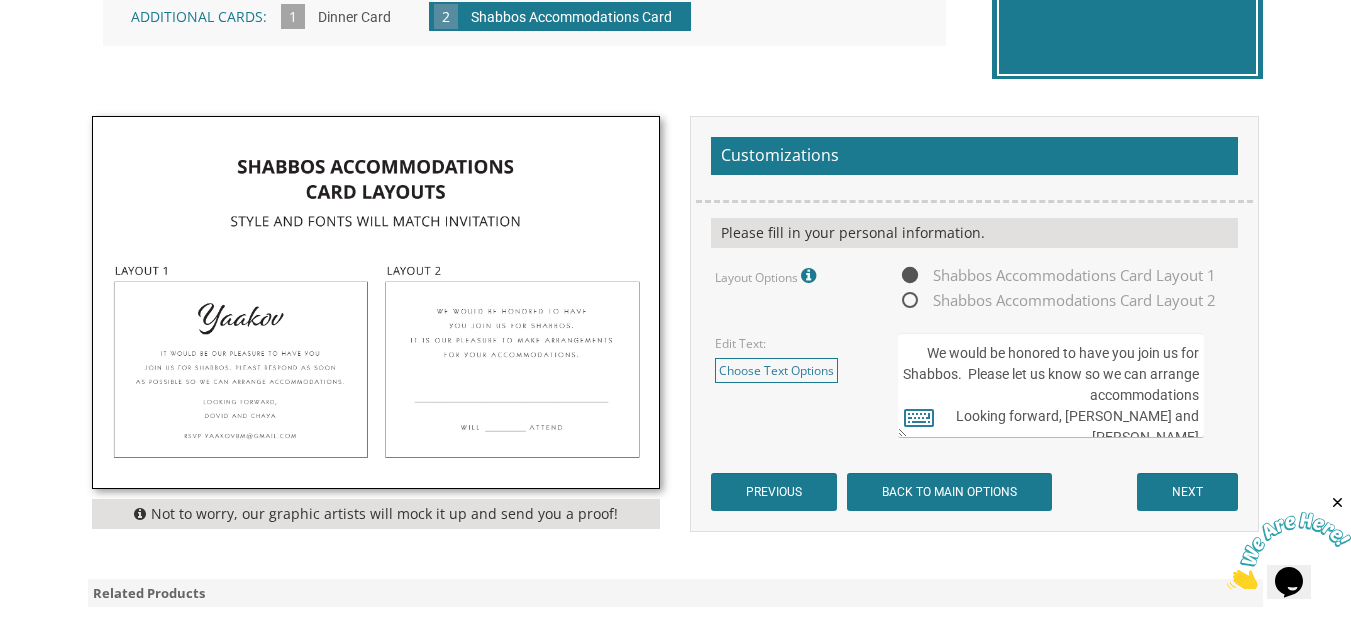 type on "We would be honored to have you join us for Shabbos.  Please let us know so we can arrange  accommodations
Looking forward, Yitzchok Dov and Tova Wenger
RSVP ydtwenger@gmail.com  or 917-940-5821" 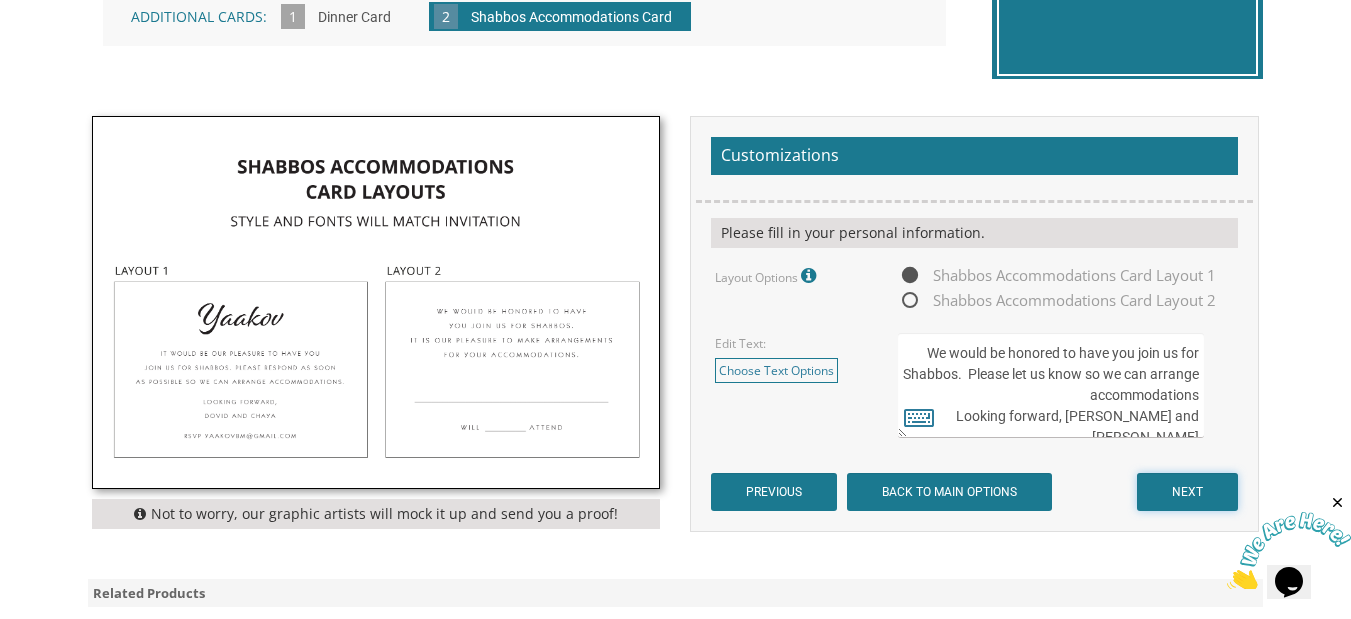 click on "NEXT" at bounding box center (1187, 492) 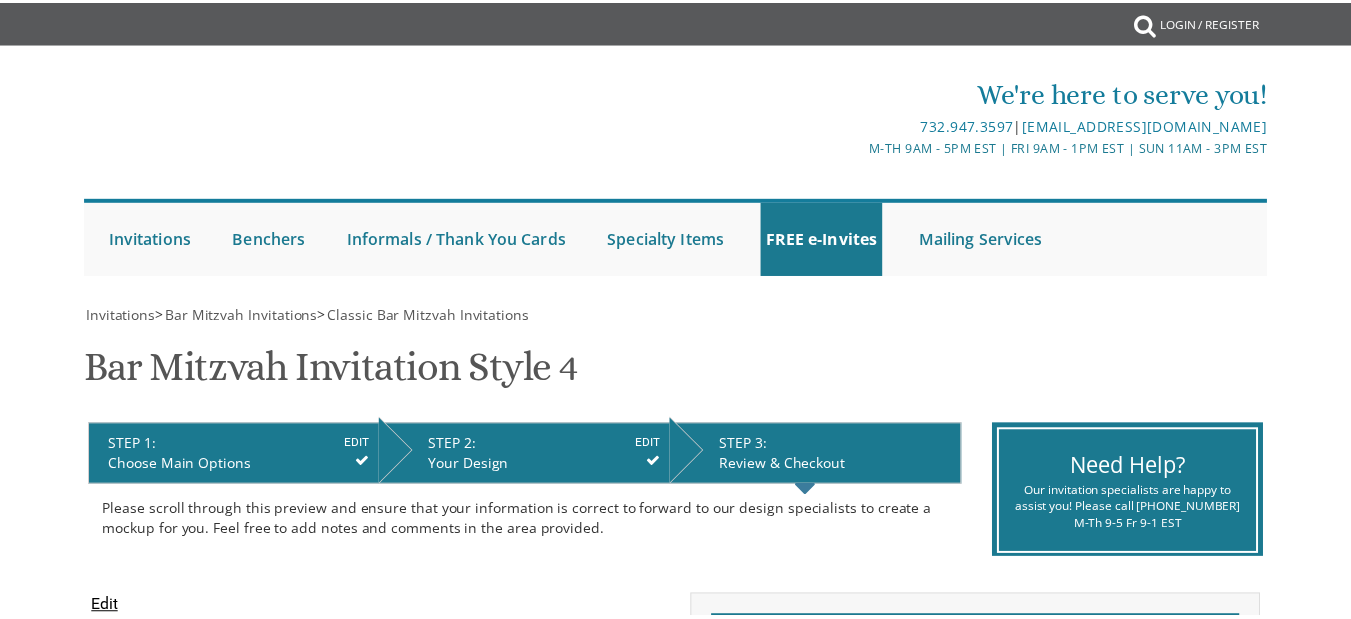 scroll, scrollTop: 0, scrollLeft: 0, axis: both 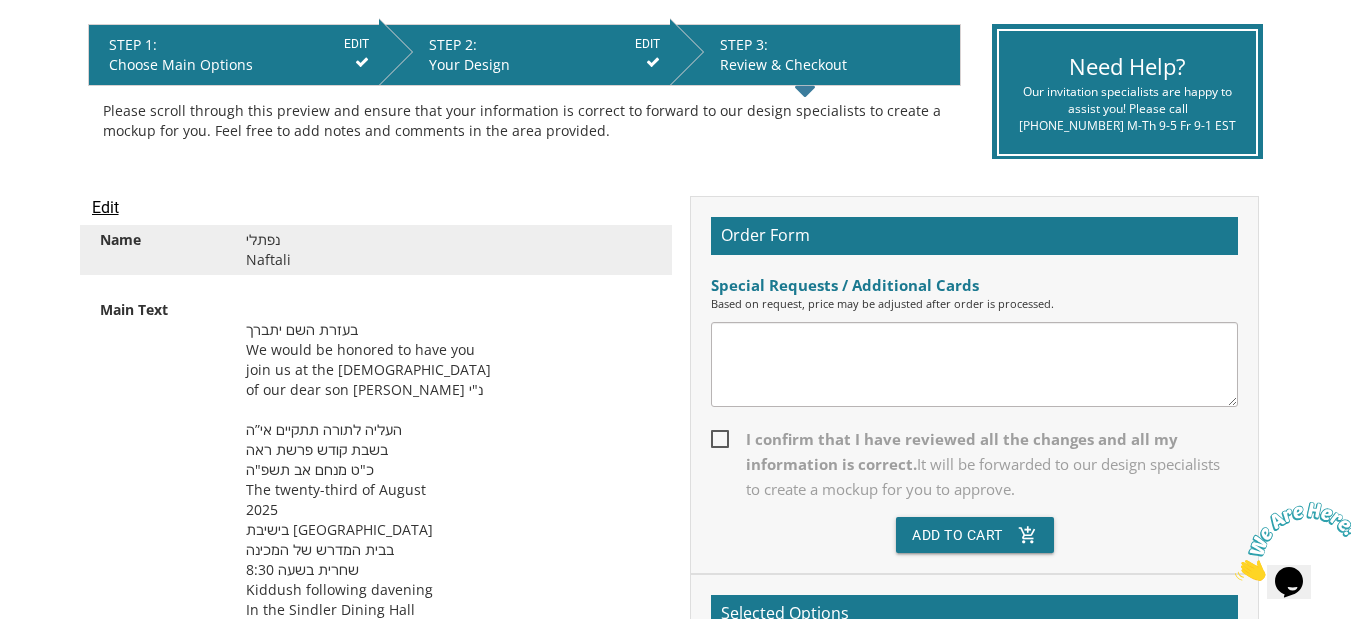 click on "Edit" at bounding box center [105, 208] 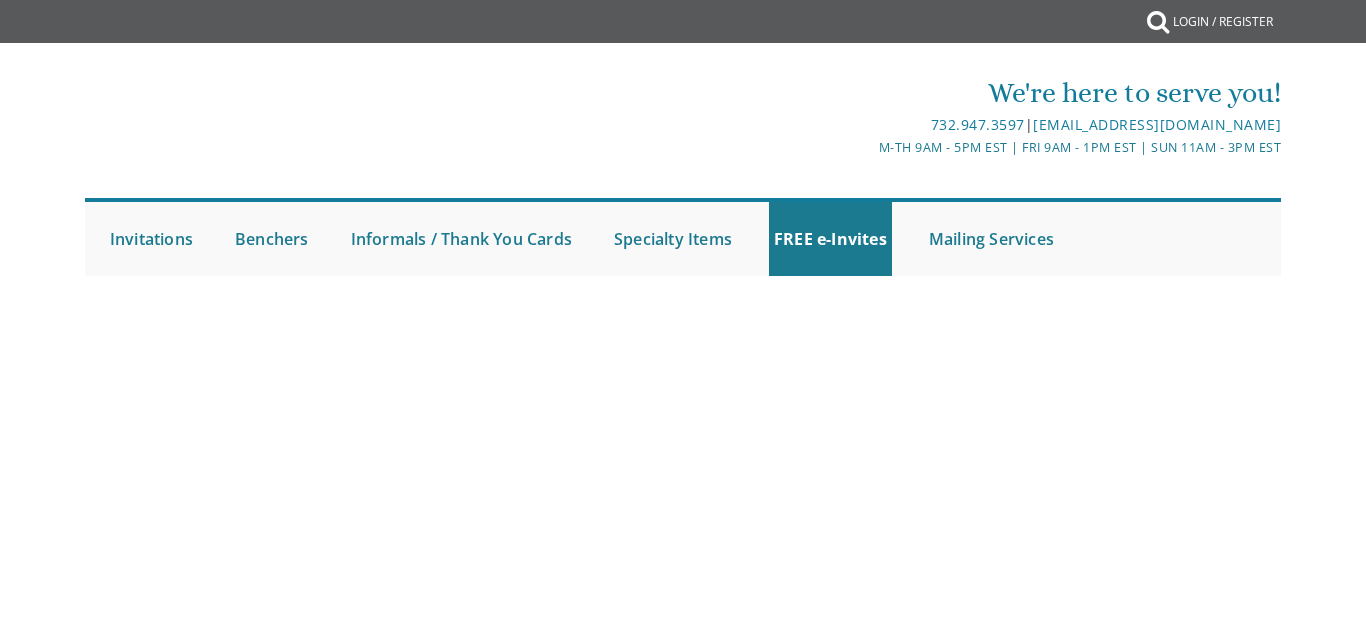 scroll, scrollTop: 0, scrollLeft: 0, axis: both 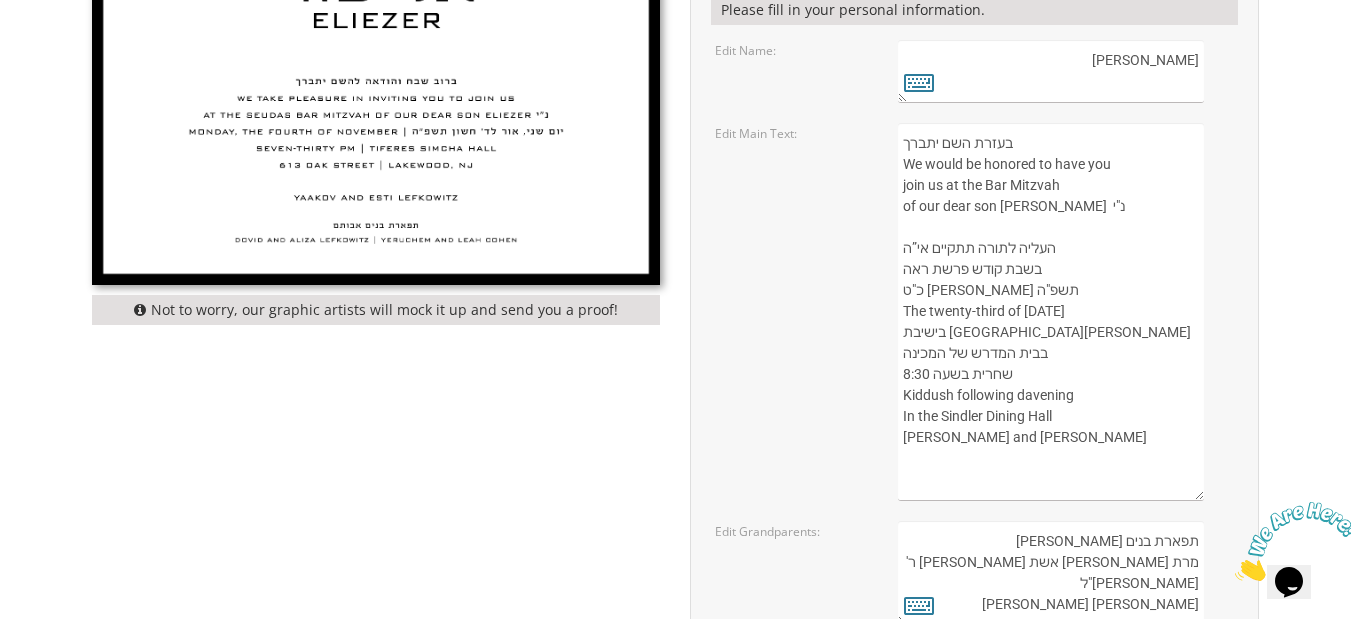 drag, startPoint x: 1005, startPoint y: 208, endPoint x: 1042, endPoint y: 212, distance: 37.215588 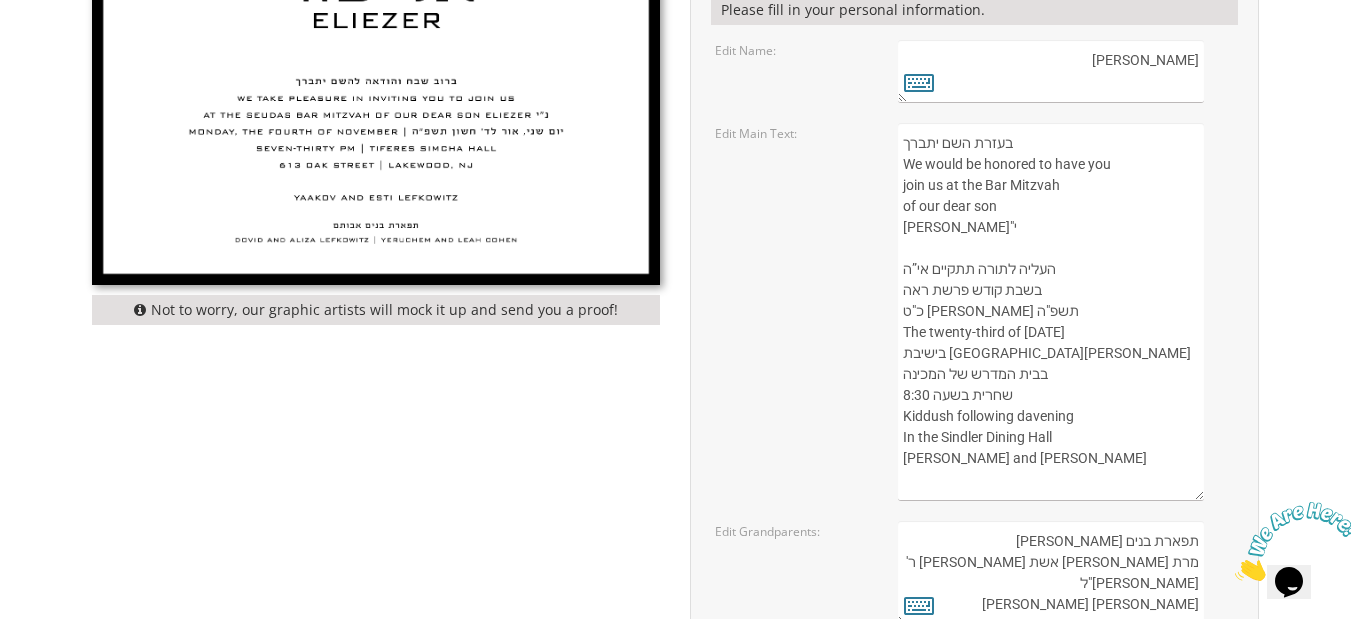 click on "בעזרת השם יתברך
We would be honored to have you
join us at the Bar Mitzvah
of our dear son Naftali  נ"י
העליה לתורה תתקיים אי”ה
בשבת קודש פרשת ראה
כ"ט מנחם אב תשפ"ה
The twenty-third of August
2025
בישיבת נר ישראל
בבית המדרש של המכינה
שחרית בשעה 8:30
Kiddush following davening
In the Sindler Dining Hall
Yitzchok and Tova Wenger" at bounding box center (1051, 312) 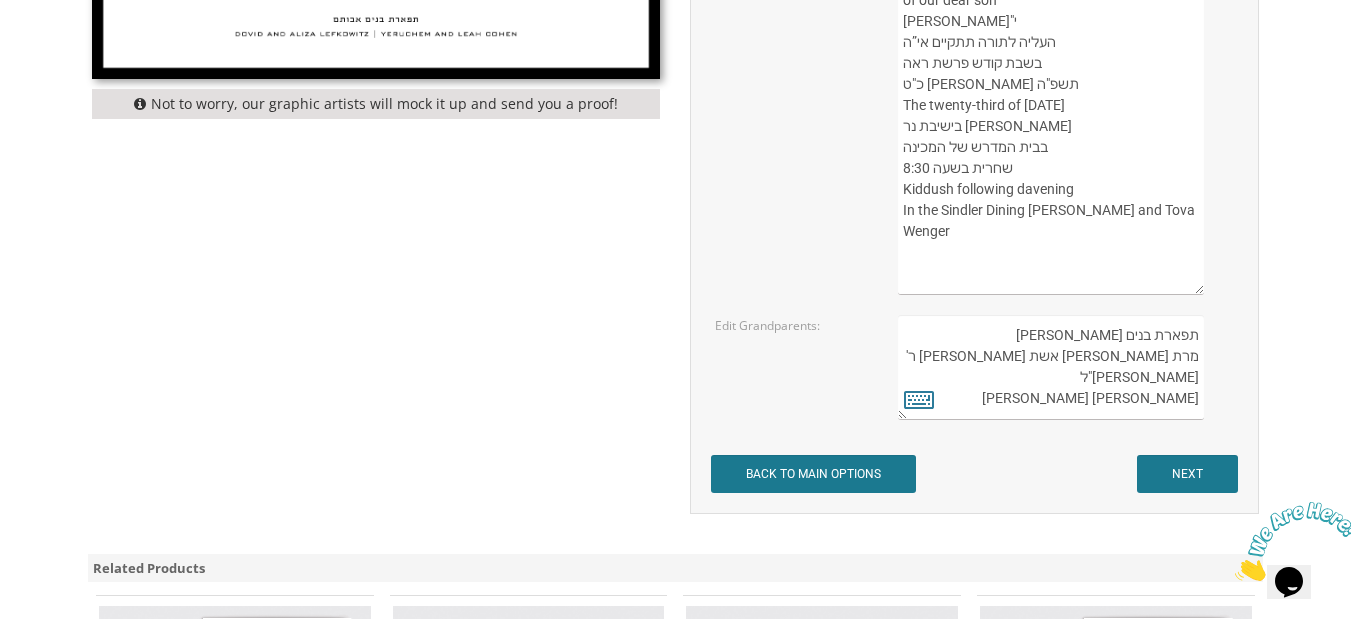 scroll, scrollTop: 1400, scrollLeft: 0, axis: vertical 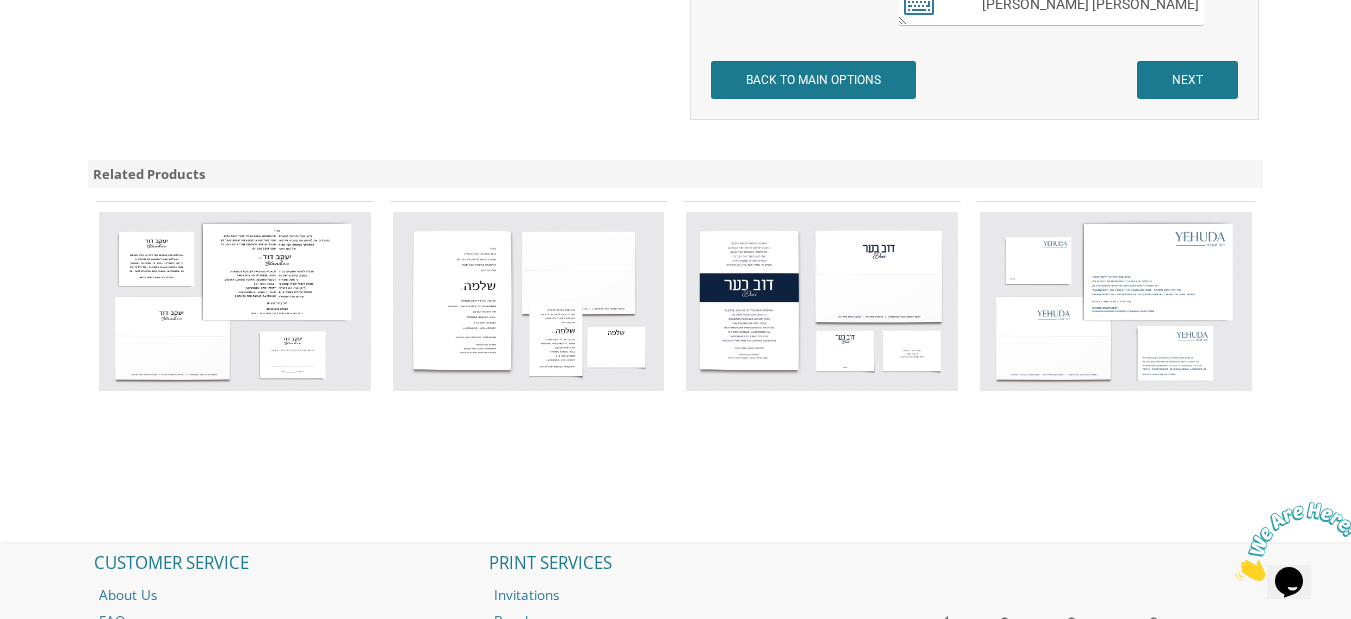 type on "בעזרת השם יתברך
We would be honored to have you
join us at the Bar Mitzvah
of our dear son
נפתלי  נ"י
העליה לתורה תתקיים אי”ה
בשבת קודש פרשת ראה
כ"ט מנחם אב תשפ"ה
The twenty-third of August
2025
בישיבת נר ישראל
בבית המדרש של המכינה
שחרית בשעה 8:30
Kiddush following davening
In the Sindler Dining Hall
Yitzchok and Tova Wenger" 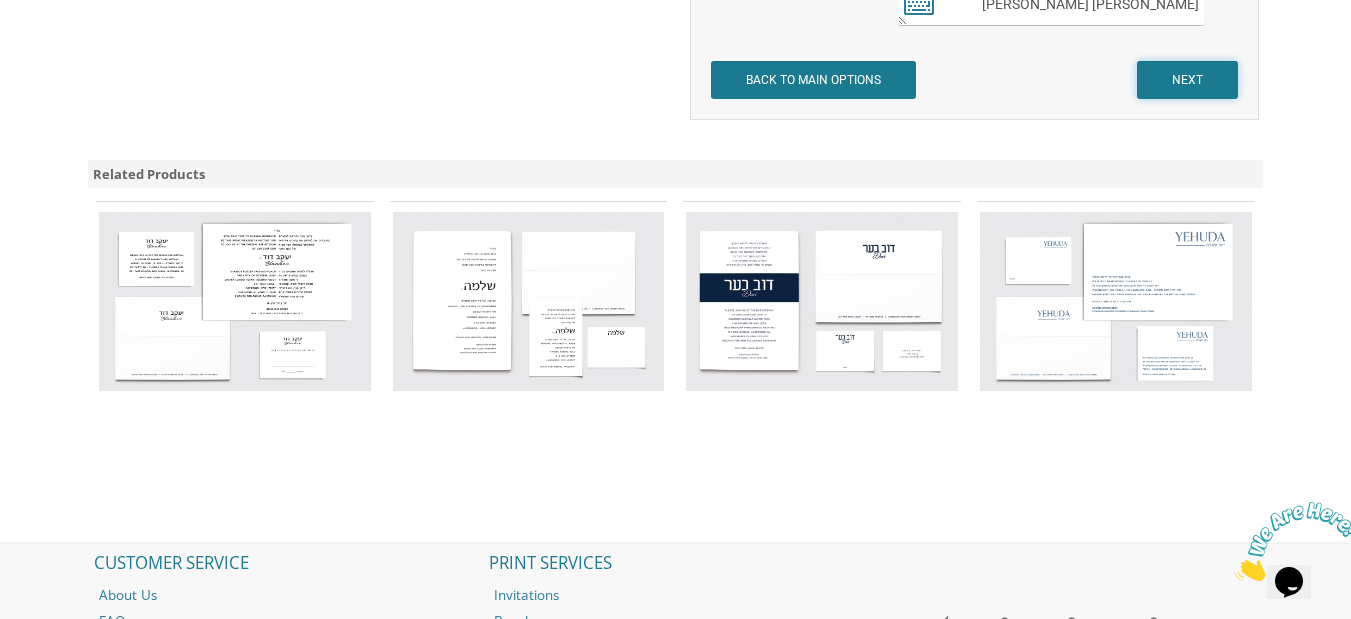 click on "NEXT" at bounding box center (1187, 80) 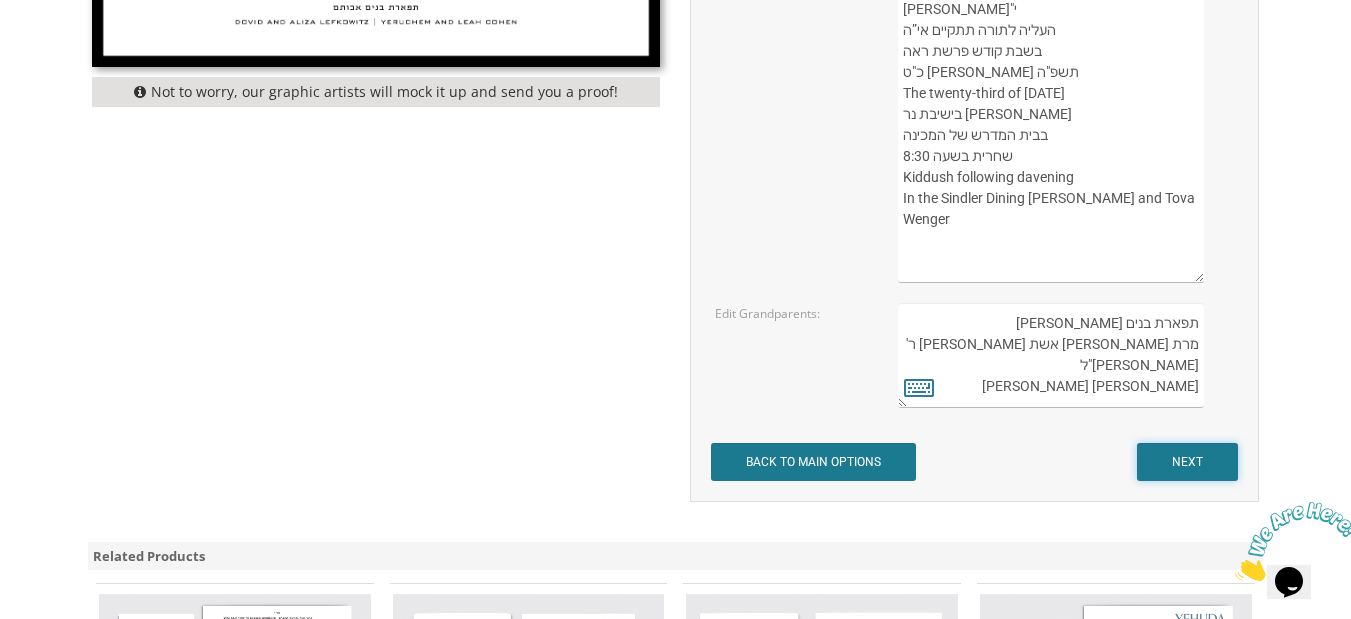 scroll, scrollTop: 900, scrollLeft: 0, axis: vertical 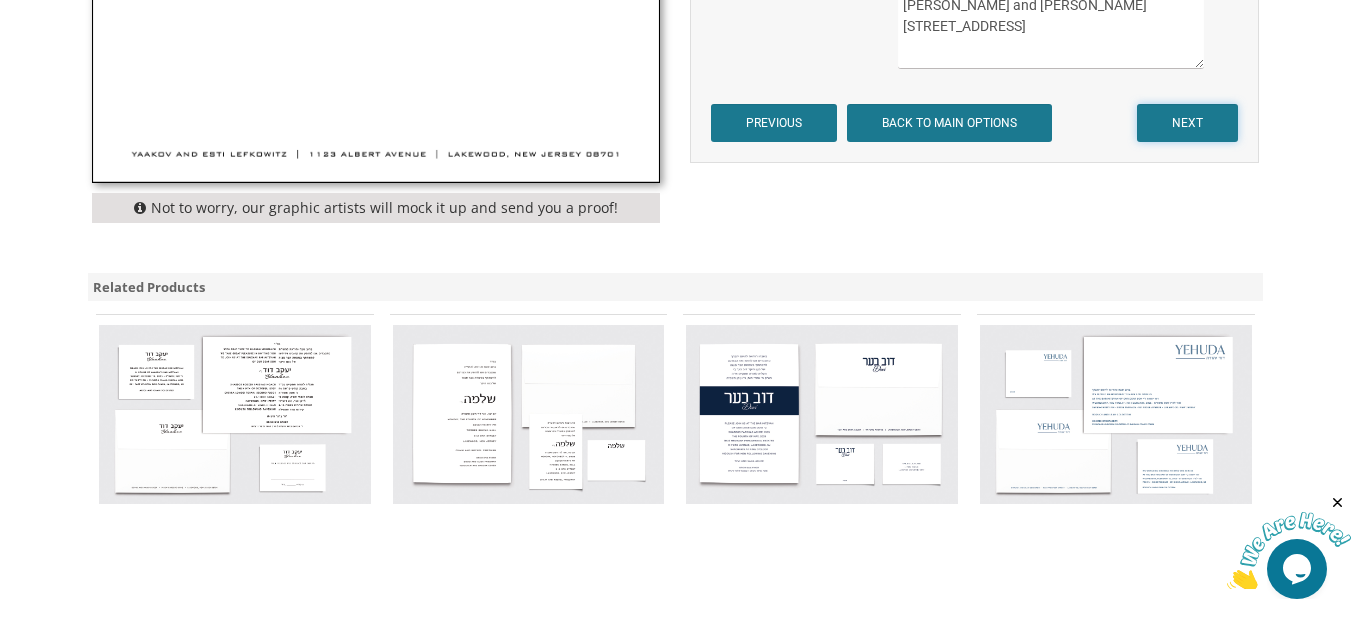 click on "NEXT" at bounding box center [1187, 123] 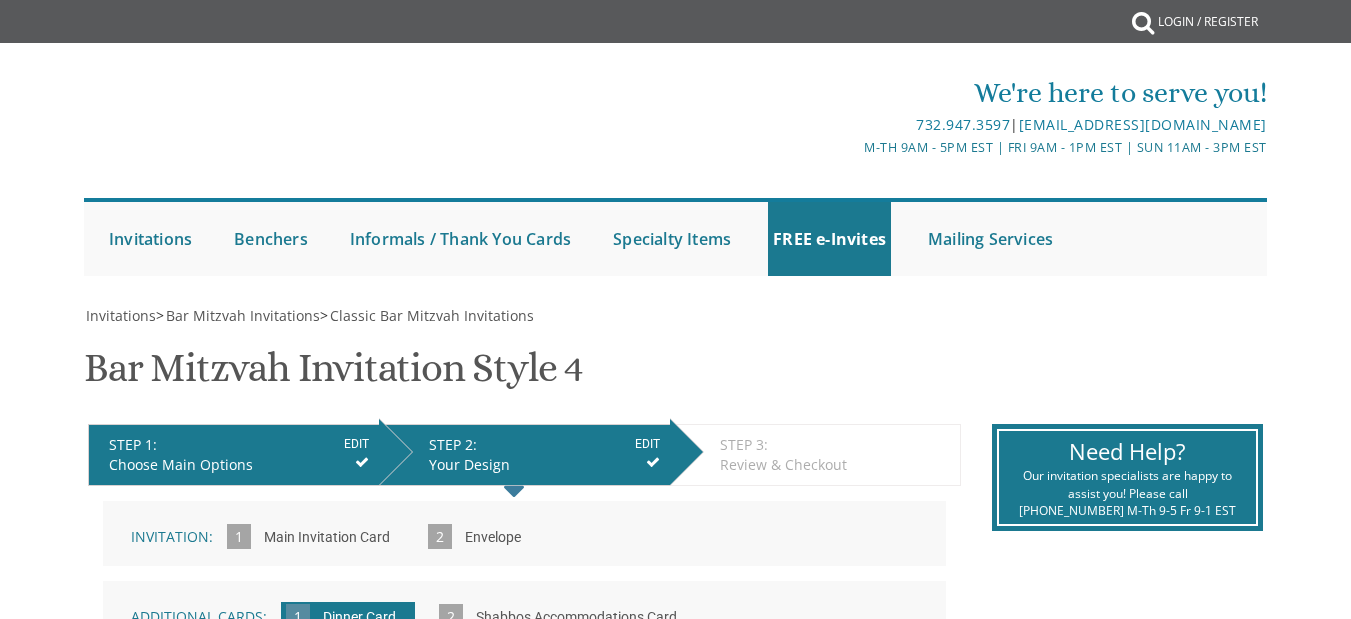 scroll, scrollTop: 0, scrollLeft: 0, axis: both 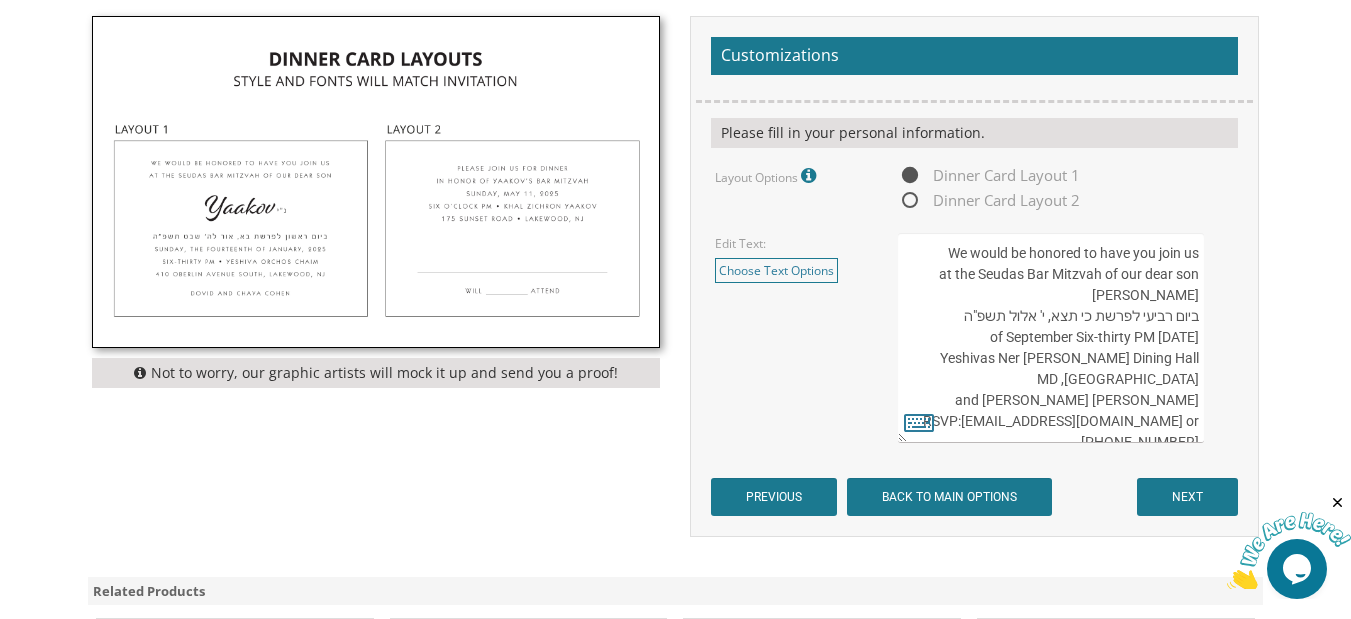 drag, startPoint x: 1148, startPoint y: 289, endPoint x: 1202, endPoint y: 293, distance: 54.147945 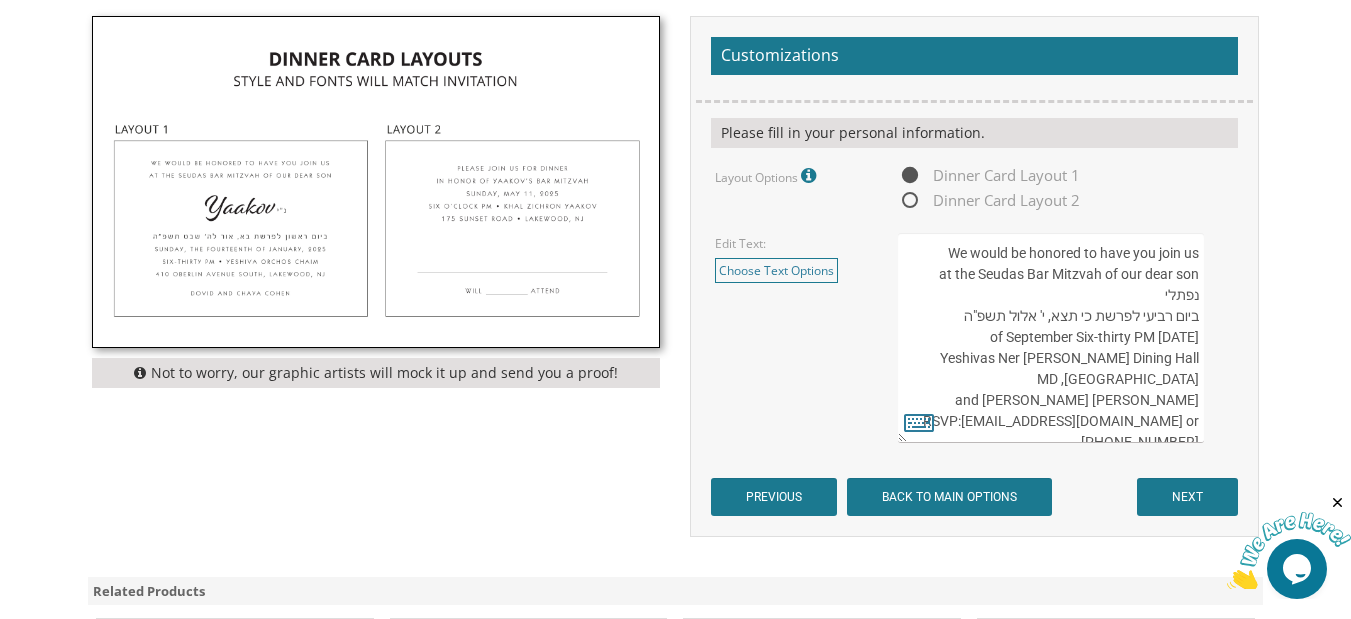 type on "We would be honored to have you join us
at the Seudas Bar Mitzvah of our dear son
נפתלי
ביום רביעי לפרשת כי תצא, י' אלול תשפ"ה
Wednesday, the third of September Six-thirty PM
Yeshivas Ner Yisroel Wolfe Dining Hall
Baltimore, MD
Yitzchok and Tova Wenger
RSVP:ydtwenger@gmail.com or  917-940-5821" 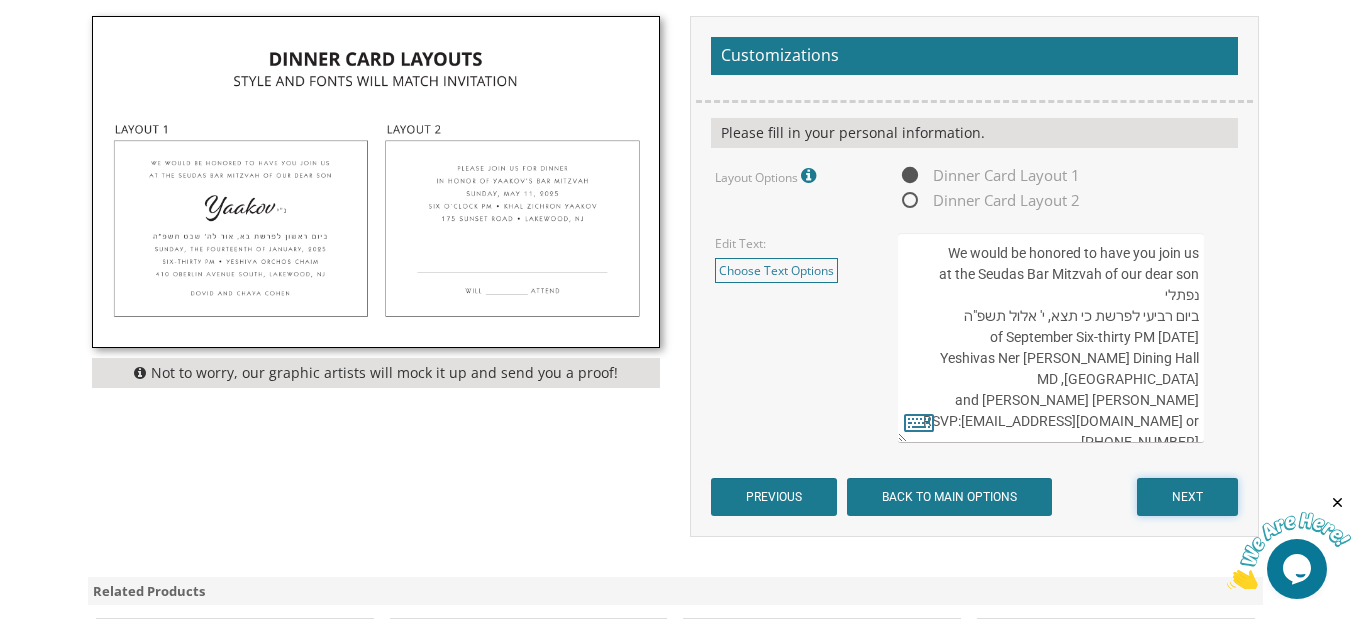 click on "NEXT" at bounding box center (1187, 497) 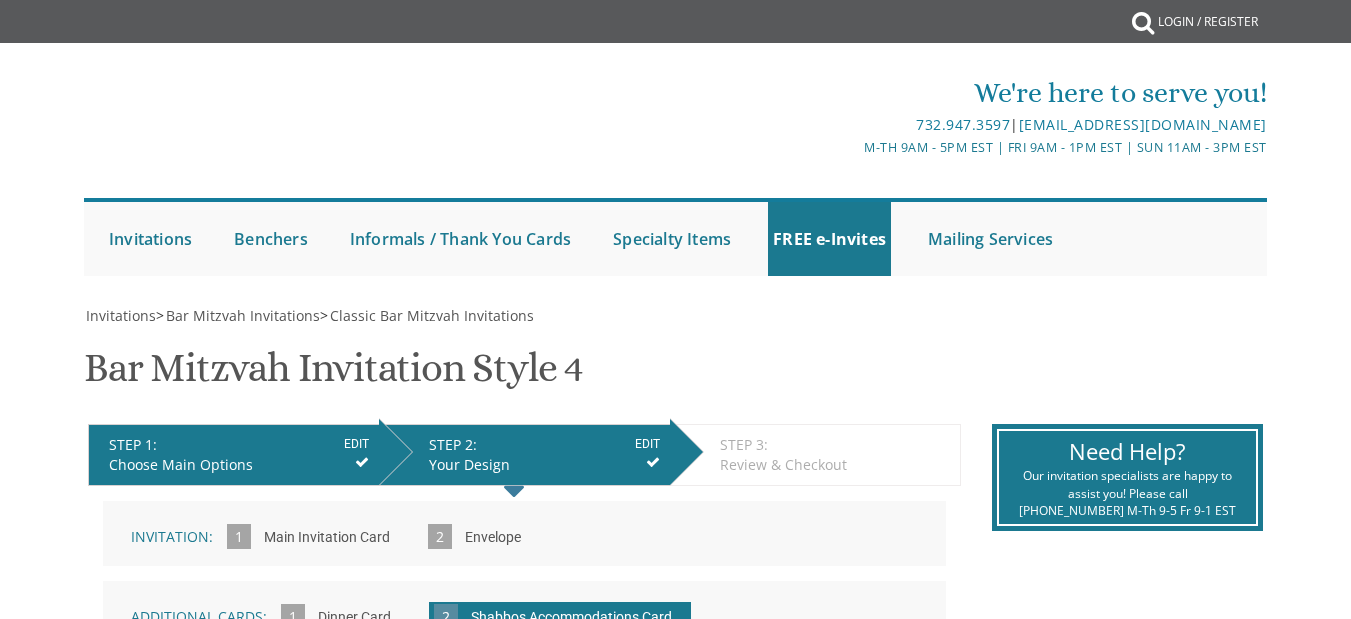 scroll, scrollTop: 0, scrollLeft: 0, axis: both 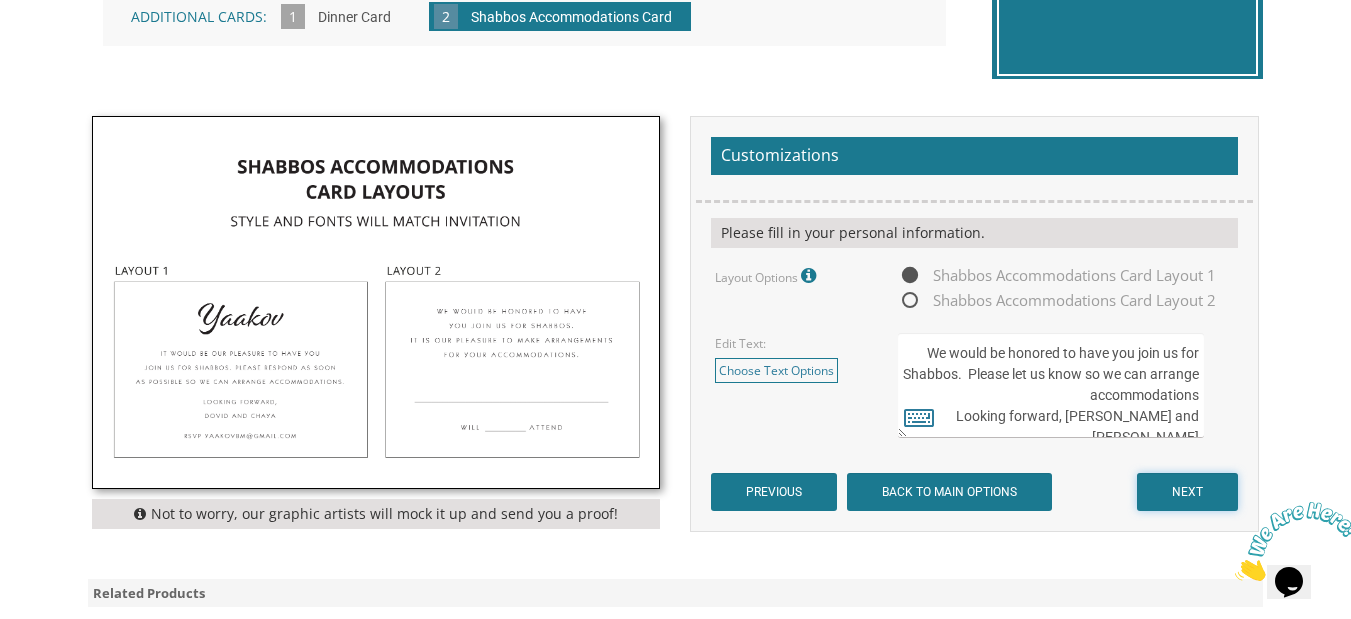 click on "NEXT" at bounding box center (1187, 492) 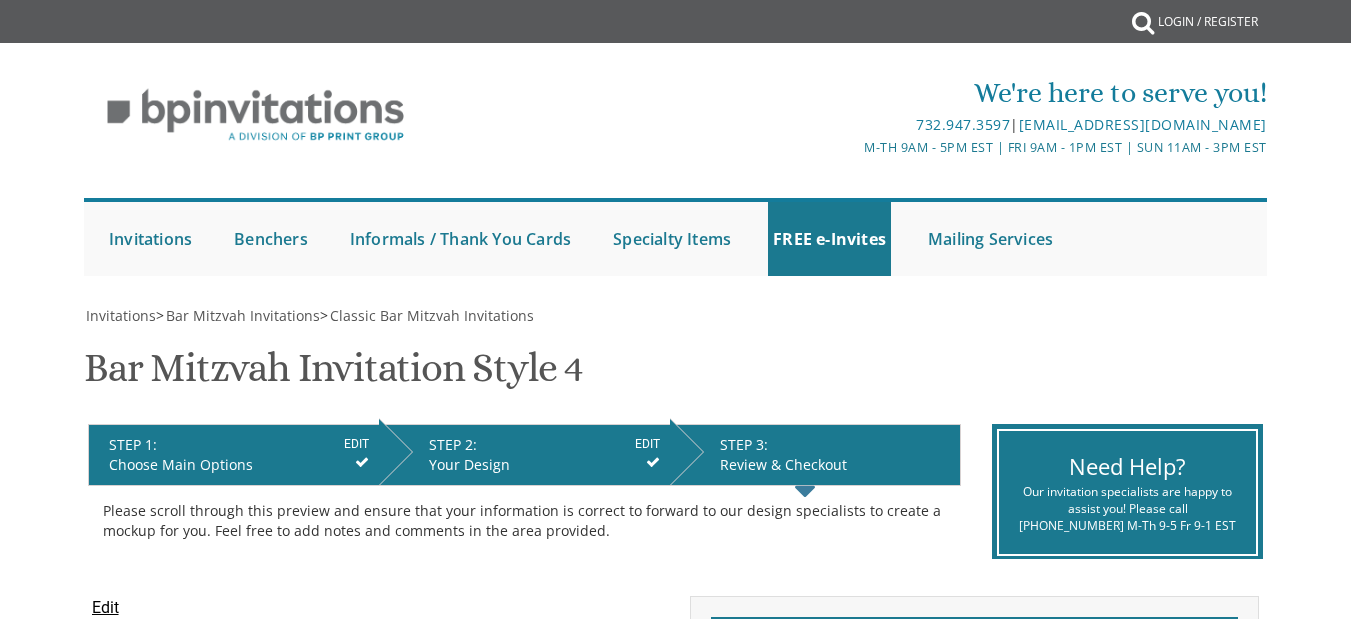 scroll, scrollTop: 0, scrollLeft: 0, axis: both 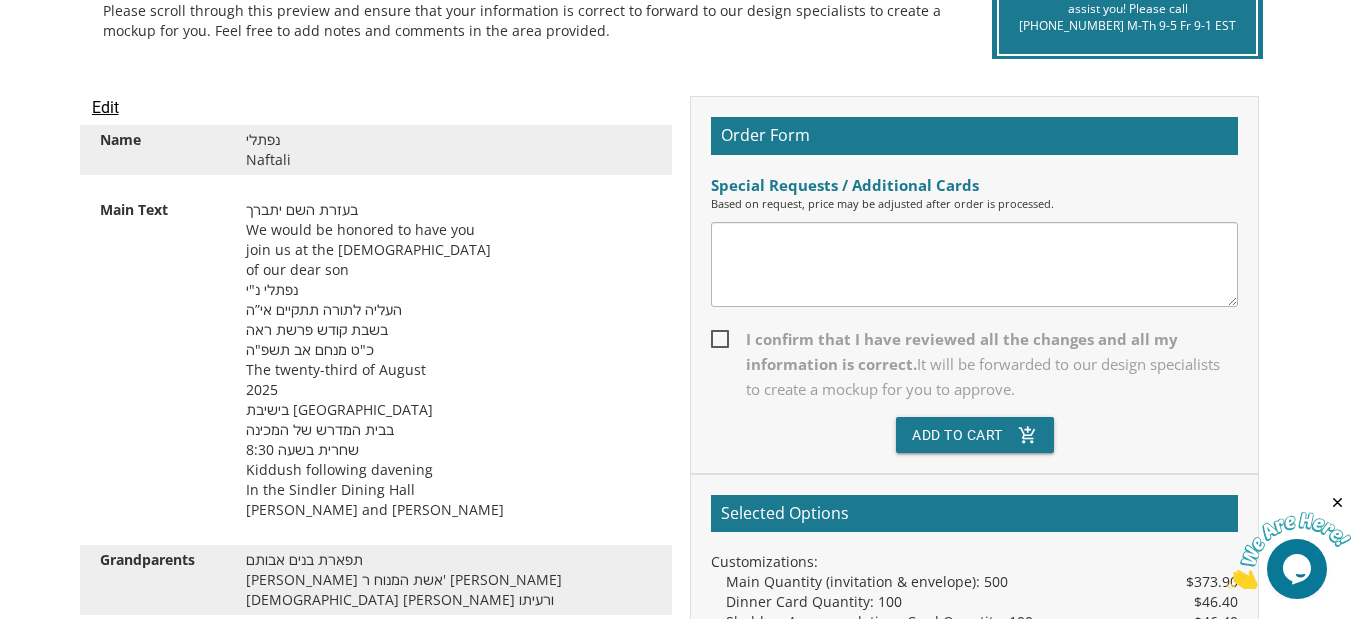 click at bounding box center (974, 264) 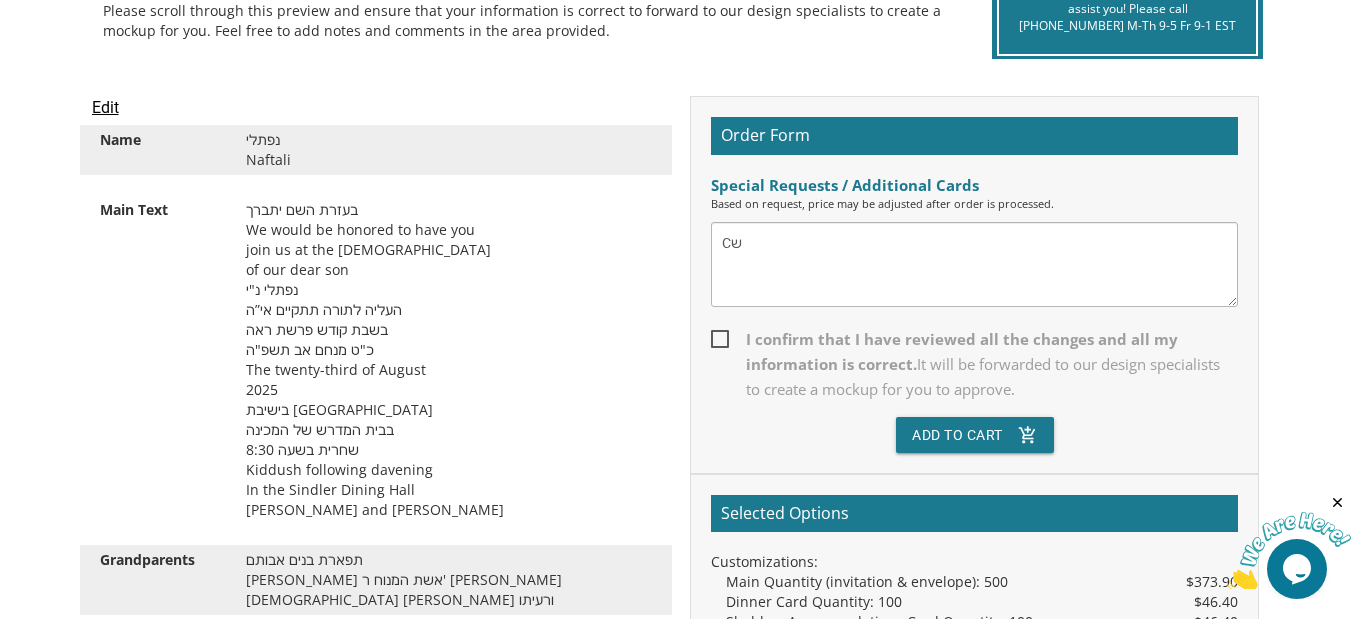 type on "C" 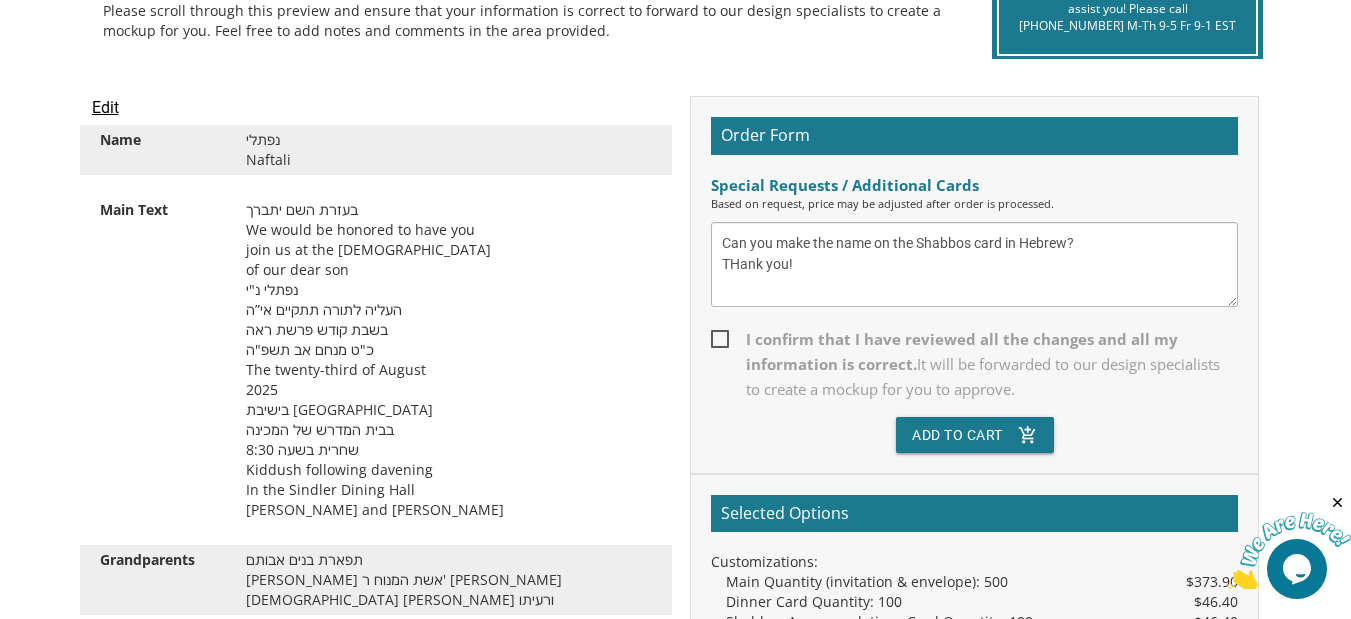 click on "Can you make the name on the Shabbos card in Hebrew?
THank you!" at bounding box center (974, 264) 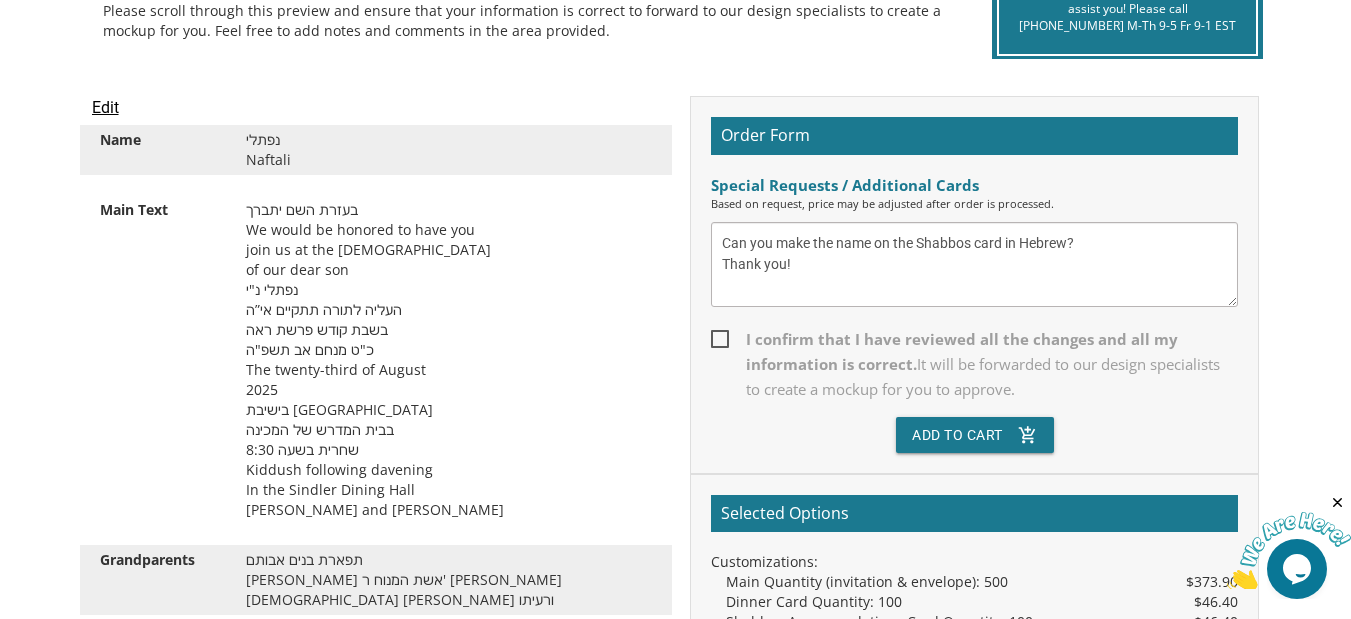 type on "Can you make the name on the Shabbos card in Hebrew?
Thank you!" 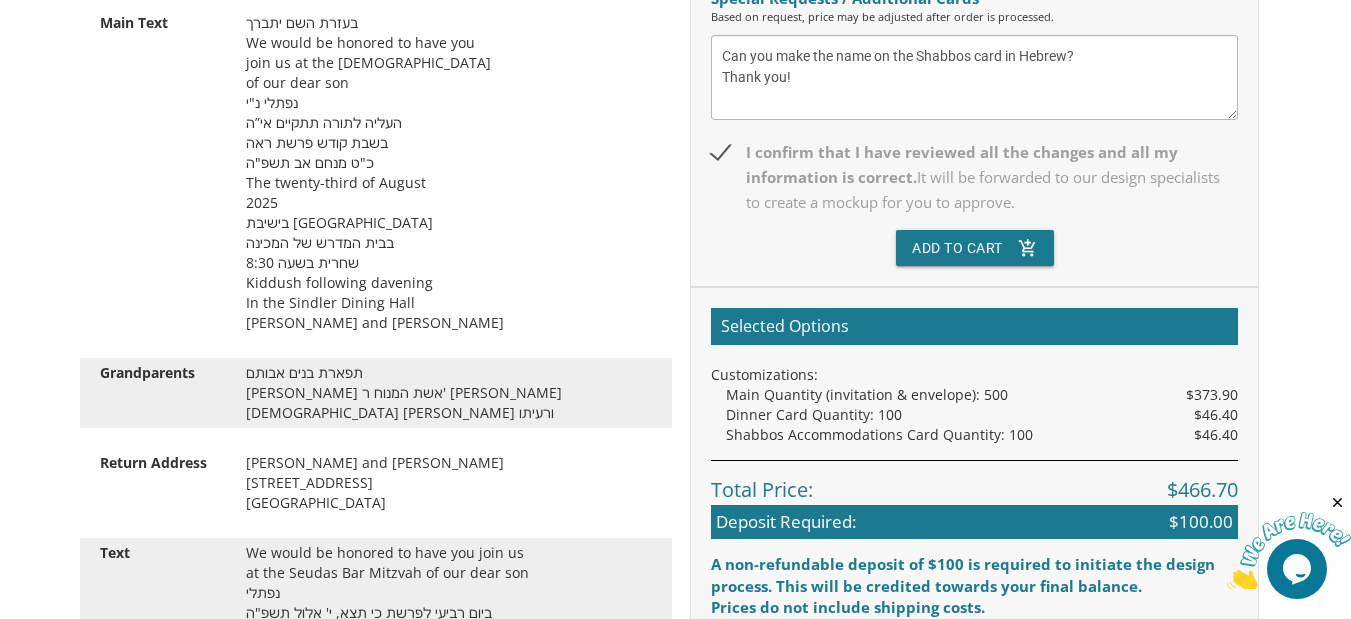 scroll, scrollTop: 300, scrollLeft: 0, axis: vertical 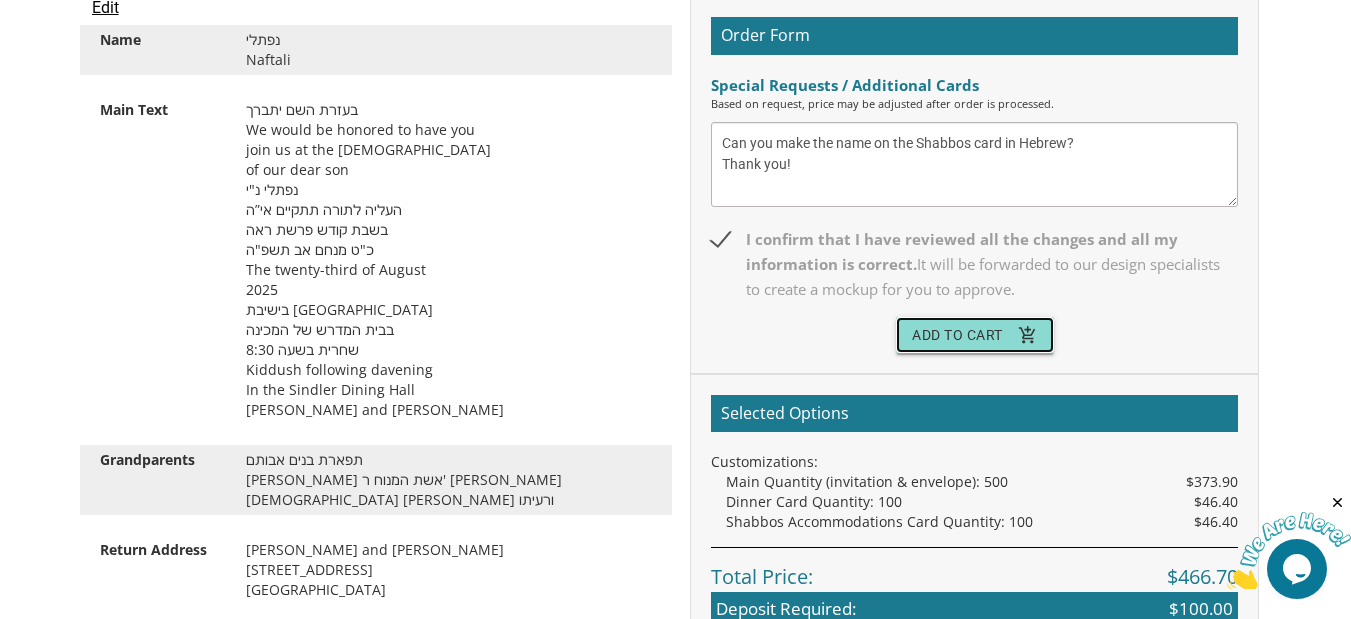 click on "Add To Cart
add_shopping_cart" at bounding box center [975, 335] 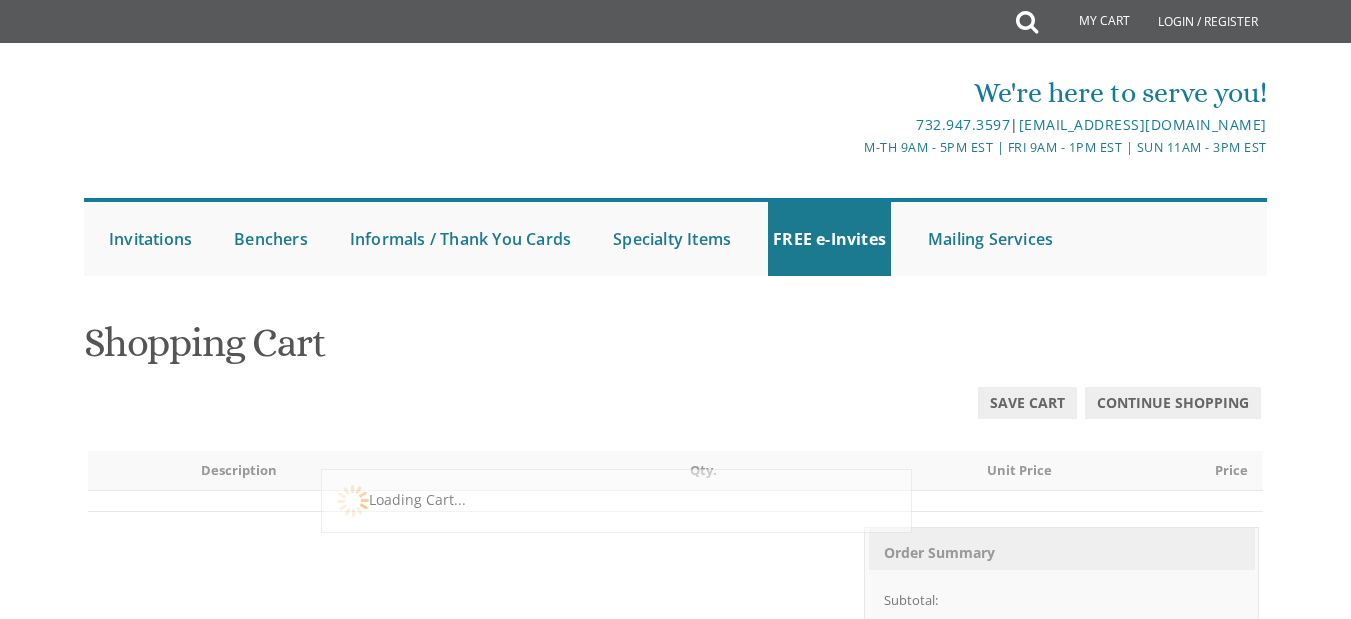 scroll, scrollTop: 0, scrollLeft: 0, axis: both 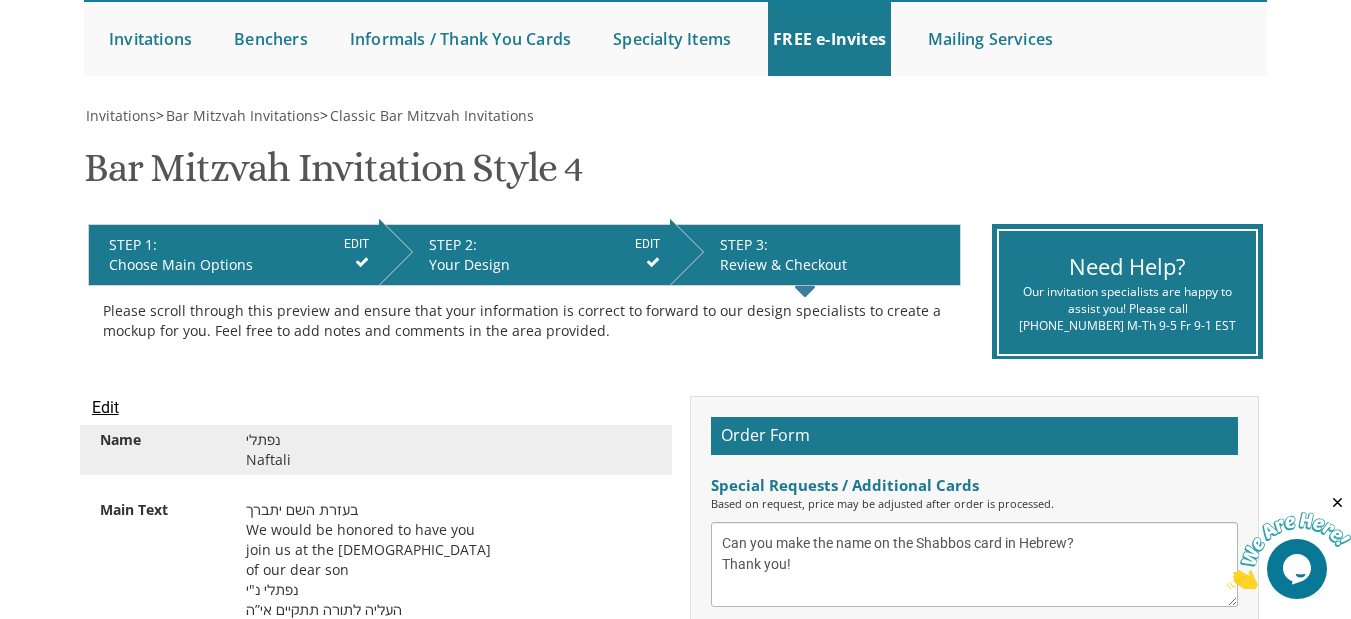 click on "Choose Main Options" at bounding box center [239, 265] 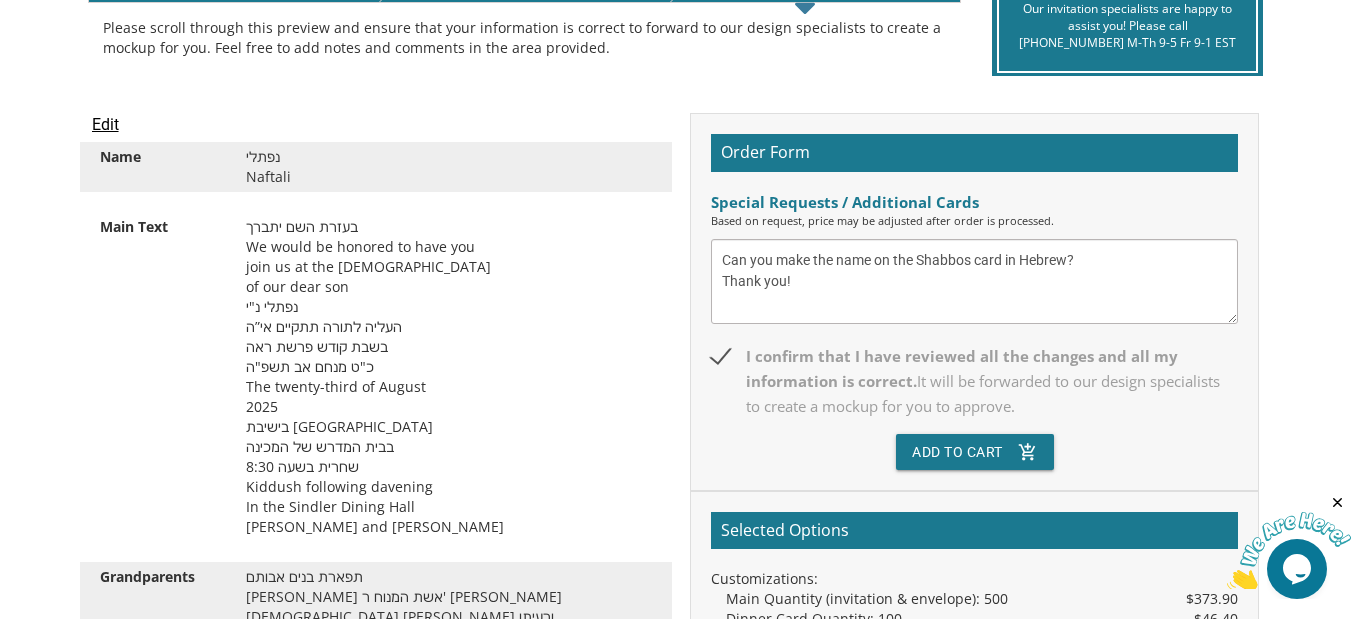 scroll, scrollTop: 400, scrollLeft: 0, axis: vertical 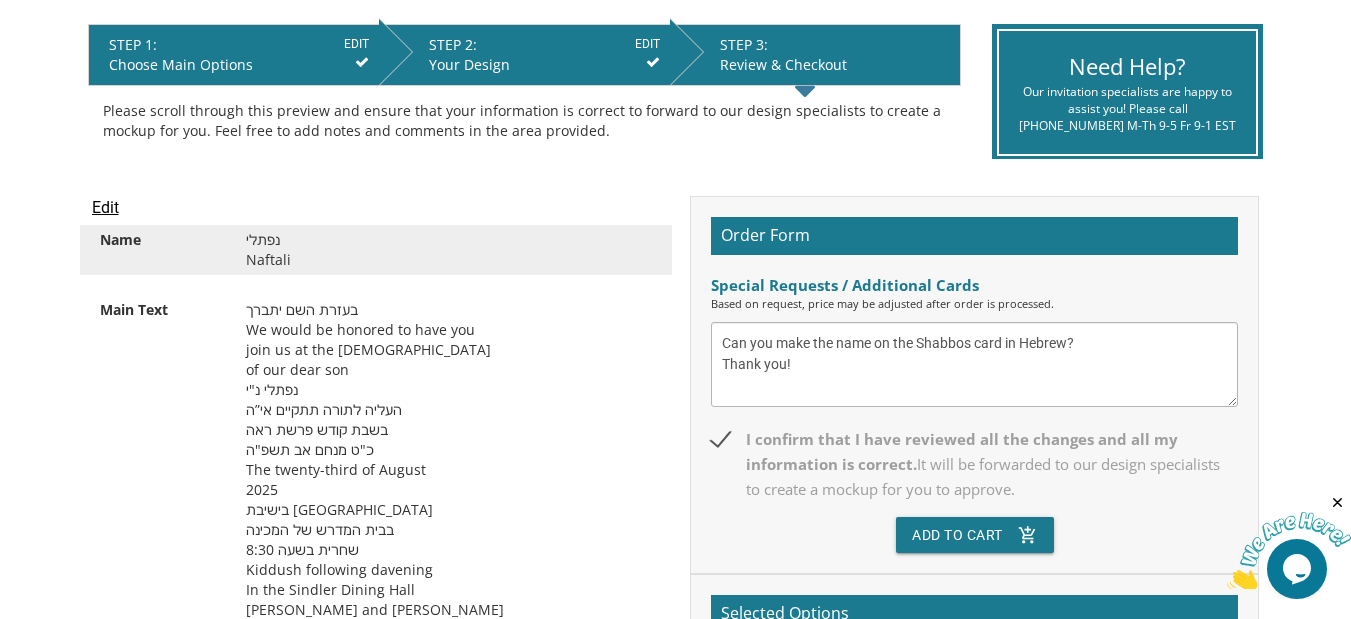 click on "Edit" at bounding box center [105, 208] 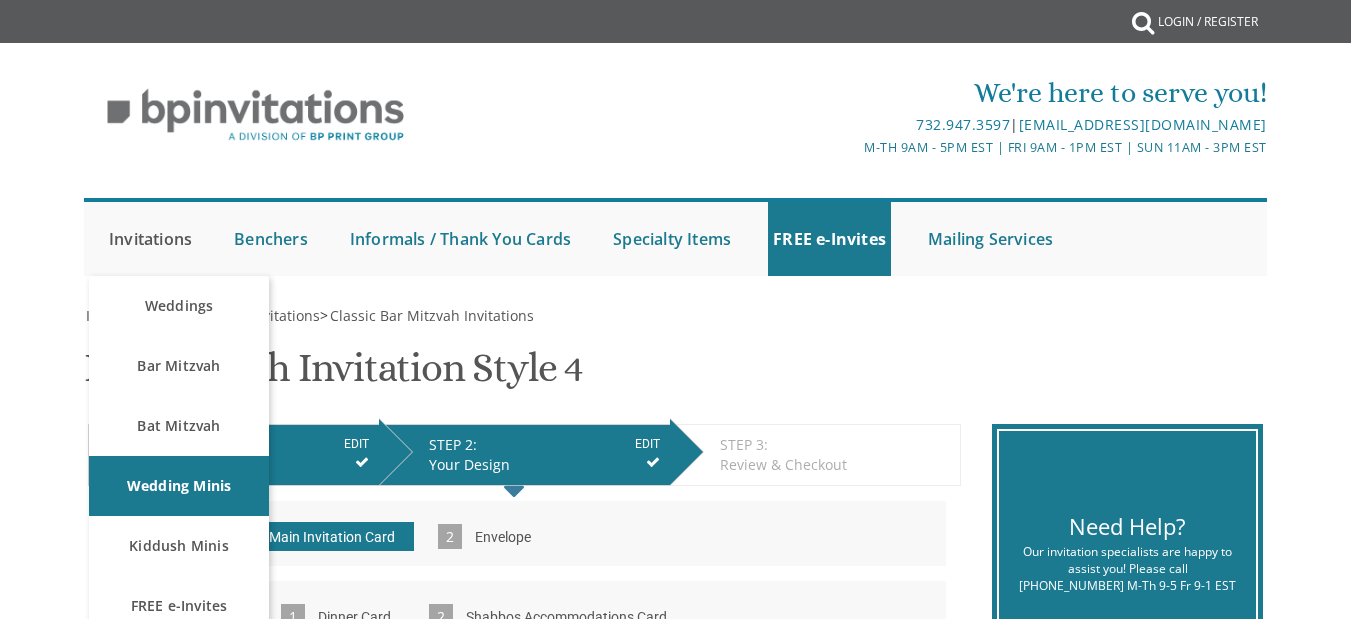scroll, scrollTop: 0, scrollLeft: 0, axis: both 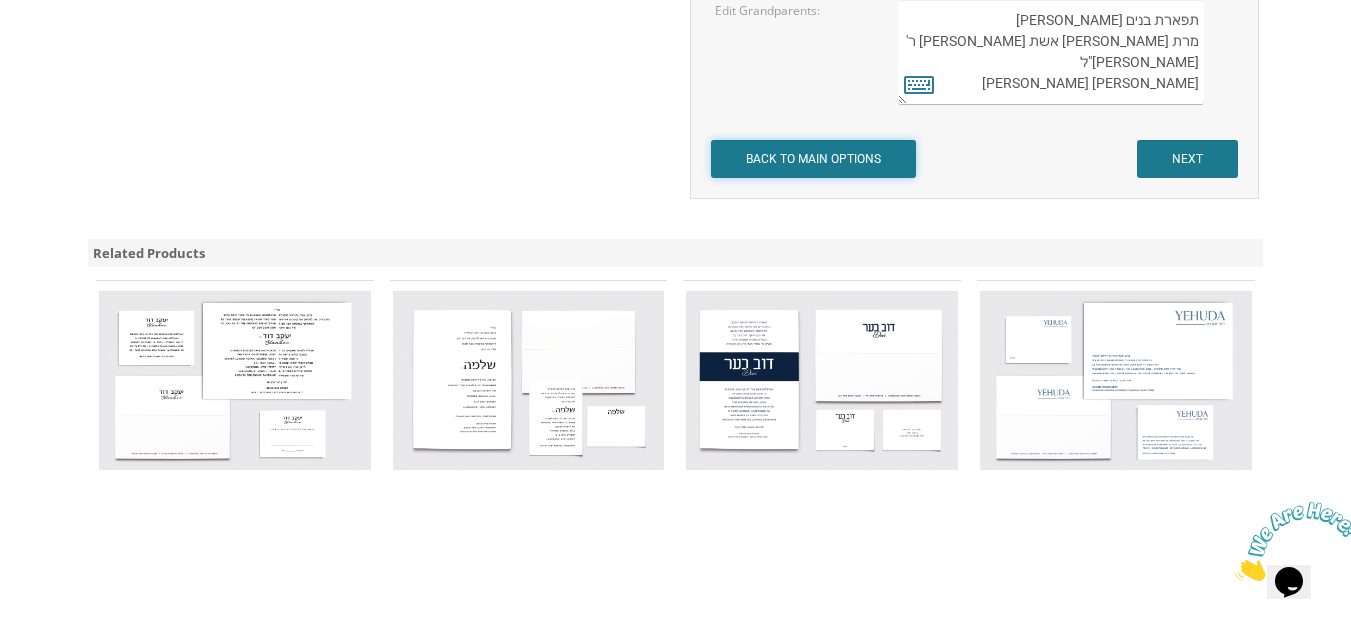 click on "BACK TO MAIN OPTIONS" at bounding box center (813, 159) 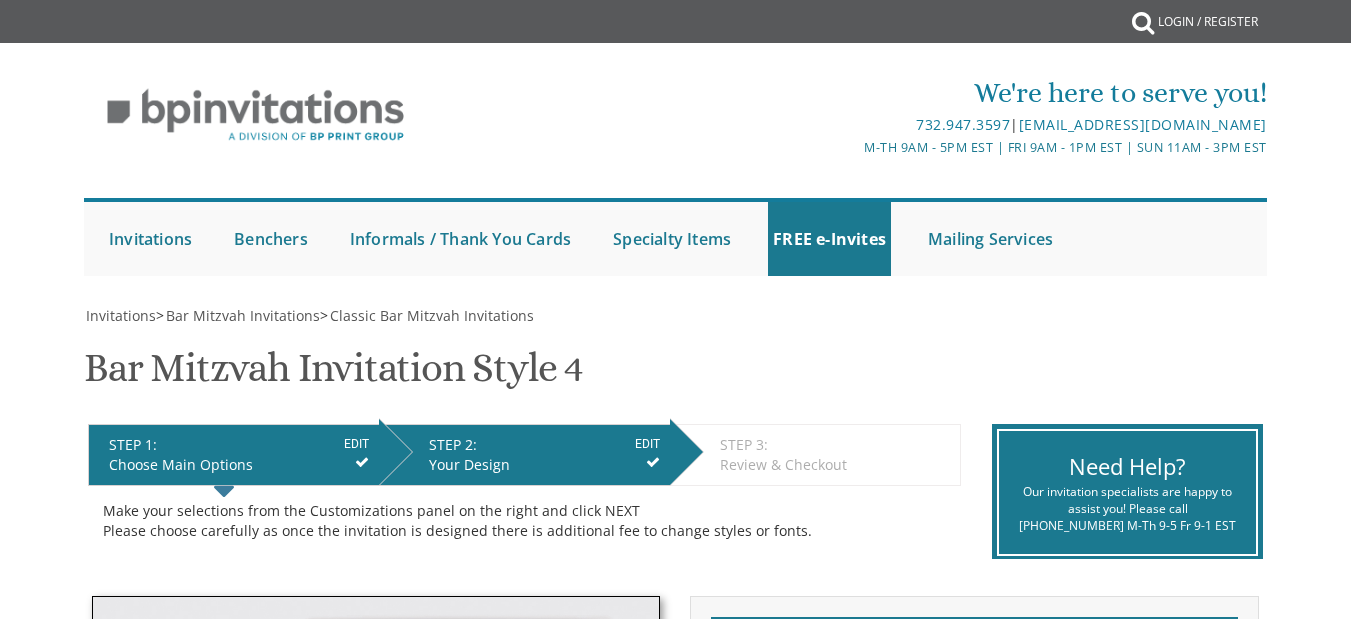 scroll, scrollTop: 0, scrollLeft: 0, axis: both 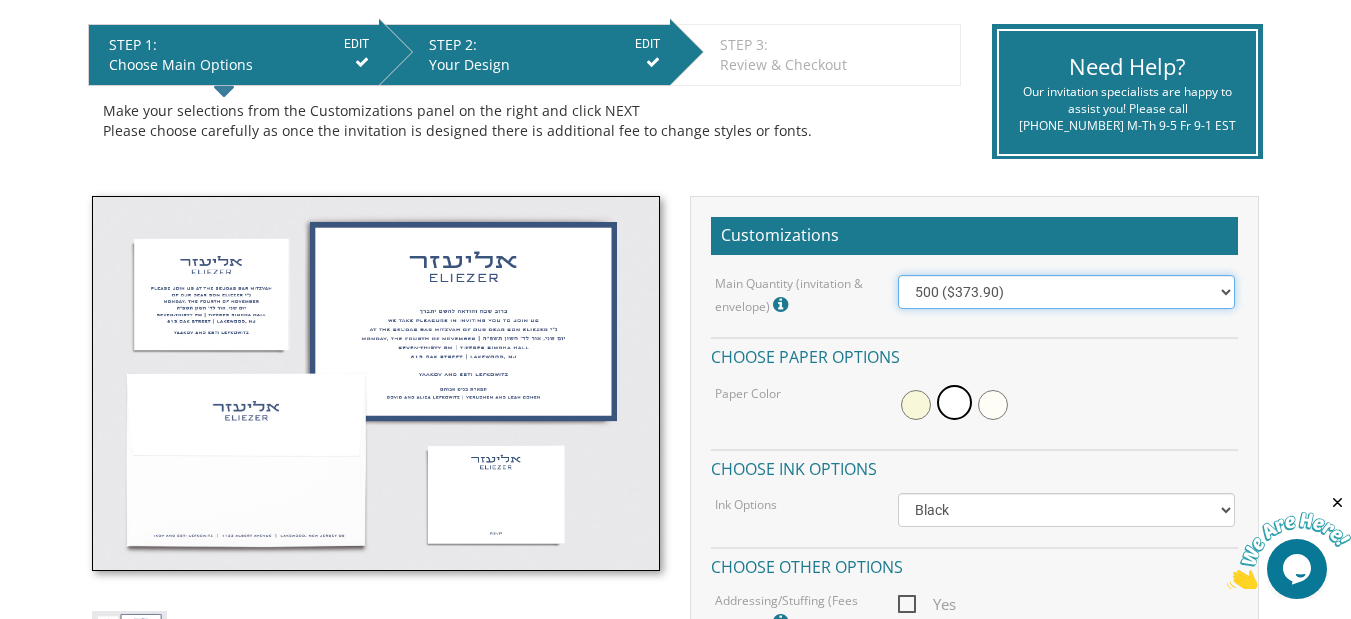click on "100 ($214.55) 200 ($254.60) 300 ($294.25) 400 ($333.55) 500 ($373.90) 600 ($413.25) 700 ($452.35) 800 ($491.40) 900 ($528.00) 1000 ($568.05)" at bounding box center (1066, 292) 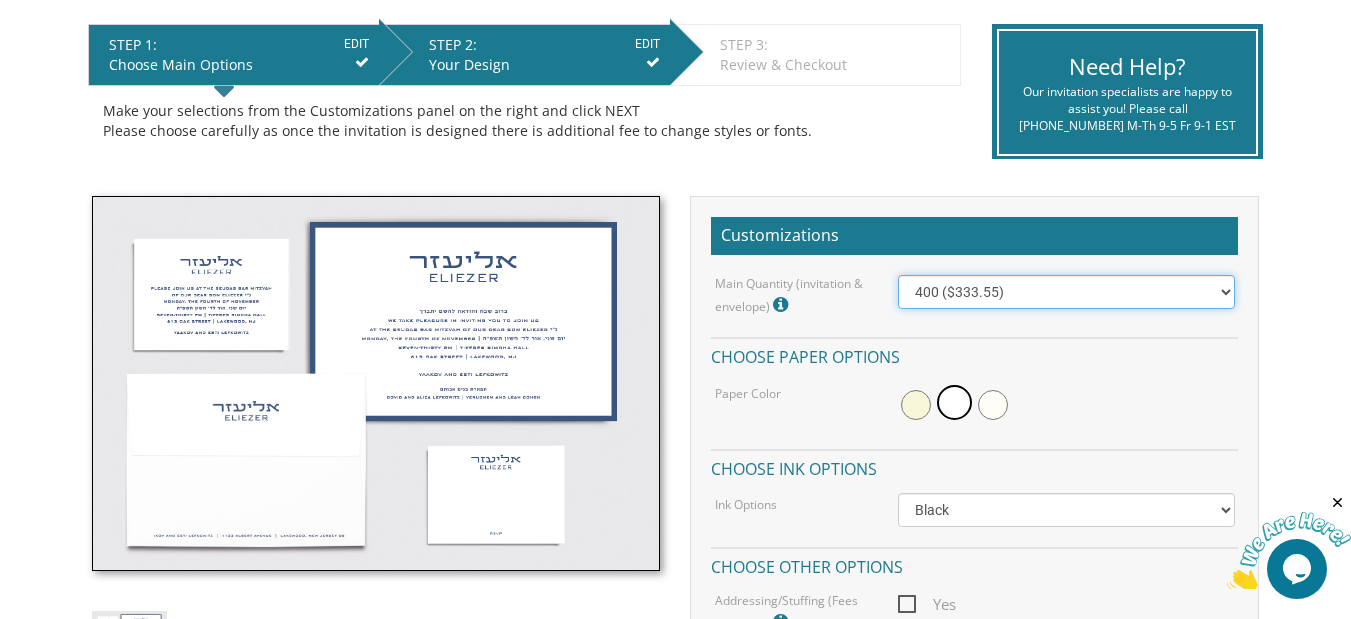 click on "100 ($214.55) 200 ($254.60) 300 ($294.25) 400 ($333.55) 500 ($373.90) 600 ($413.25) 700 ($452.35) 800 ($491.40) 900 ($528.00) 1000 ($568.05)" at bounding box center (1066, 292) 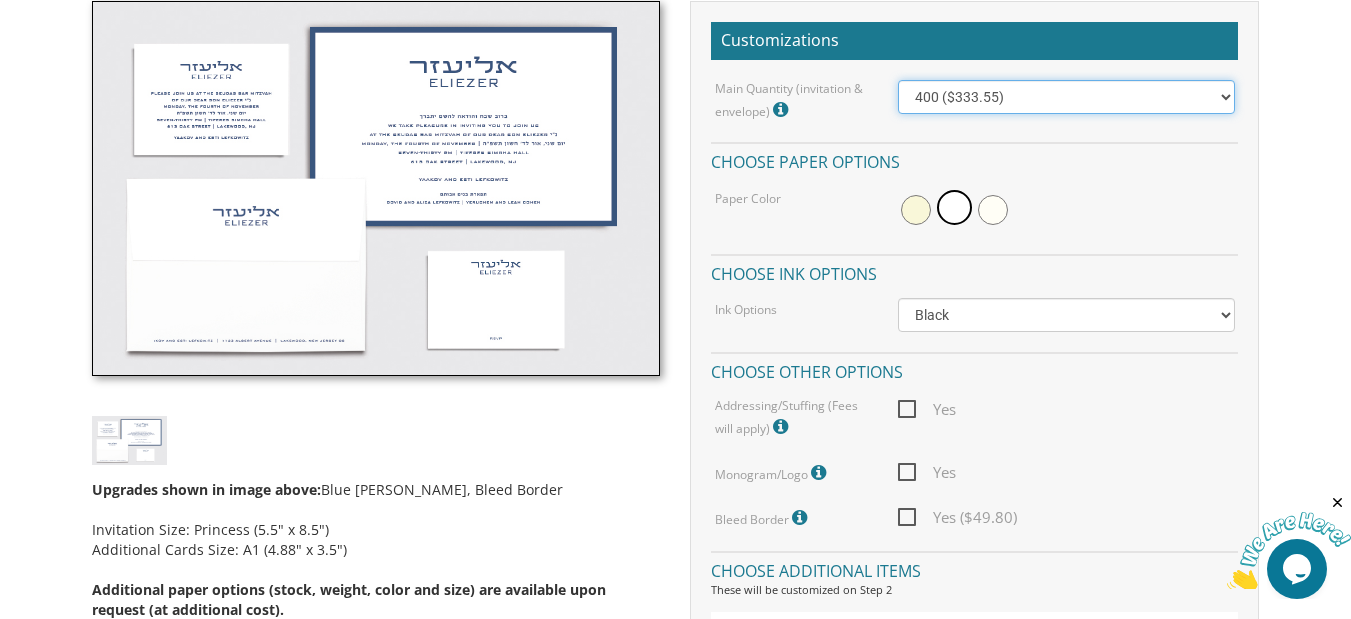scroll, scrollTop: 600, scrollLeft: 0, axis: vertical 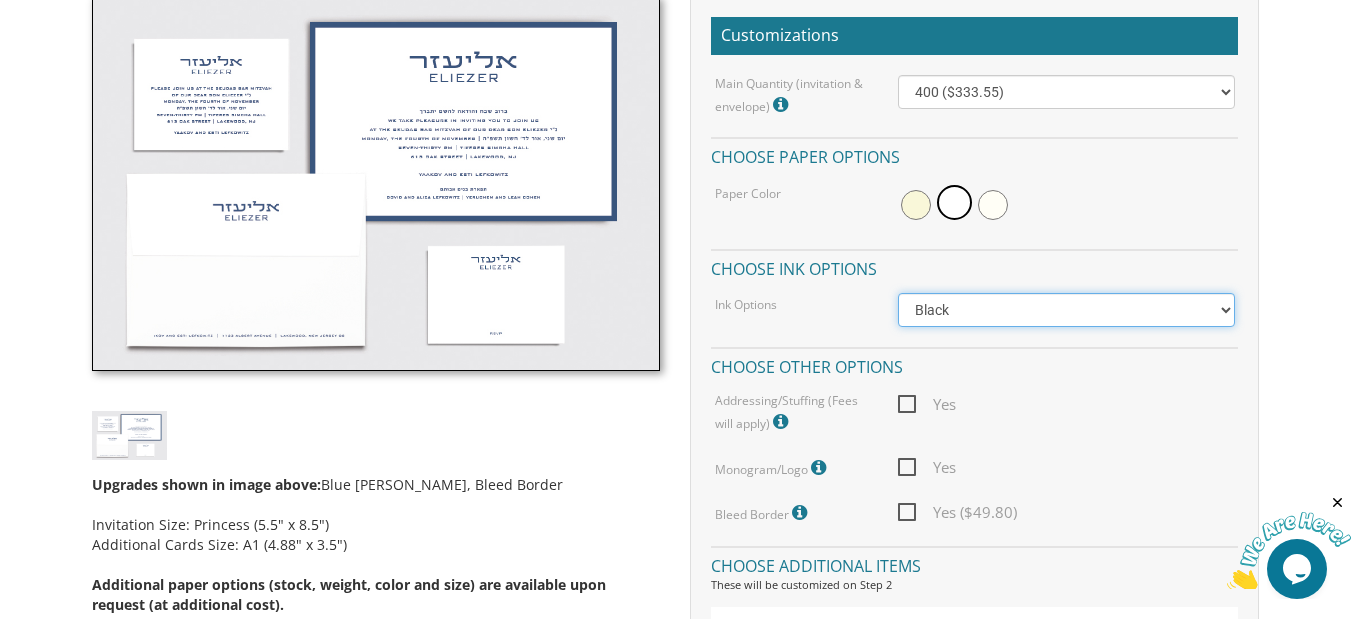 click on "Black Colored Ink ($65.00) Black + One Color ($100.00) Two Colors ($165.00)" at bounding box center [1066, 310] 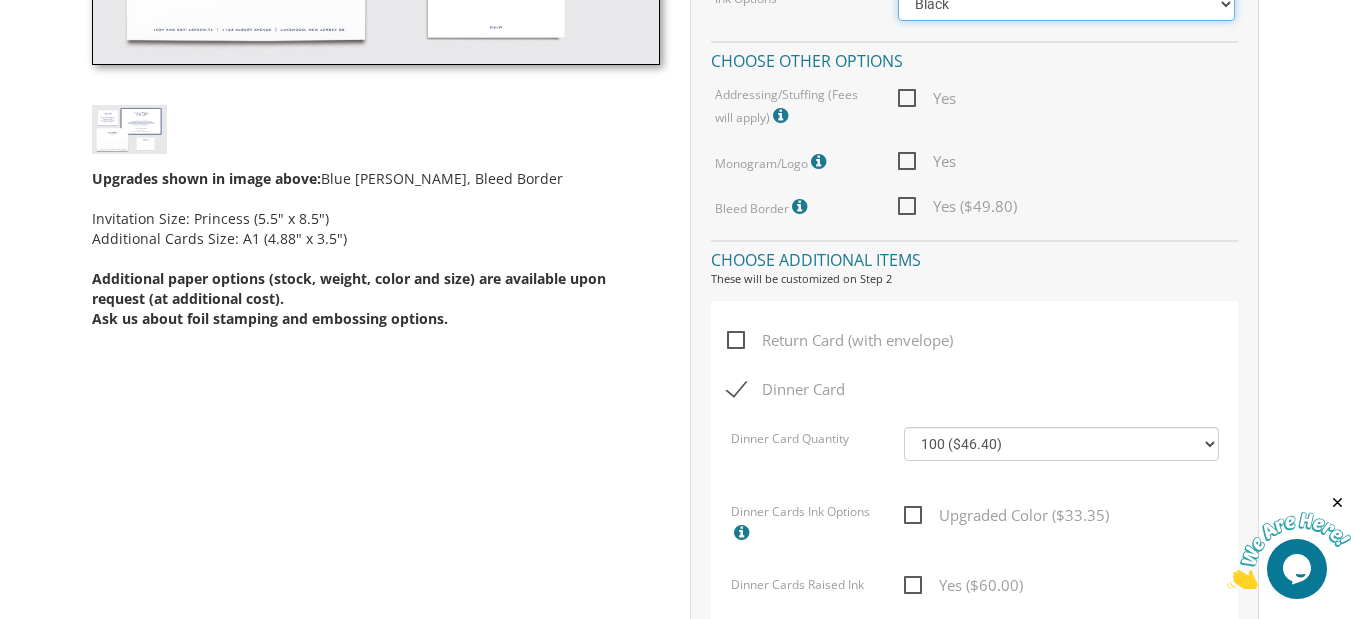 scroll, scrollTop: 900, scrollLeft: 0, axis: vertical 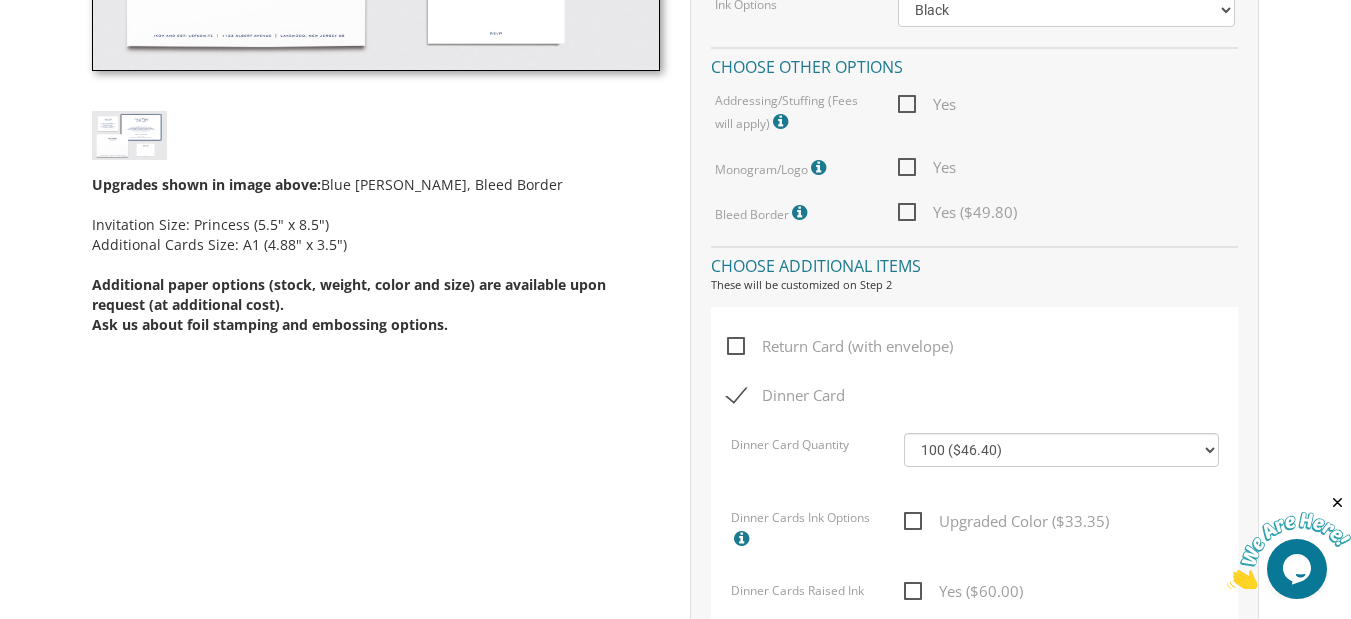 click on "Yes" at bounding box center [927, 104] 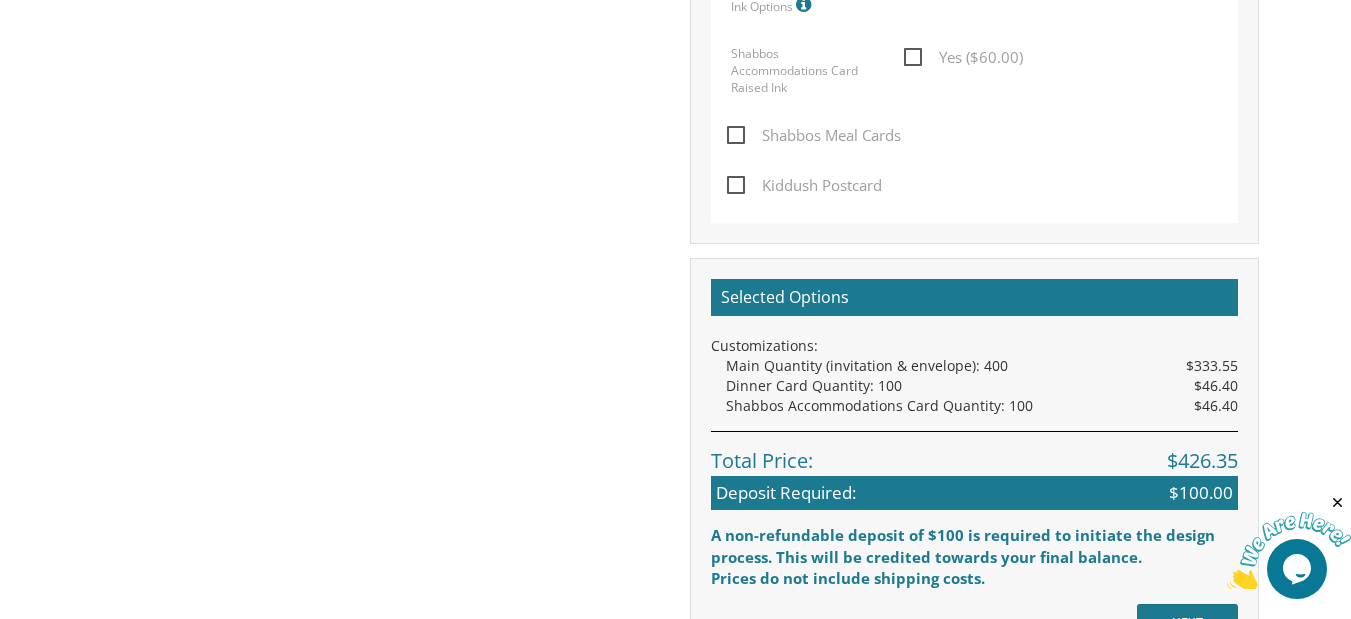 scroll, scrollTop: 1800, scrollLeft: 0, axis: vertical 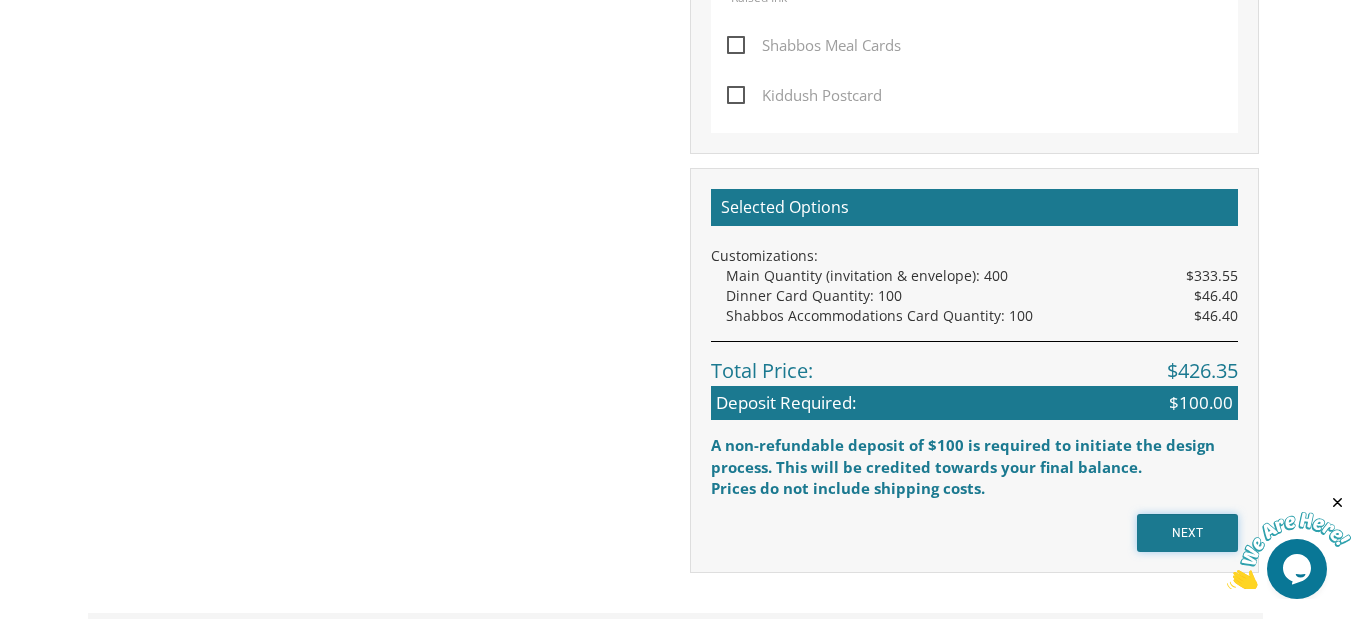 click on "NEXT" at bounding box center [1187, 533] 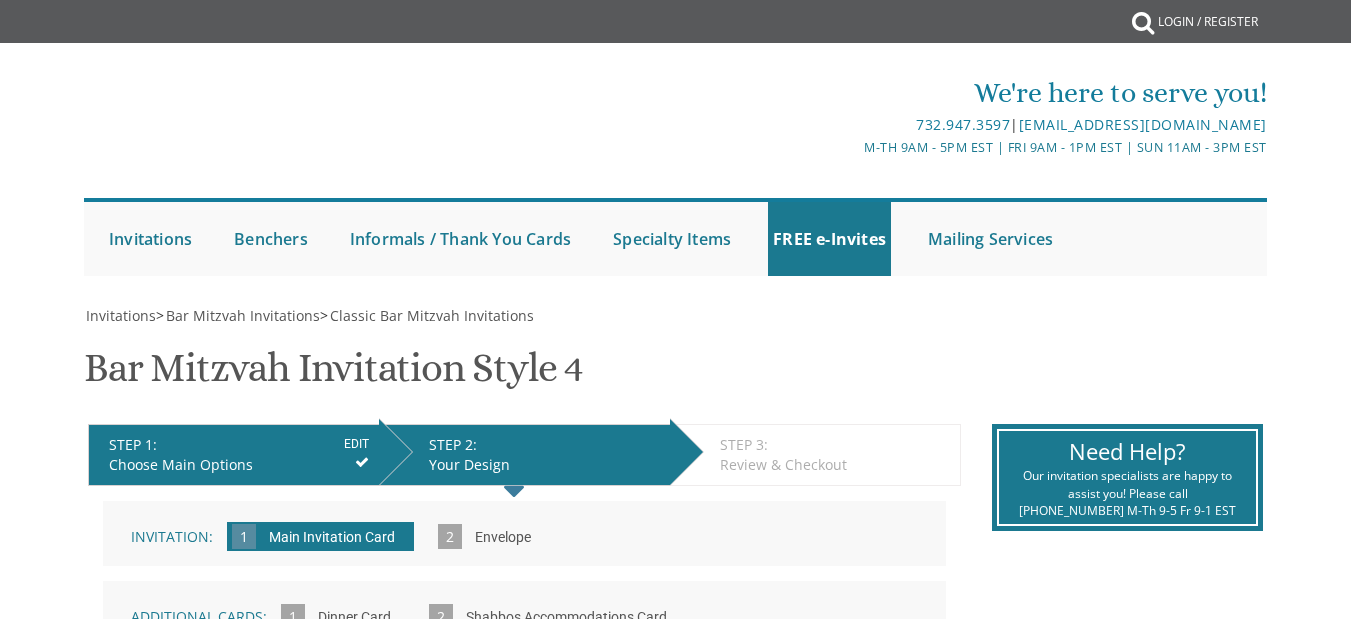 scroll, scrollTop: 0, scrollLeft: 0, axis: both 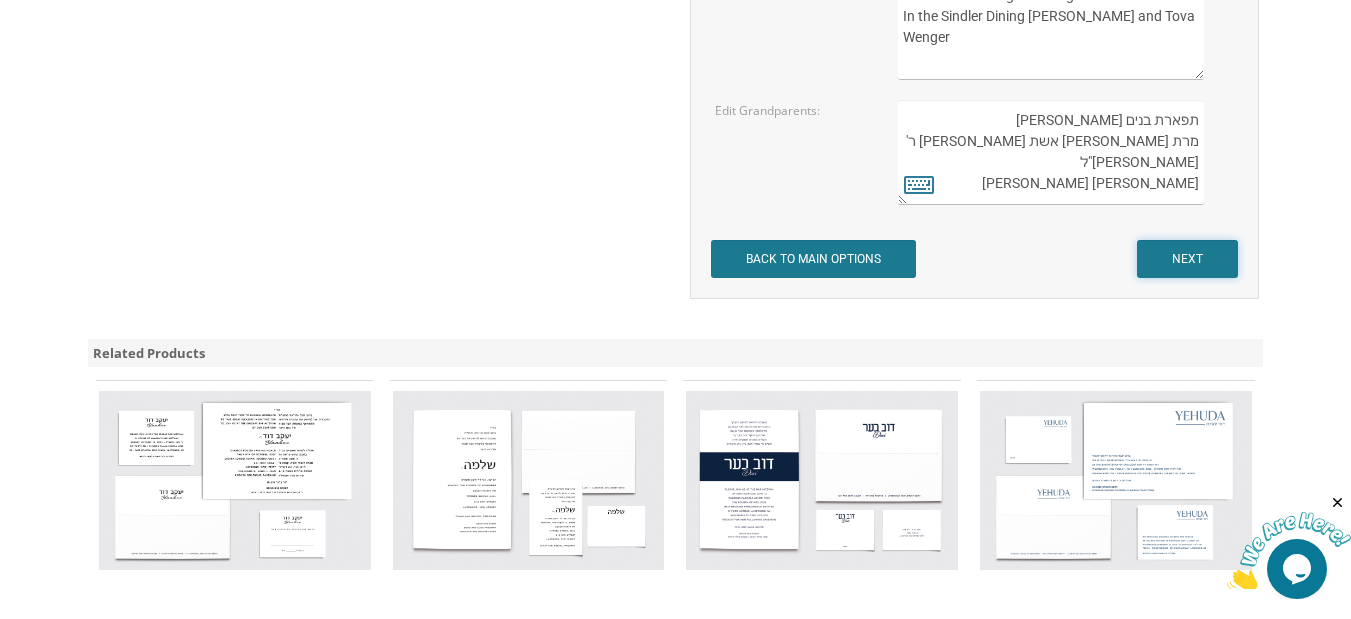click on "NEXT" at bounding box center (1187, 259) 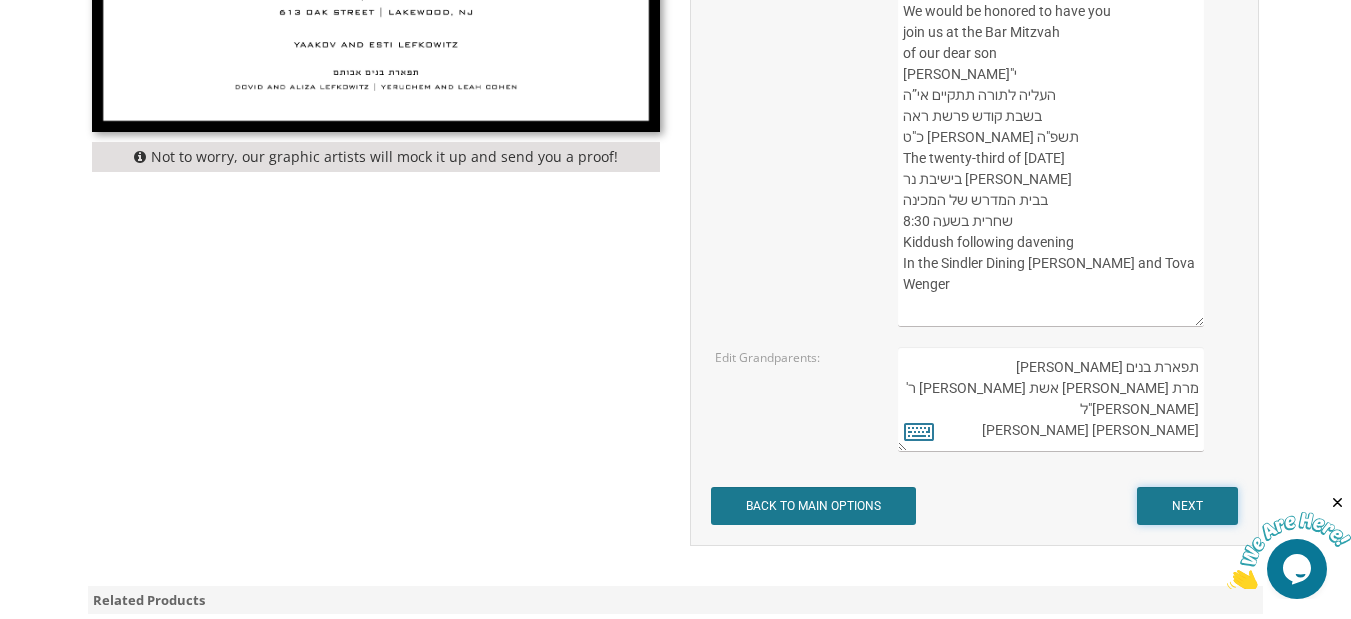scroll, scrollTop: 900, scrollLeft: 0, axis: vertical 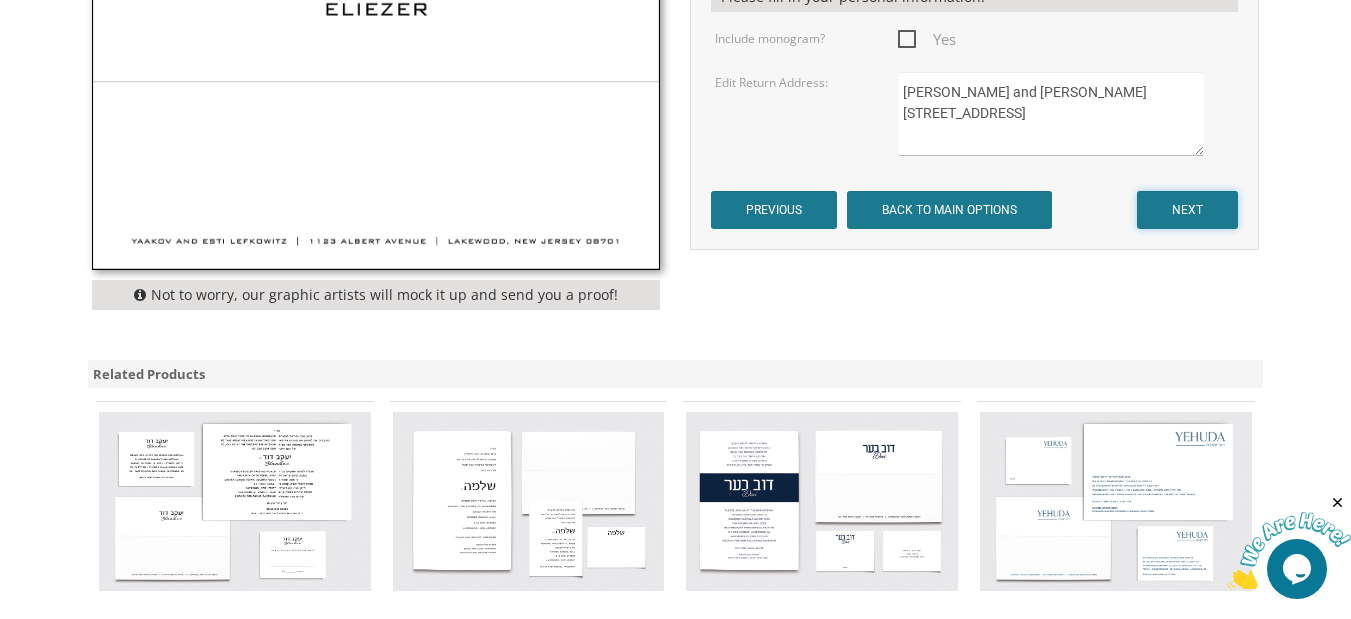 click on "NEXT" at bounding box center [1187, 210] 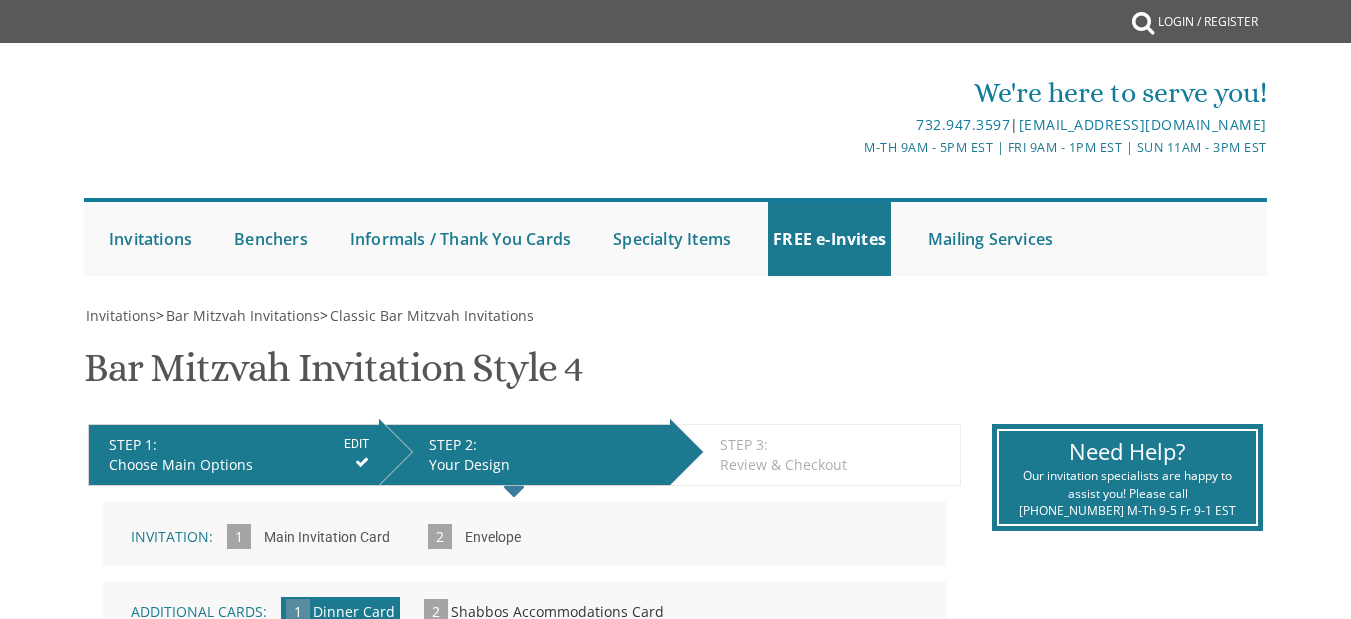 scroll, scrollTop: 0, scrollLeft: 0, axis: both 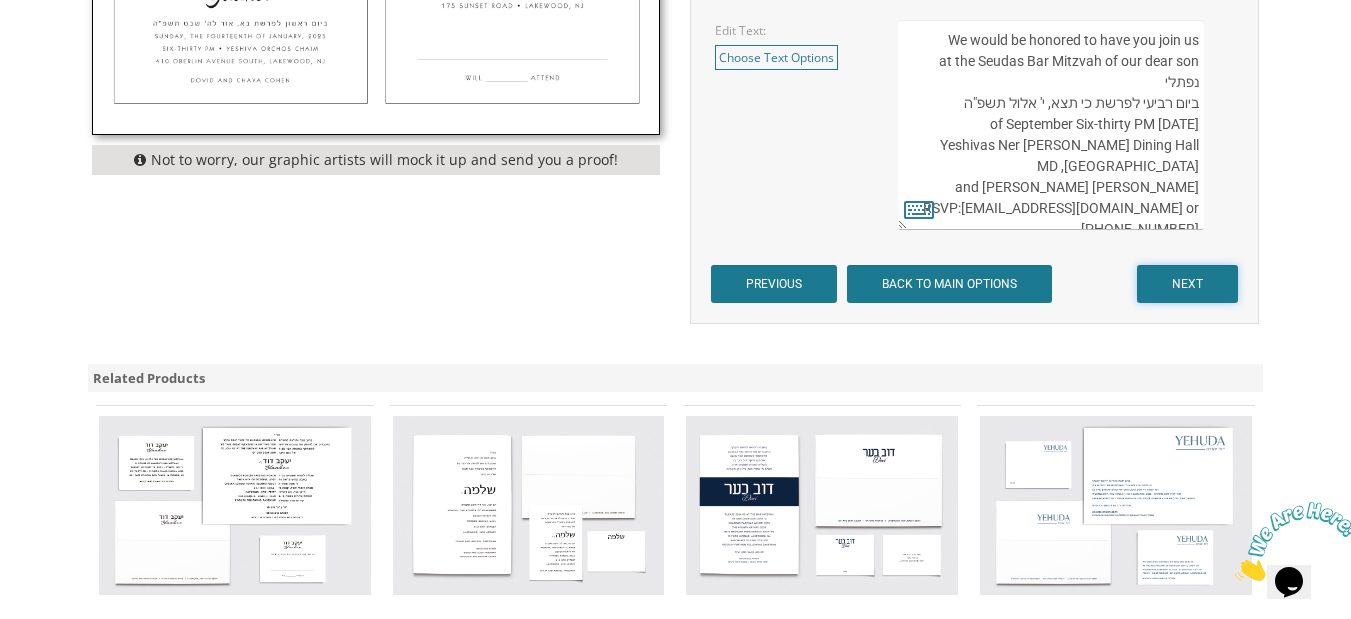 click on "NEXT" at bounding box center [1187, 284] 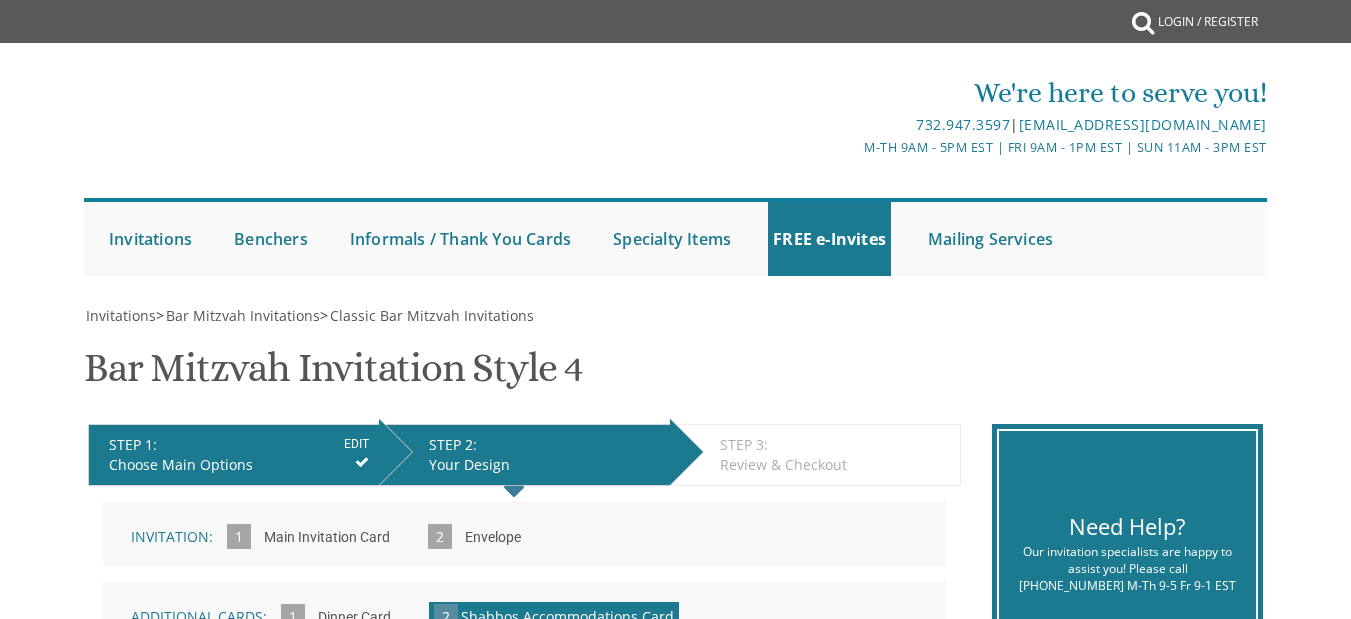scroll, scrollTop: 0, scrollLeft: 0, axis: both 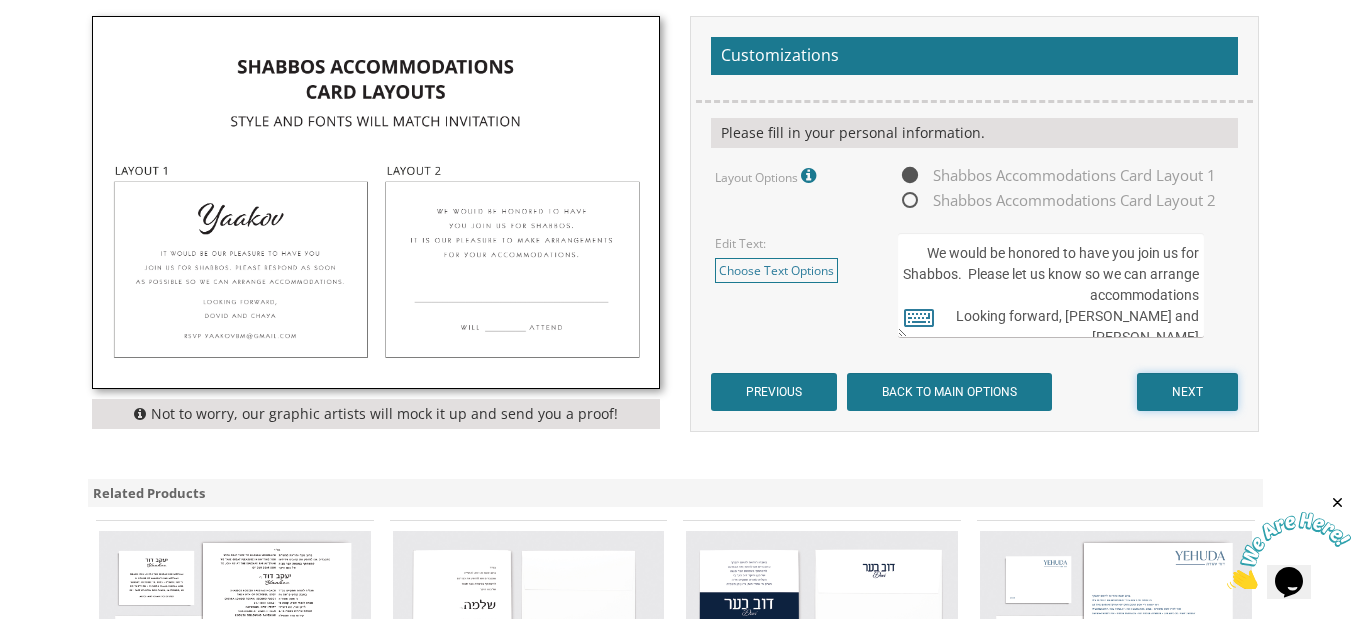 click on "NEXT" at bounding box center [1187, 392] 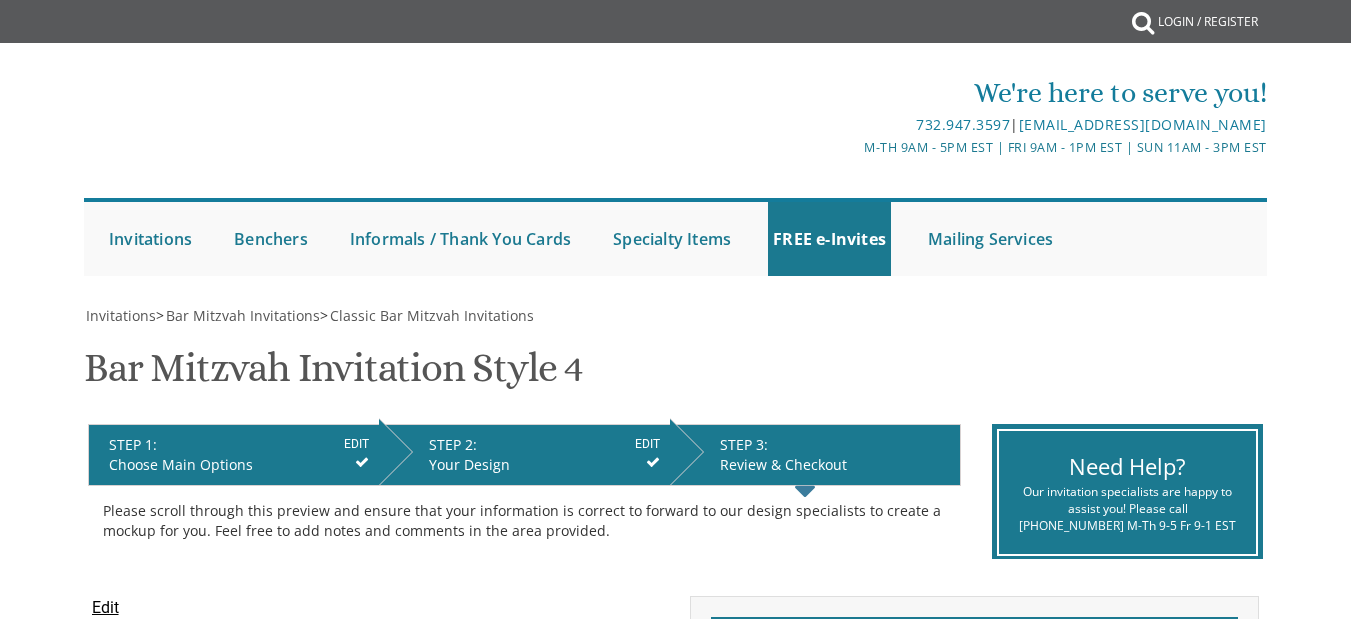 scroll, scrollTop: 0, scrollLeft: 0, axis: both 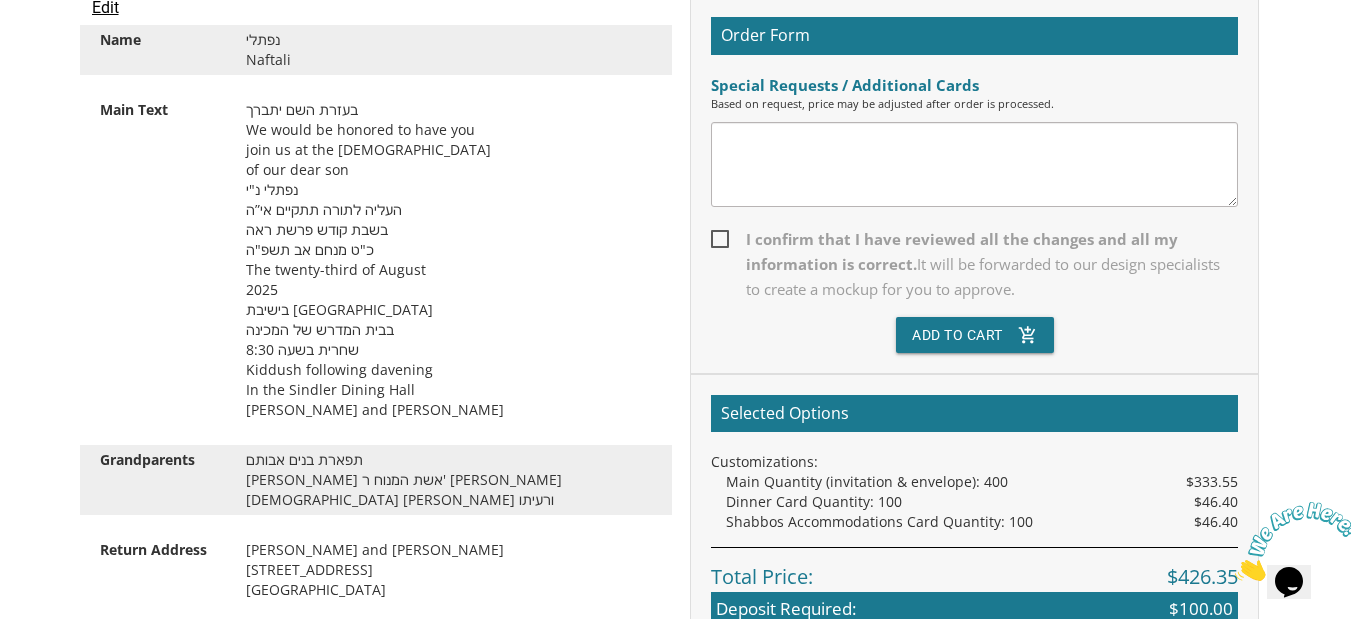 click on "I confirm that I have reviewed all the changes and all my information is correct.   It will be forwarded to our design specialists to create a mockup for you to approve." at bounding box center (974, 264) 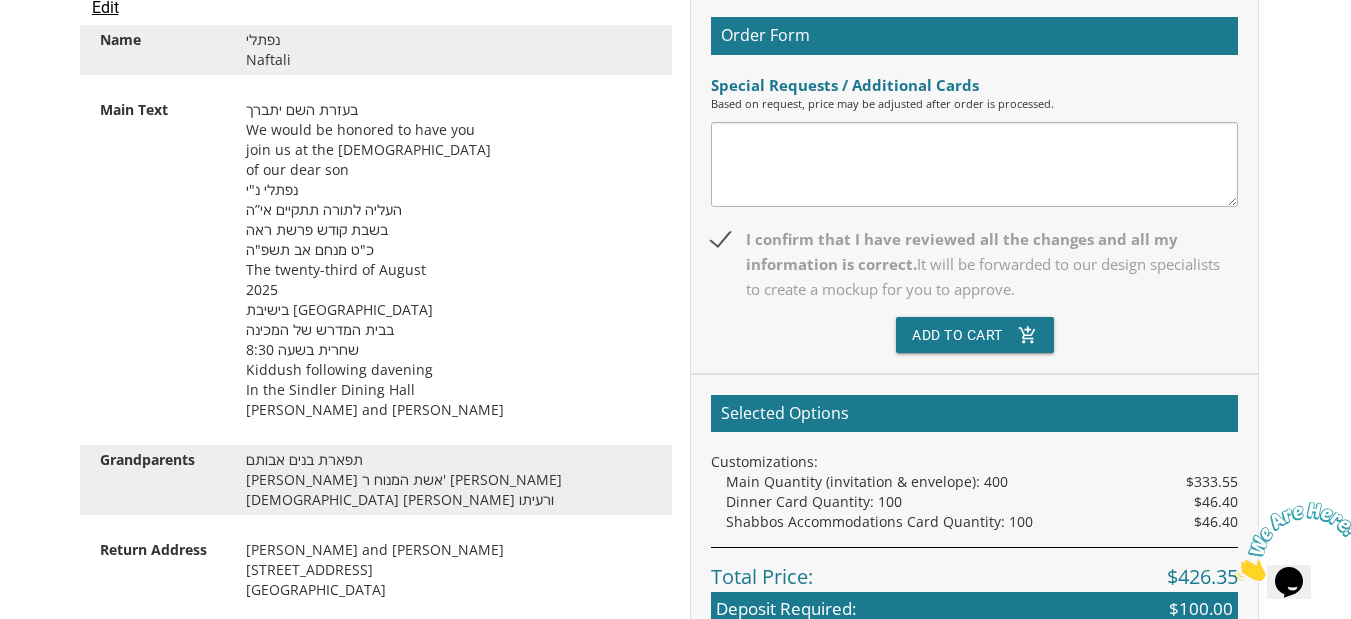 click at bounding box center (974, 164) 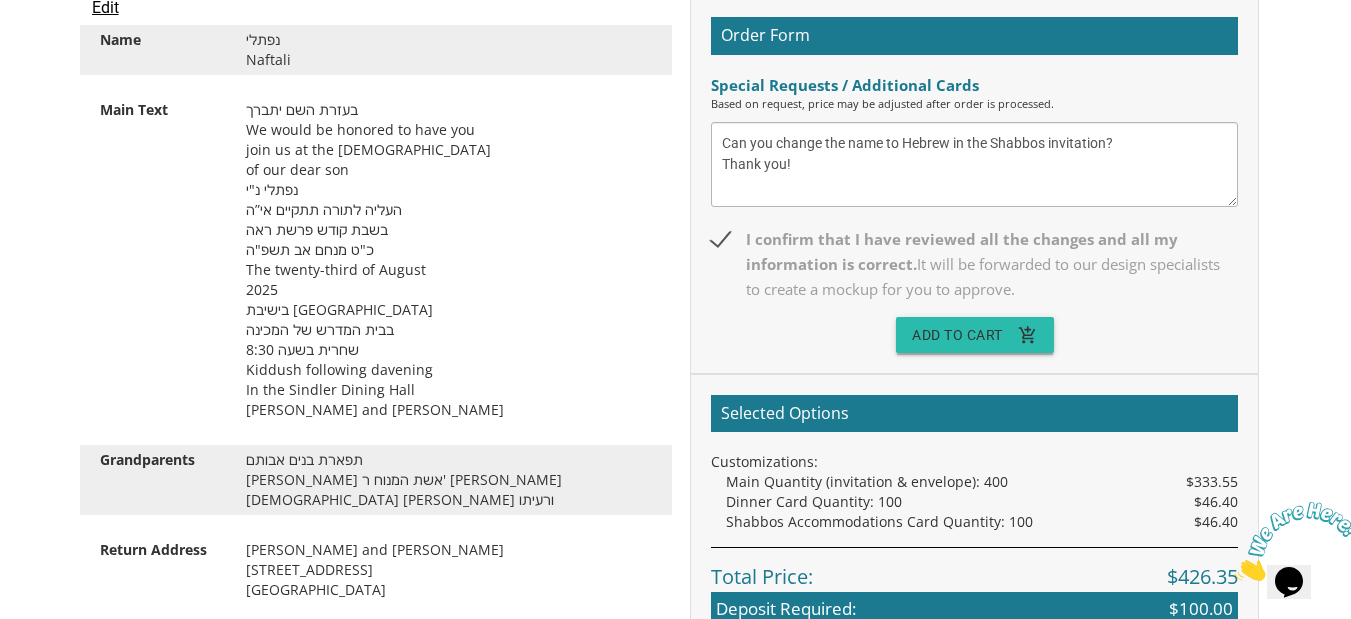 type on "Can you change the name to Hebrew in the Shabbos invitation?
Thank you!" 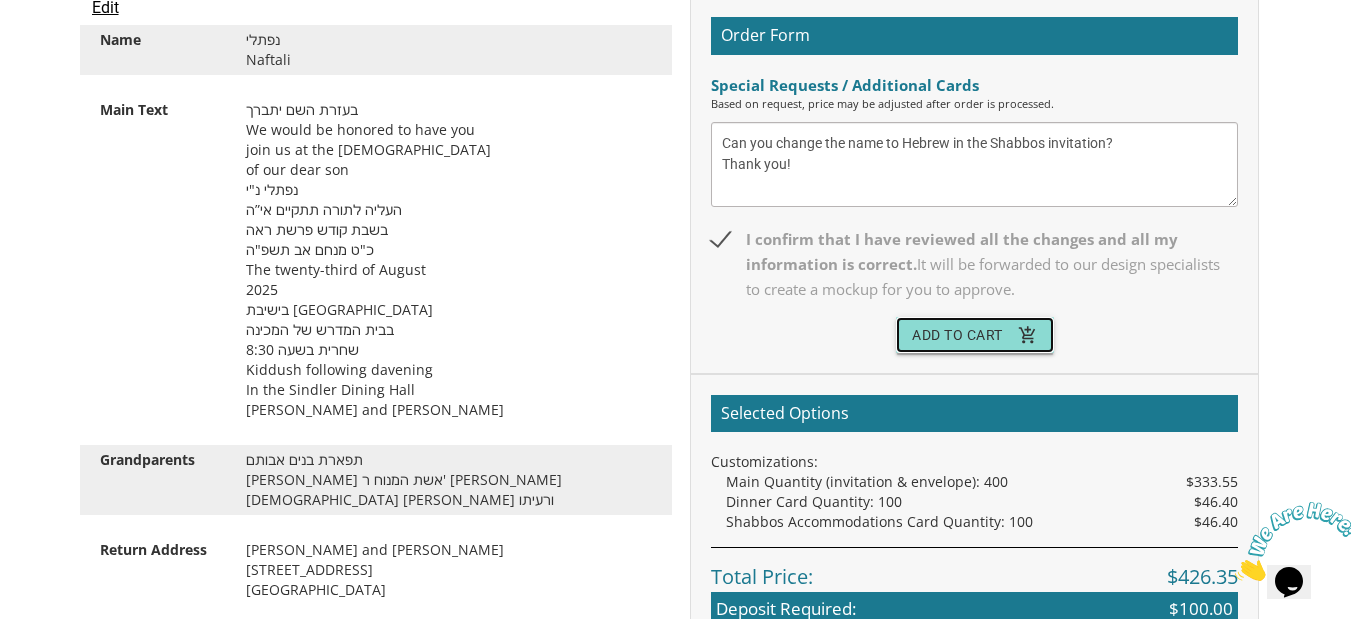 click on "Add To Cart
add_shopping_cart" at bounding box center (975, 335) 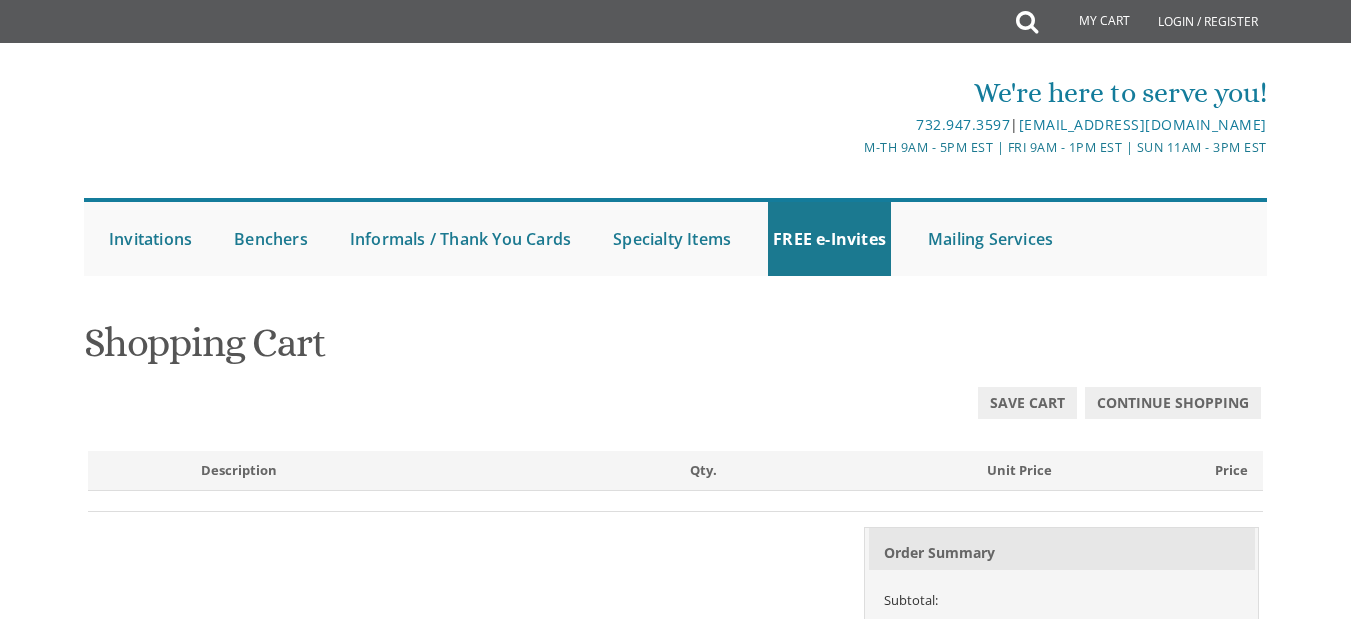 scroll, scrollTop: 0, scrollLeft: 0, axis: both 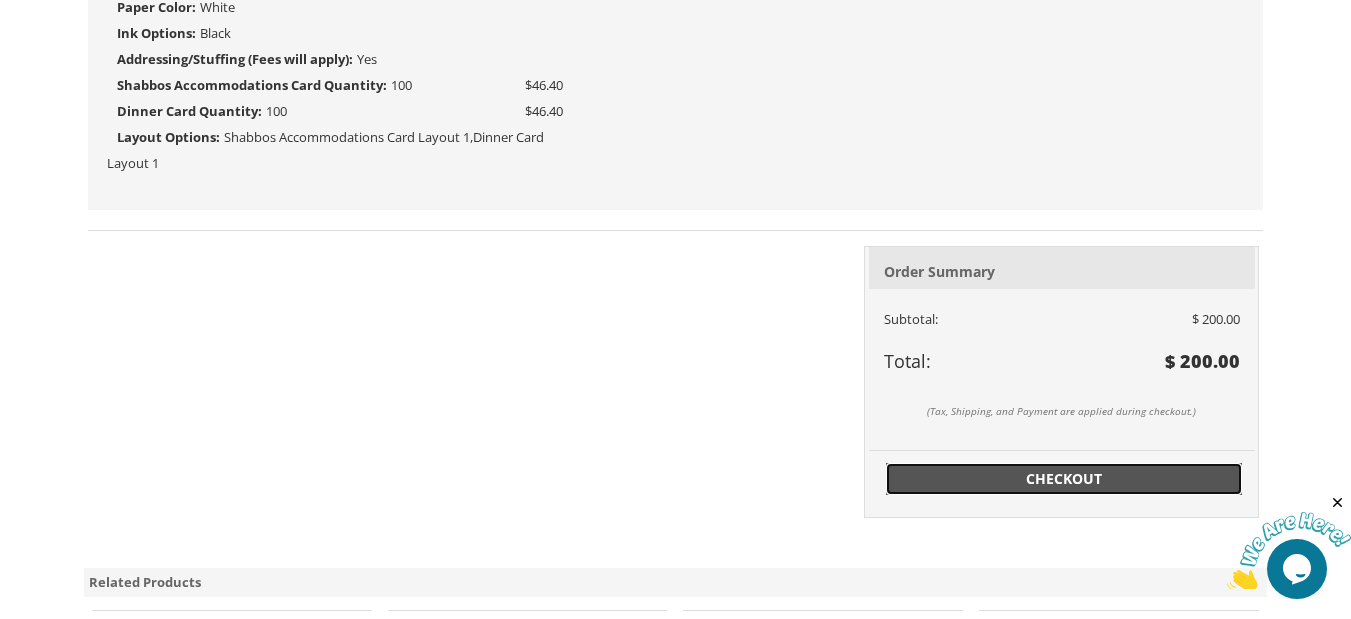 click on "Checkout" at bounding box center (1064, 479) 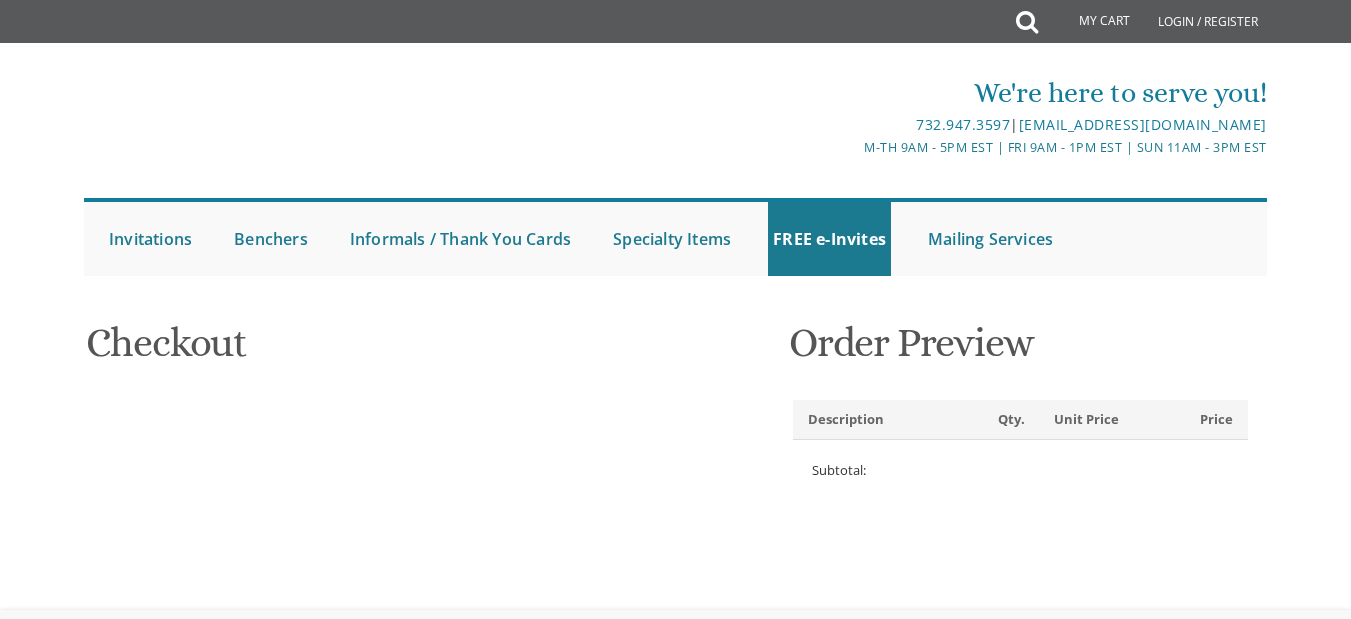 scroll, scrollTop: 0, scrollLeft: 0, axis: both 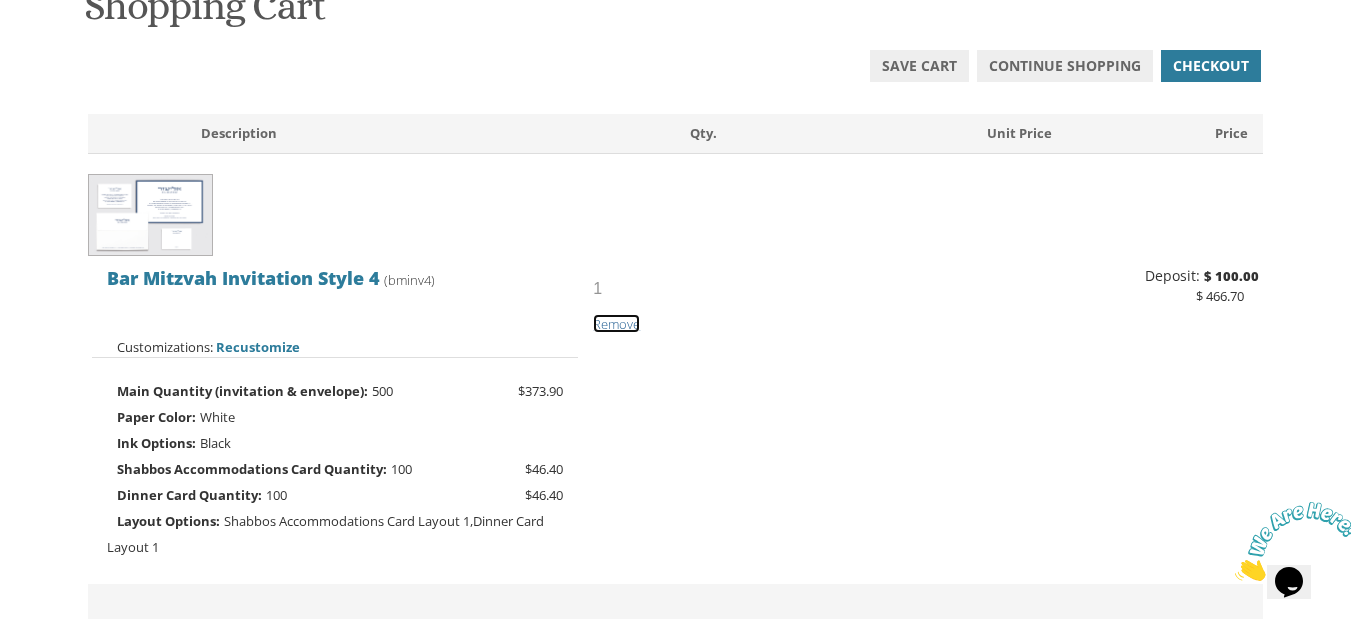 click on "Remove" at bounding box center (616, 324) 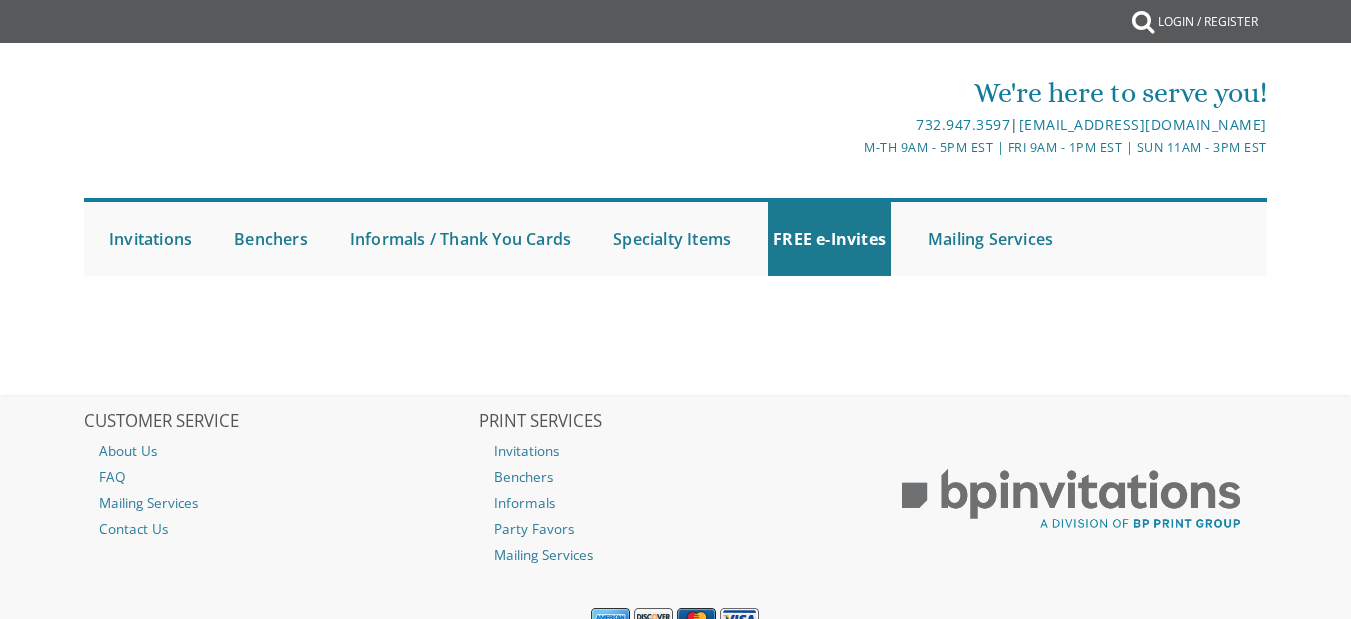 scroll, scrollTop: 0, scrollLeft: 0, axis: both 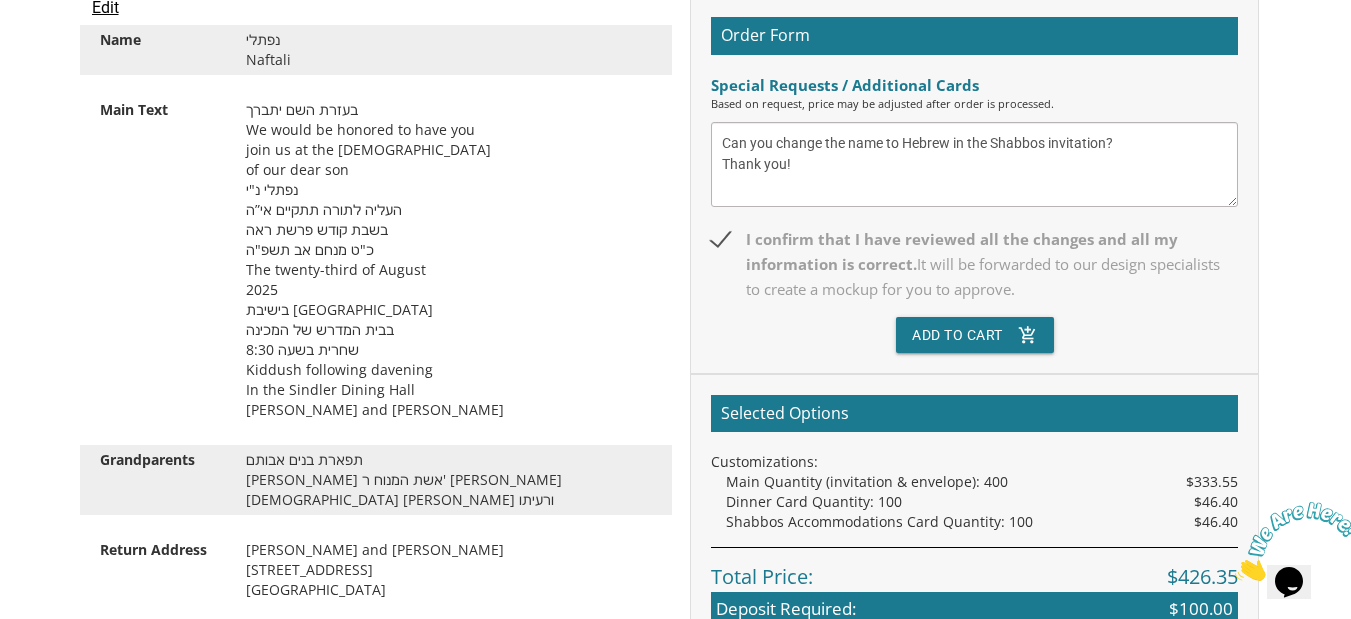 click on "Can you change the name to Hebrew in the Shabbos invitation?
Thank you!" at bounding box center [974, 164] 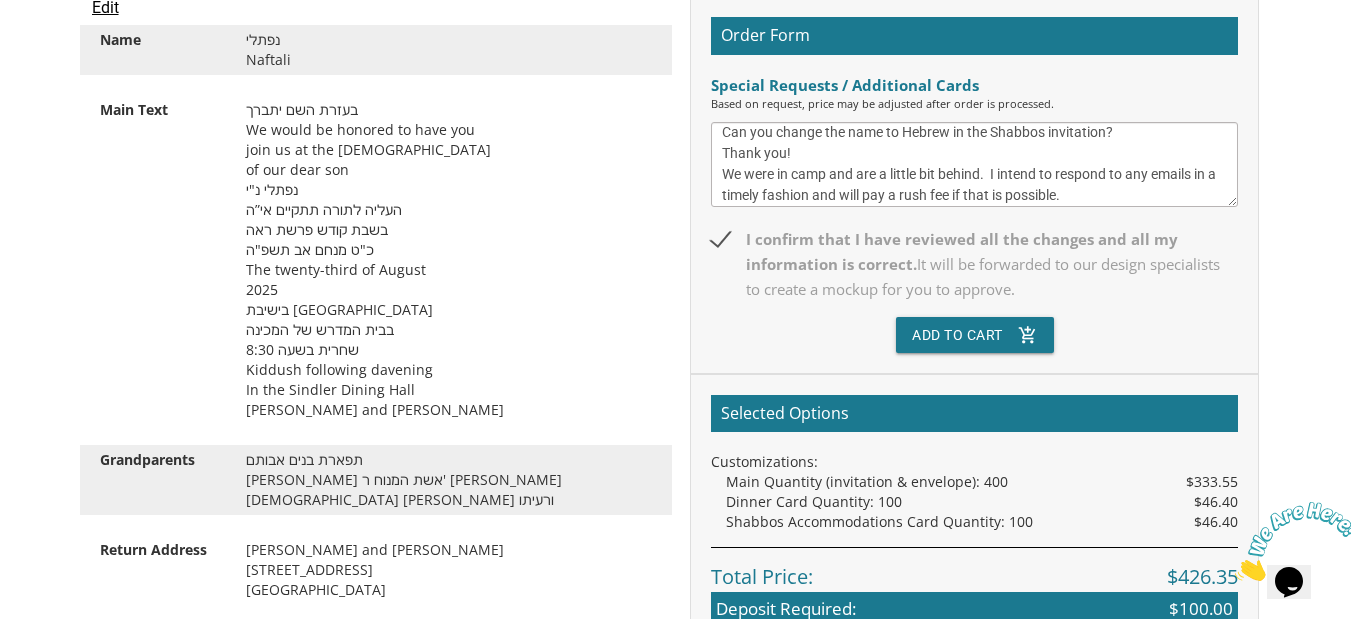 scroll, scrollTop: 0, scrollLeft: 0, axis: both 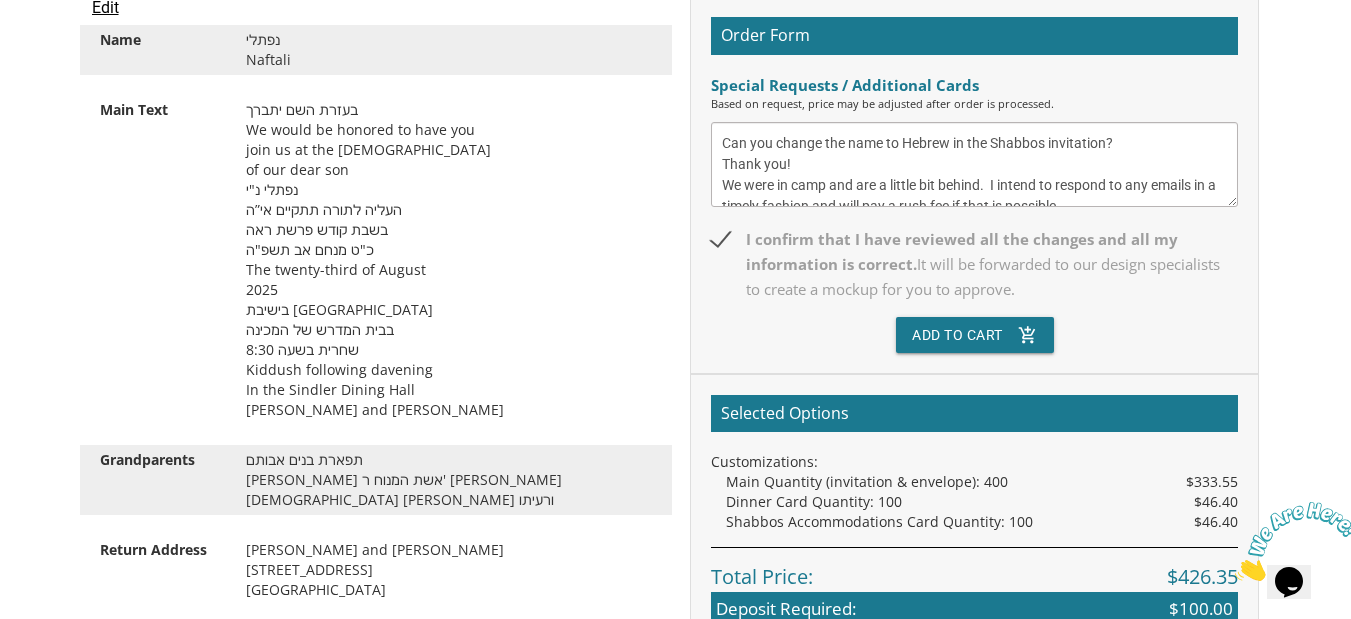 drag, startPoint x: 809, startPoint y: 166, endPoint x: 725, endPoint y: 166, distance: 84 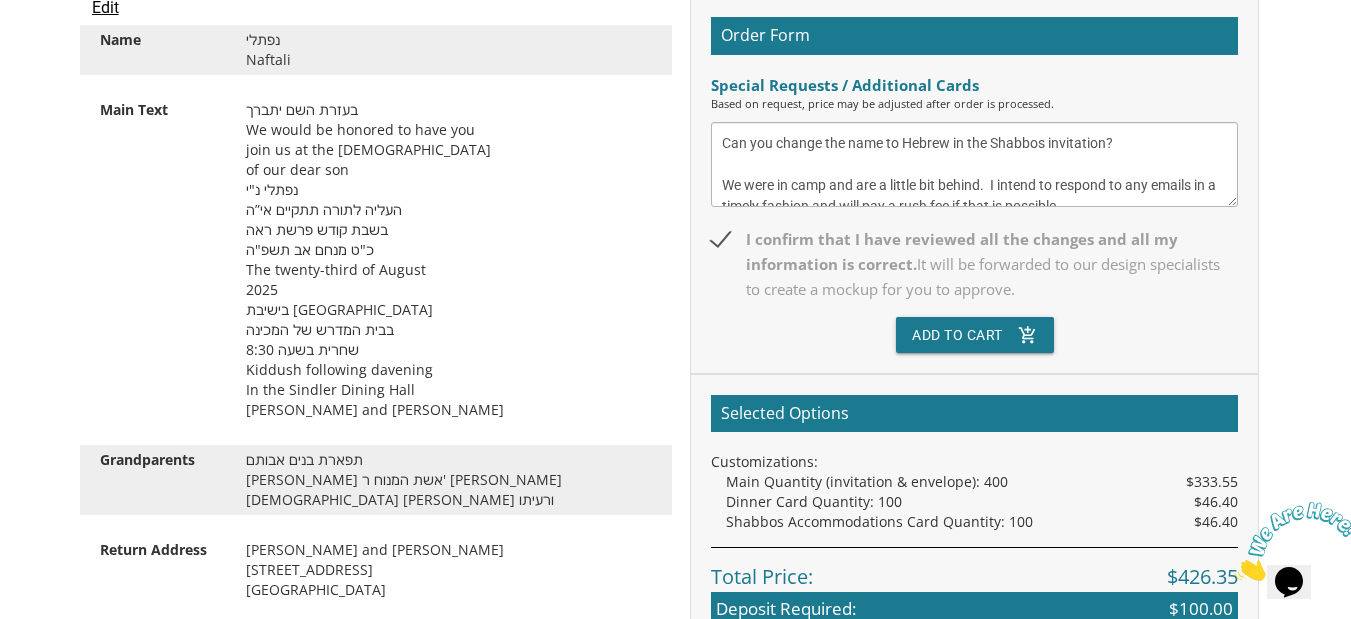 click on "Can you change the name to Hebrew in the Shabbos invitation?
We were in camp and are a little bit behind.  I intend to respond to any emails in a timely fashion and will pay a rush fee if that is possible.
Thank you!" at bounding box center [974, 164] 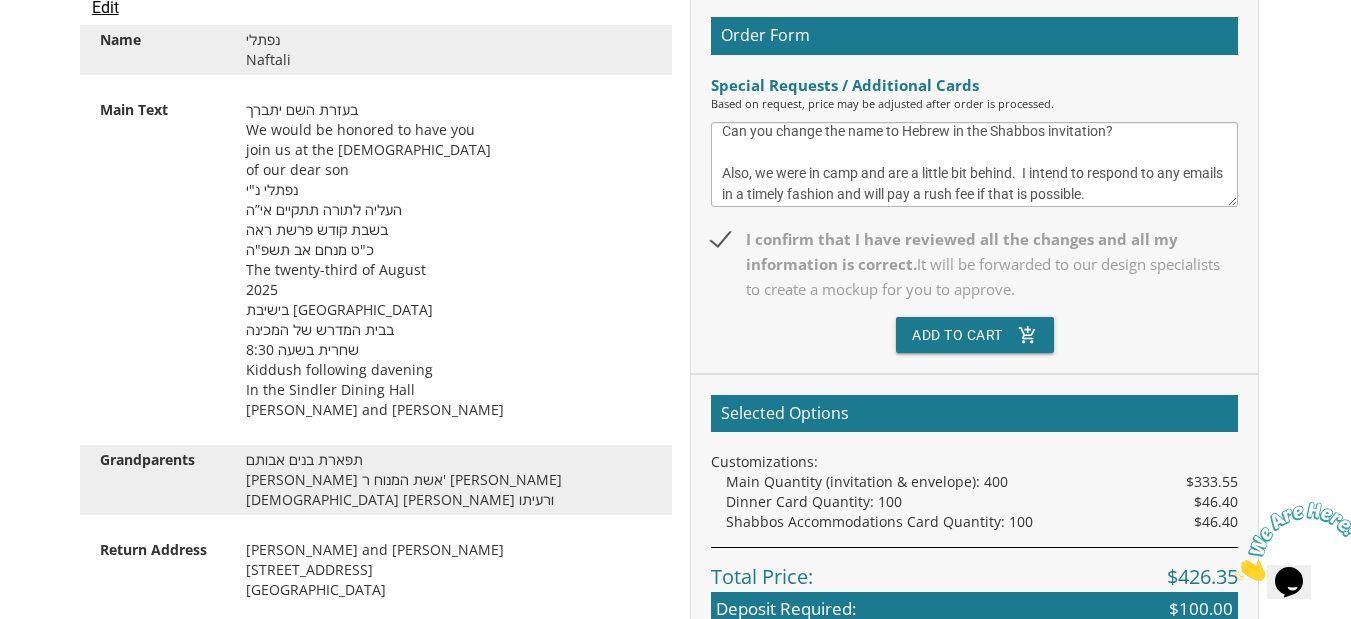scroll, scrollTop: 0, scrollLeft: 0, axis: both 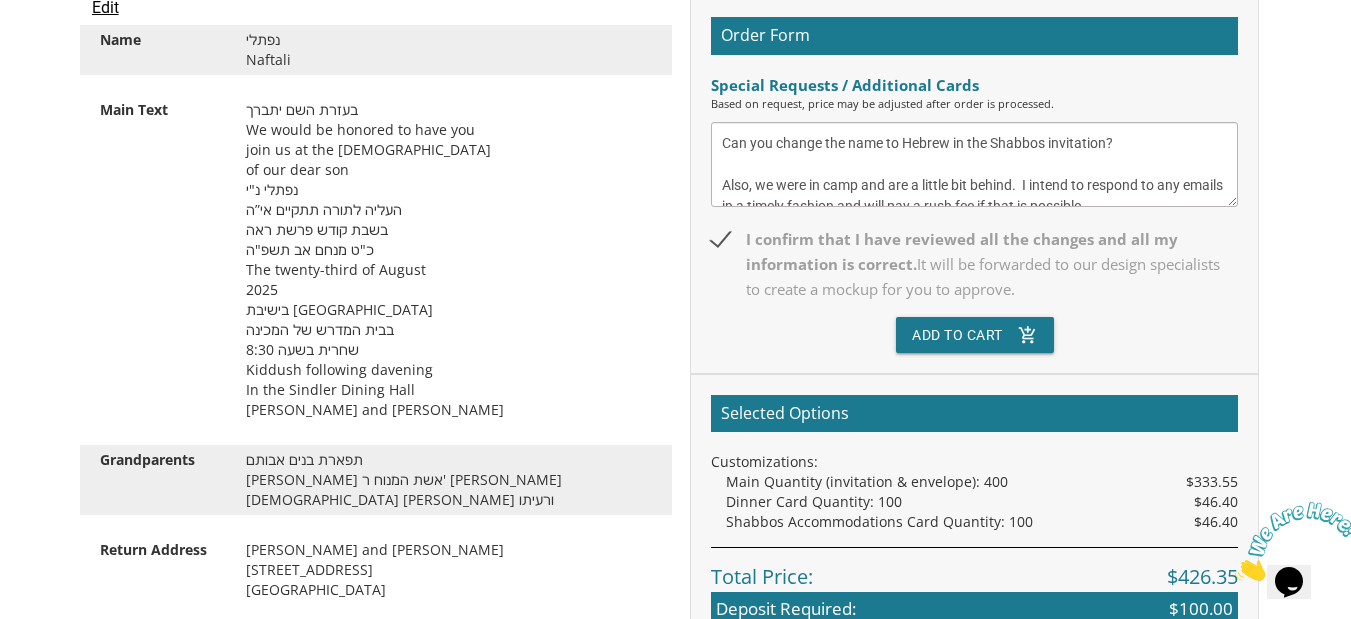 click on "Can you change the name to Hebrew in the Shabbos invitation?
Also, we were in camp and are a little bit behind.  I intend to respond to any emails in a timely fashion and will pay a rush fee if that is possible.
Thank you!" at bounding box center [974, 164] 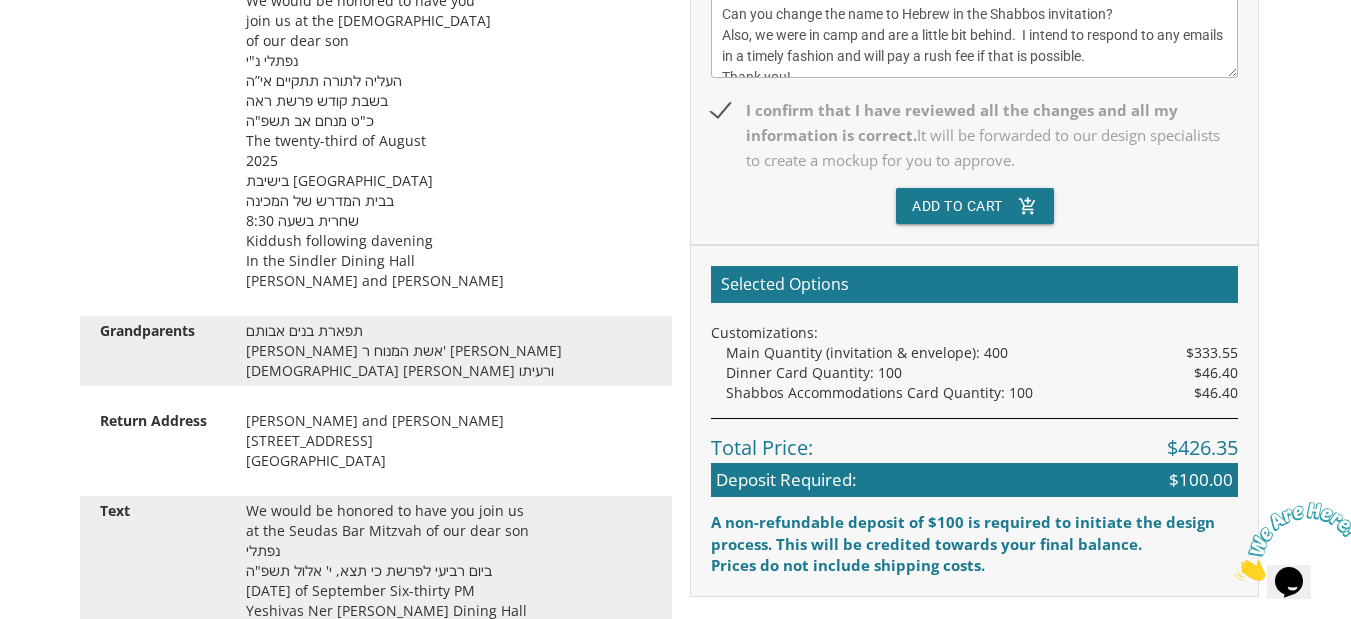 scroll, scrollTop: 700, scrollLeft: 0, axis: vertical 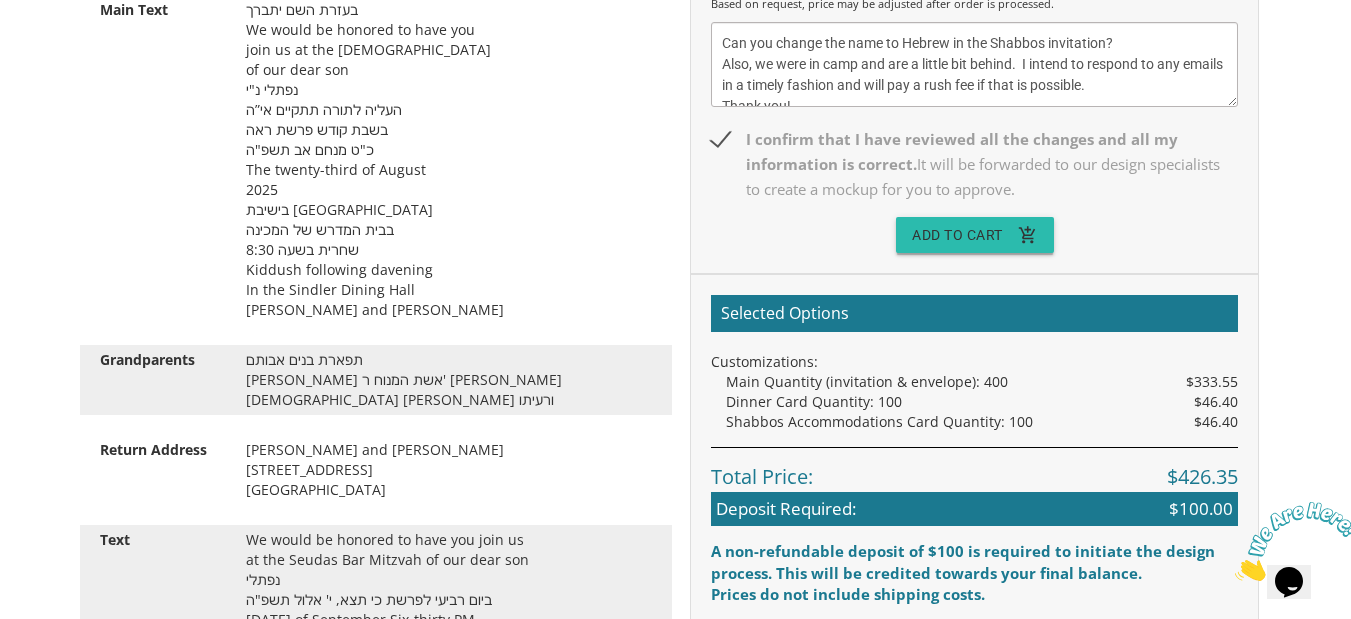 type on "Can you change the name to Hebrew in the Shabbos invitation?
Also, we were in camp and are a little bit behind.  I intend to respond to any emails in a timely fashion and will pay a rush fee if that is possible.
Thank you!" 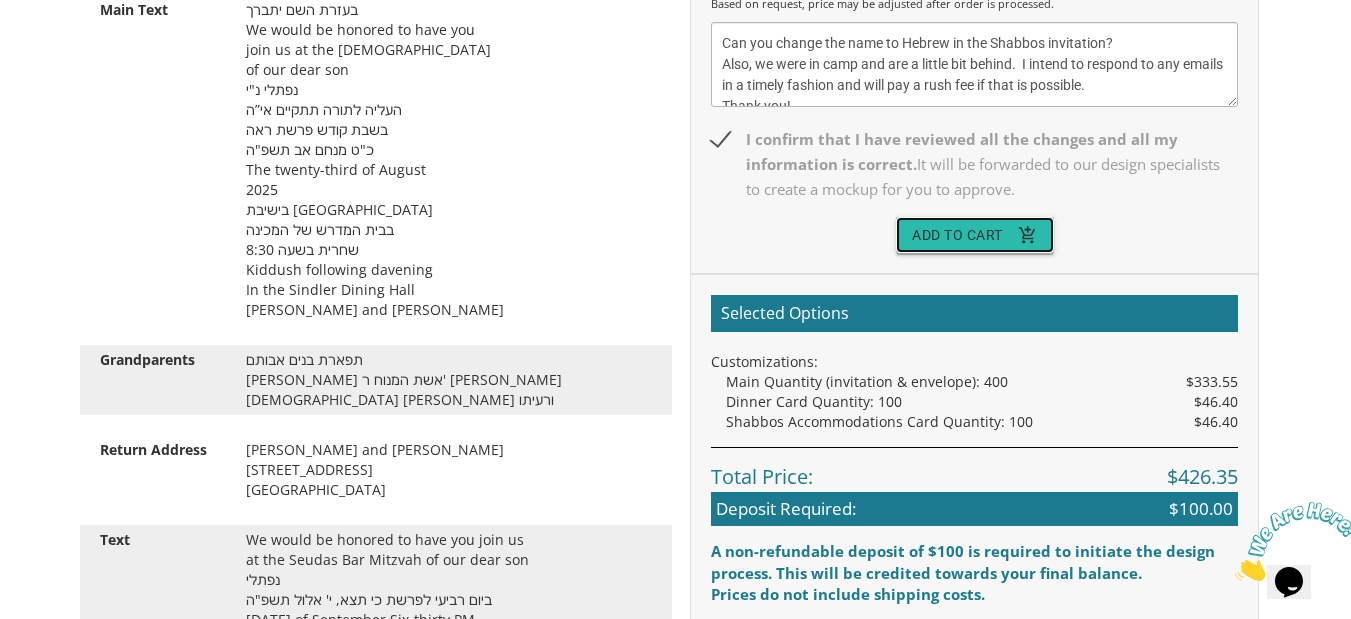 click on "Add To Cart
add_shopping_cart" at bounding box center [975, 235] 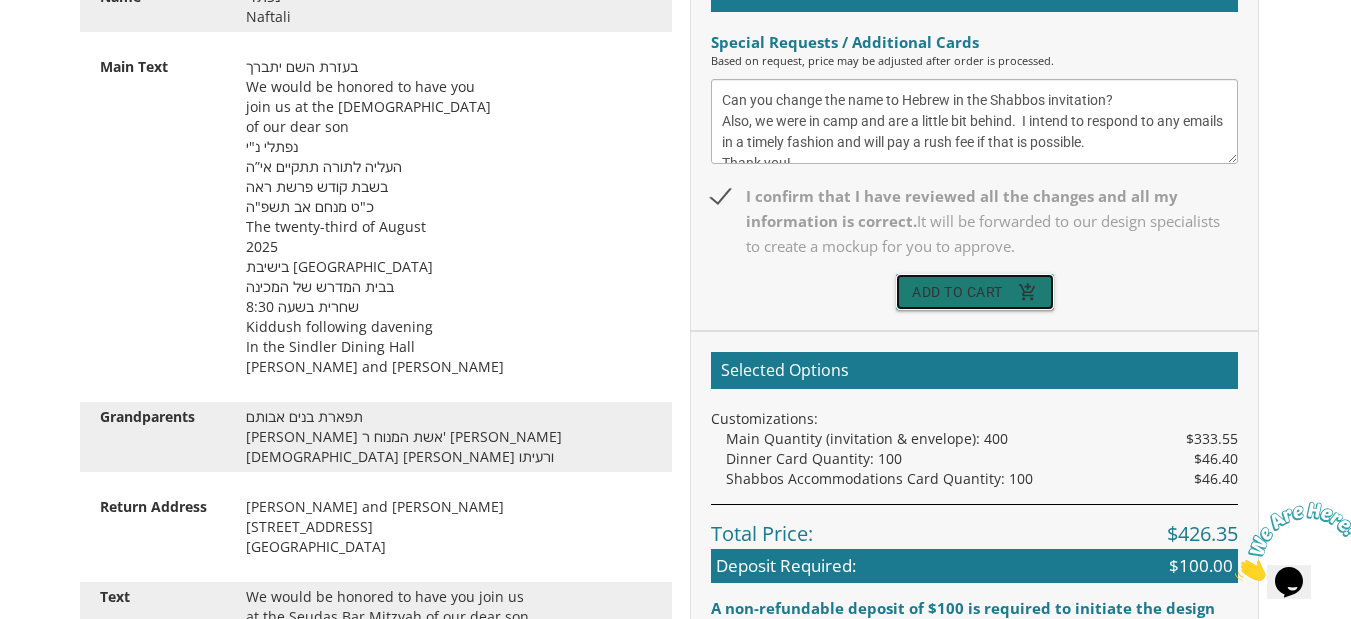 scroll, scrollTop: 700, scrollLeft: 0, axis: vertical 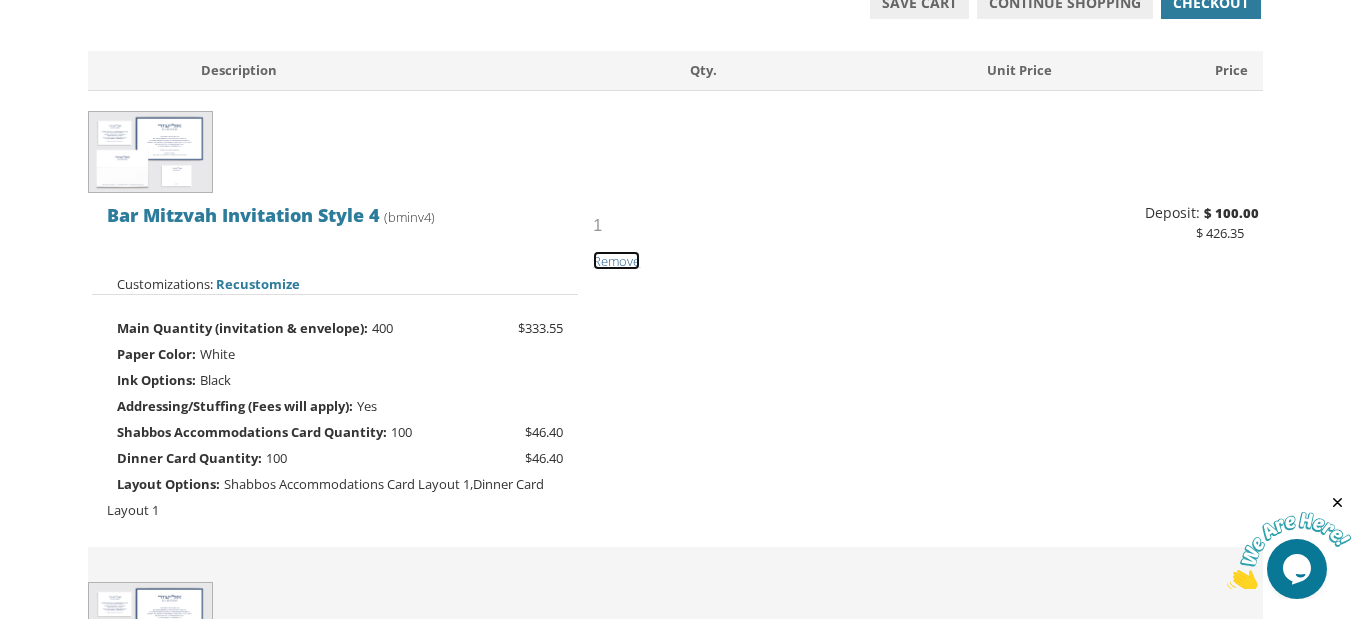 click on "Remove" at bounding box center (616, 261) 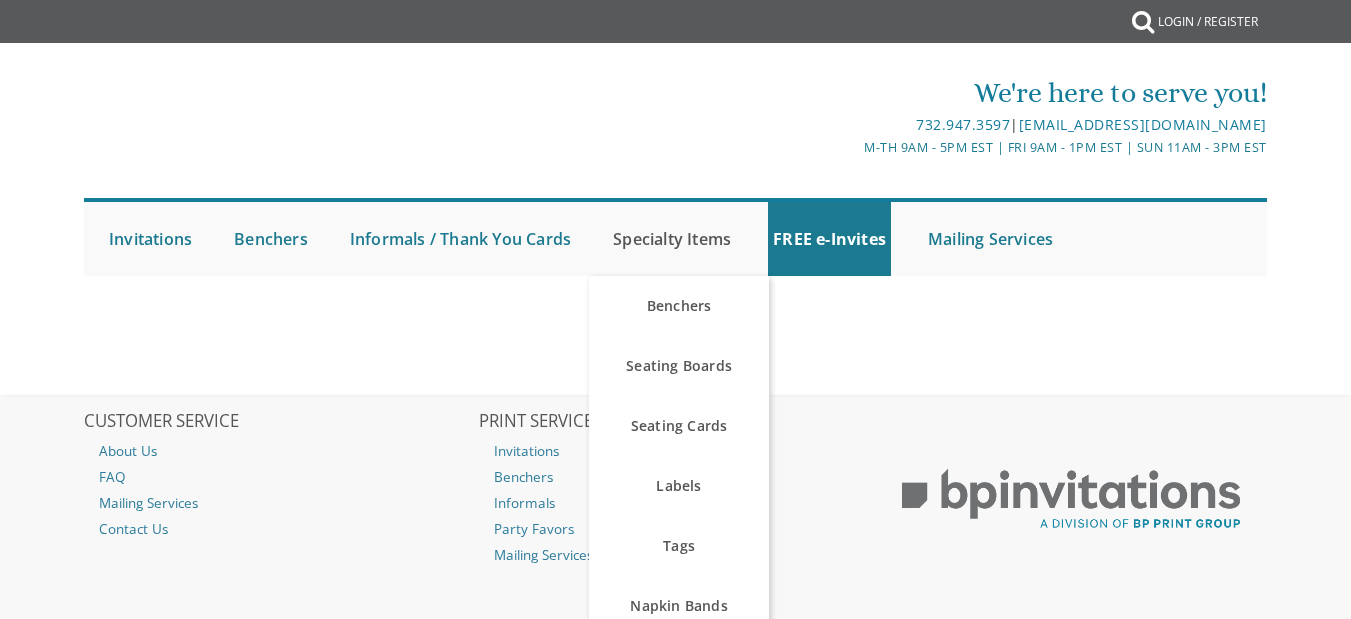 scroll, scrollTop: 0, scrollLeft: 0, axis: both 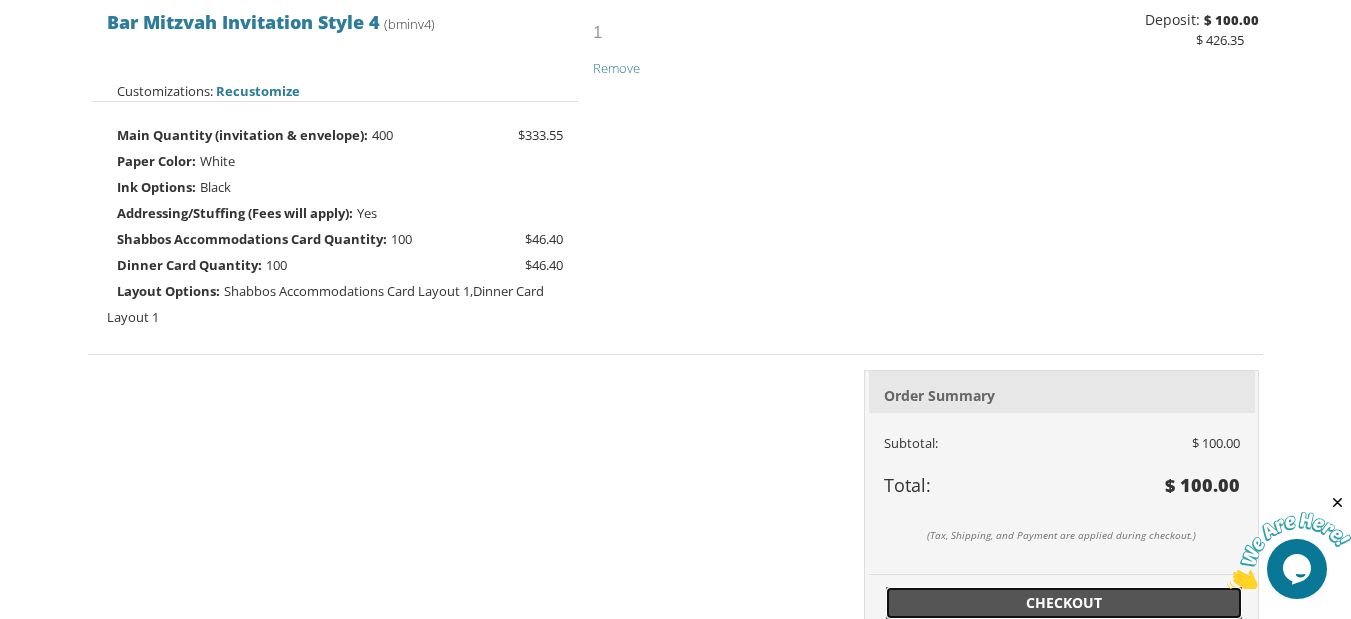 click on "Checkout" at bounding box center (1064, 603) 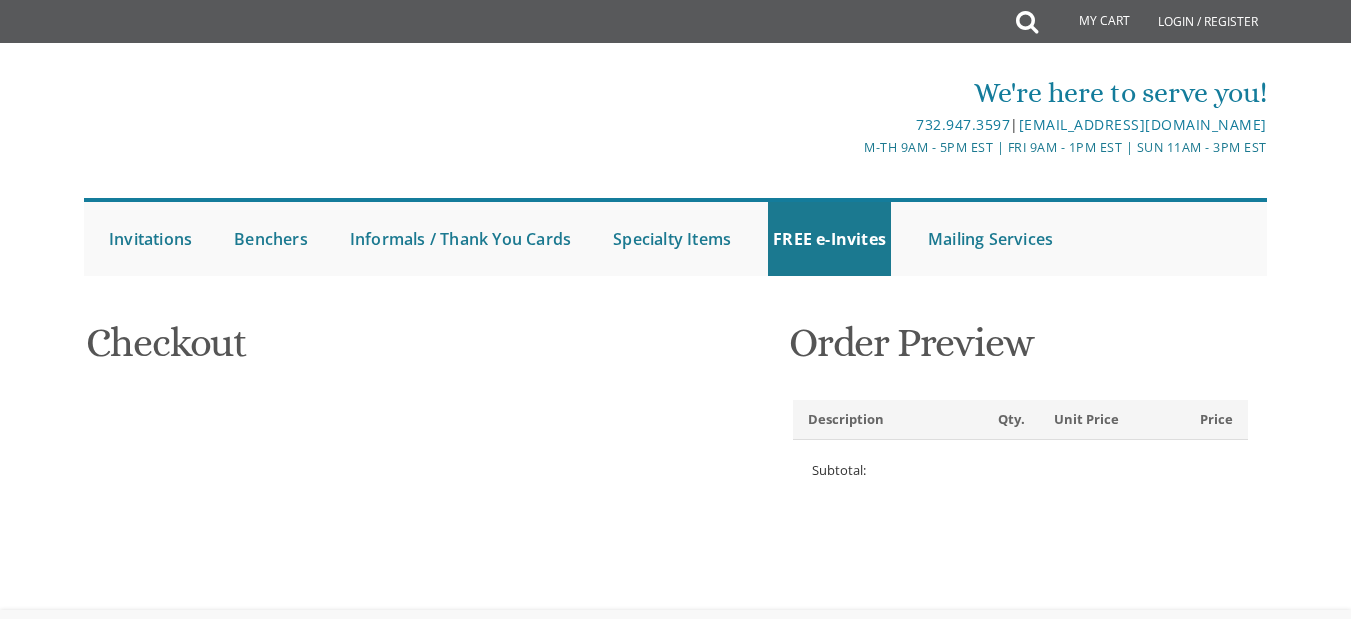 scroll, scrollTop: 0, scrollLeft: 0, axis: both 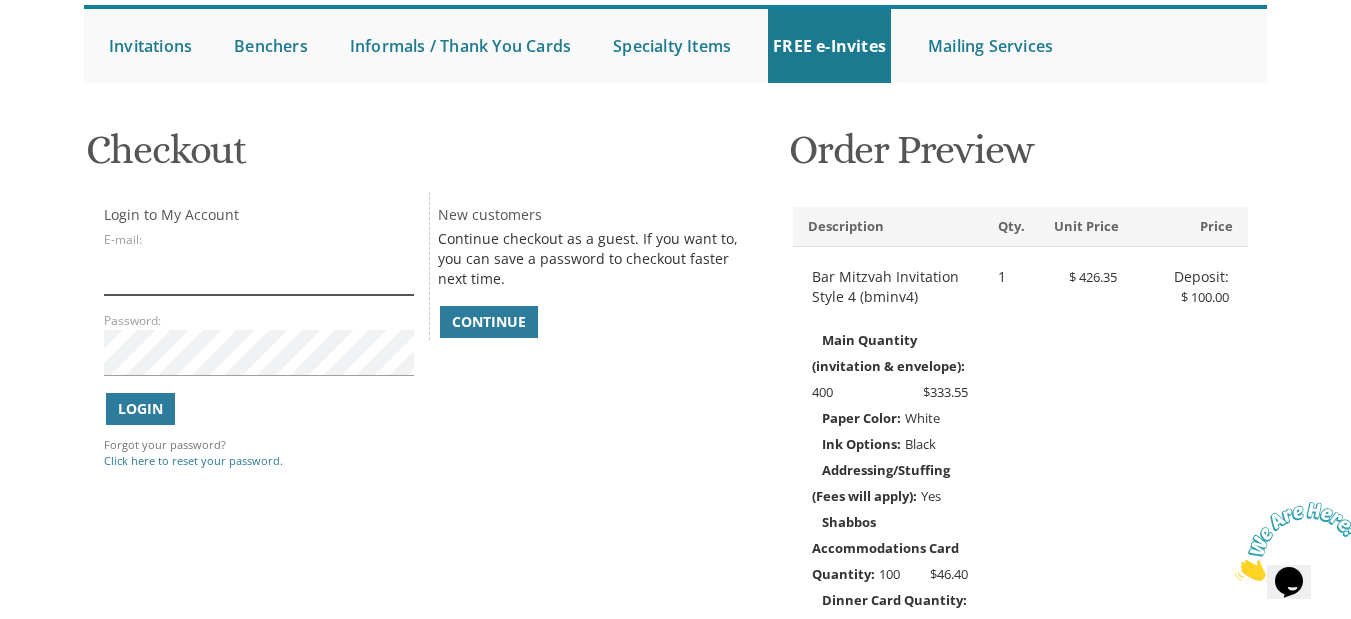 click on "E-mail:" at bounding box center [259, 272] 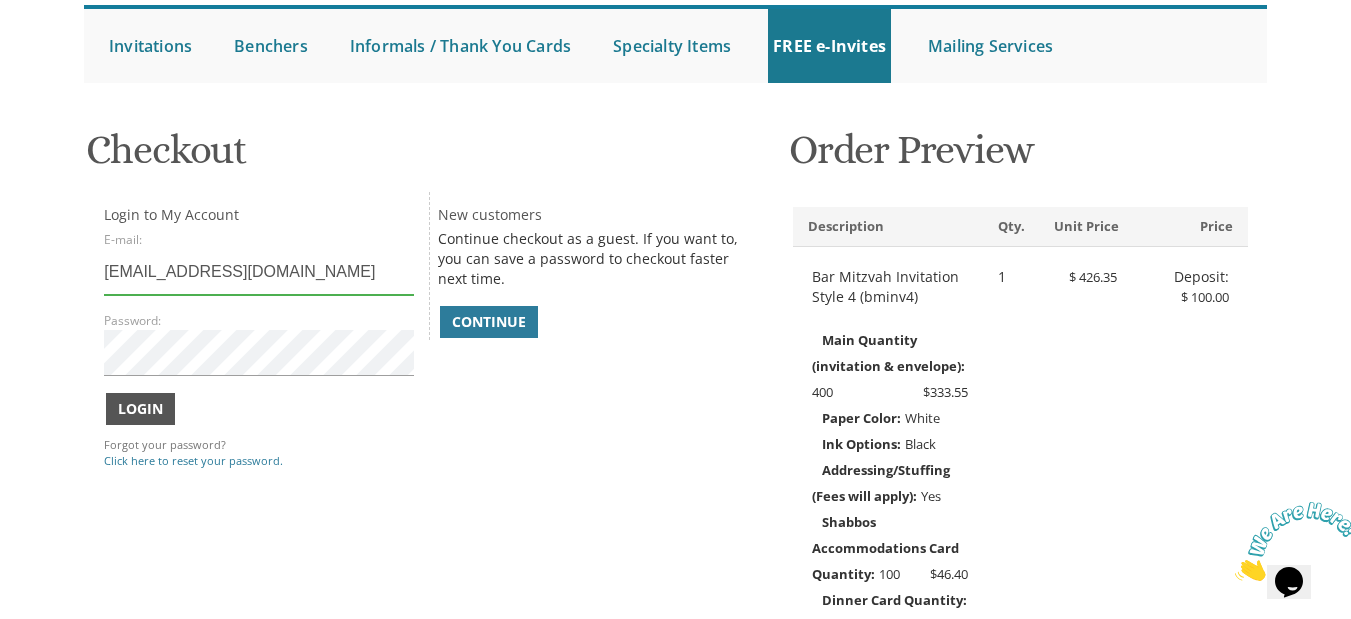 click on "Login" at bounding box center [140, 409] 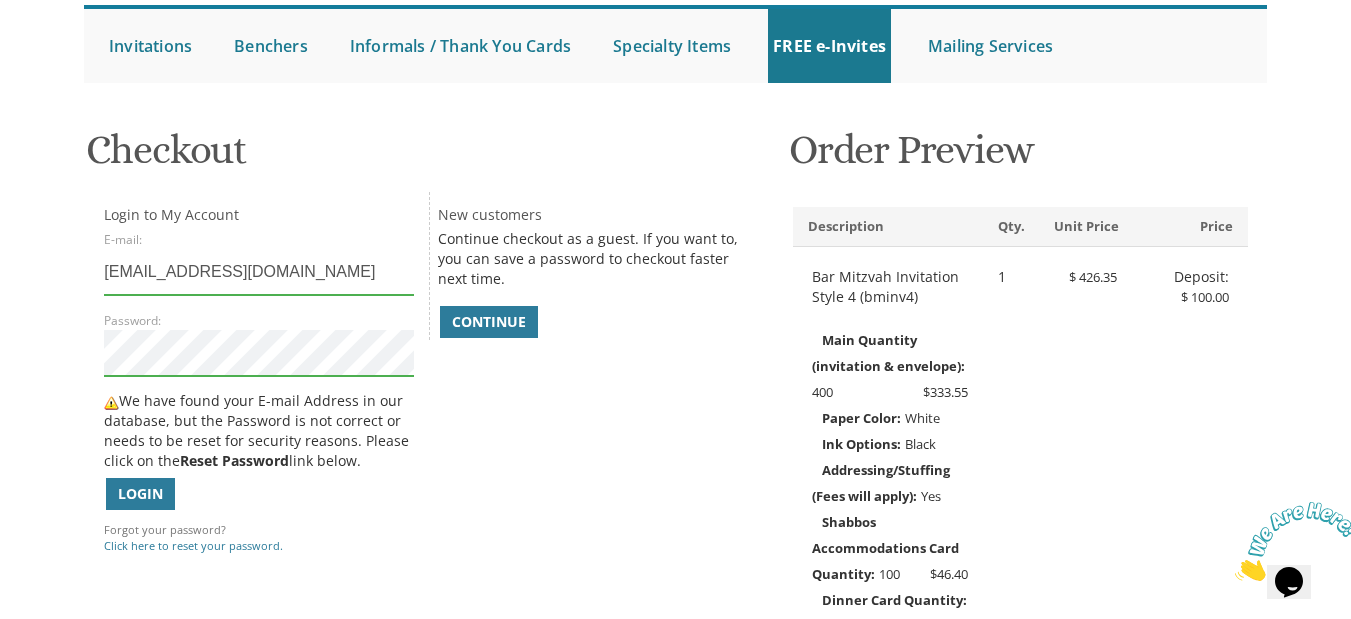 click on "My Cart
1
Total:
$ 100.00
$ 100.00
Bar Mitzvah Invitation Style 4
Qty. 1" at bounding box center [675, 526] 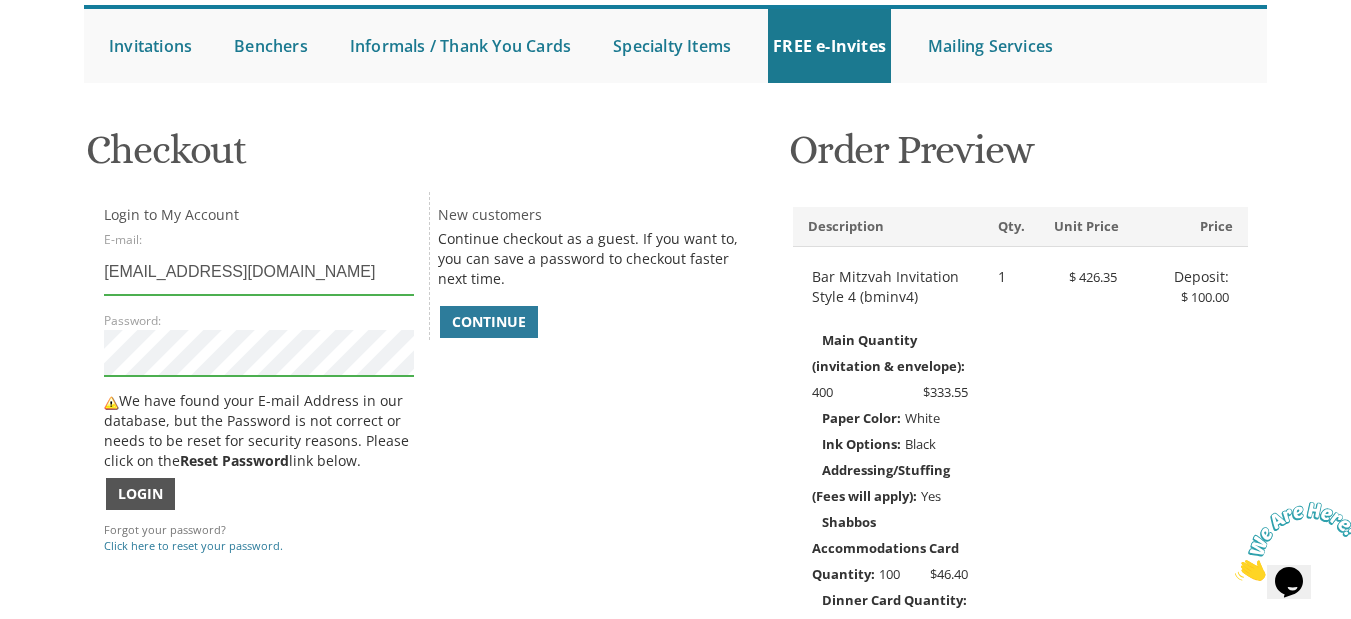 click on "Login" at bounding box center (140, 494) 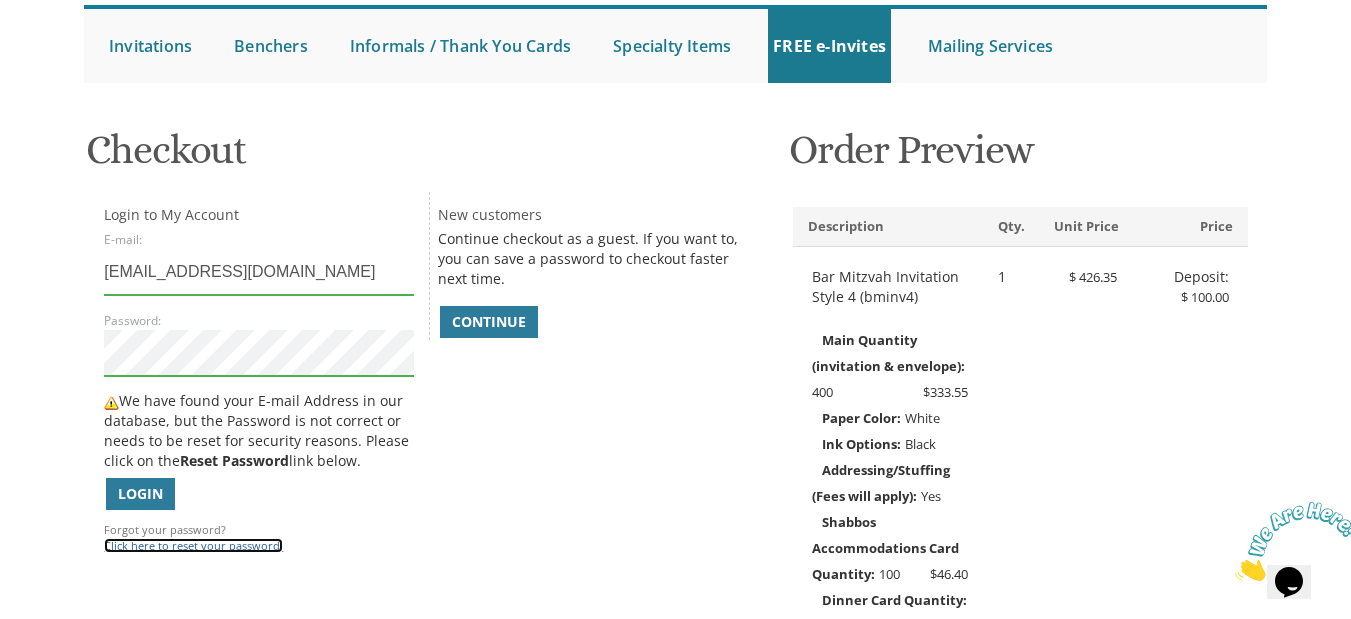click on "Click here to reset your password." at bounding box center [193, 545] 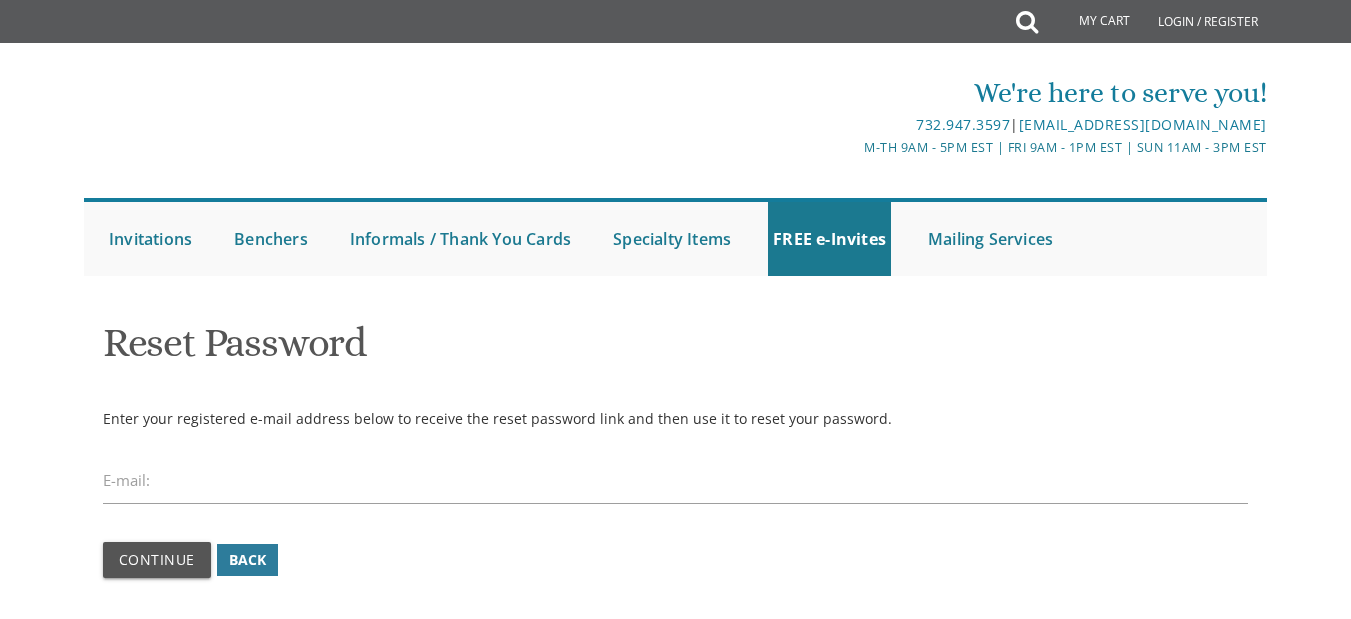 scroll, scrollTop: 0, scrollLeft: 0, axis: both 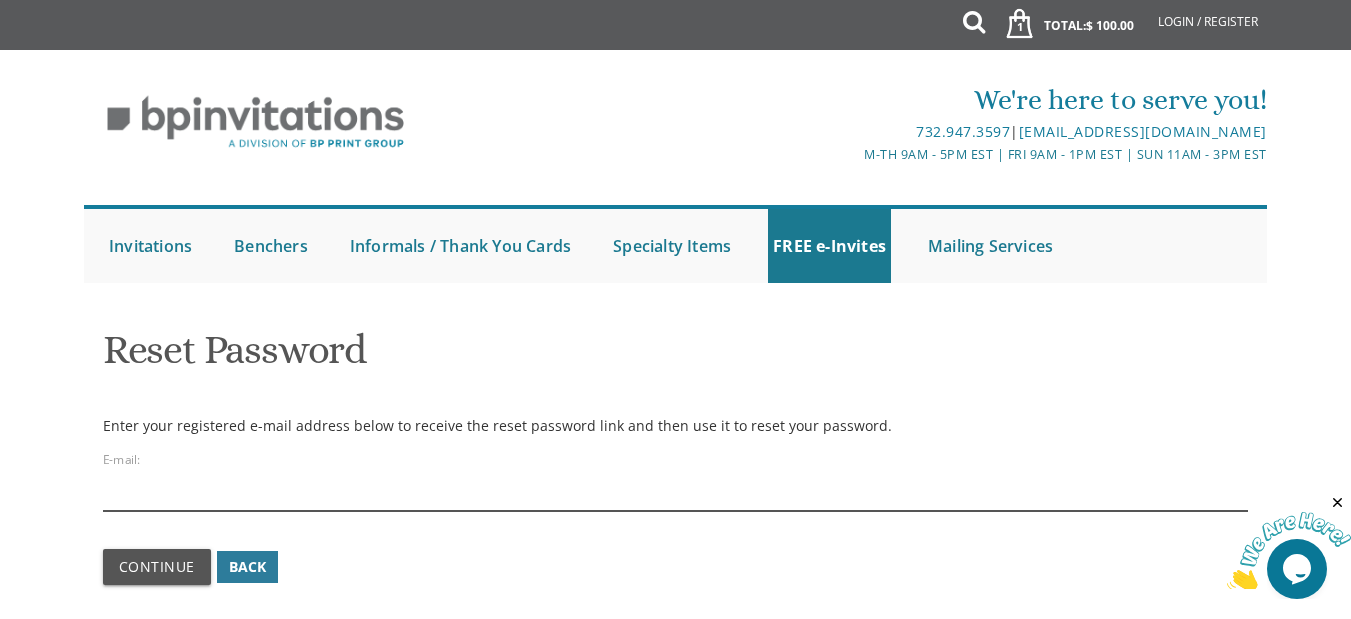 click at bounding box center [675, 488] 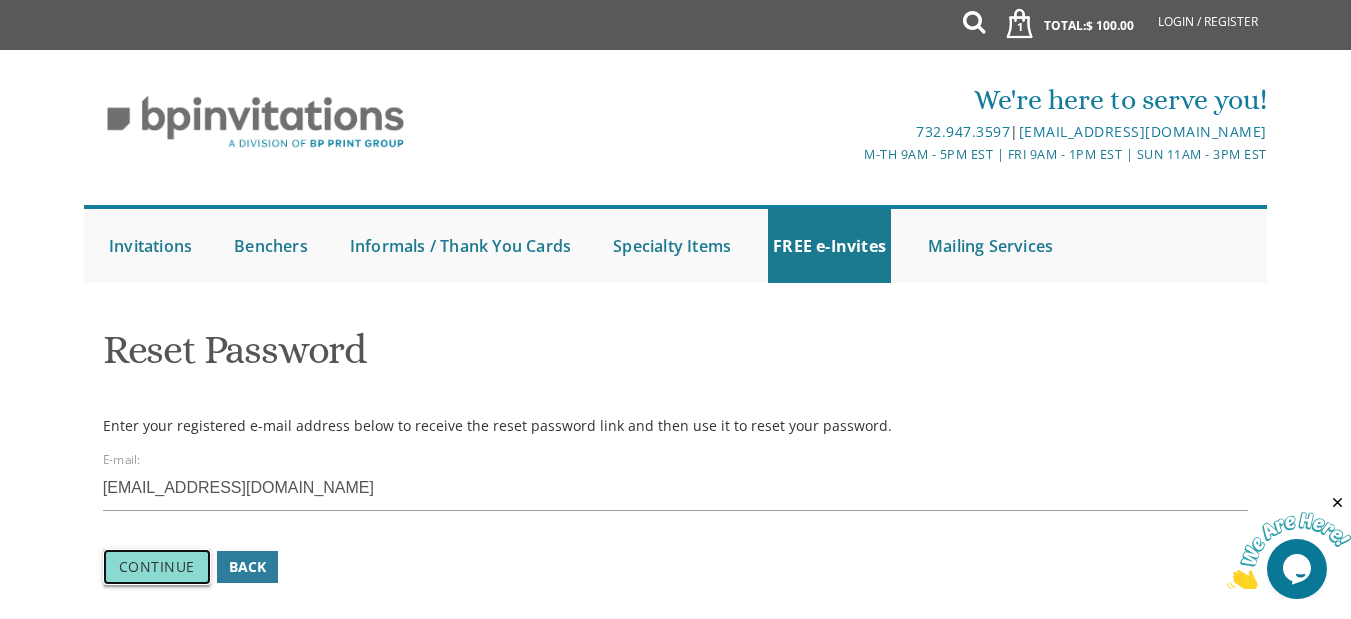 click on "Continue" at bounding box center (157, 566) 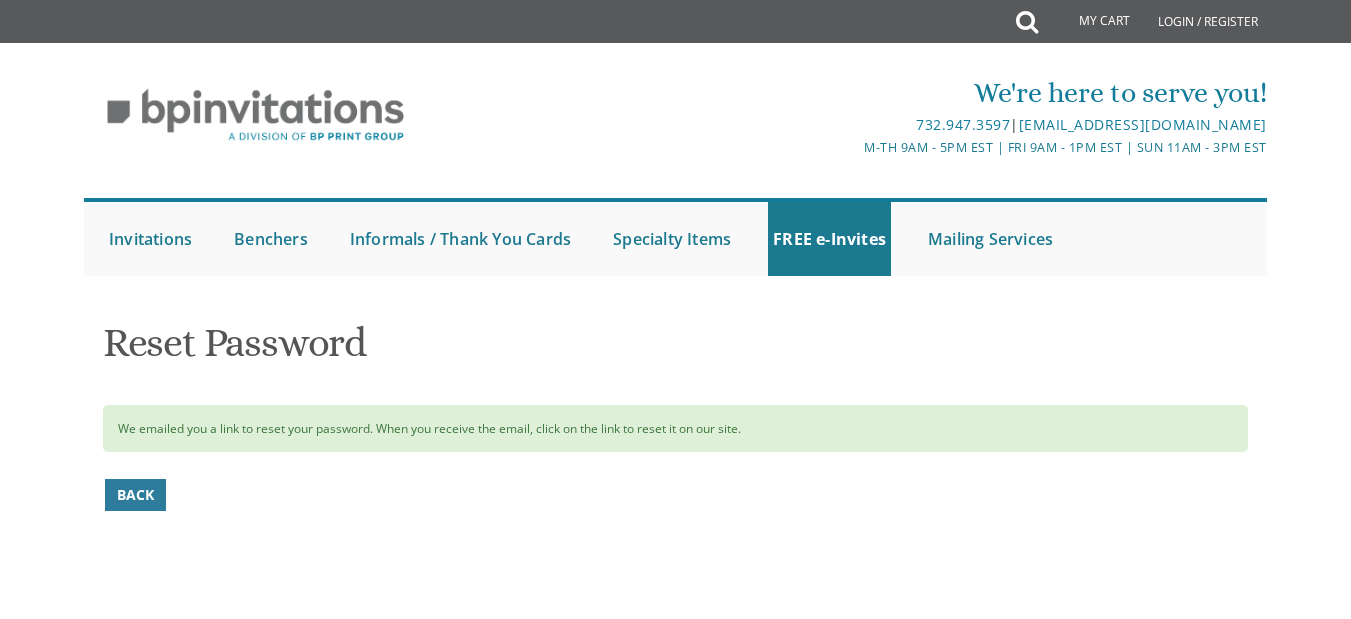 scroll, scrollTop: 0, scrollLeft: 0, axis: both 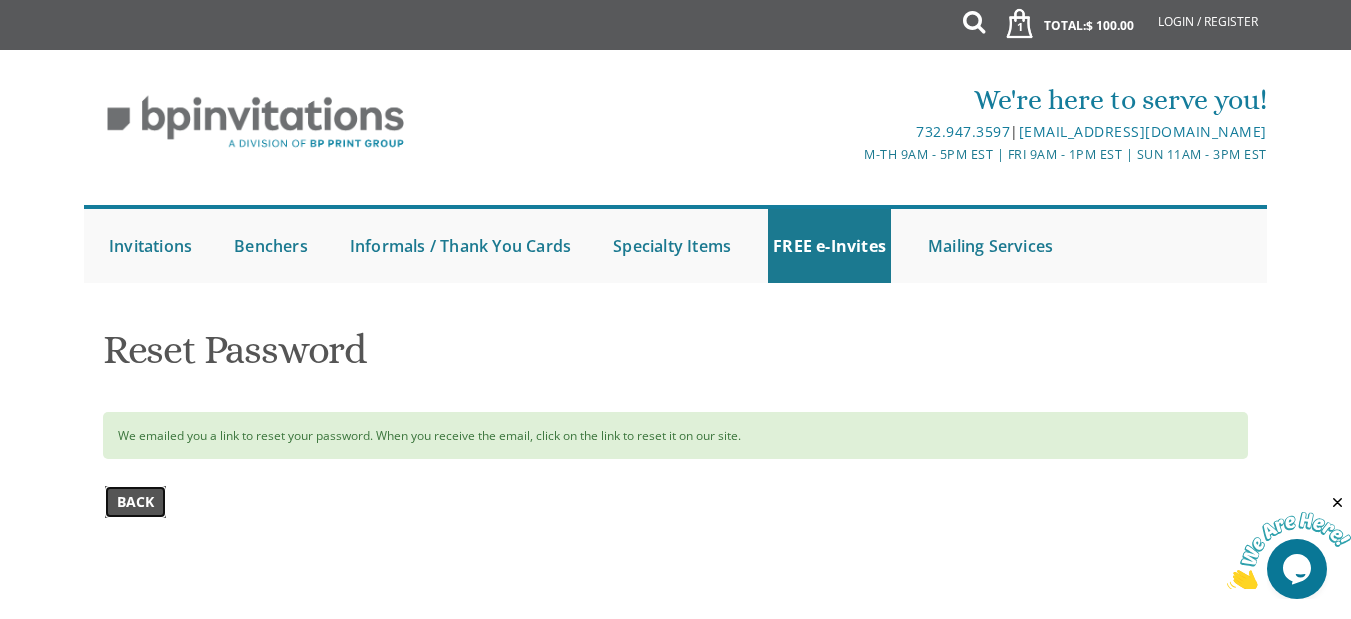 click on "Back" at bounding box center (135, 502) 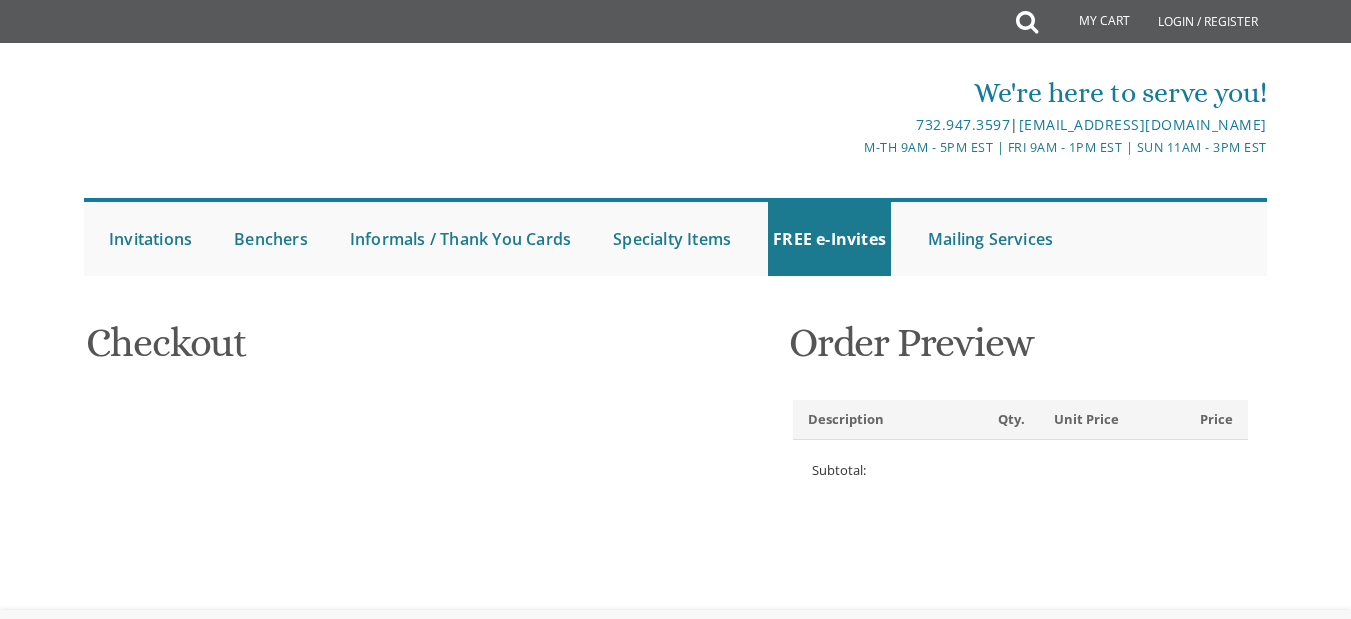 scroll, scrollTop: 0, scrollLeft: 0, axis: both 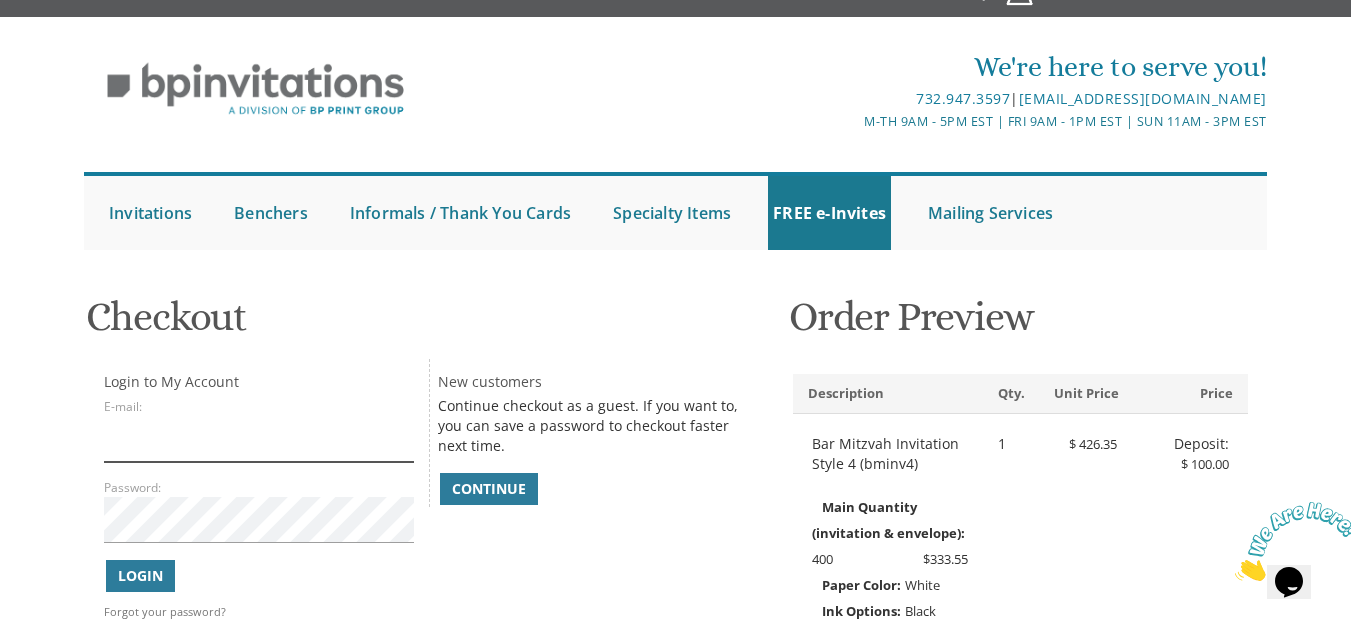 click on "E-mail:" at bounding box center [259, 439] 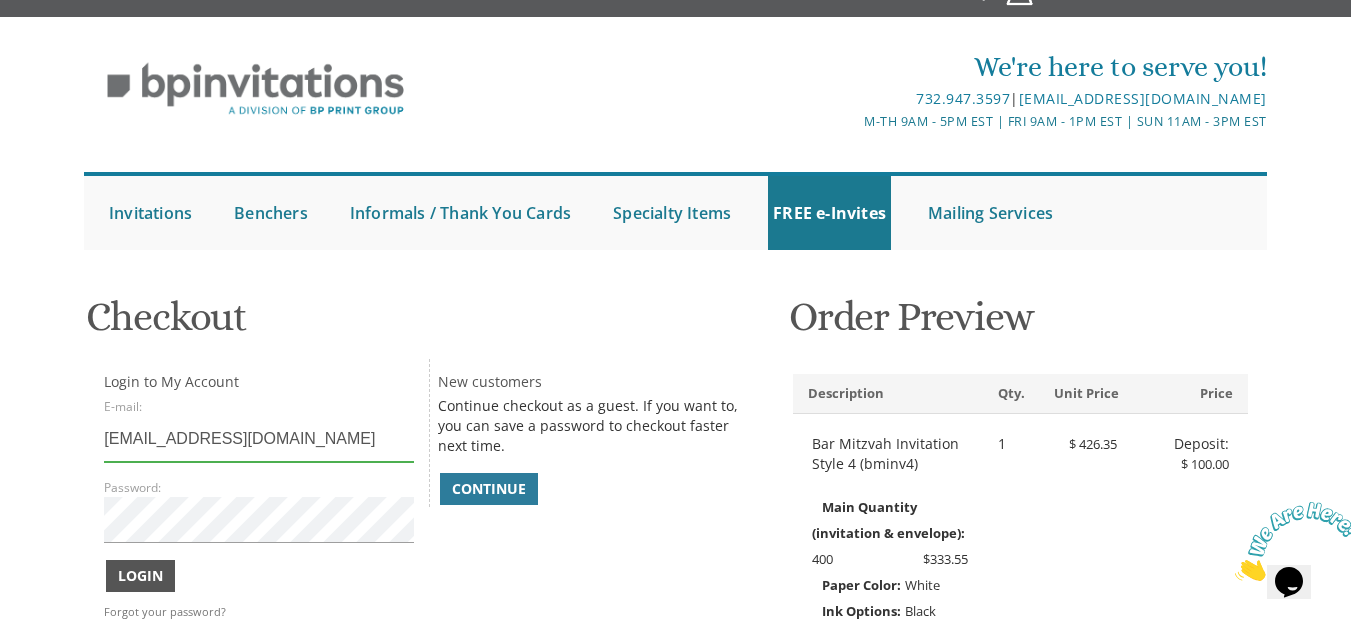 click on "Login" at bounding box center (140, 576) 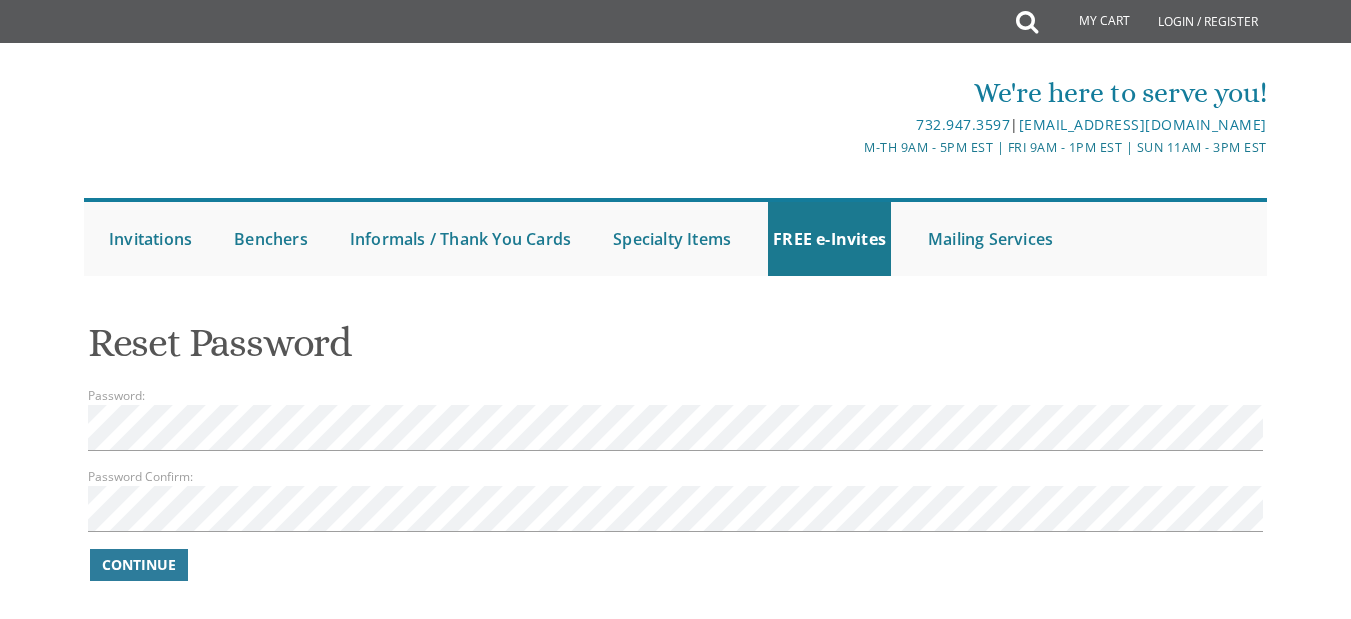 scroll, scrollTop: 0, scrollLeft: 0, axis: both 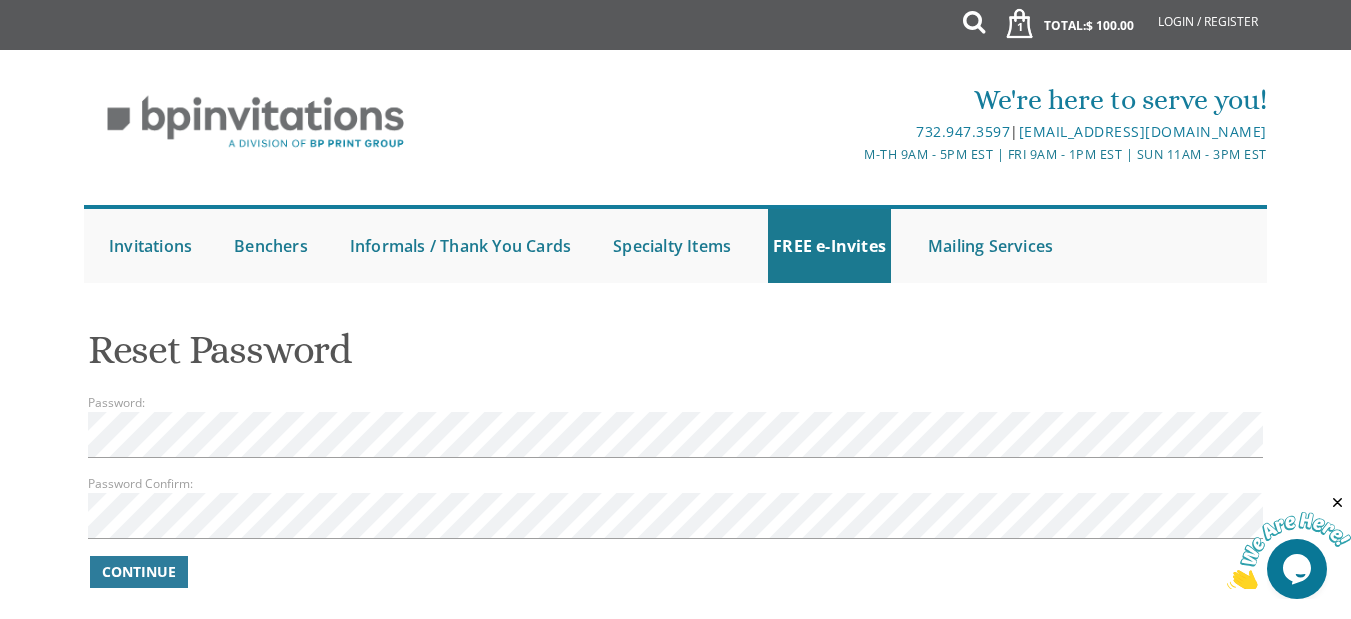 click on "Reset Password" at bounding box center (675, 357) 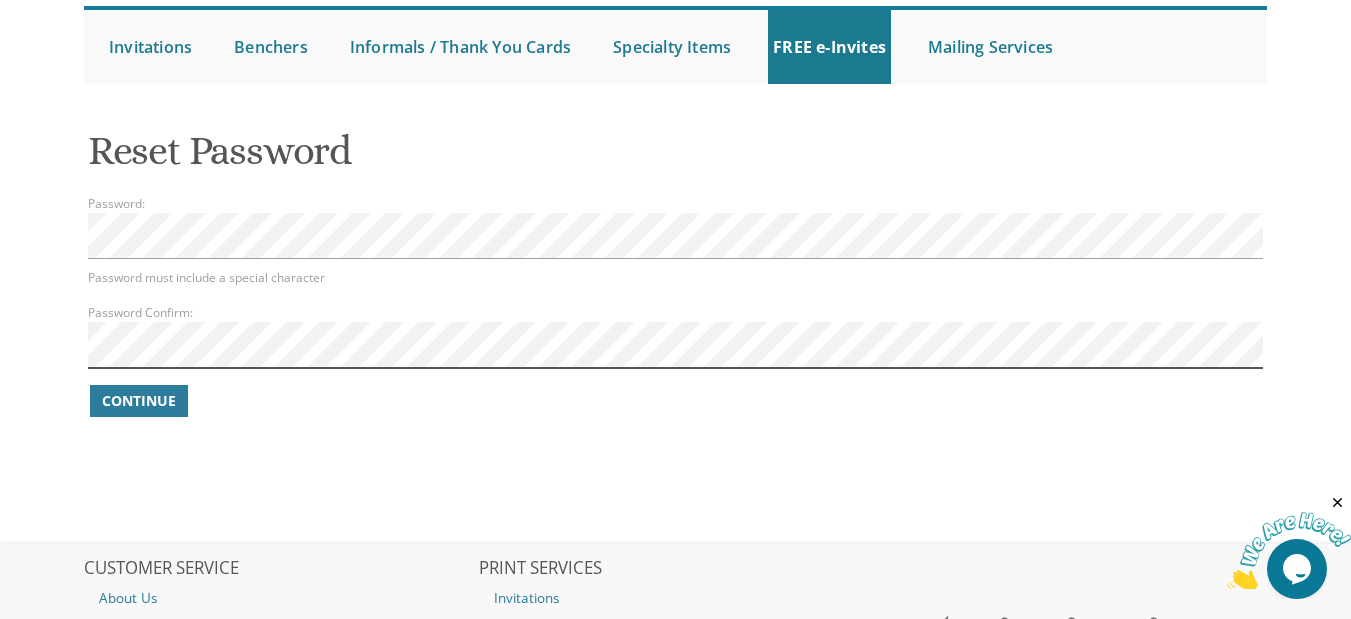 scroll, scrollTop: 200, scrollLeft: 0, axis: vertical 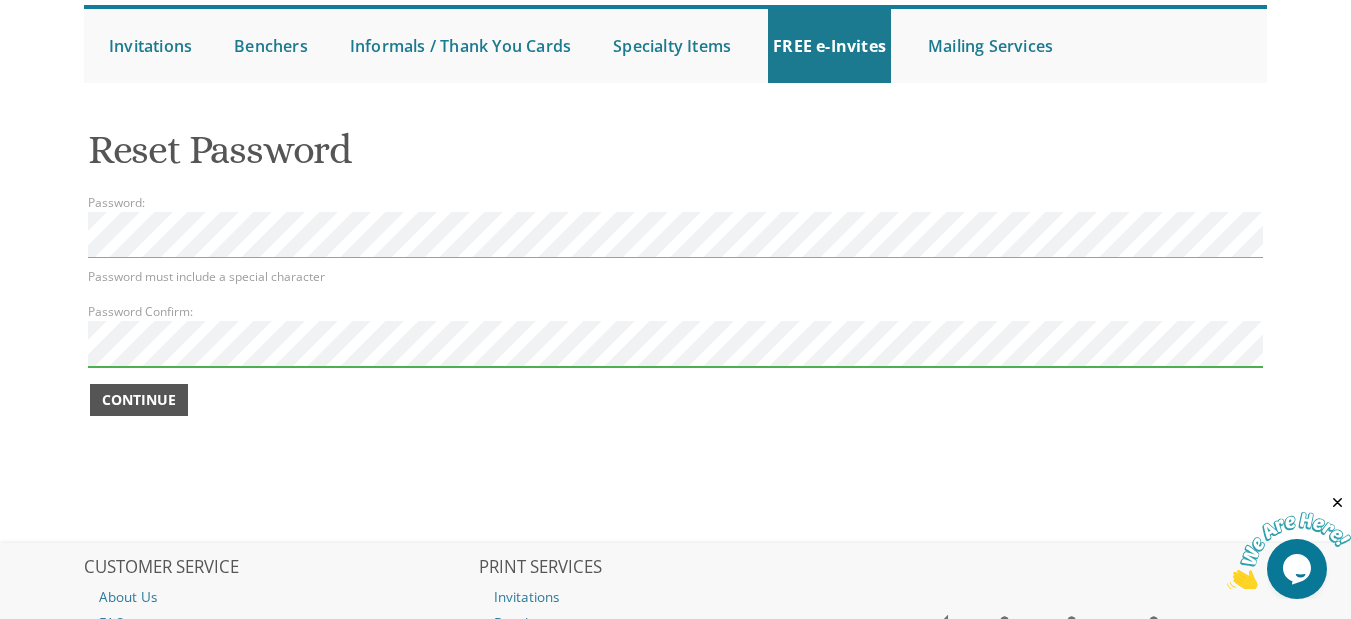 click on "Continue" at bounding box center [139, 400] 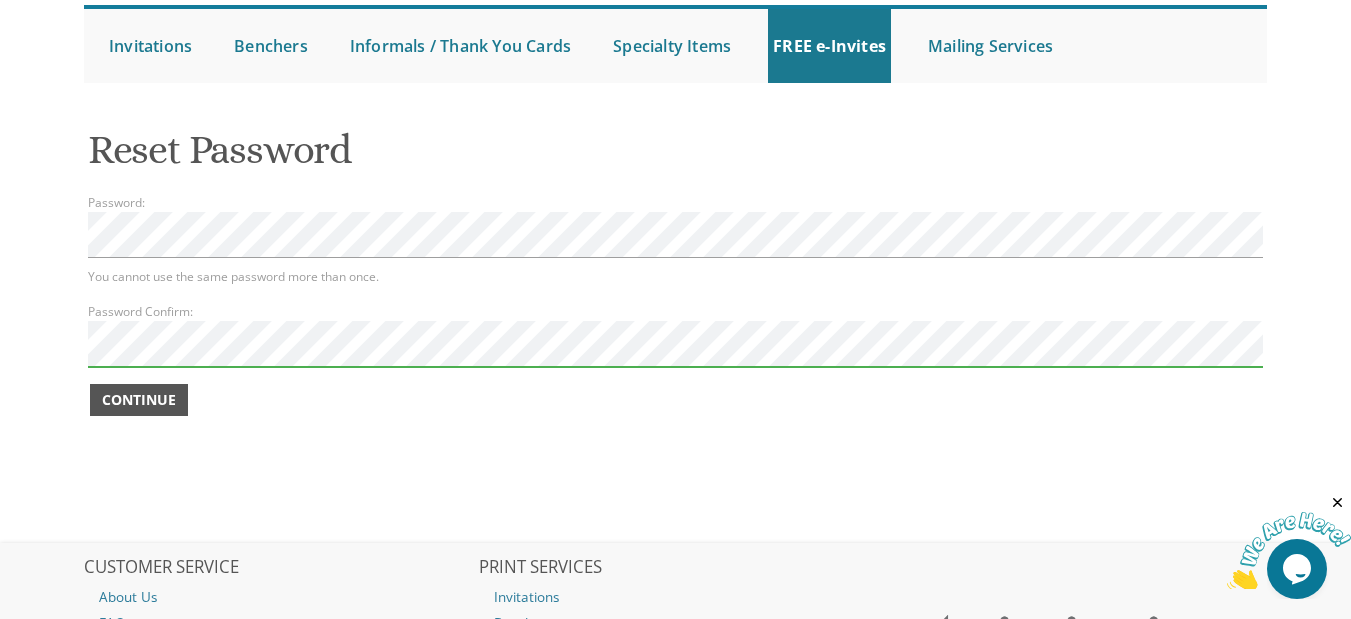 click on "Continue" at bounding box center (139, 400) 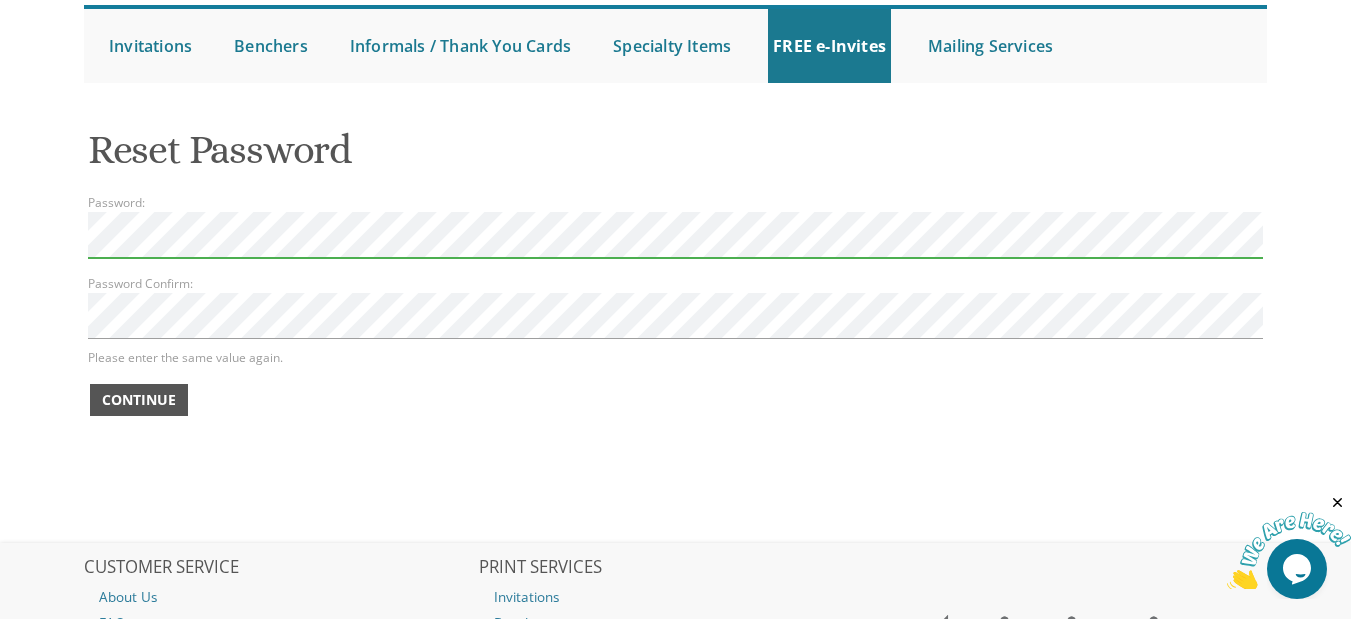 click on "Password:
Password Confirm:
Please enter the same value again.
Continue" at bounding box center [675, 305] 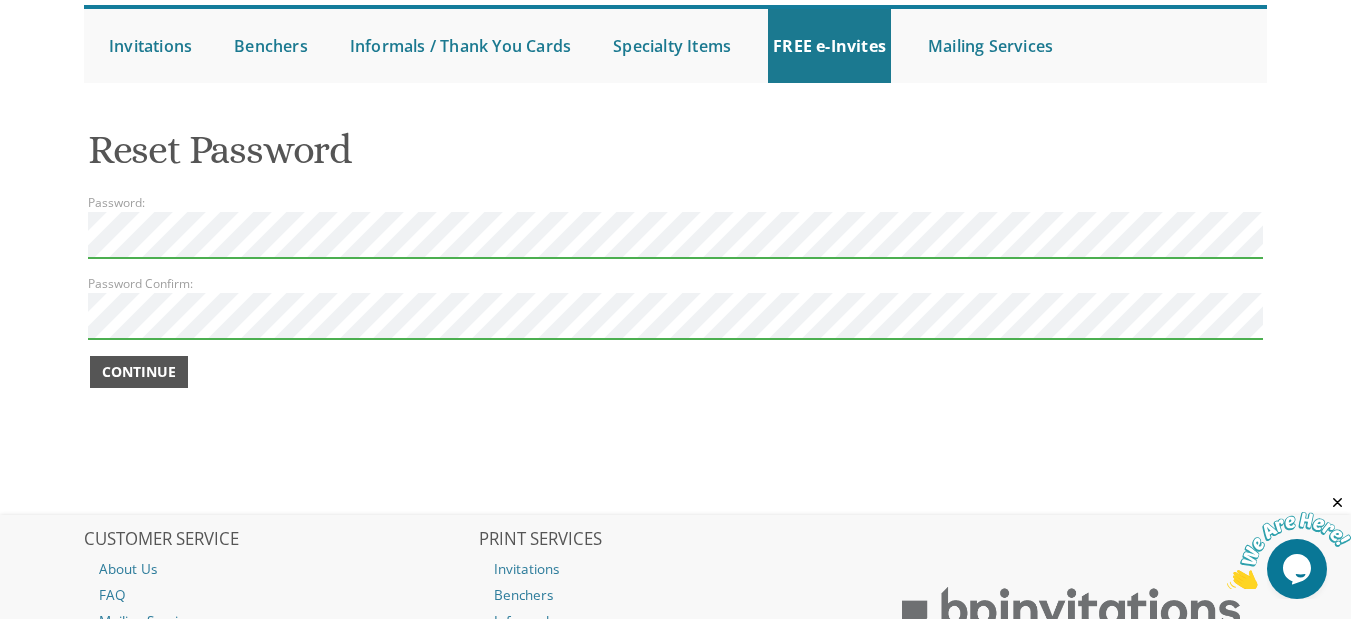 click on "Continue" at bounding box center [139, 372] 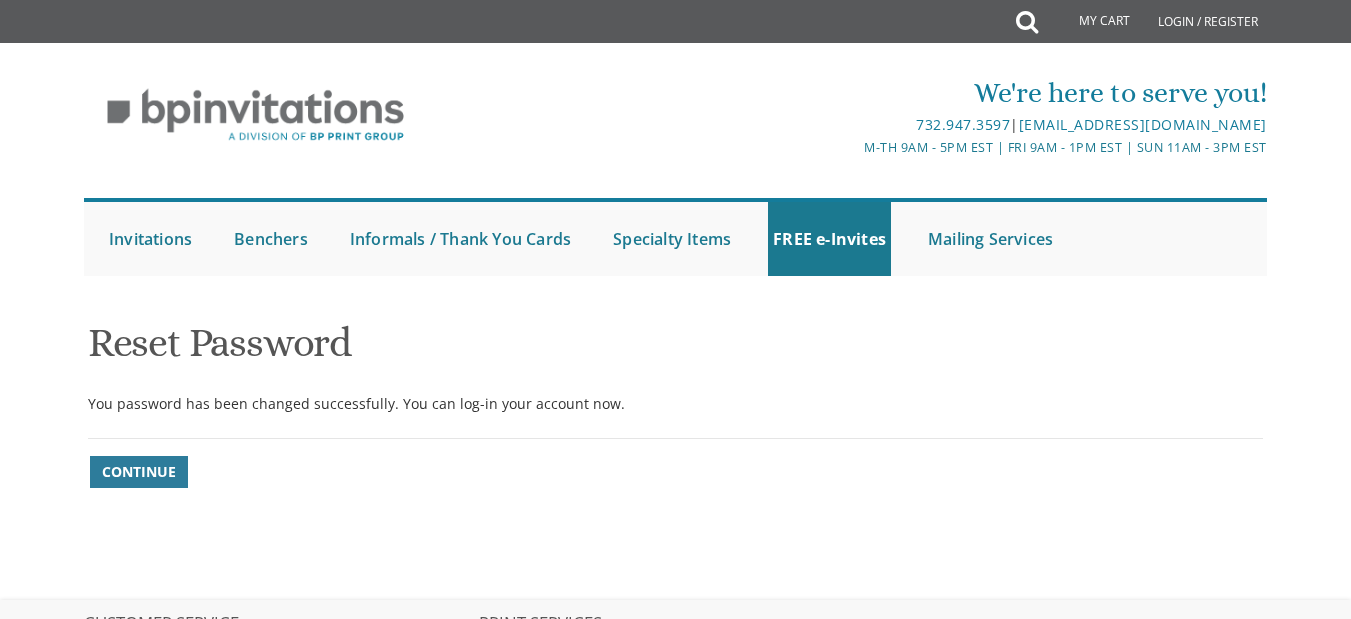 scroll, scrollTop: 0, scrollLeft: 0, axis: both 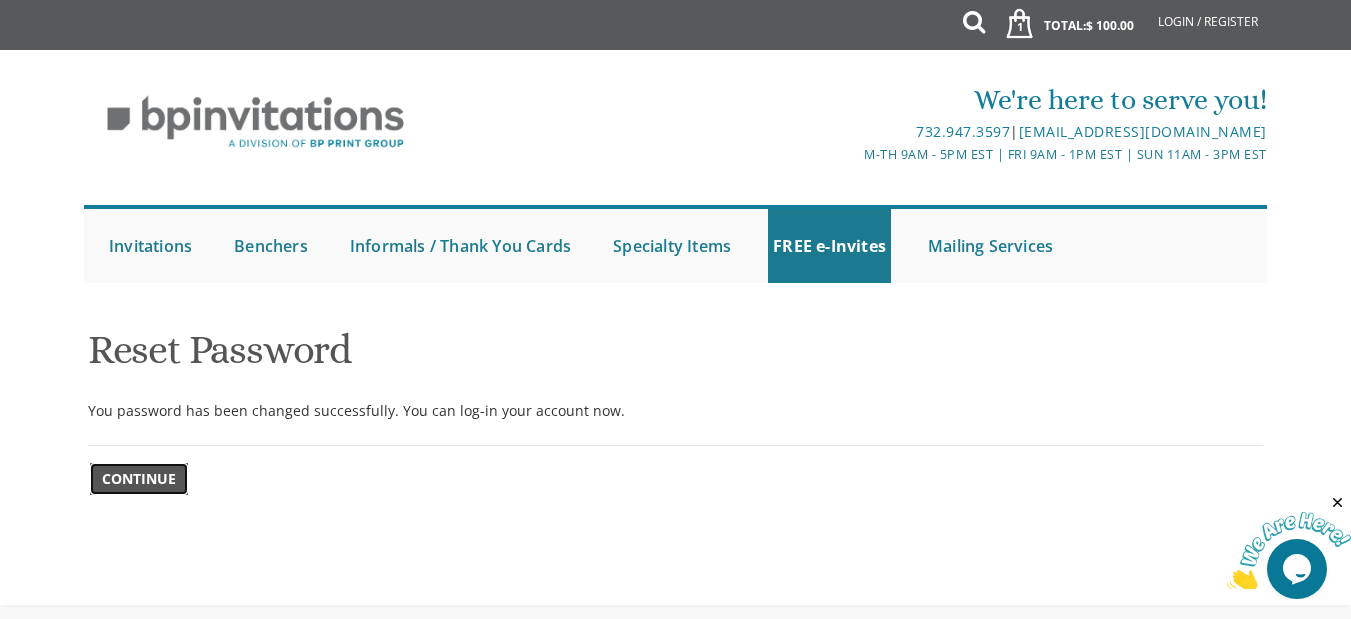 click on "Continue" at bounding box center [139, 479] 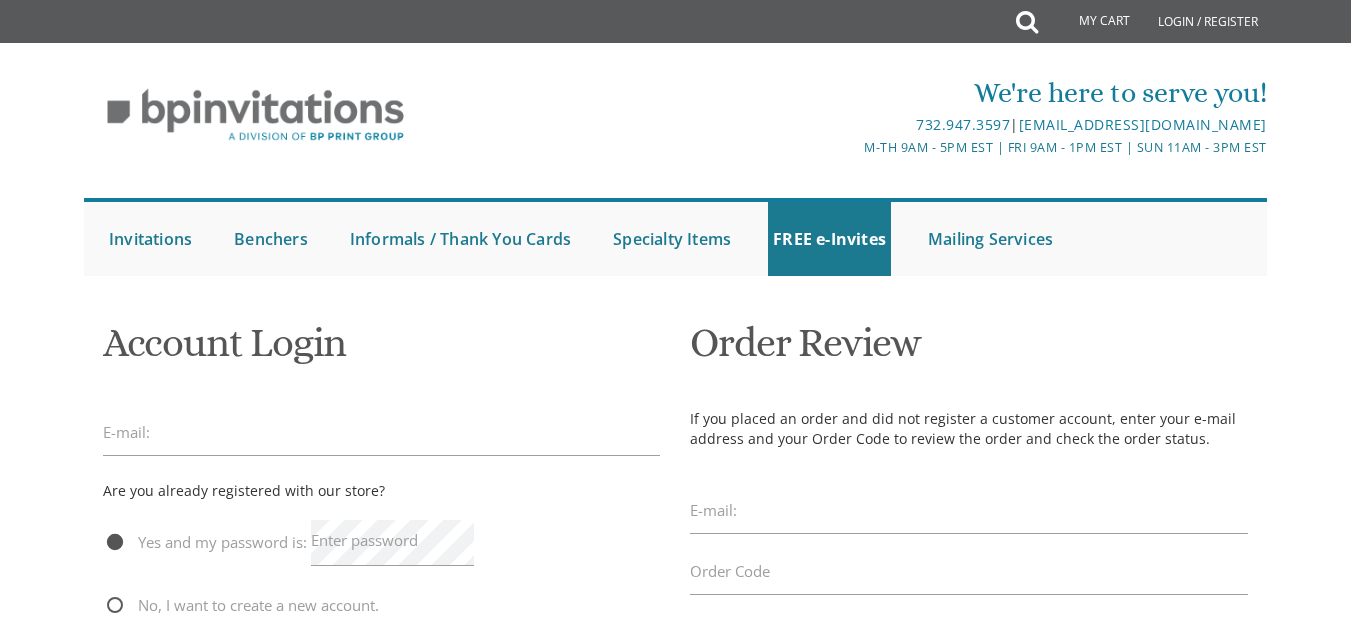scroll, scrollTop: 0, scrollLeft: 0, axis: both 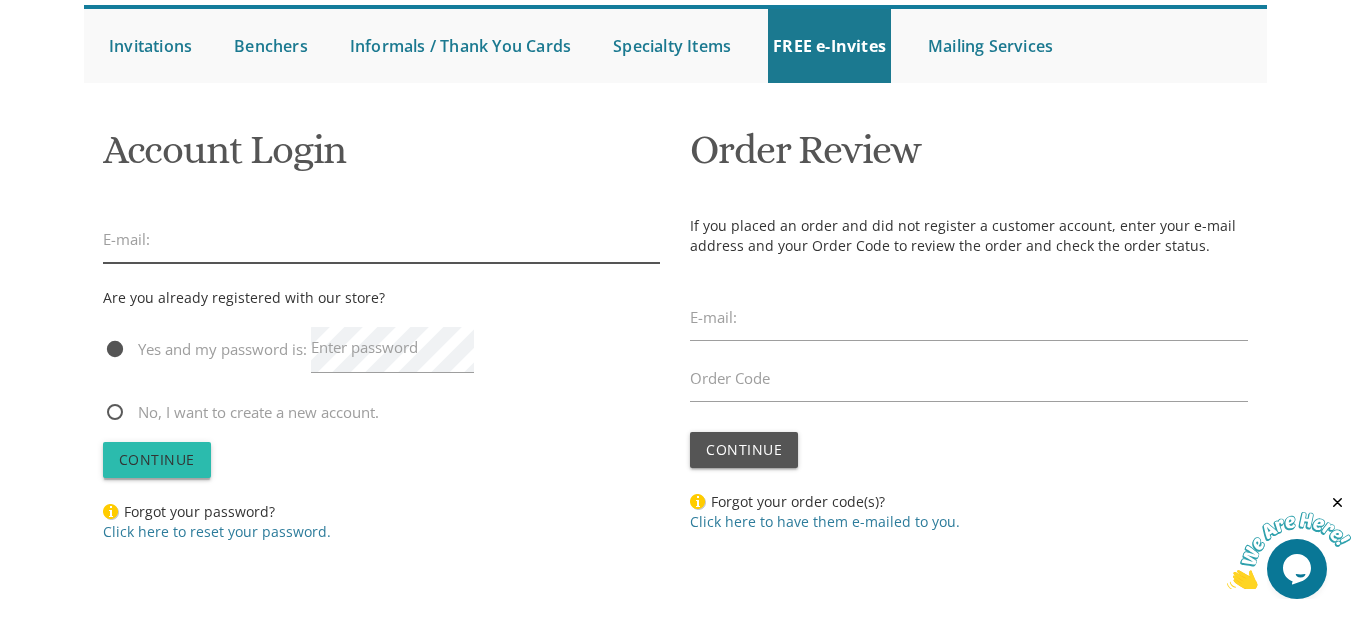 type on "[EMAIL_ADDRESS][DOMAIN_NAME]" 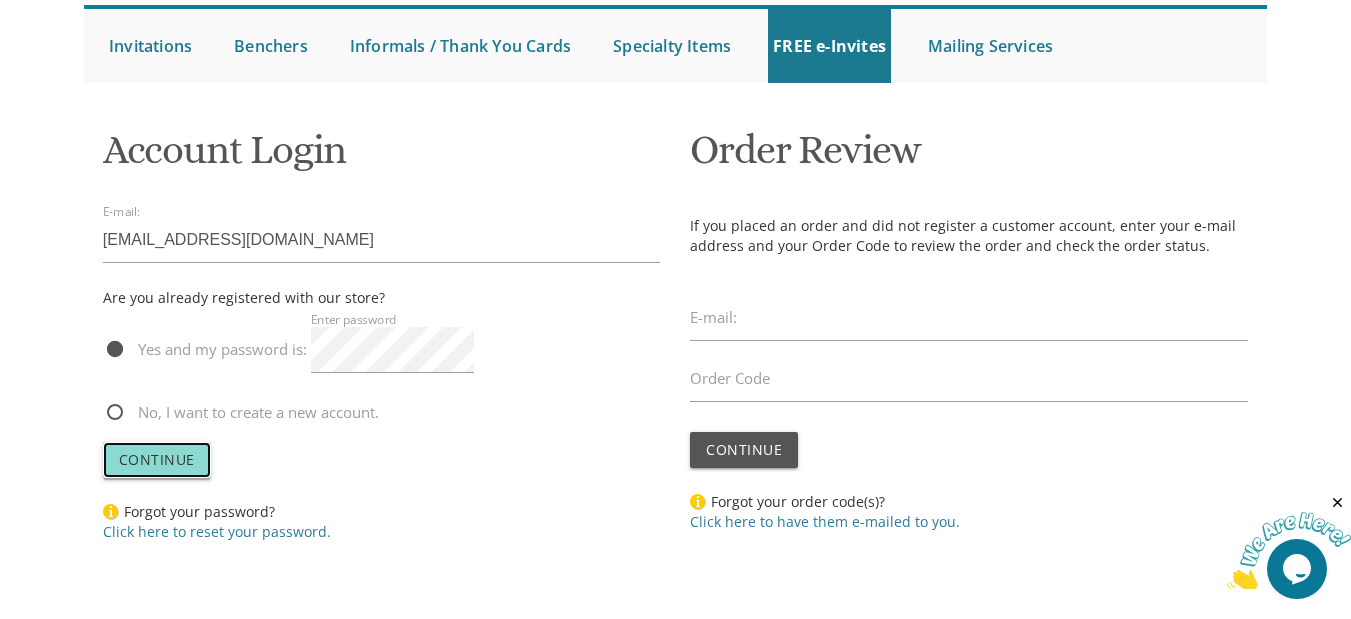 click on "Continue" at bounding box center [157, 459] 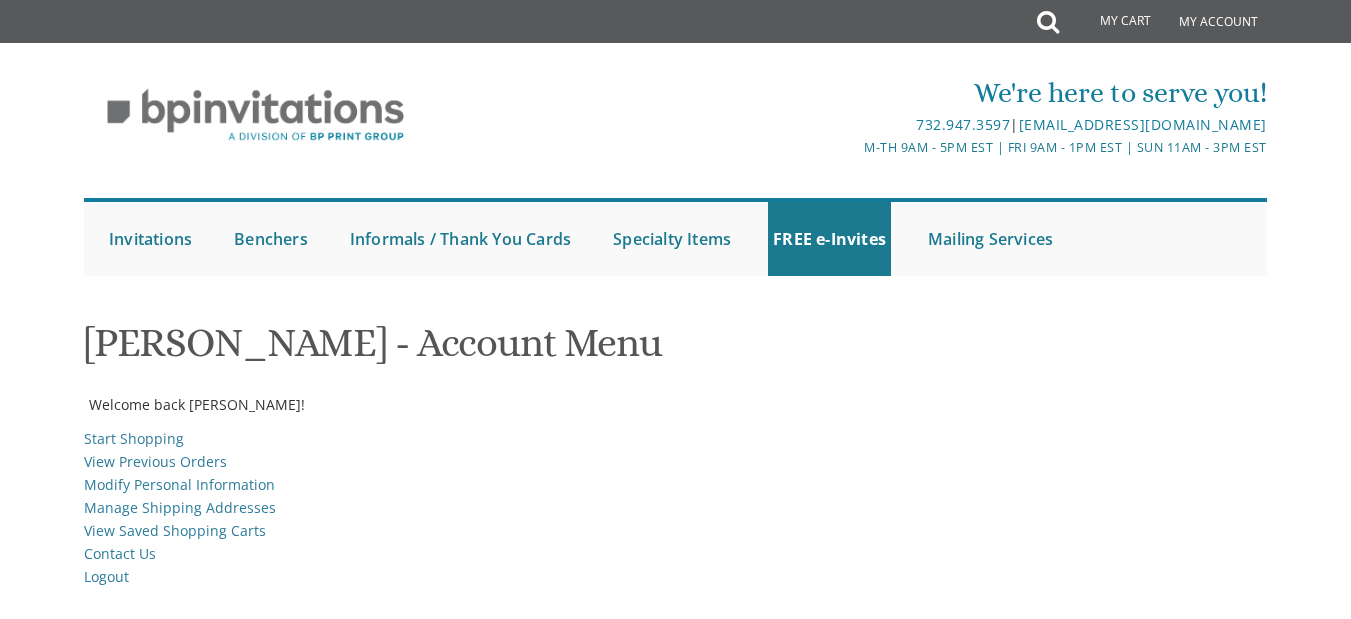 scroll, scrollTop: 0, scrollLeft: 0, axis: both 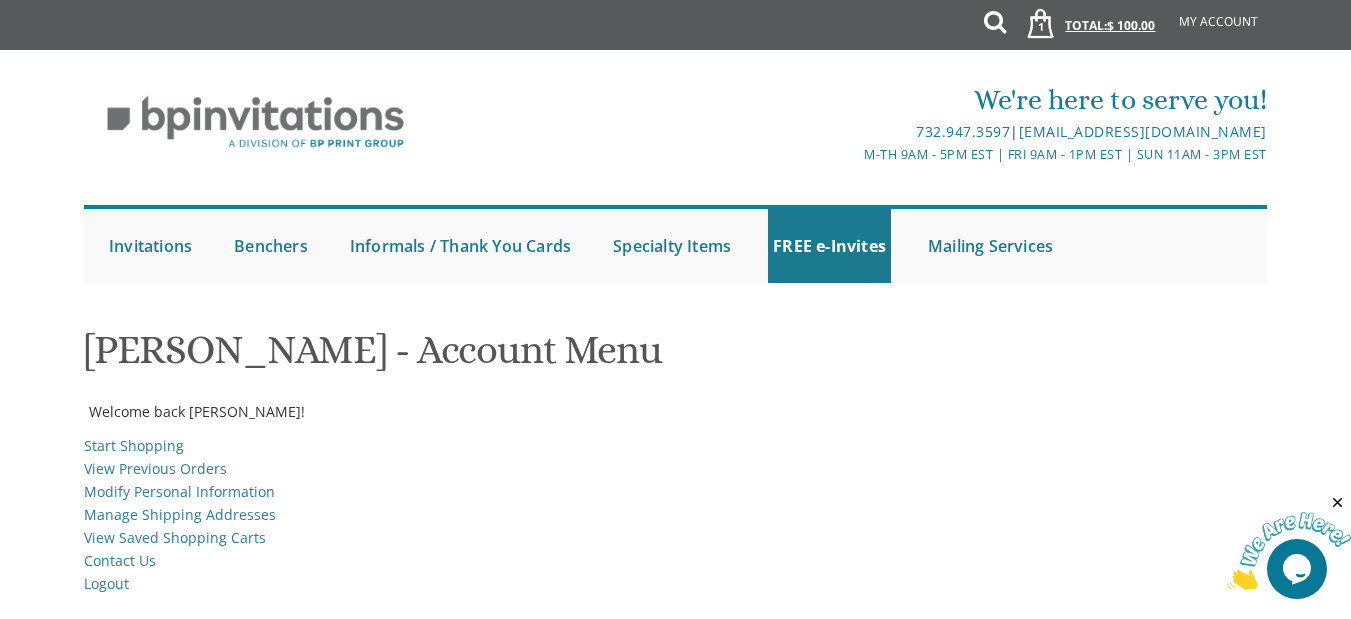 click on "1
Total:
$ 100.00
$ 100.00" at bounding box center (1084, 35) 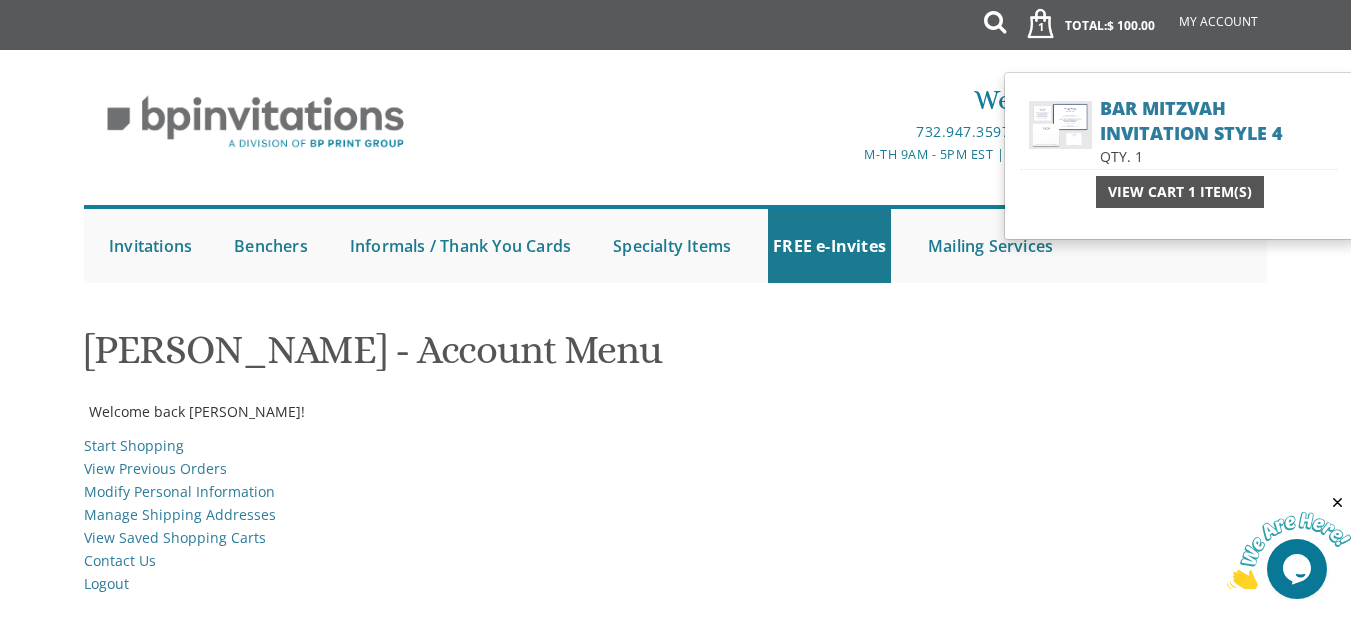 click on "View Cart 1  Item(s)" at bounding box center (1180, 192) 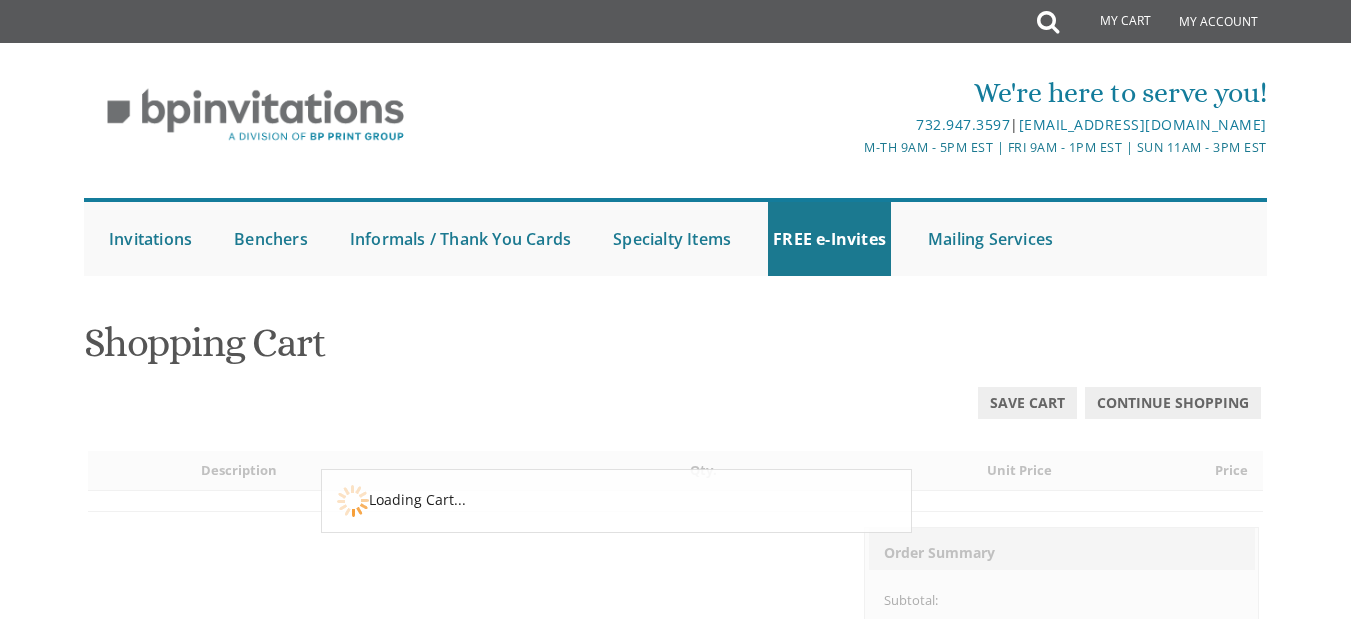scroll, scrollTop: 0, scrollLeft: 0, axis: both 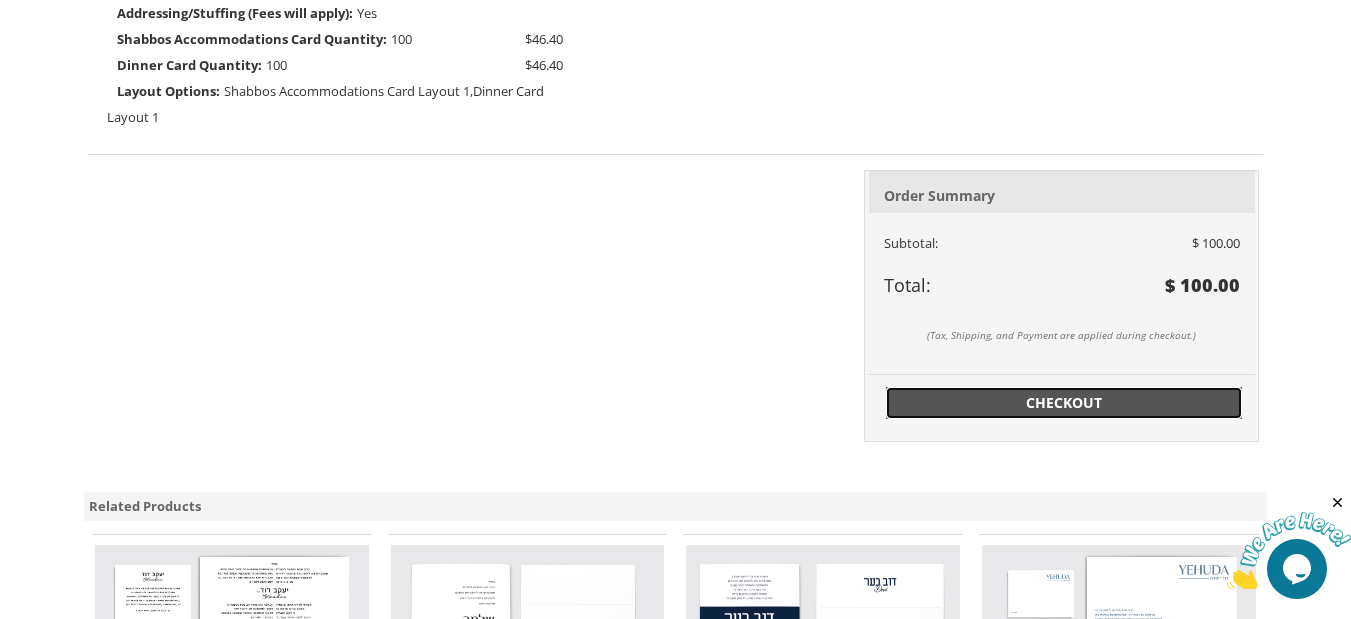 click on "Checkout" at bounding box center [1064, 403] 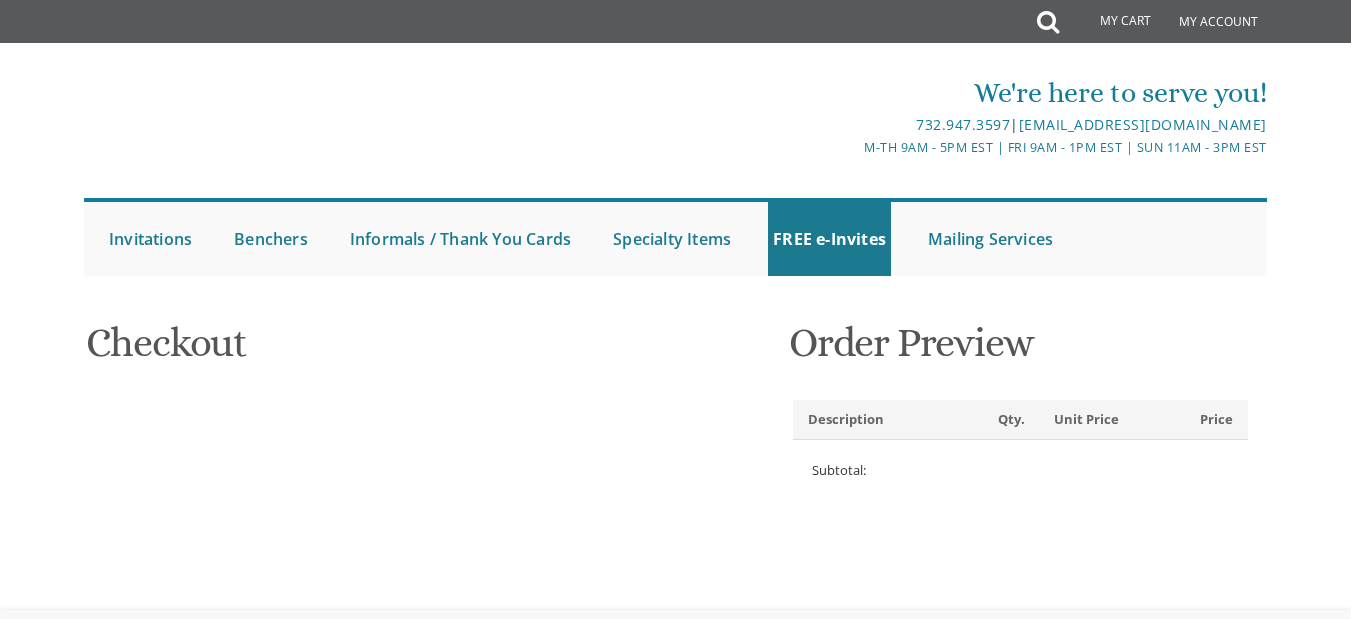 select 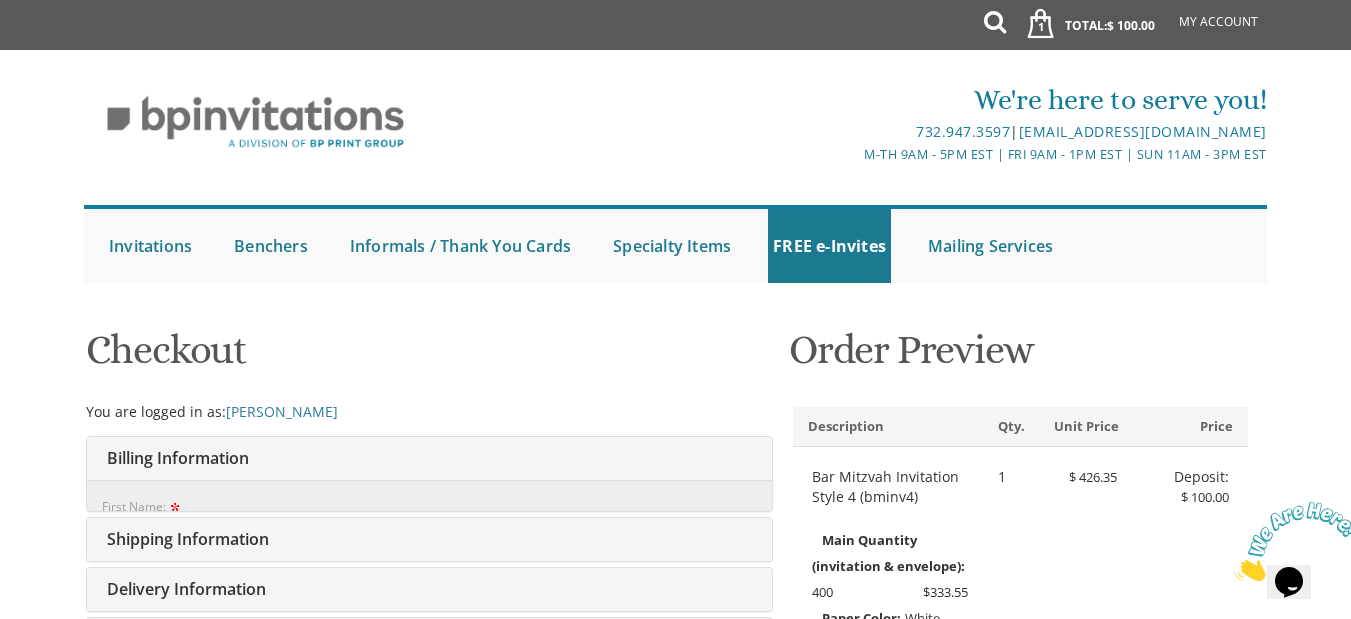 scroll, scrollTop: 0, scrollLeft: 0, axis: both 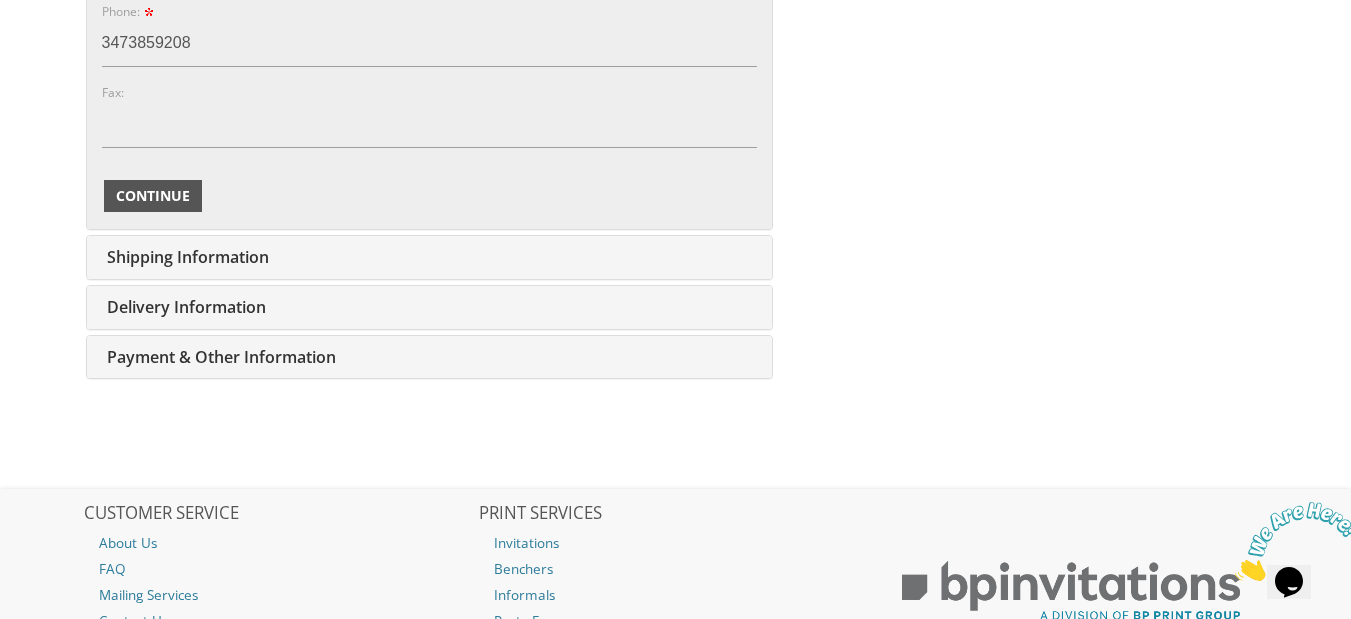 click on "Continue" at bounding box center [153, 196] 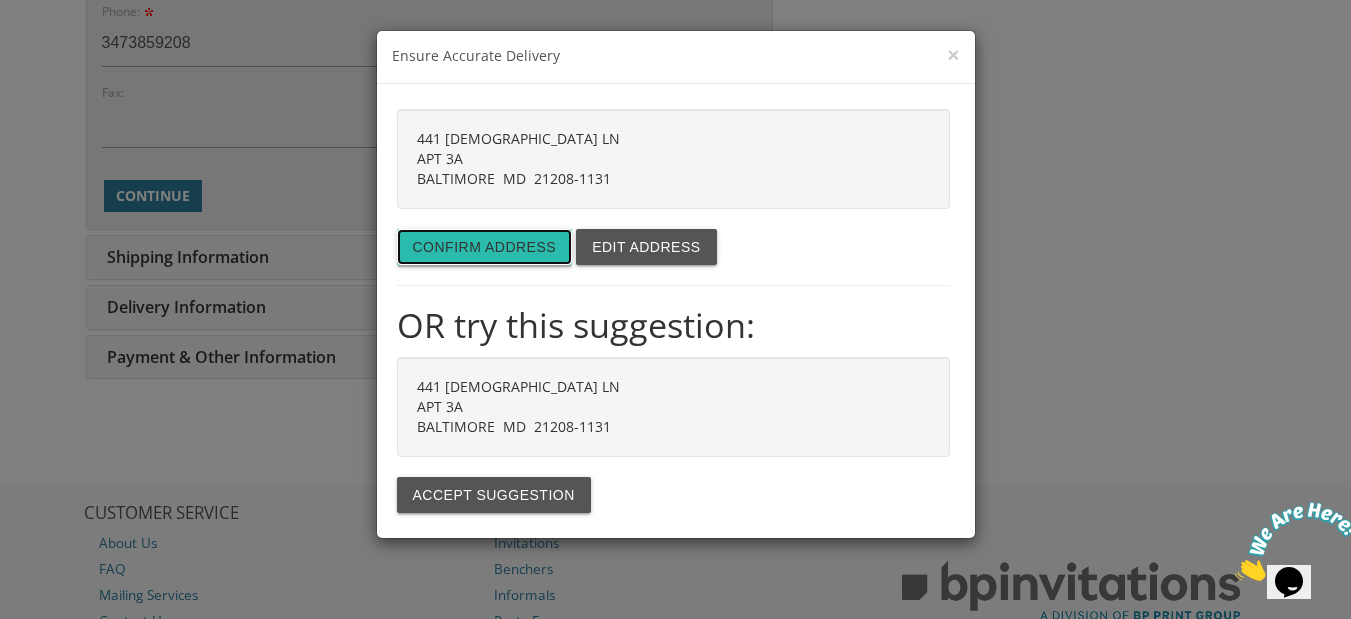 click on "Confirm address" at bounding box center (485, 247) 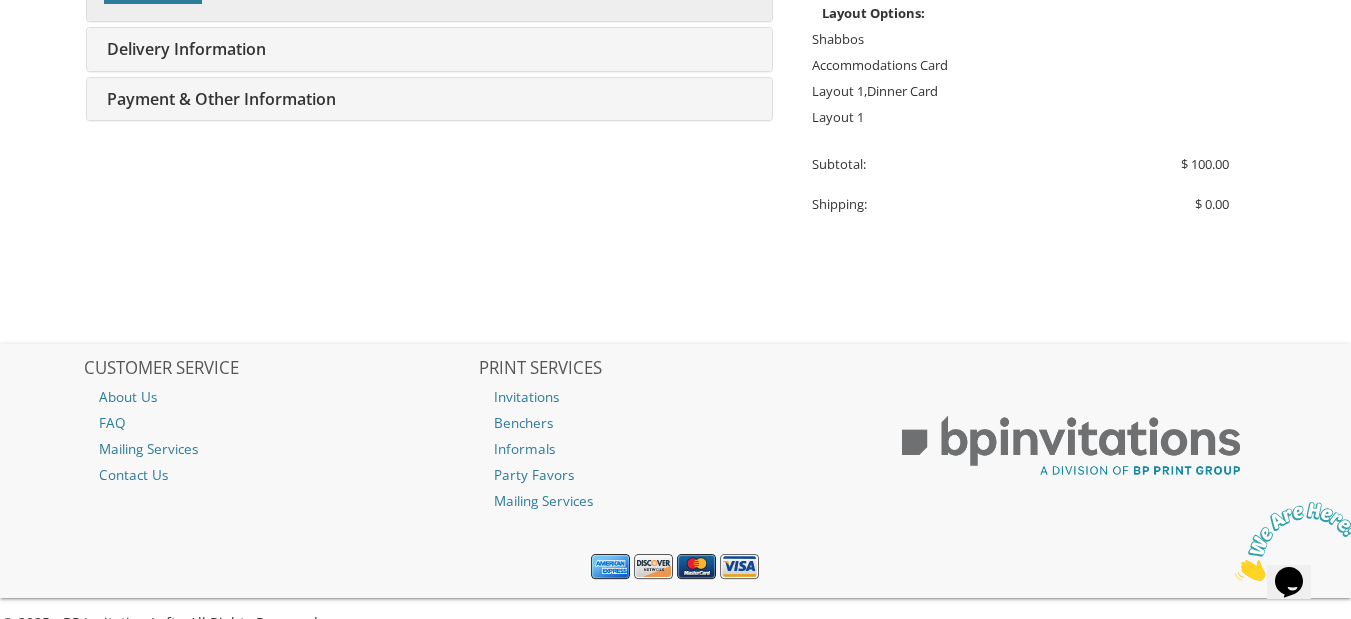 type on "wengeryd@gmail.com" 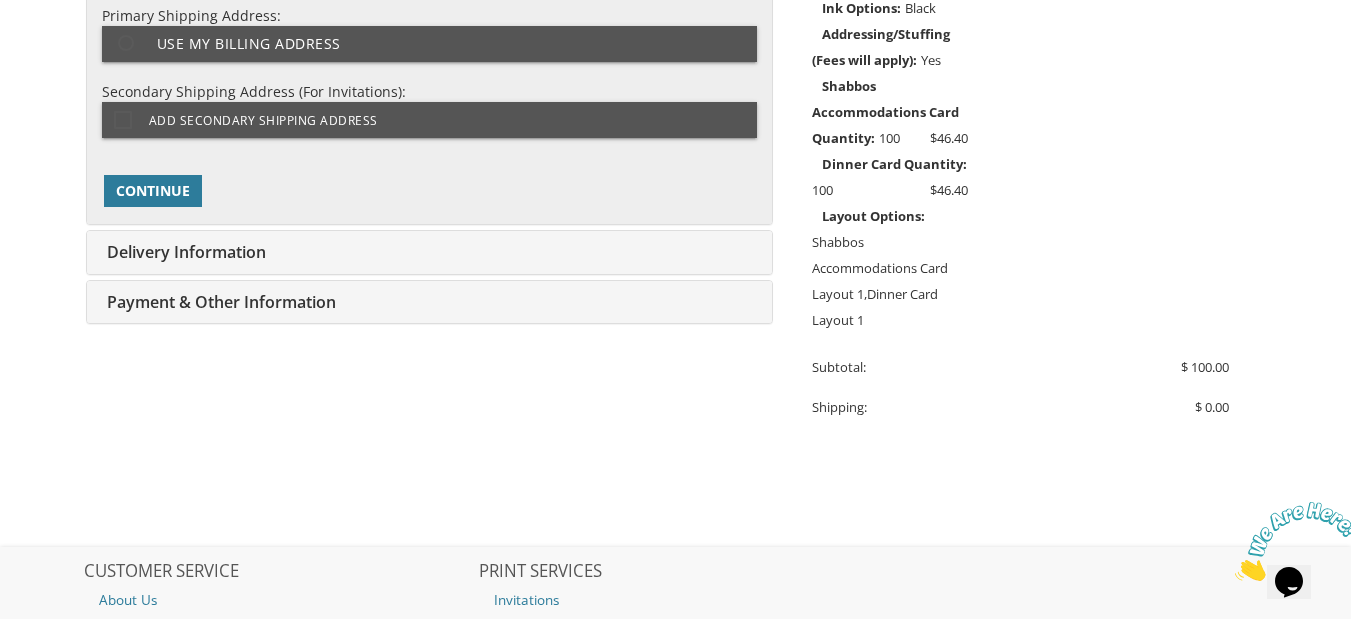 select on "MD" 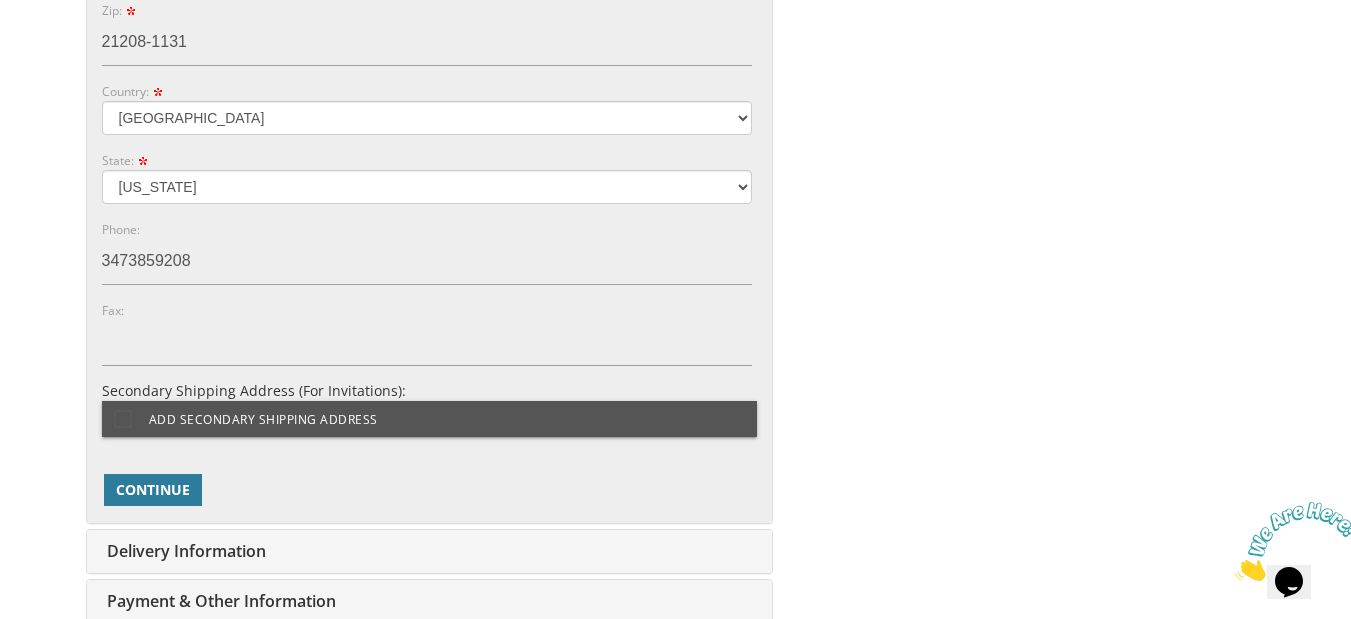 scroll, scrollTop: 1246, scrollLeft: 0, axis: vertical 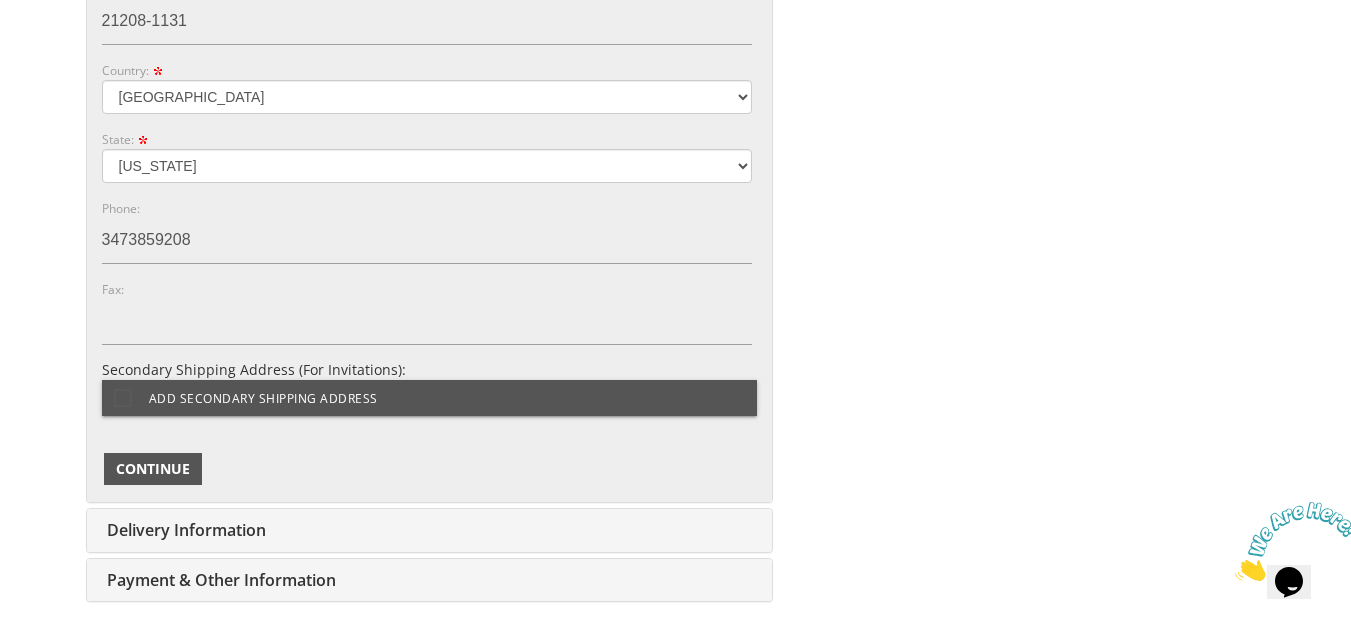 click on "Continue" at bounding box center [153, 469] 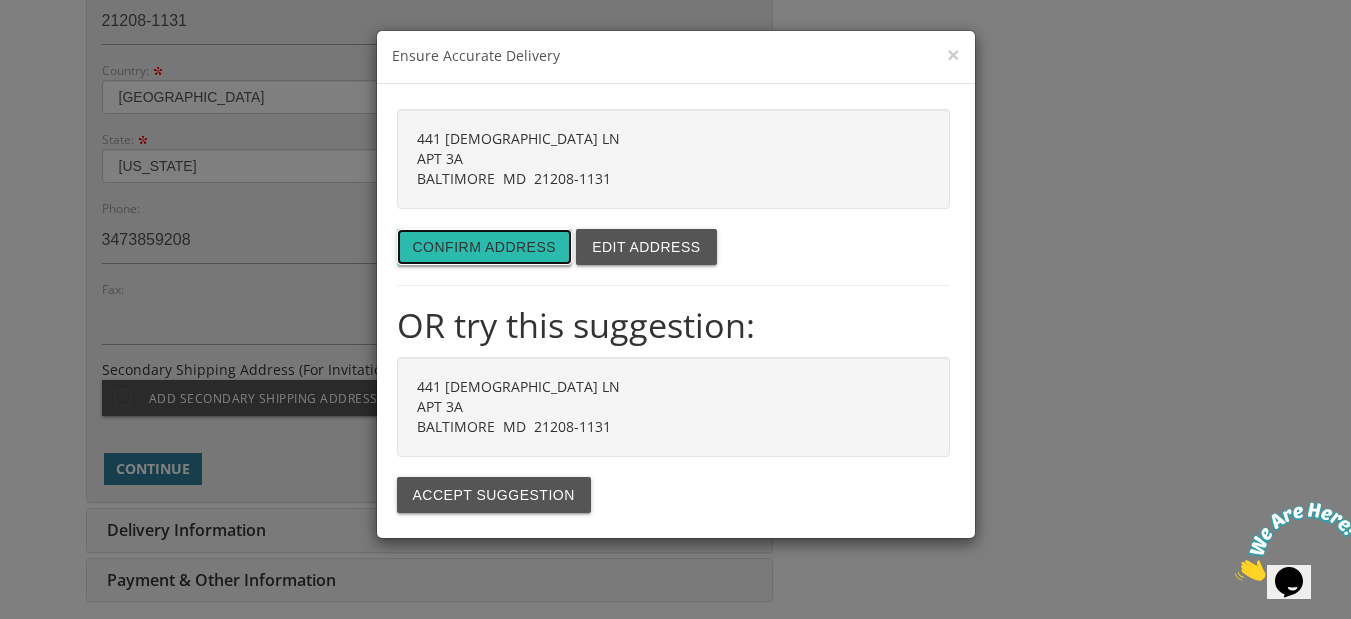 click on "Confirm address" at bounding box center (485, 247) 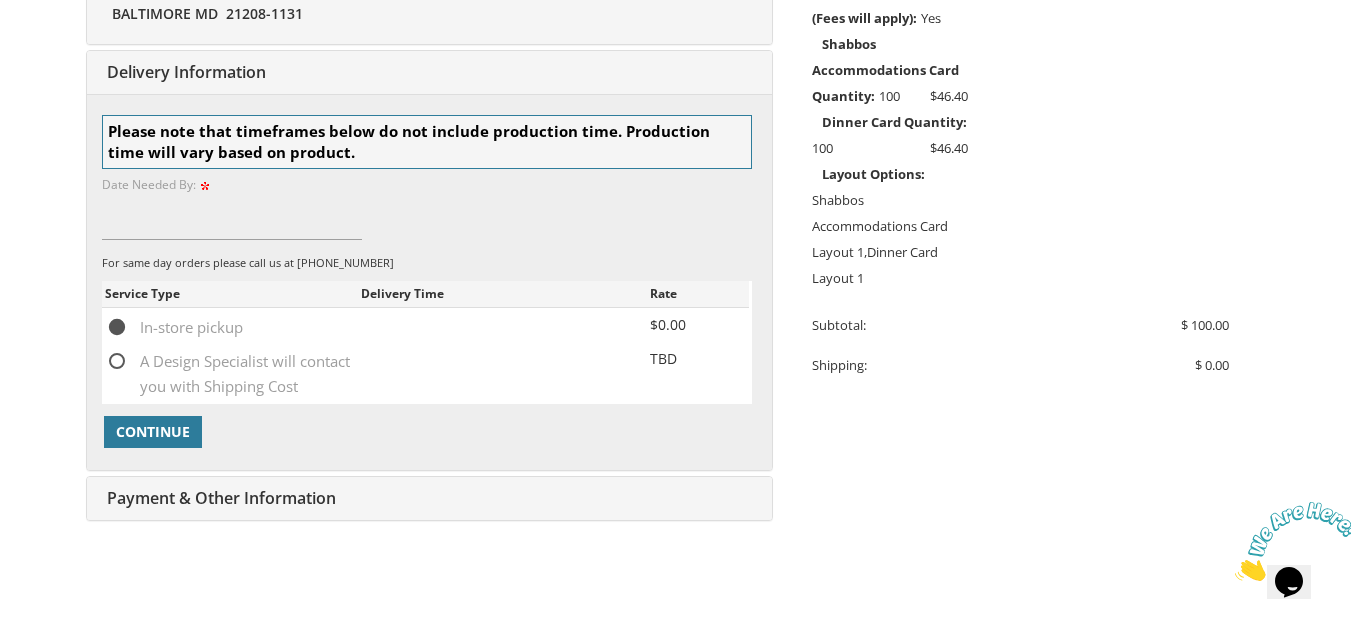 scroll, scrollTop: 672, scrollLeft: 0, axis: vertical 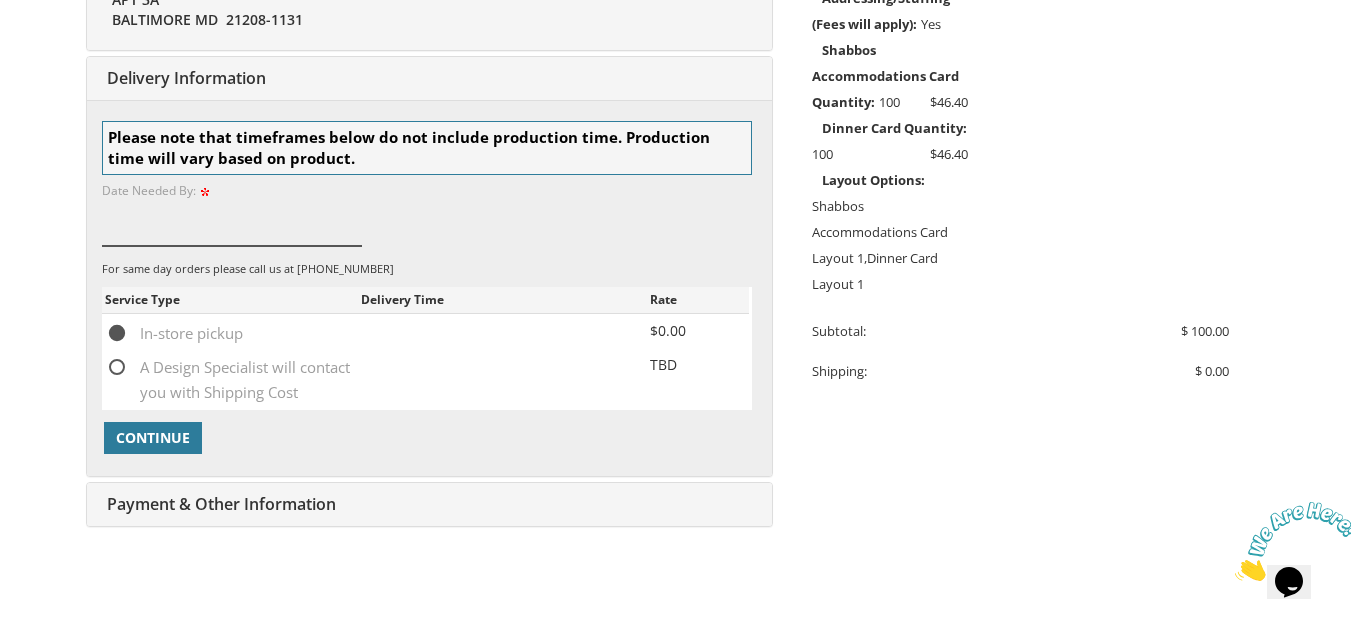 click at bounding box center (232, 223) 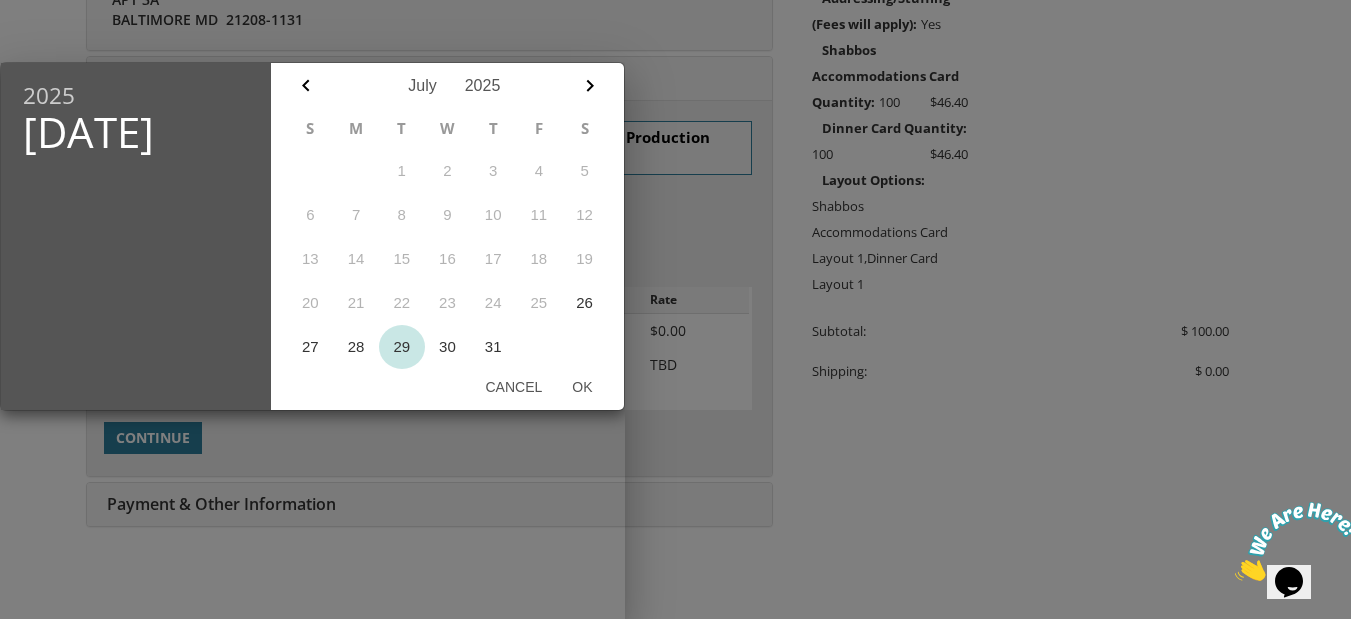 click on "29" at bounding box center (402, 347) 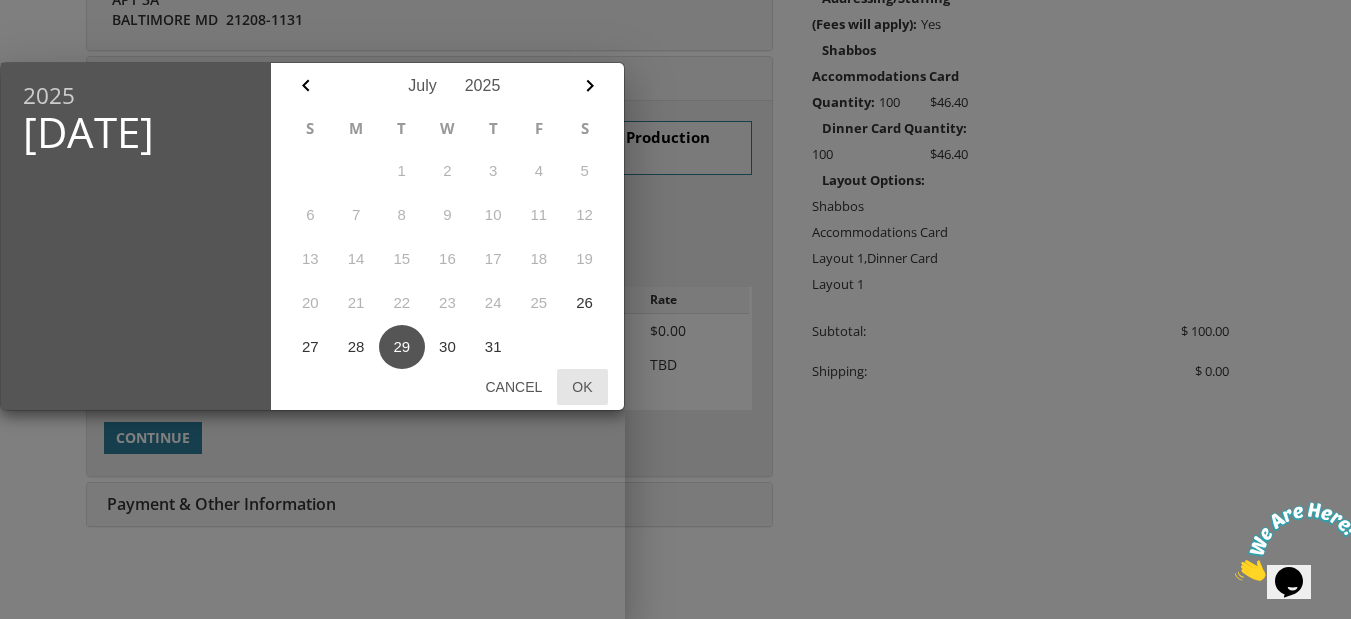 click on "Ok" at bounding box center (582, 387) 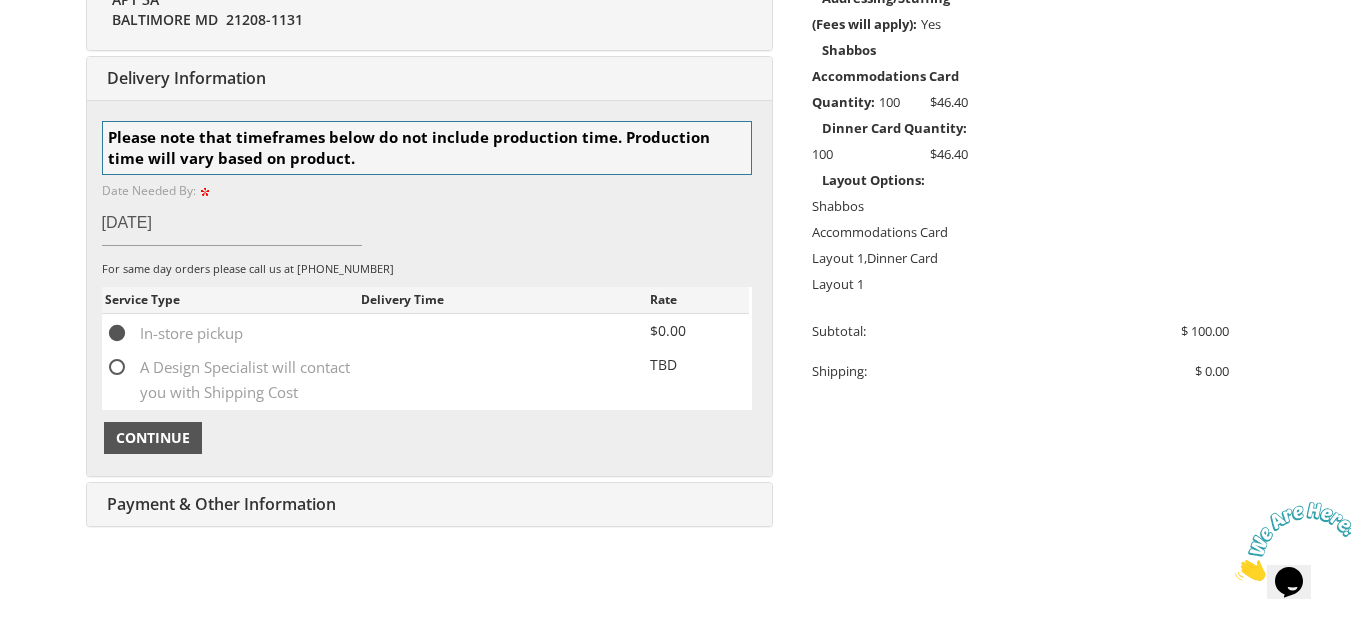 click on "Continue" at bounding box center [153, 438] 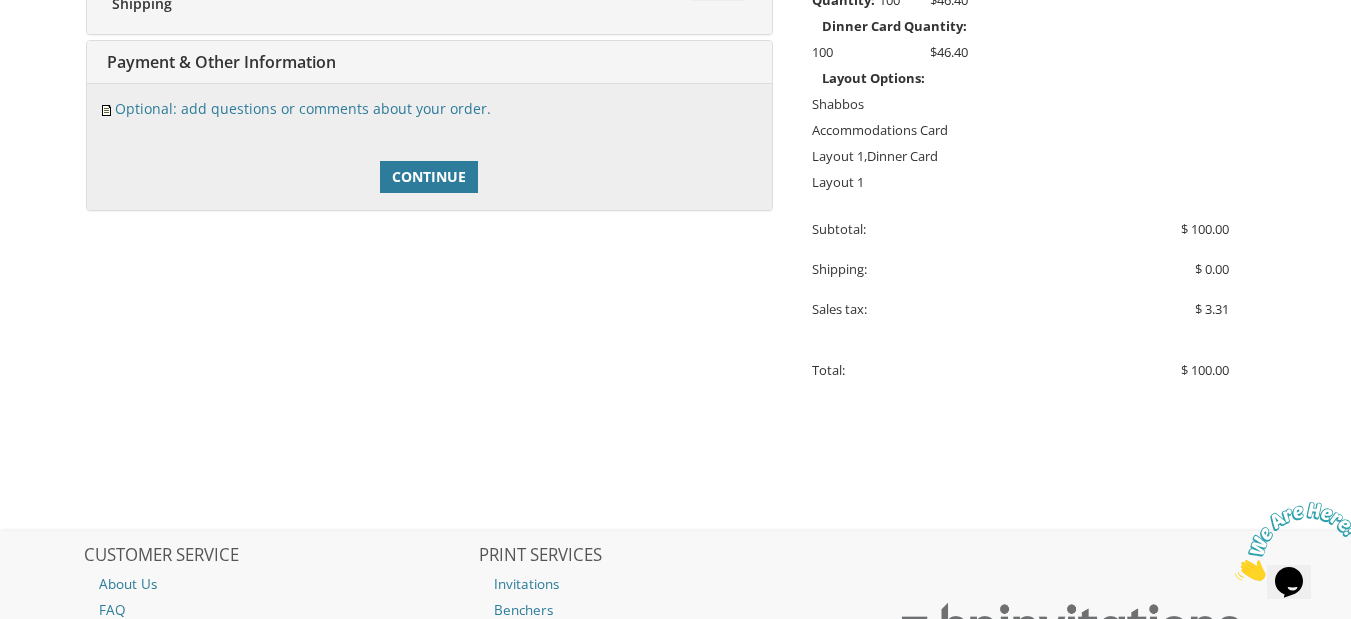 scroll, scrollTop: 777, scrollLeft: 0, axis: vertical 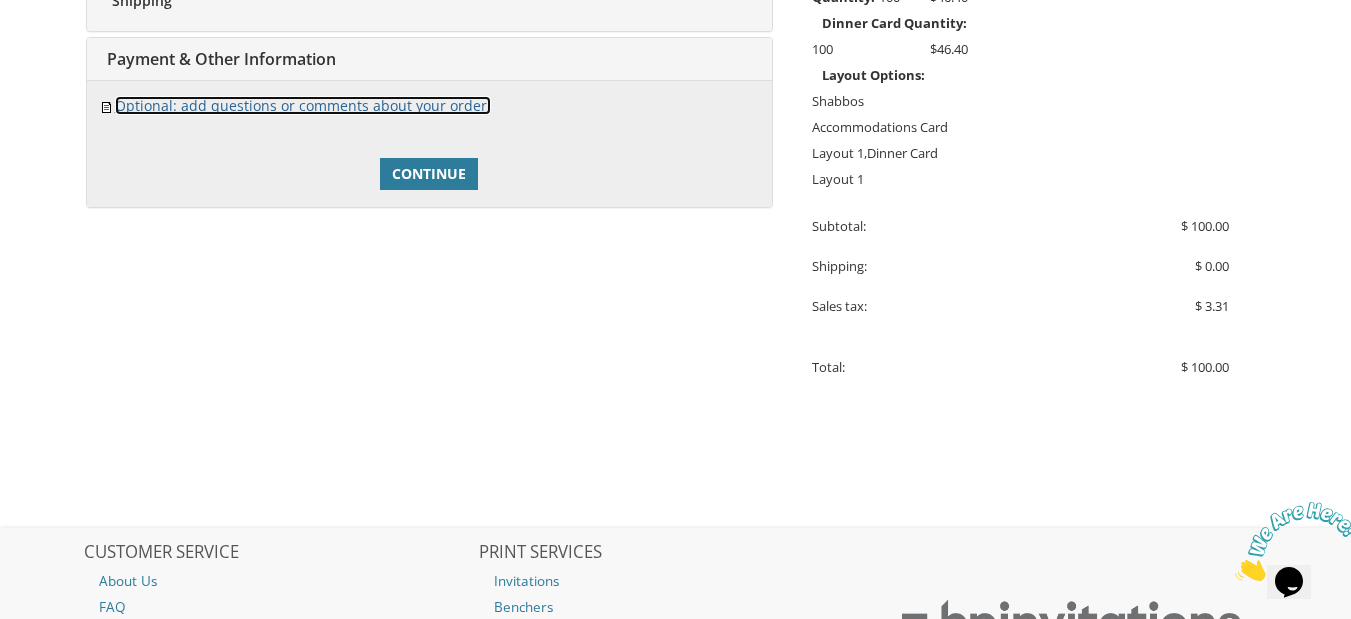 click on "Optional: add questions or comments about your order." at bounding box center [303, 105] 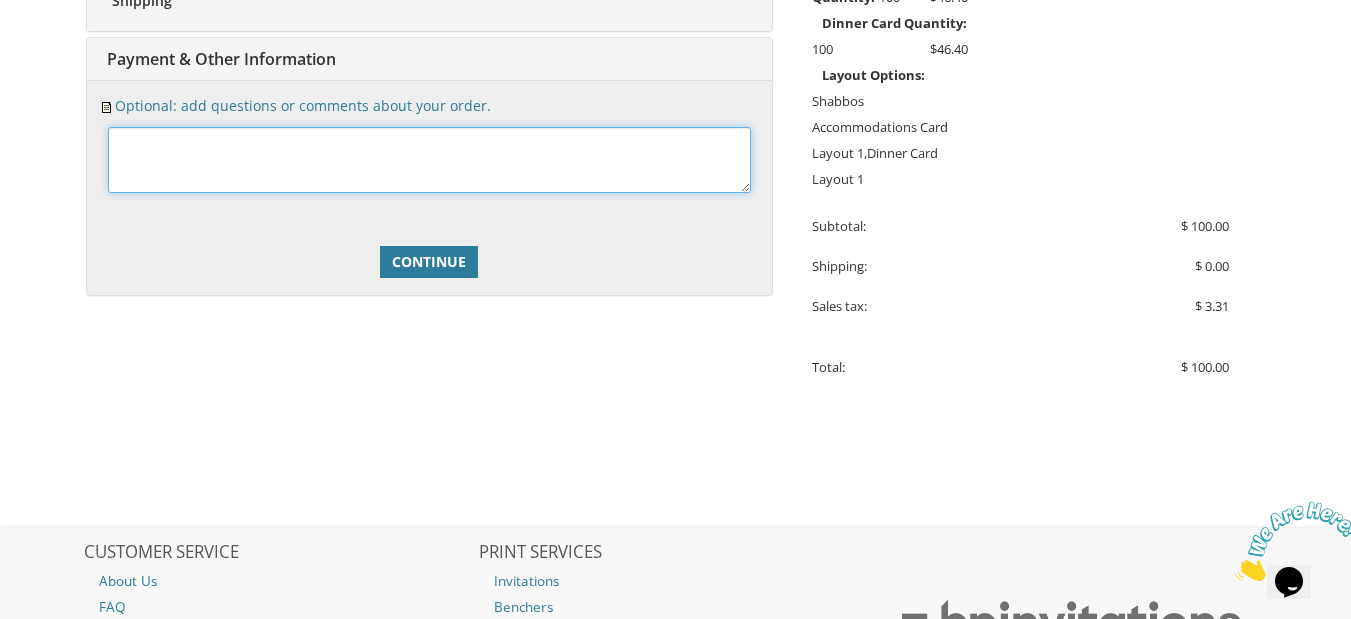 click at bounding box center [429, 160] 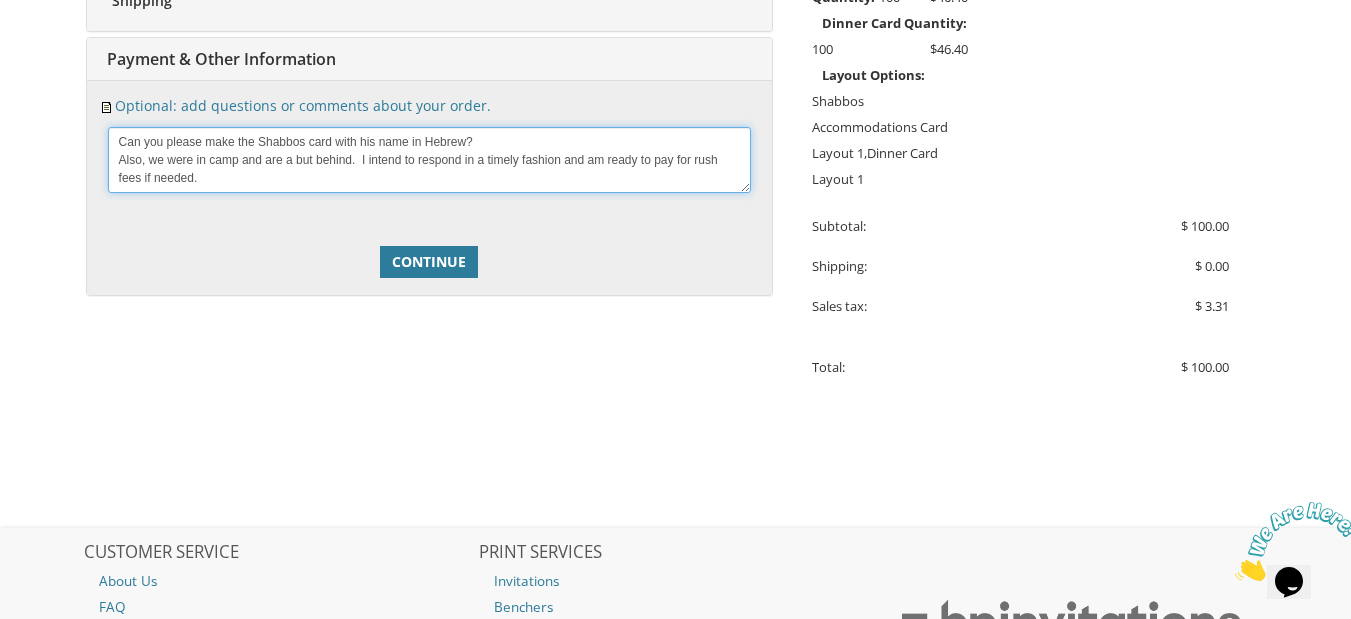 scroll, scrollTop: 13, scrollLeft: 0, axis: vertical 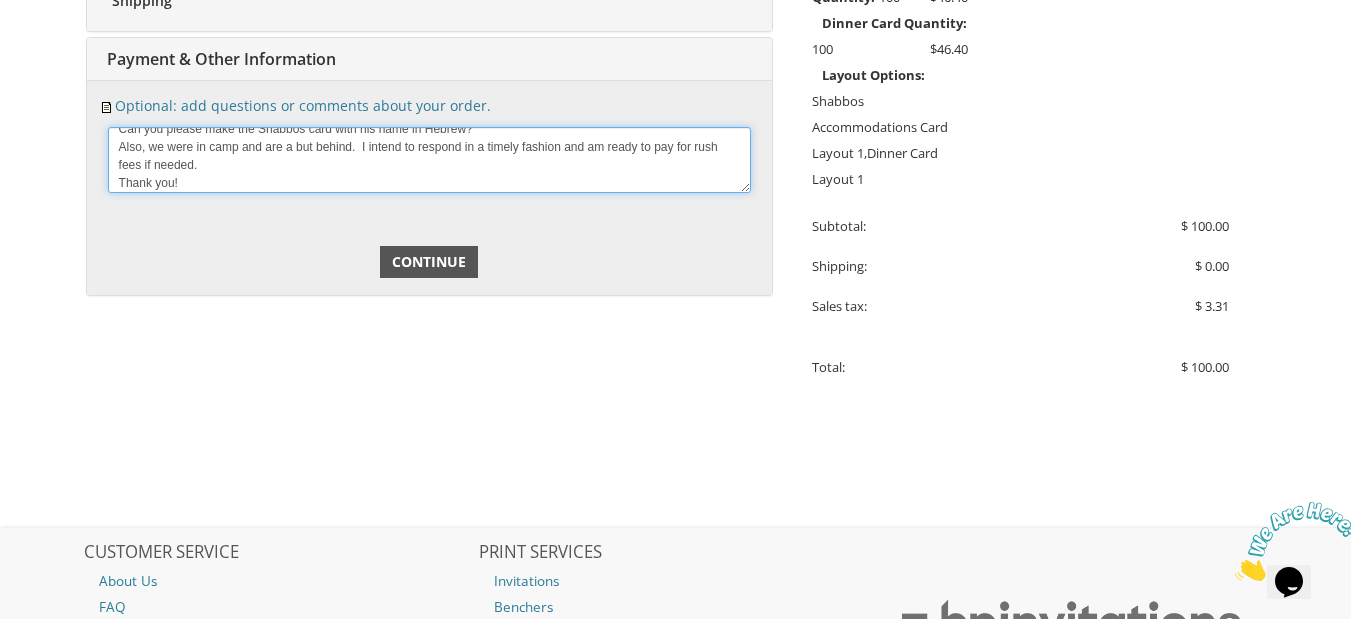 type on "Can you please make the Shabbos card with his name in Hebrew?
Also, we were in camp and are a but behind.  I intend to respond in a timely fashion and am ready to pay for rush fees if needed.
Thank you!" 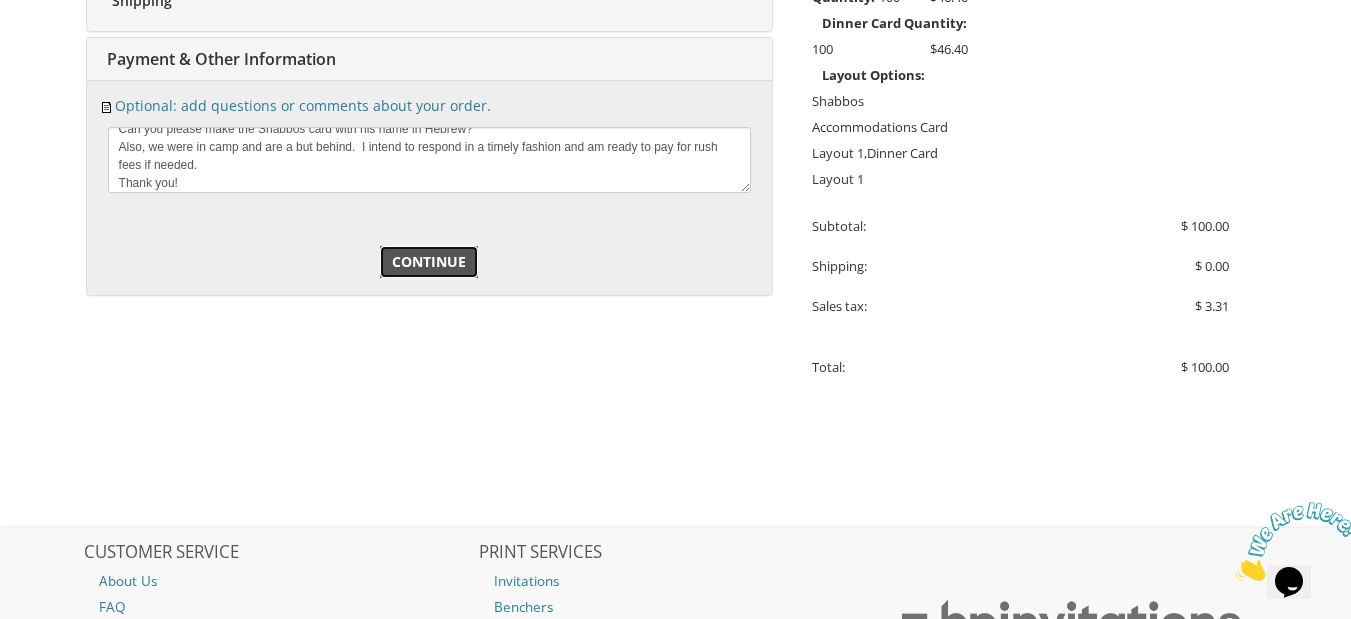click on "Continue" at bounding box center [429, 262] 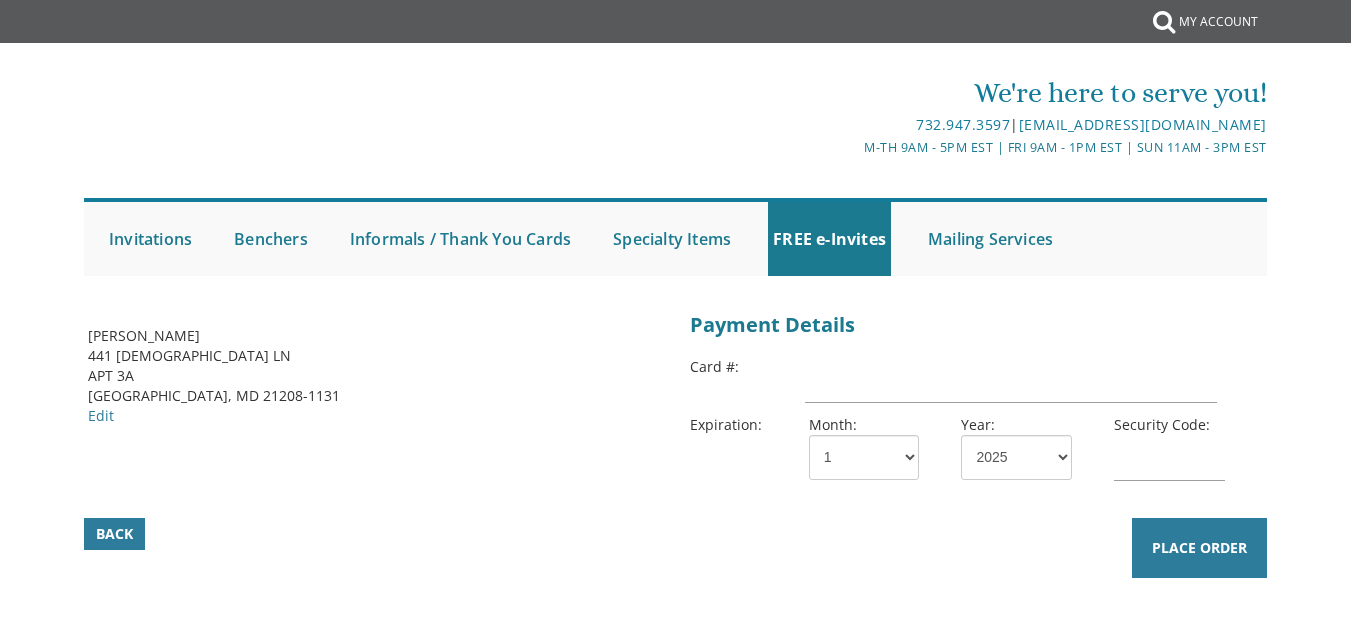scroll, scrollTop: 0, scrollLeft: 0, axis: both 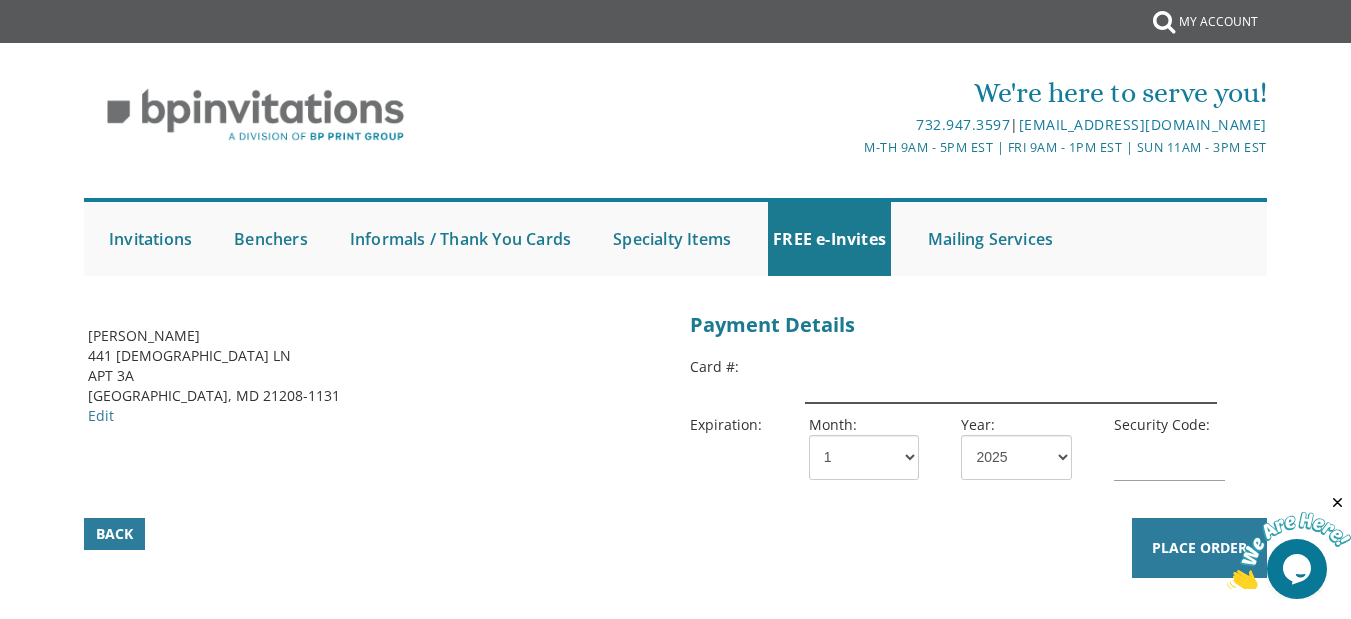 click at bounding box center [1011, 380] 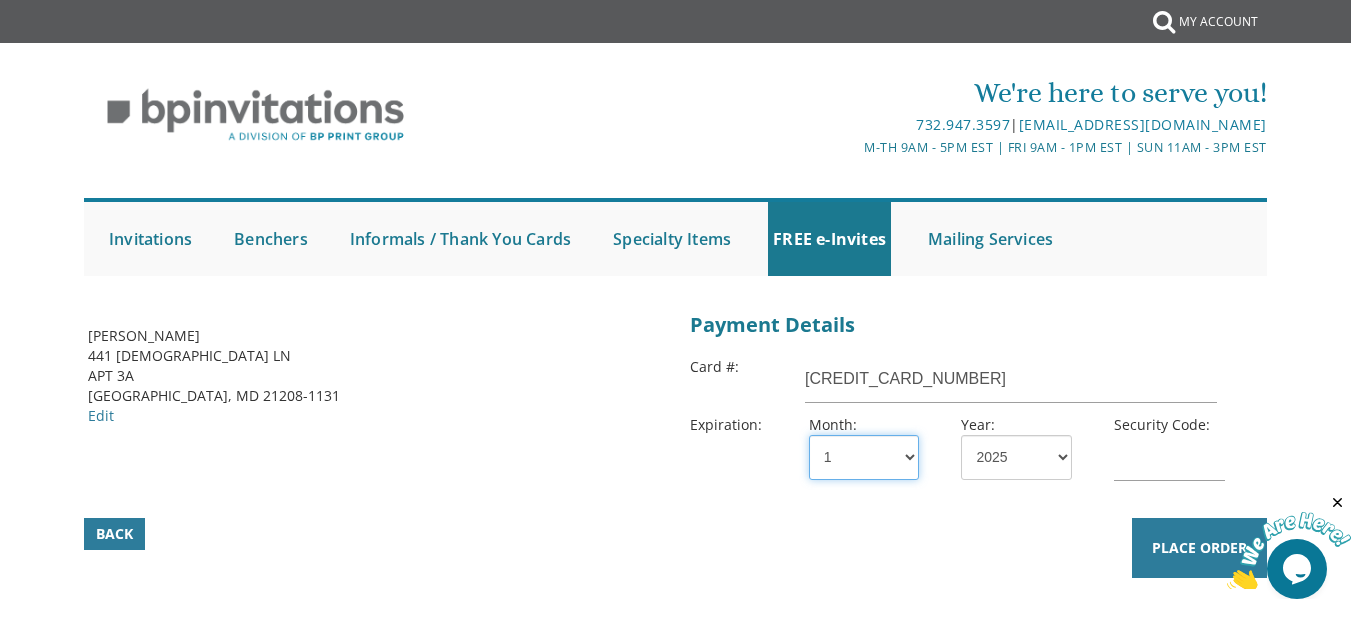 select on "04" 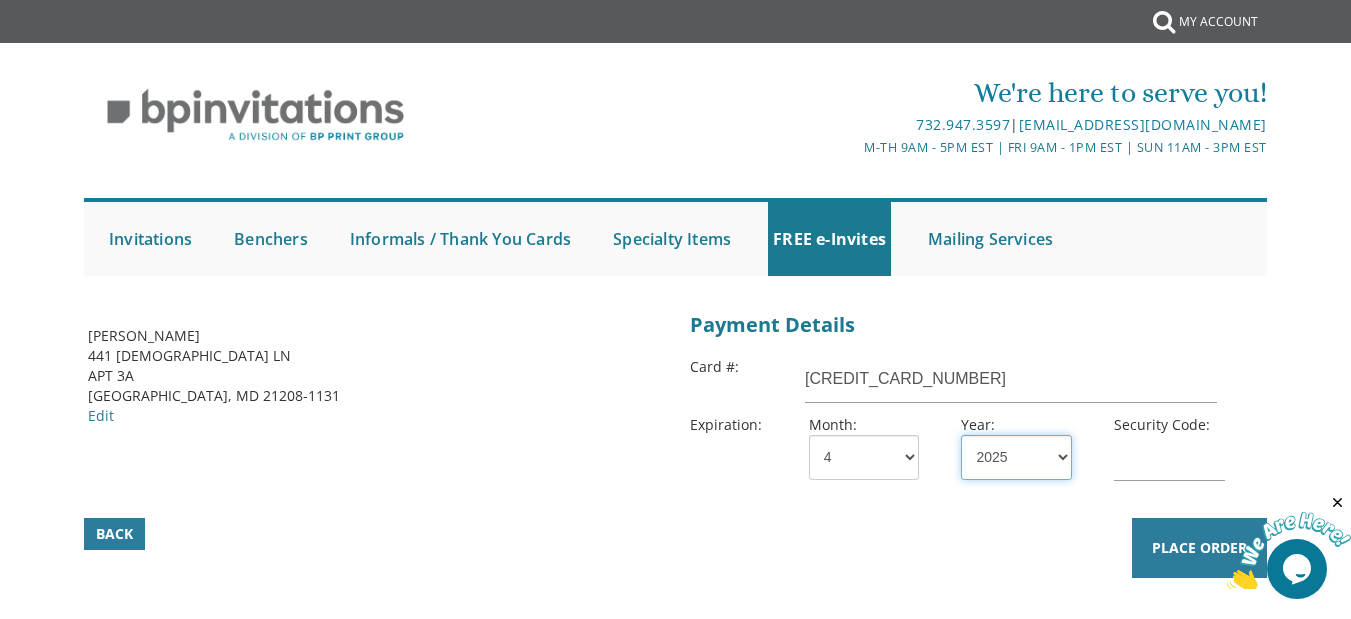 select on "26" 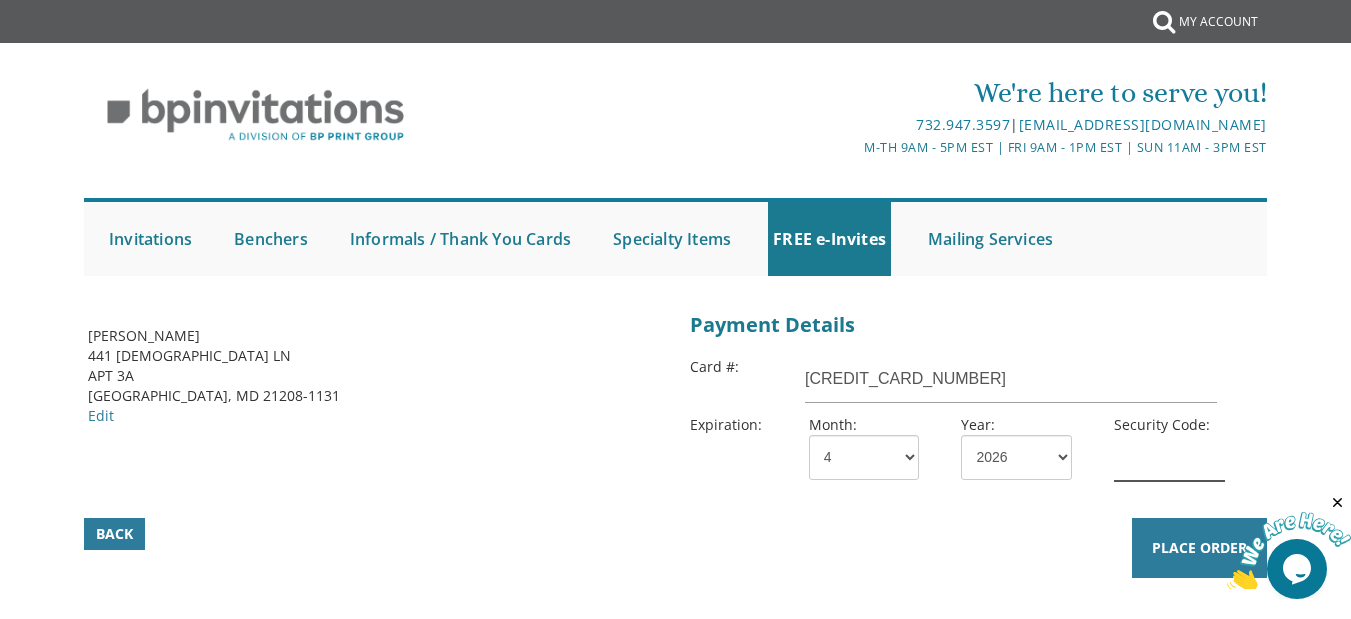 type on "504" 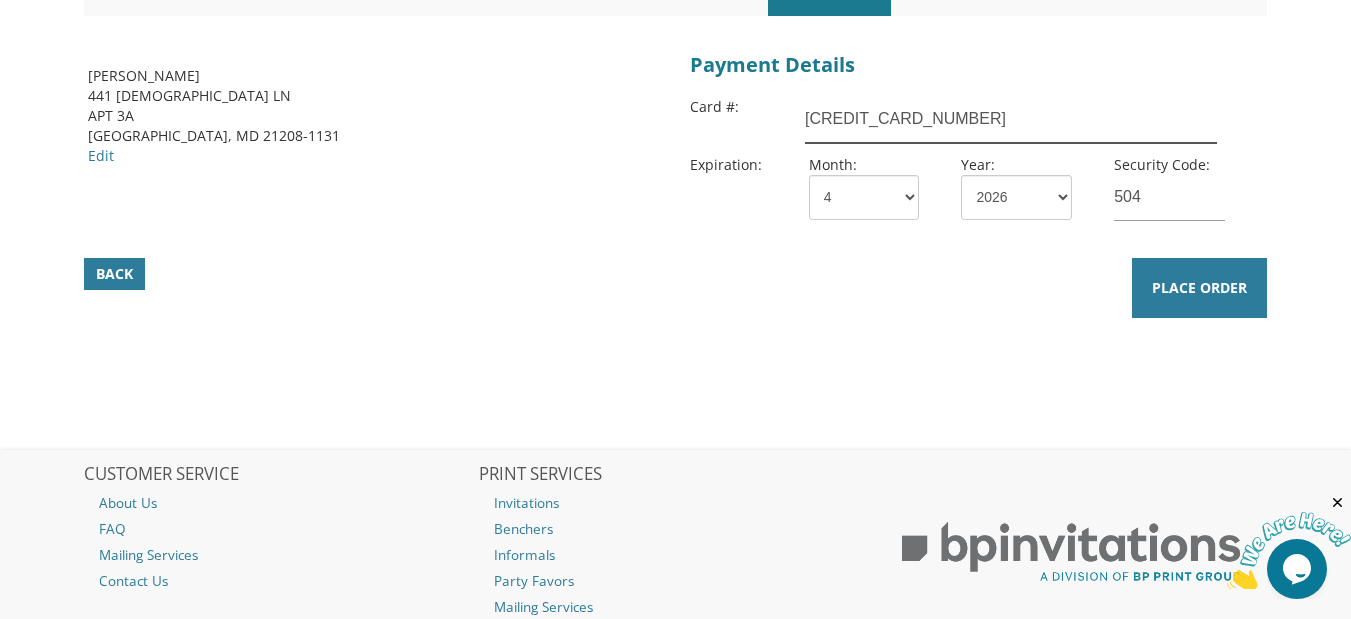 scroll, scrollTop: 300, scrollLeft: 0, axis: vertical 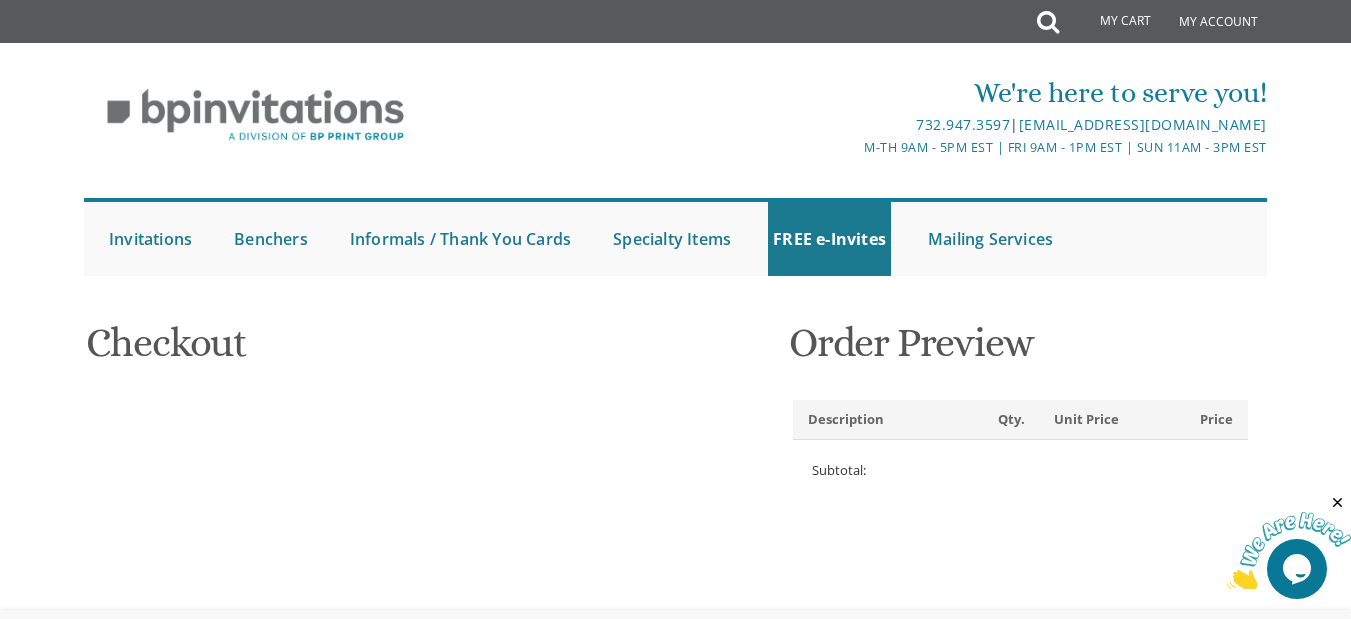 type on "Yitzchok" 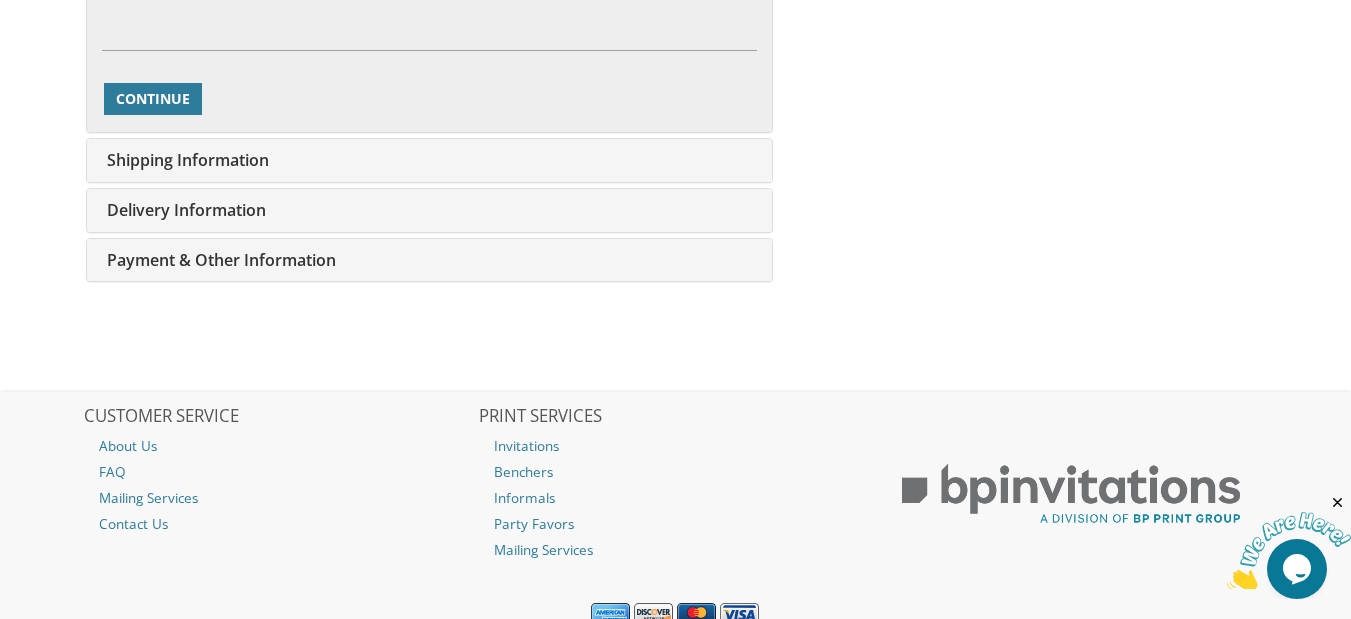 scroll, scrollTop: 1300, scrollLeft: 0, axis: vertical 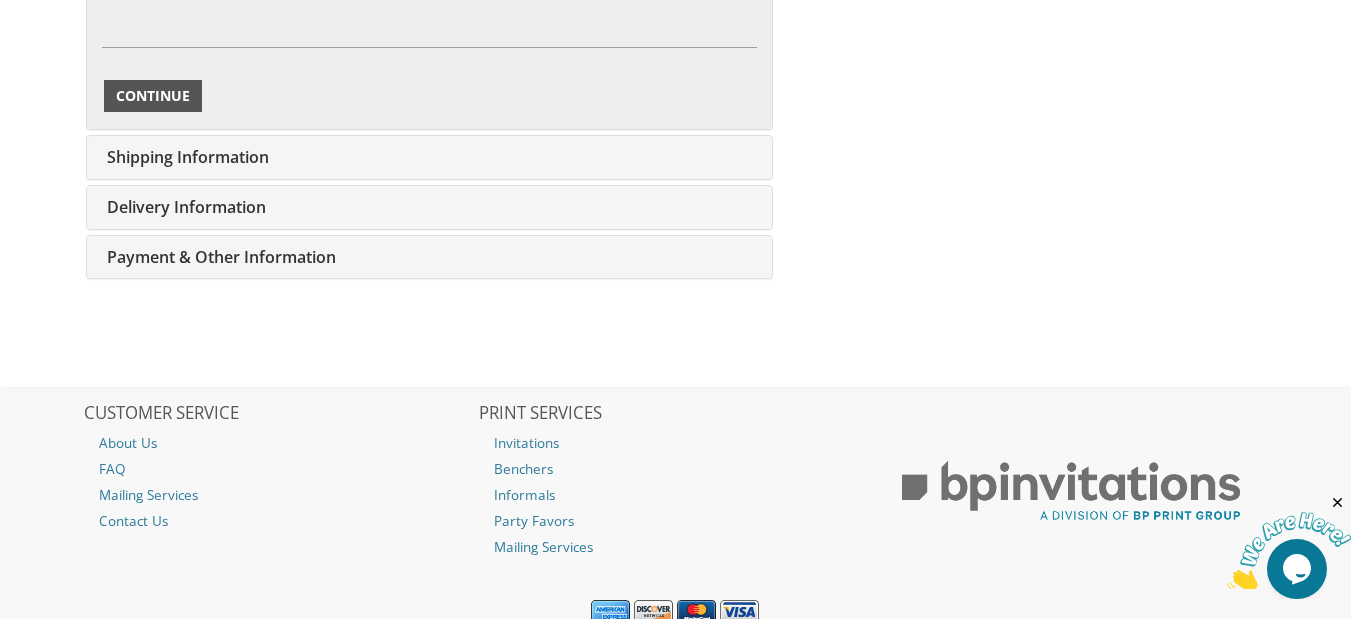 click on "Continue" at bounding box center (153, 96) 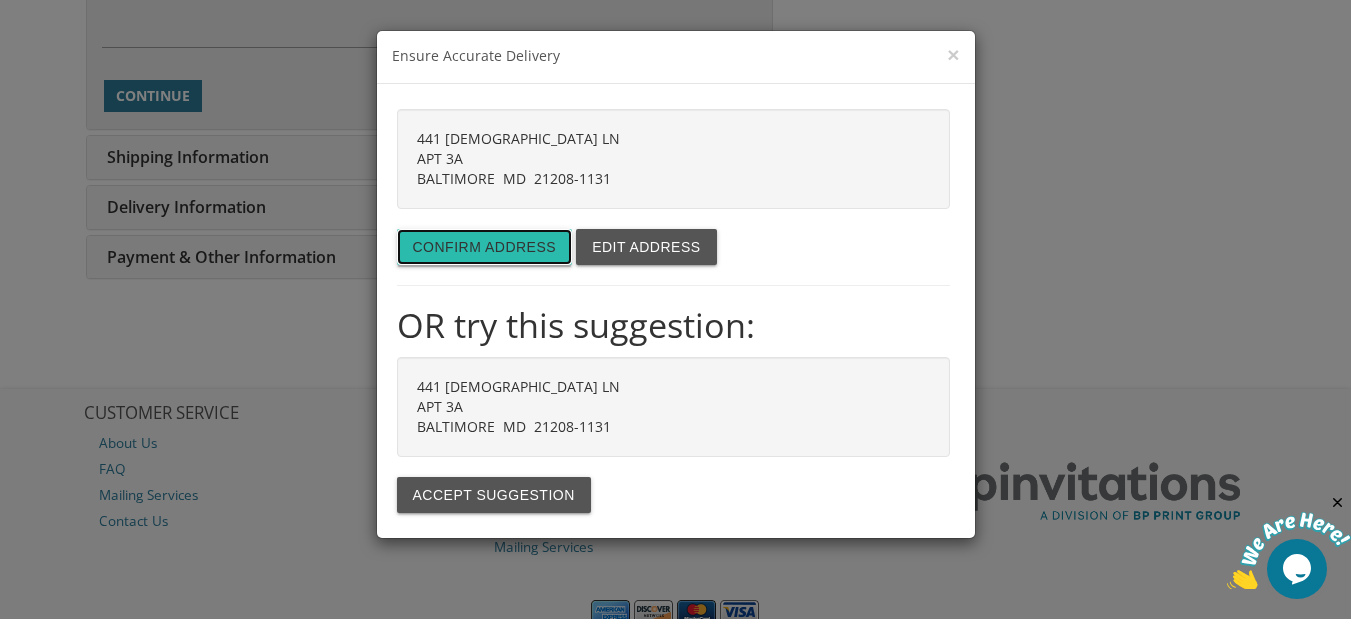 click on "Confirm address" at bounding box center [485, 247] 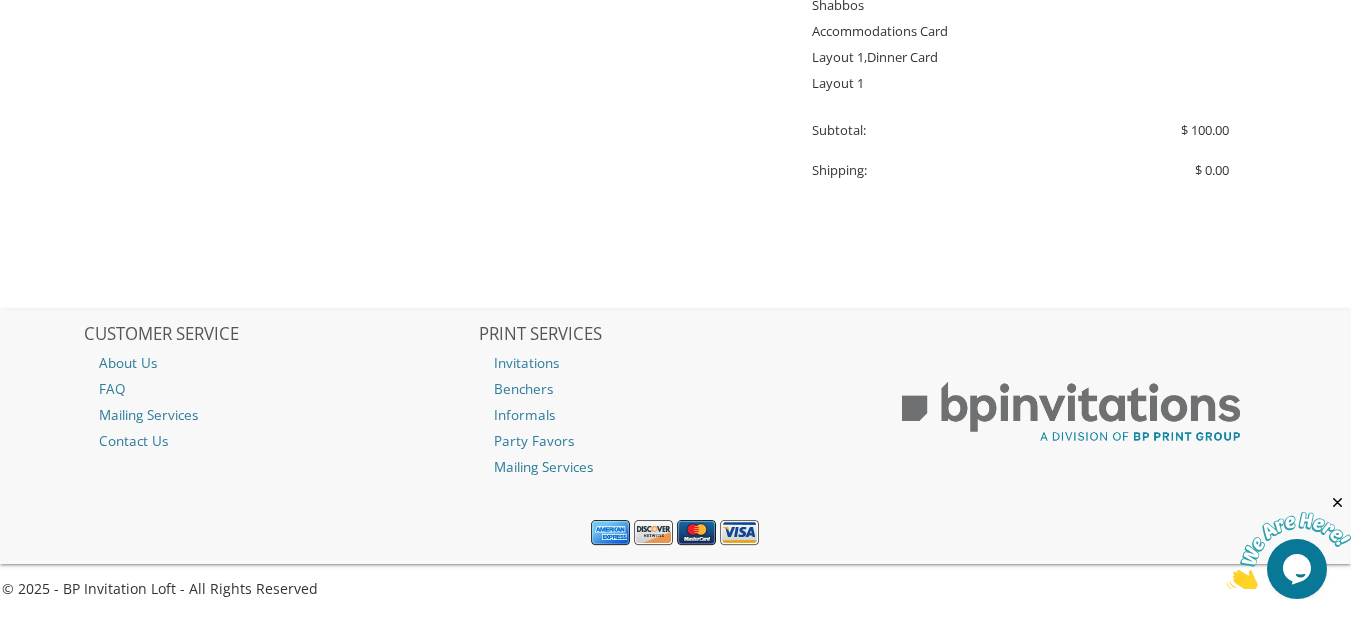 type on "wengeryd@gmail.com" 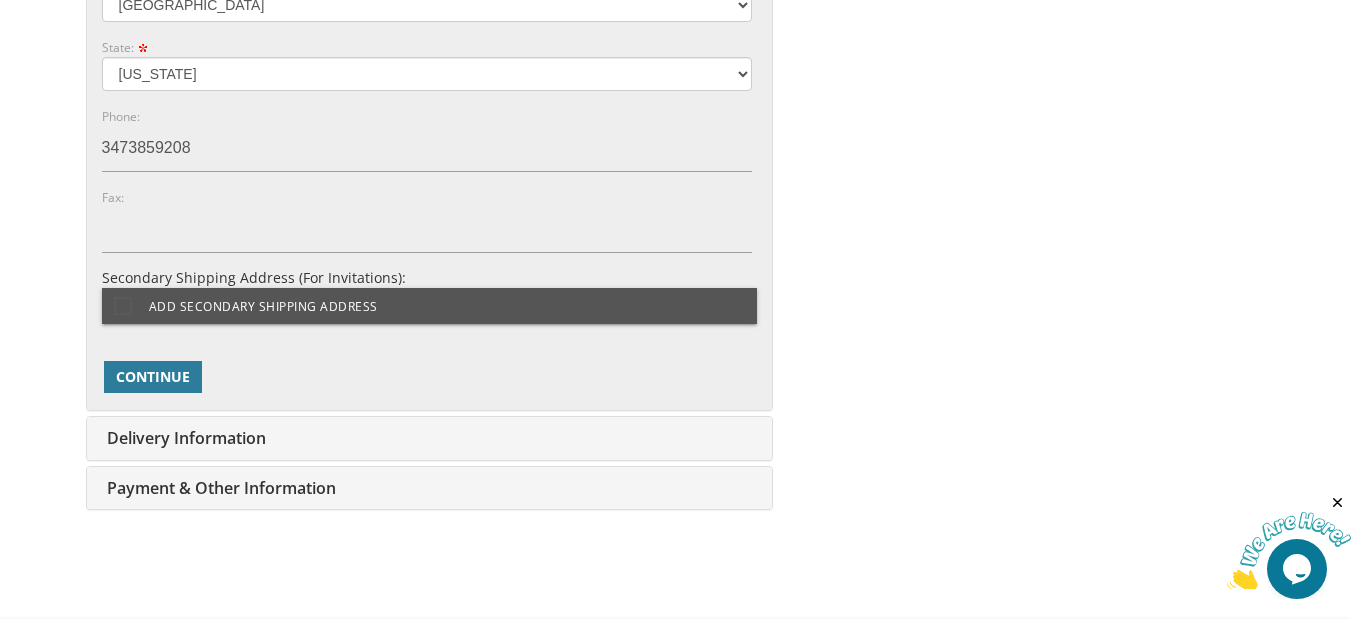 scroll, scrollTop: 1346, scrollLeft: 0, axis: vertical 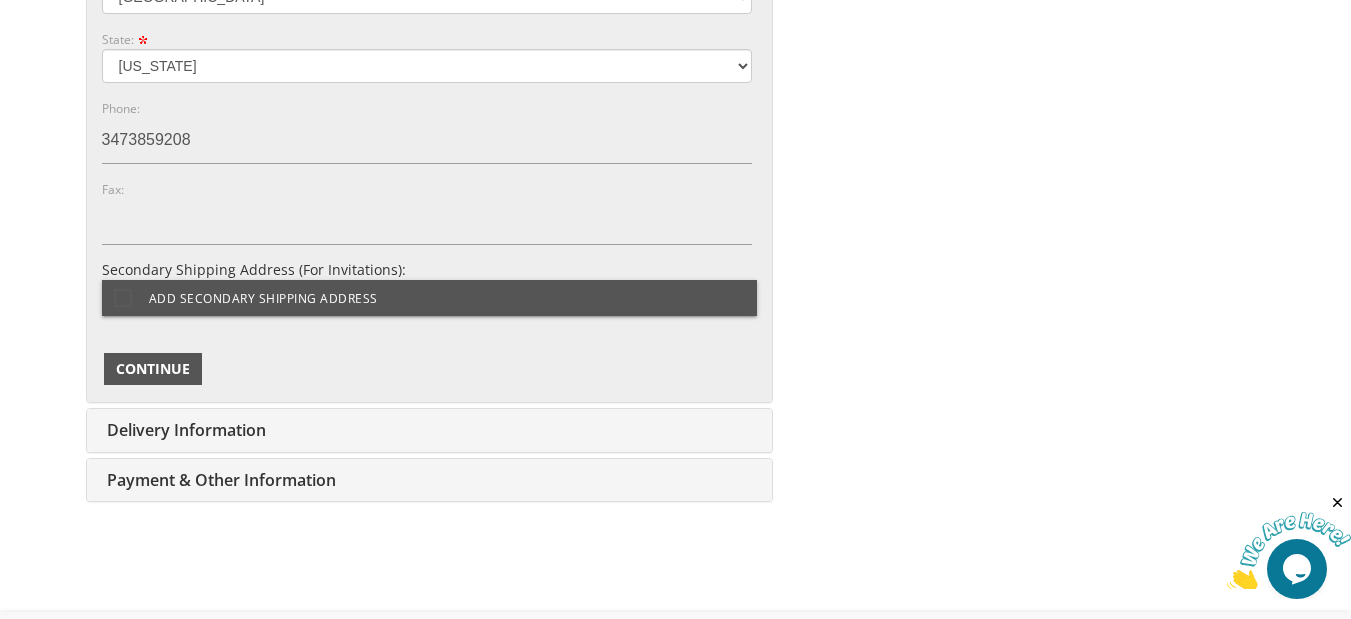 click on "Continue" at bounding box center [153, 369] 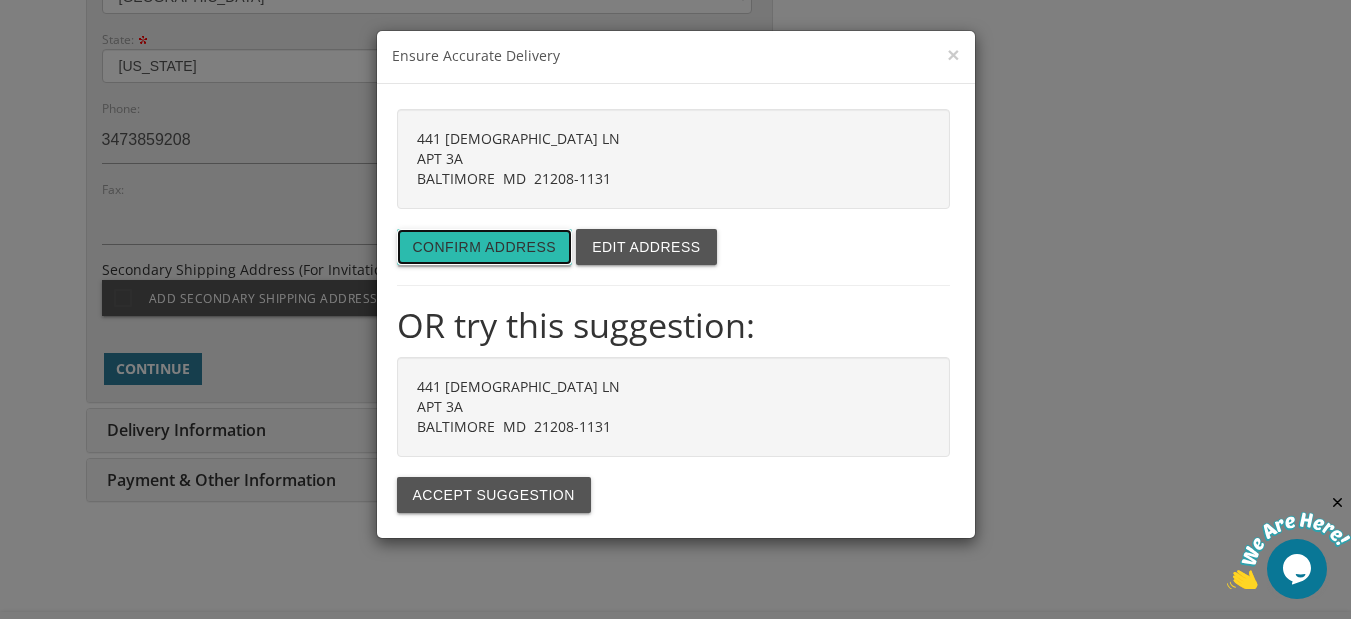 click on "Confirm address" at bounding box center [485, 247] 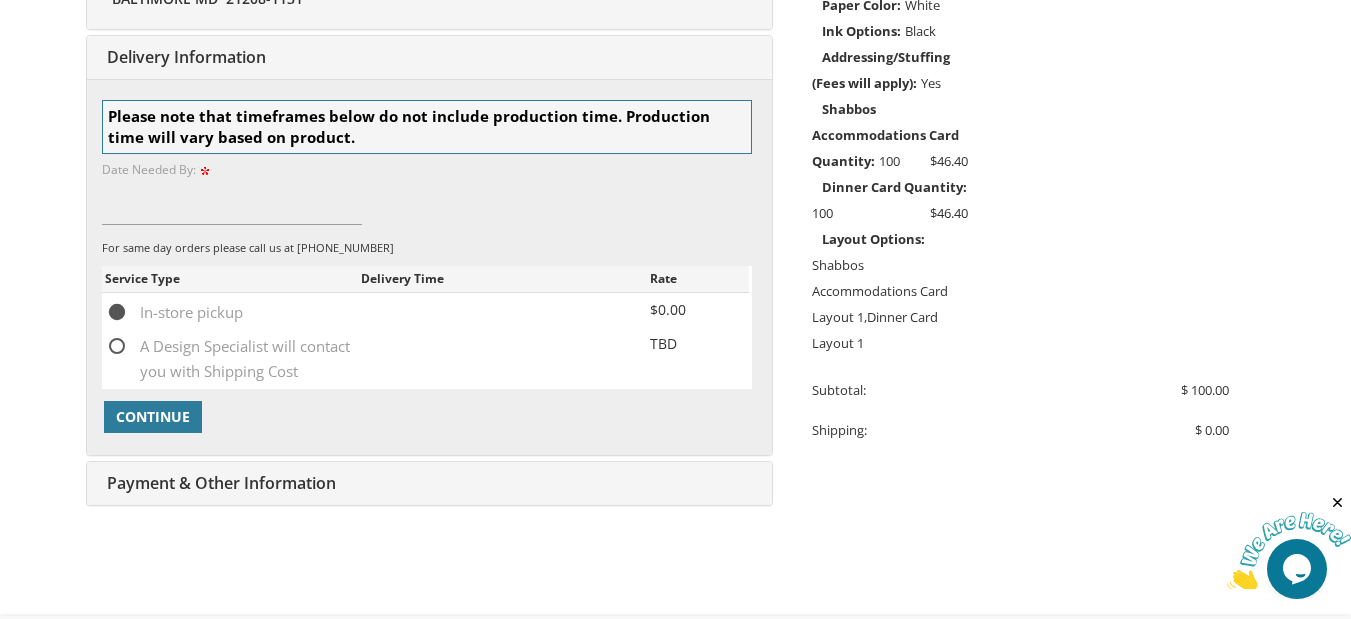 scroll, scrollTop: 692, scrollLeft: 0, axis: vertical 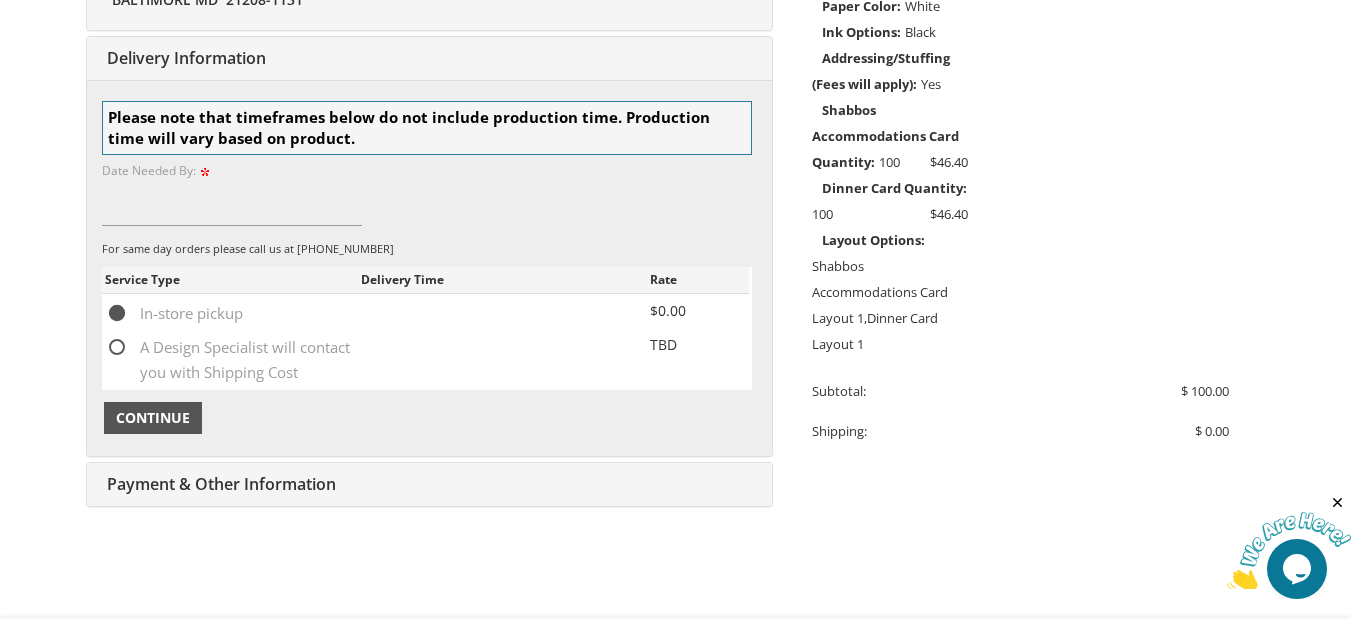 click on "Continue" at bounding box center (153, 418) 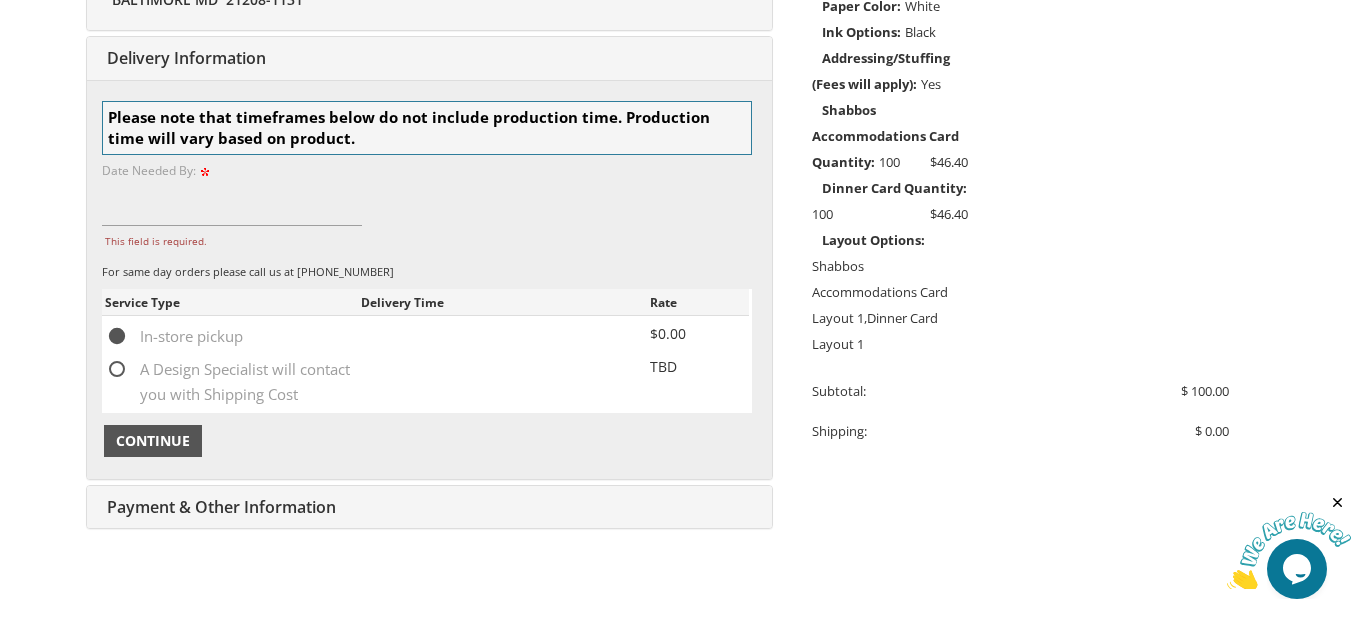 click on "Continue" at bounding box center [153, 441] 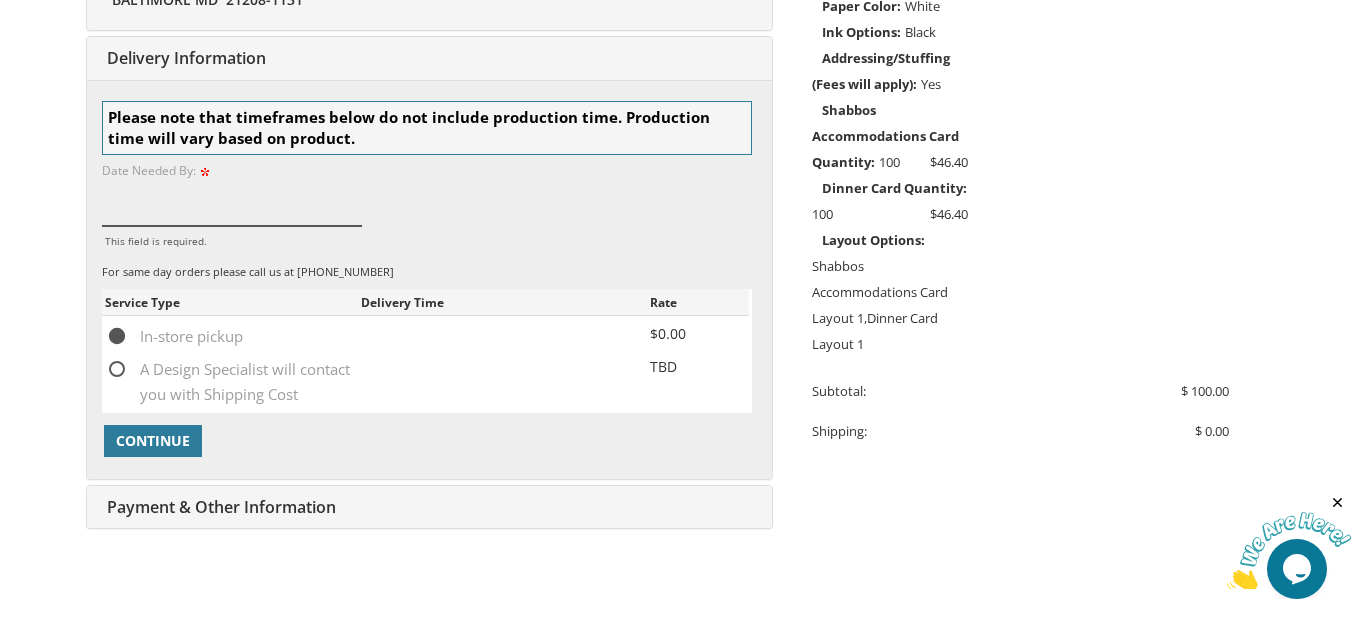 click on "This field is required." at bounding box center (232, 203) 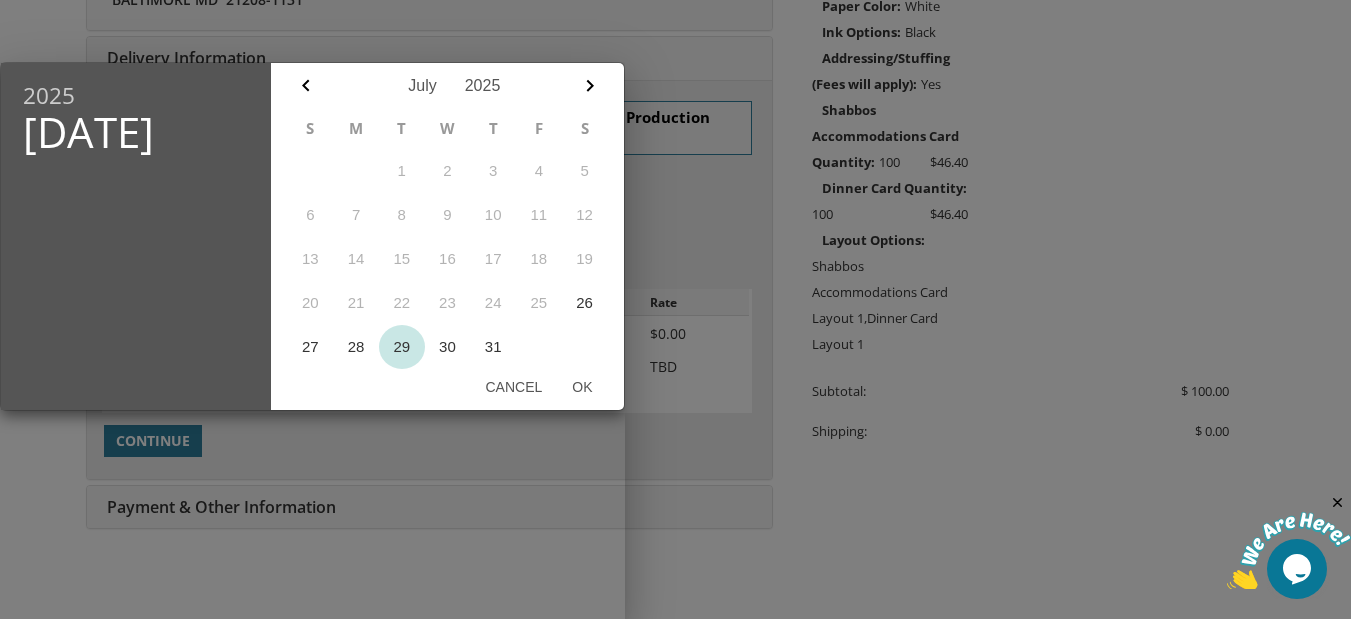 click on "29" at bounding box center (402, 347) 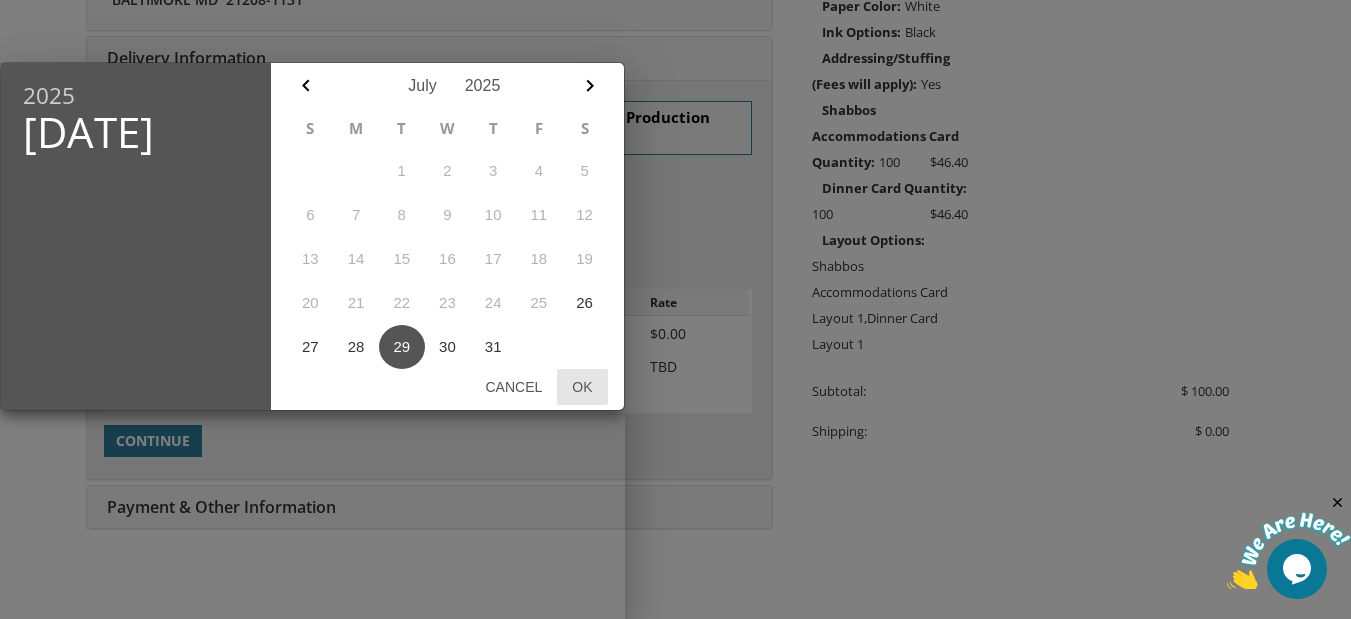 click on "Ok" at bounding box center (582, 387) 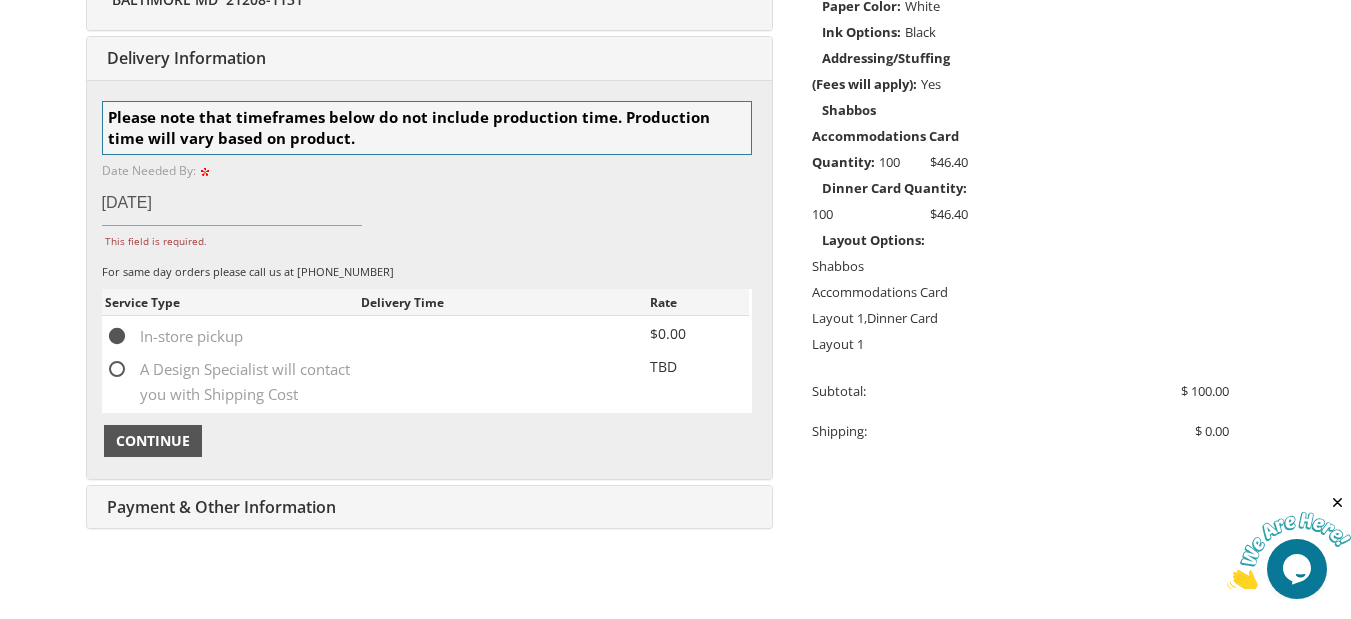 click on "Continue" at bounding box center [153, 441] 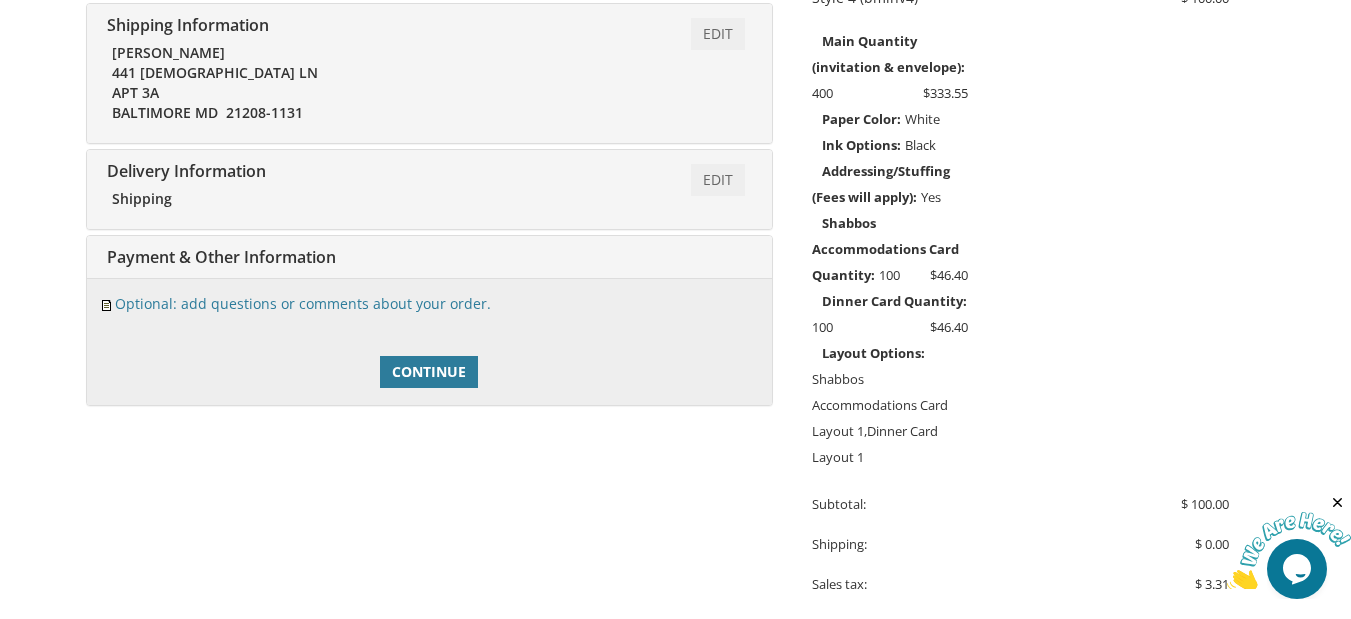 scroll, scrollTop: 577, scrollLeft: 0, axis: vertical 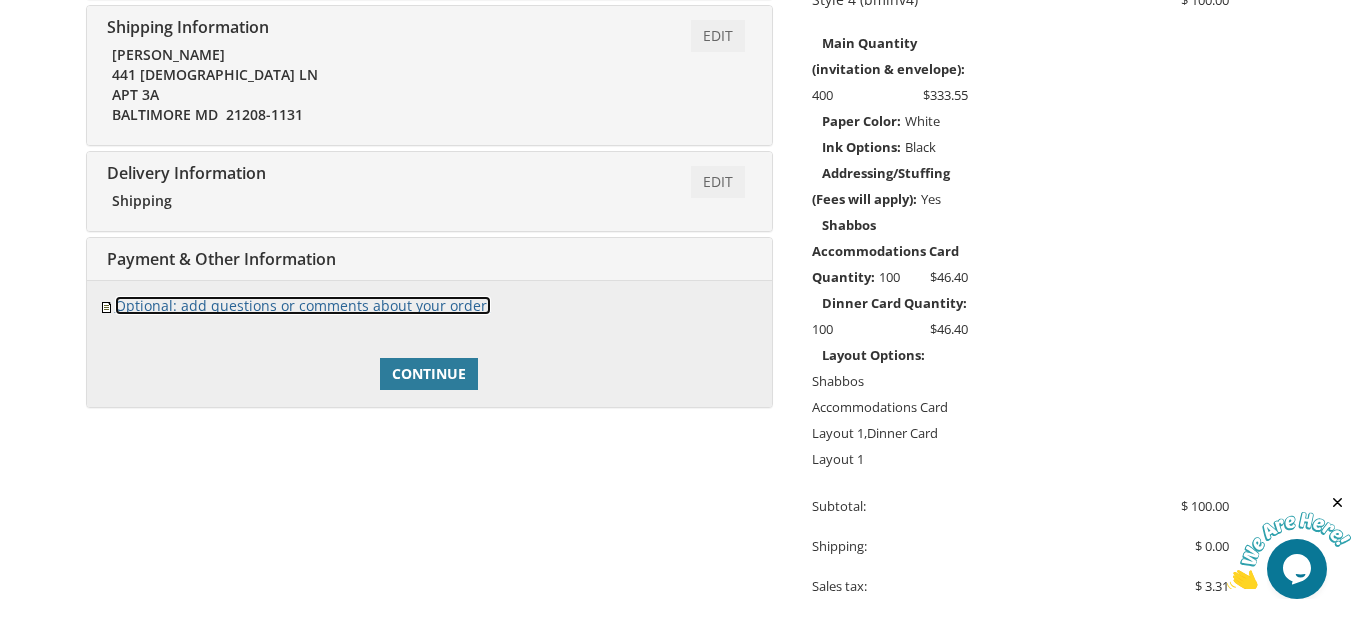 click on "Optional: add questions or comments about your order." at bounding box center [303, 305] 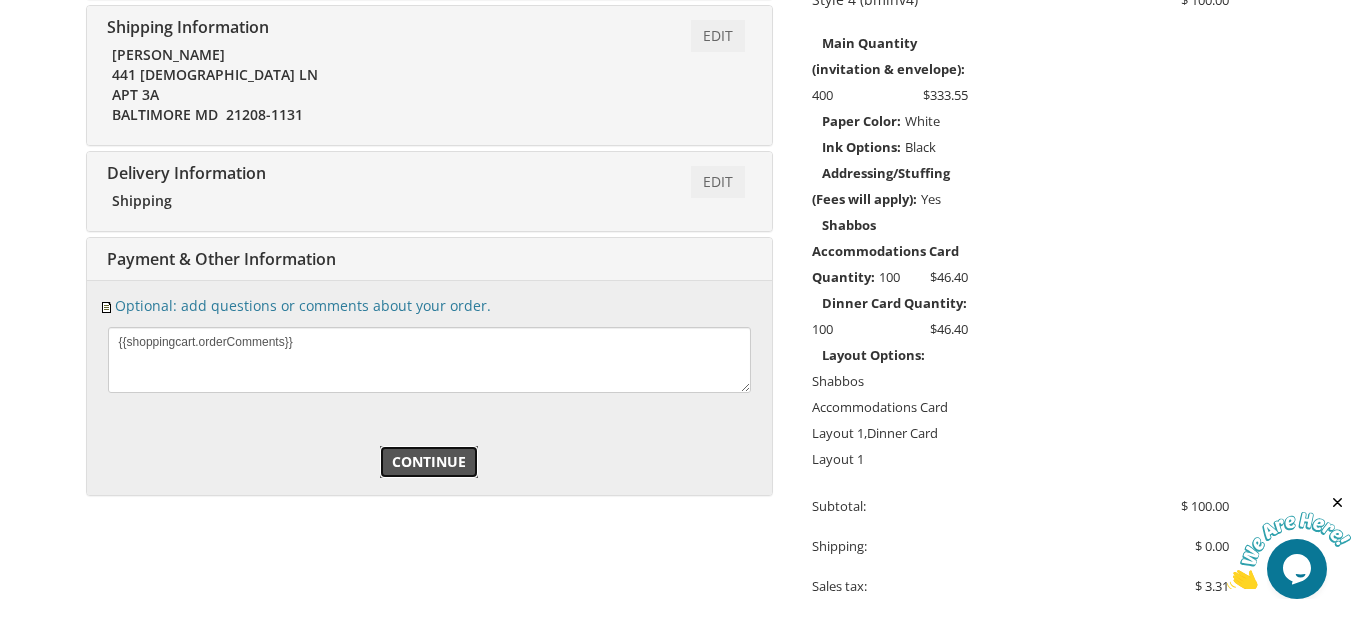 click on "Continue" at bounding box center [429, 462] 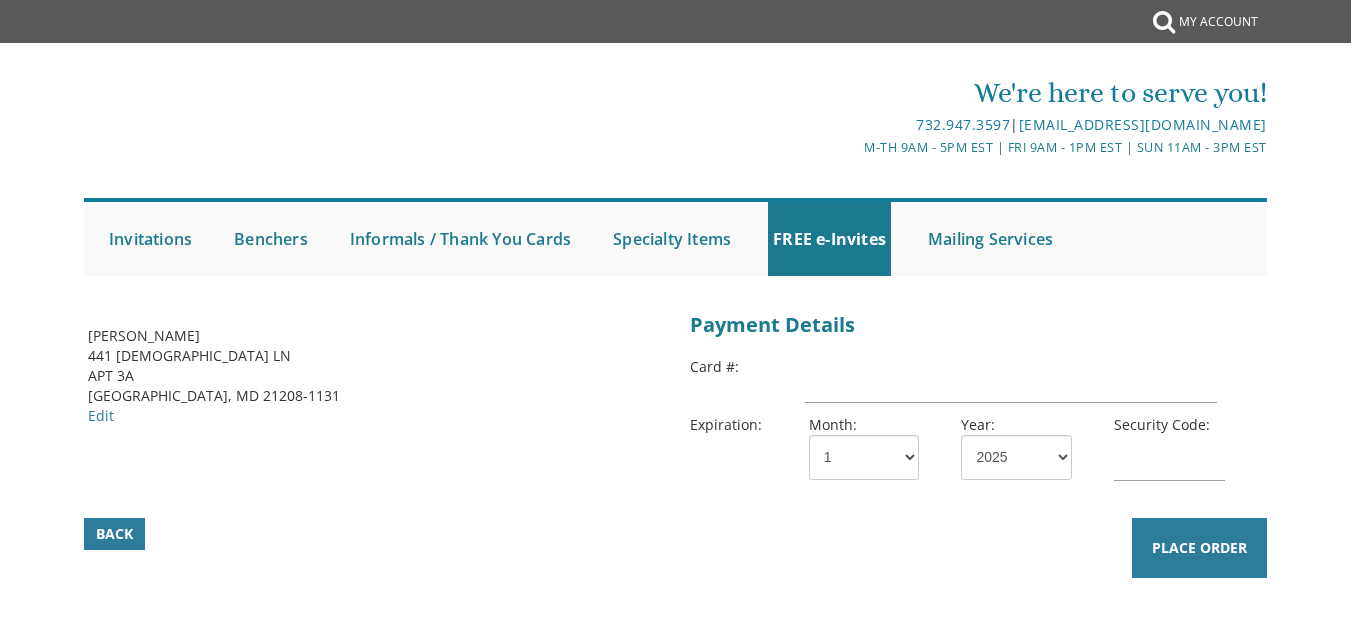 scroll, scrollTop: 0, scrollLeft: 0, axis: both 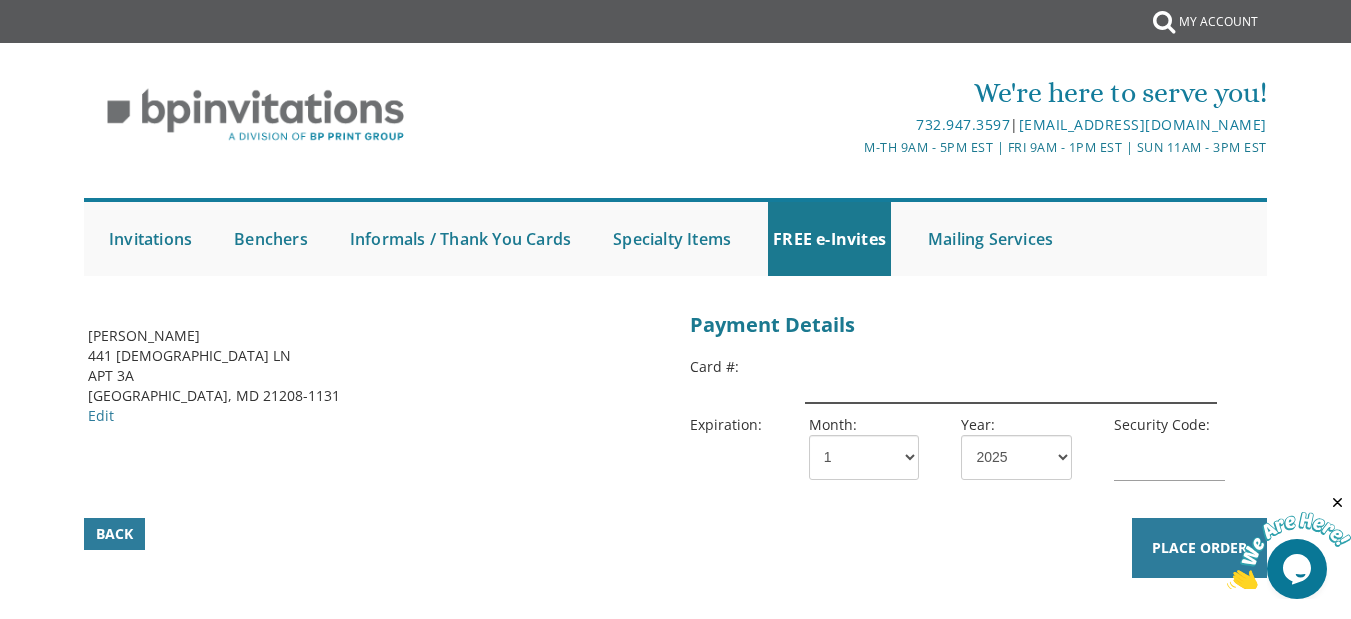 click at bounding box center [1011, 380] 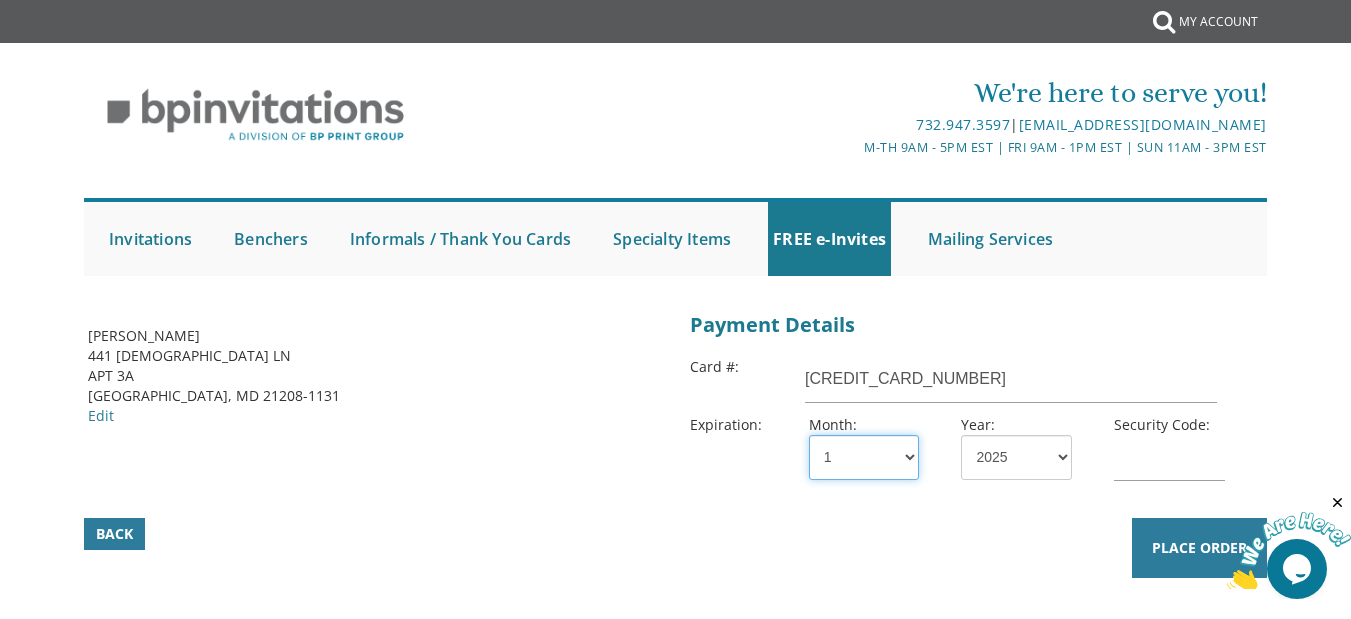 select on "04" 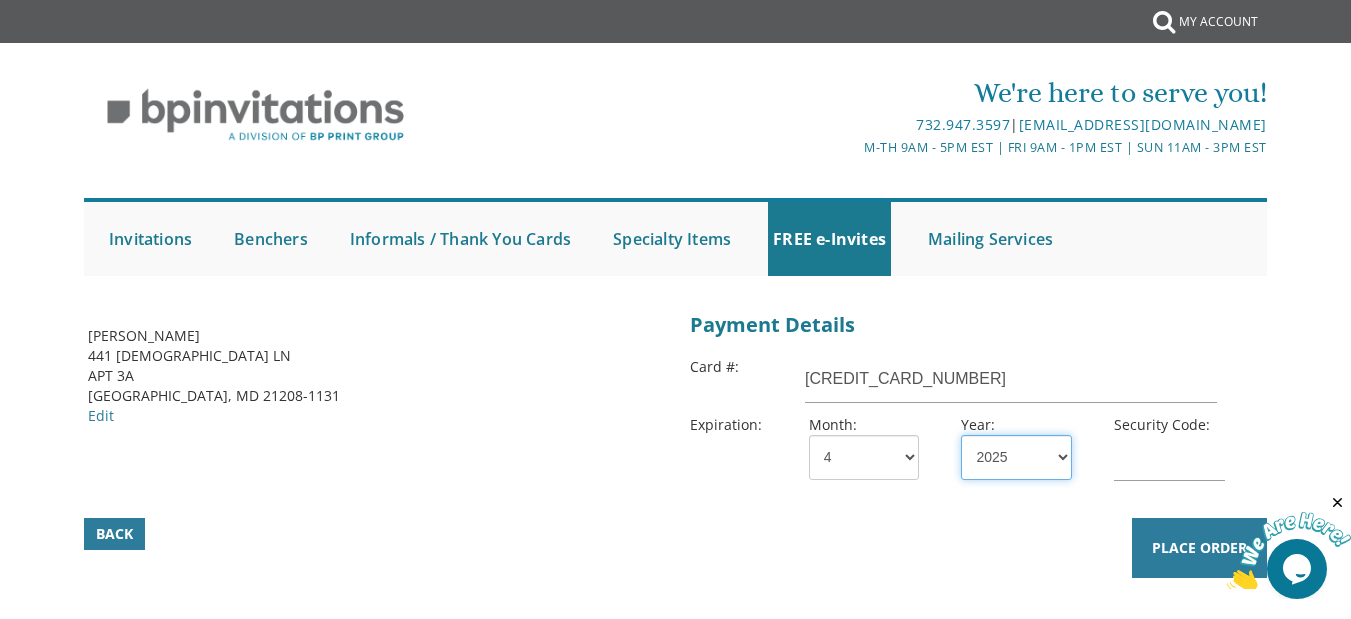 select on "26" 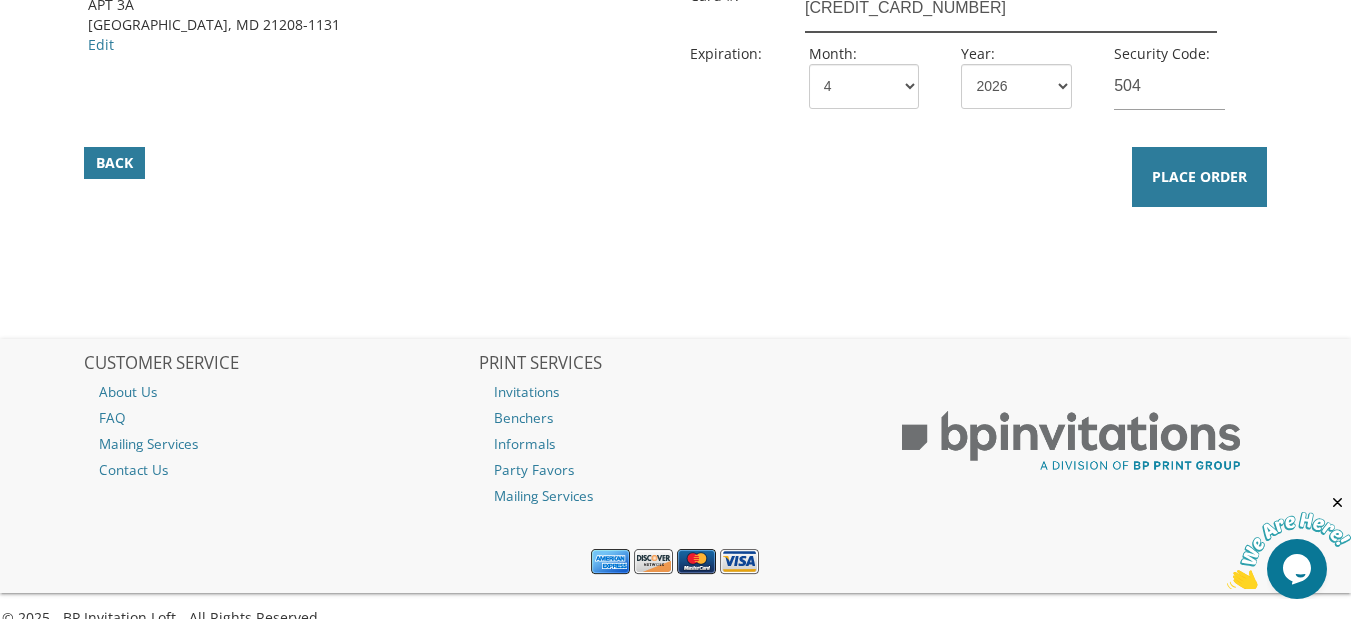 scroll, scrollTop: 400, scrollLeft: 0, axis: vertical 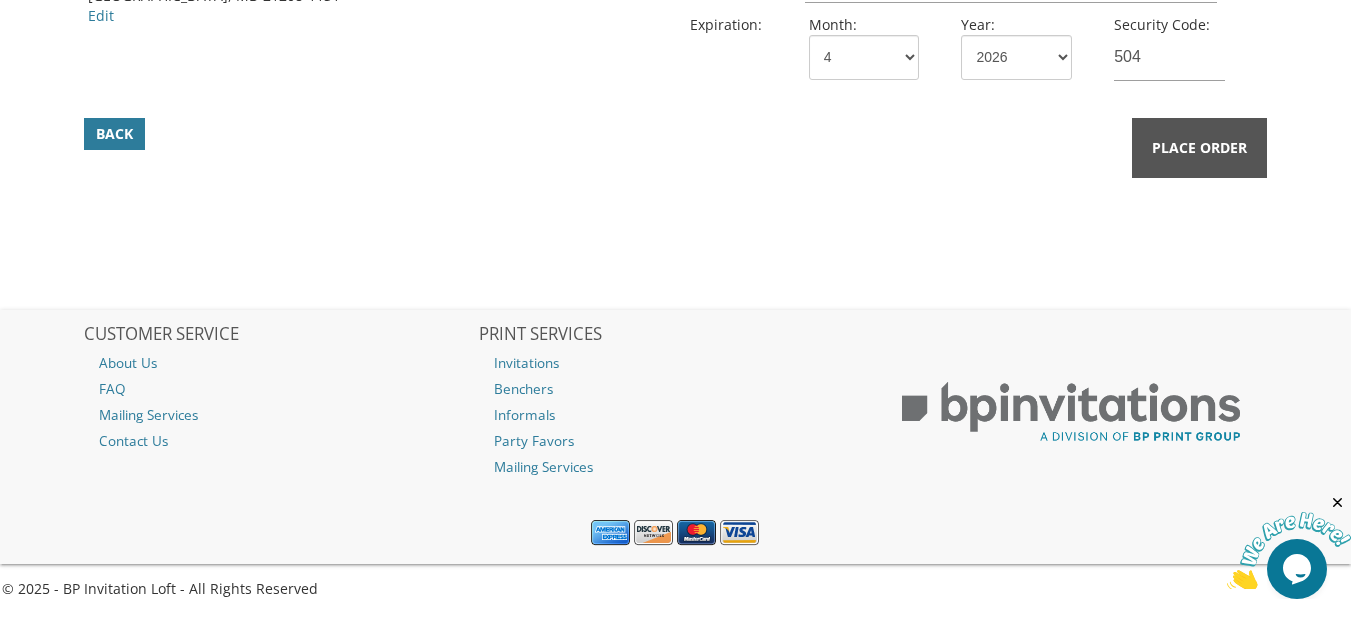 click on "Place Order" at bounding box center (1199, 148) 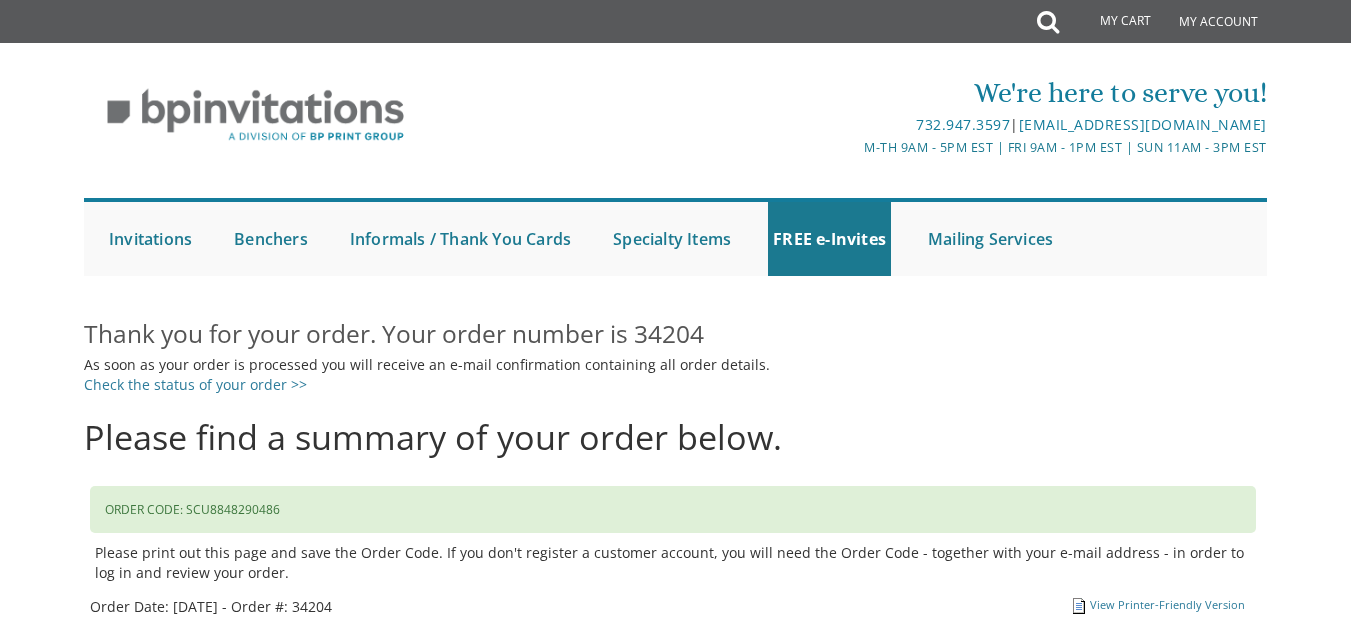 scroll, scrollTop: 0, scrollLeft: 0, axis: both 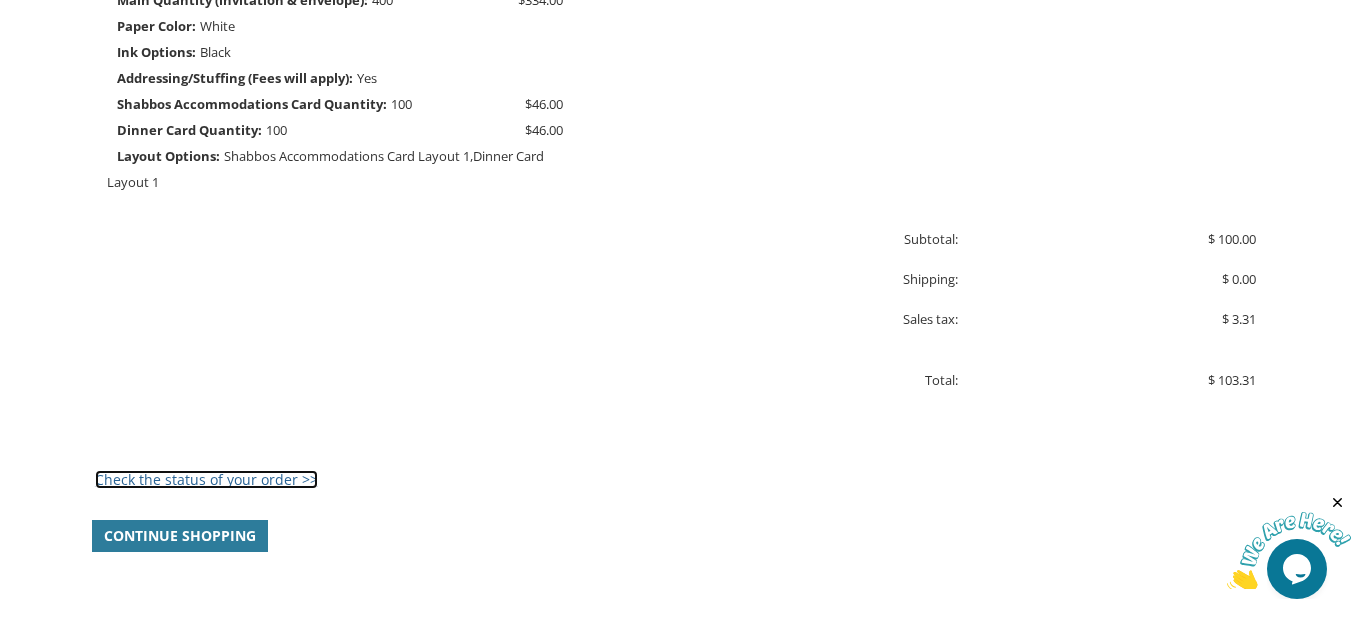 click on "Check the status of your order >>" at bounding box center (206, 479) 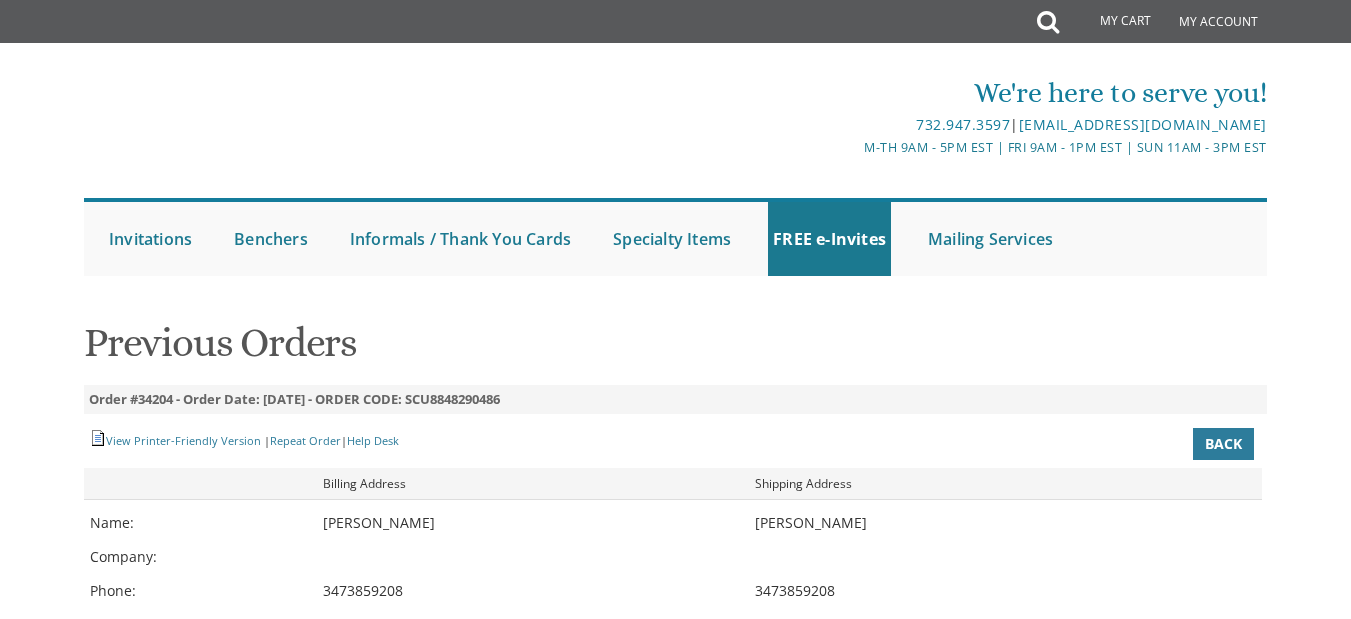 scroll, scrollTop: 0, scrollLeft: 0, axis: both 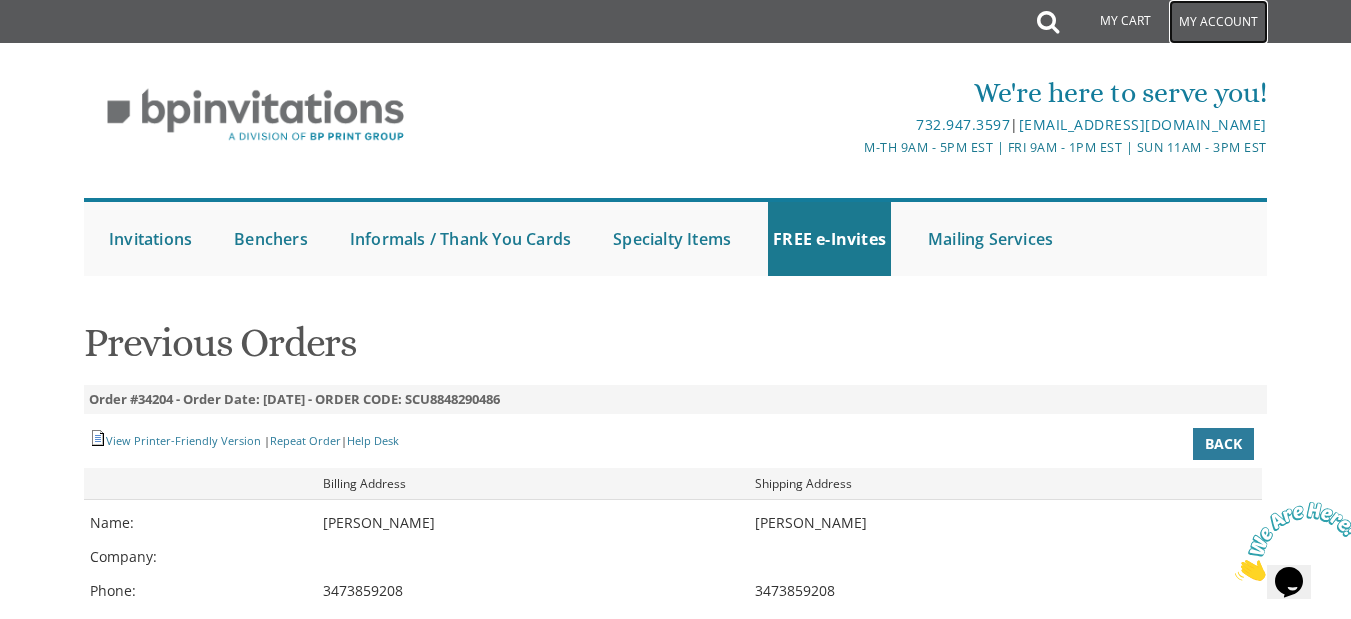 click on "My Account" at bounding box center (1218, 22) 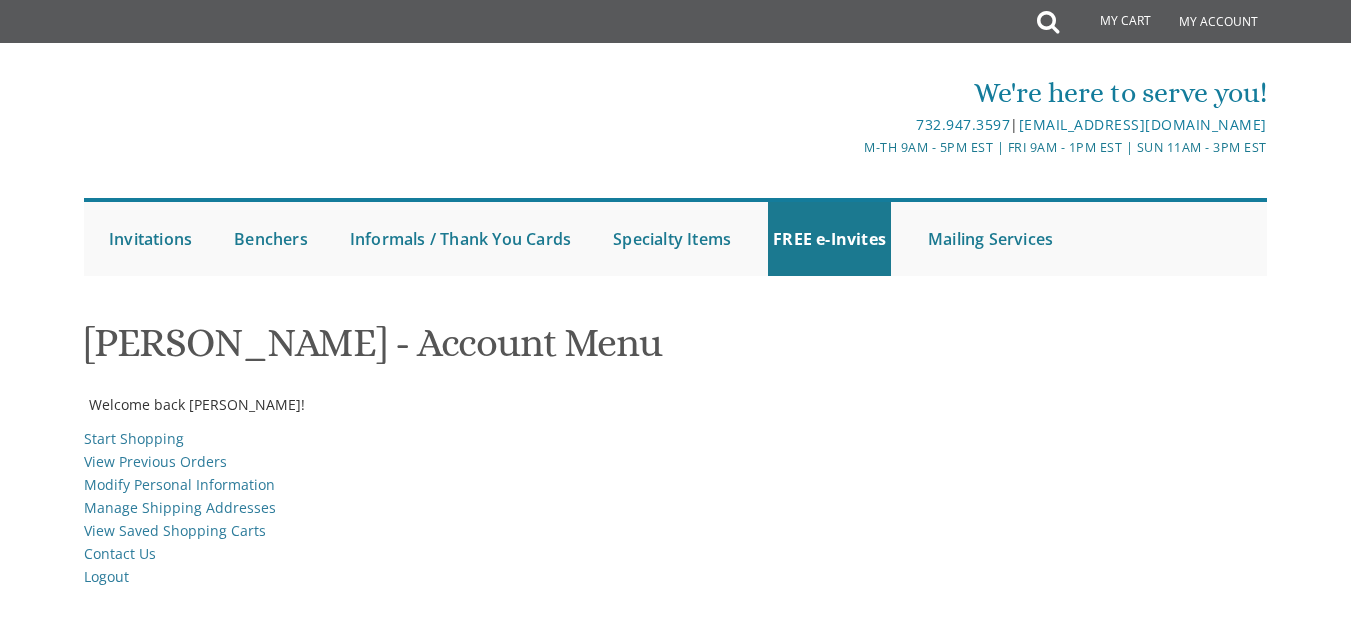 scroll, scrollTop: 0, scrollLeft: 0, axis: both 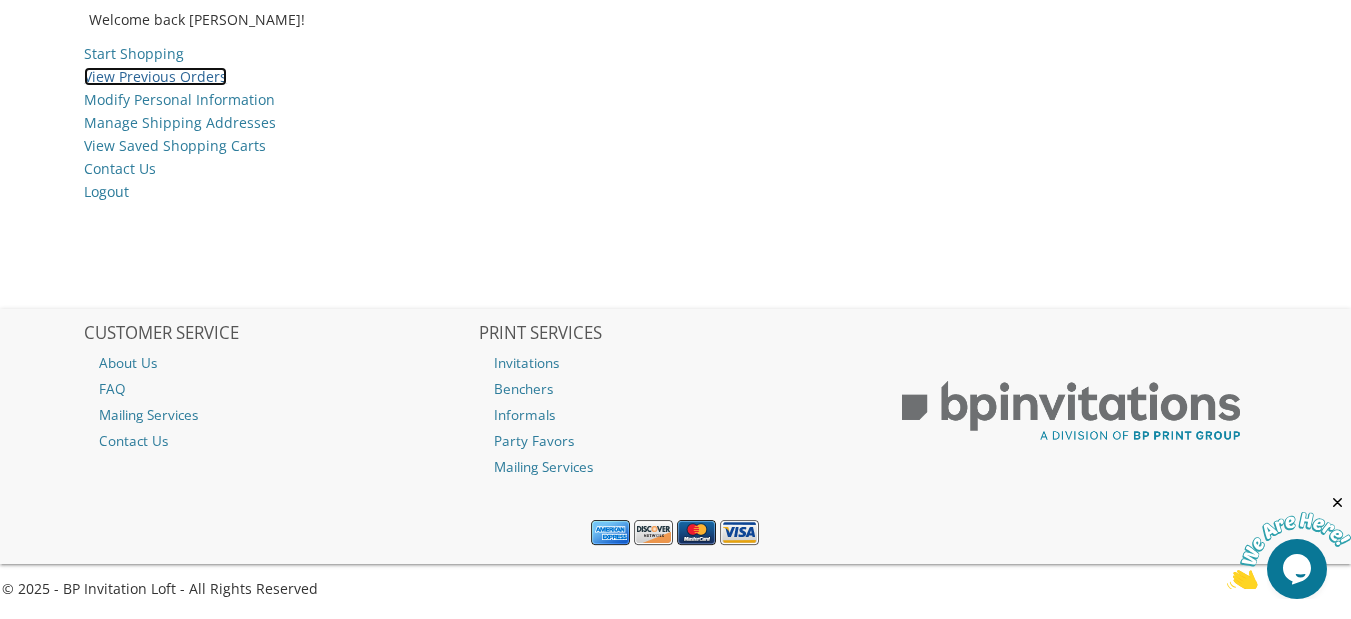 click on "View Previous Orders" at bounding box center (155, 76) 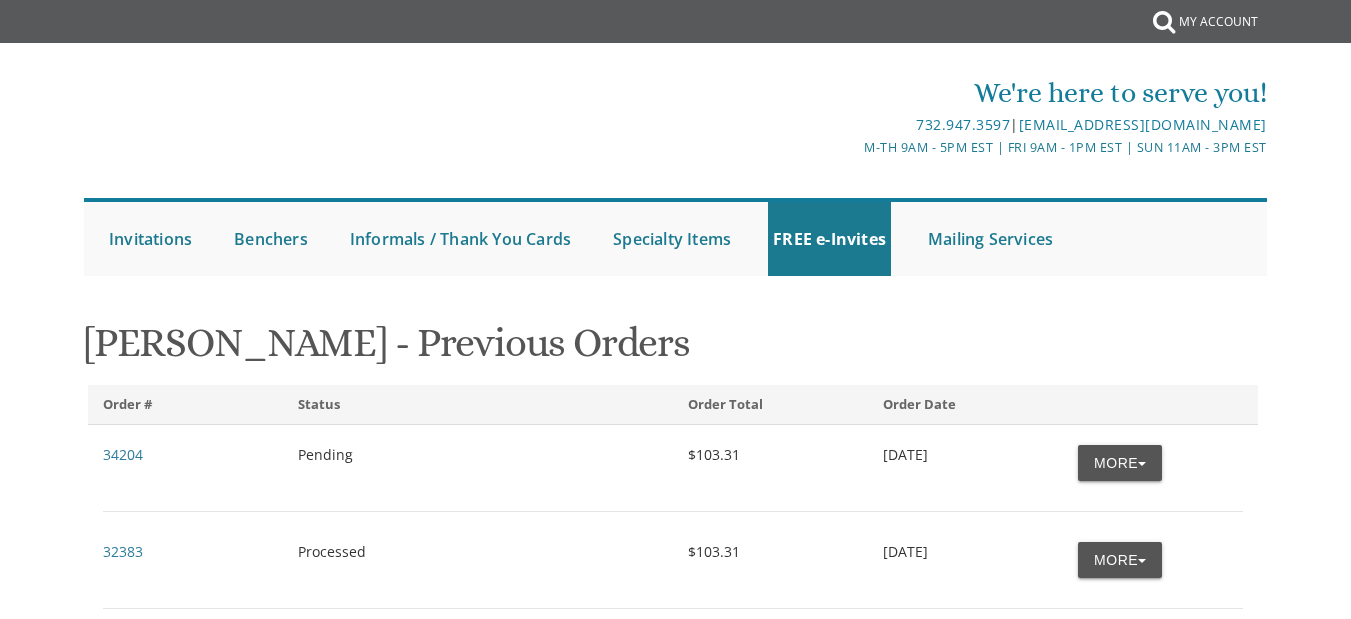 scroll, scrollTop: 0, scrollLeft: 0, axis: both 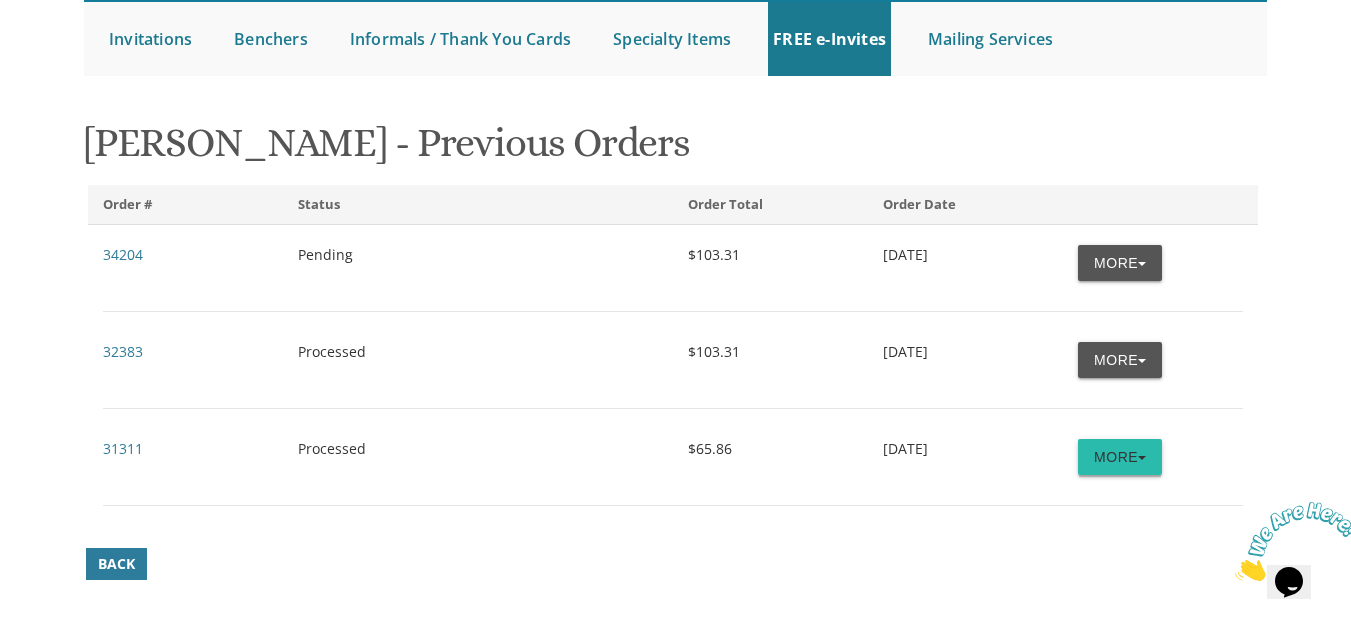 click on "More" at bounding box center (1120, 457) 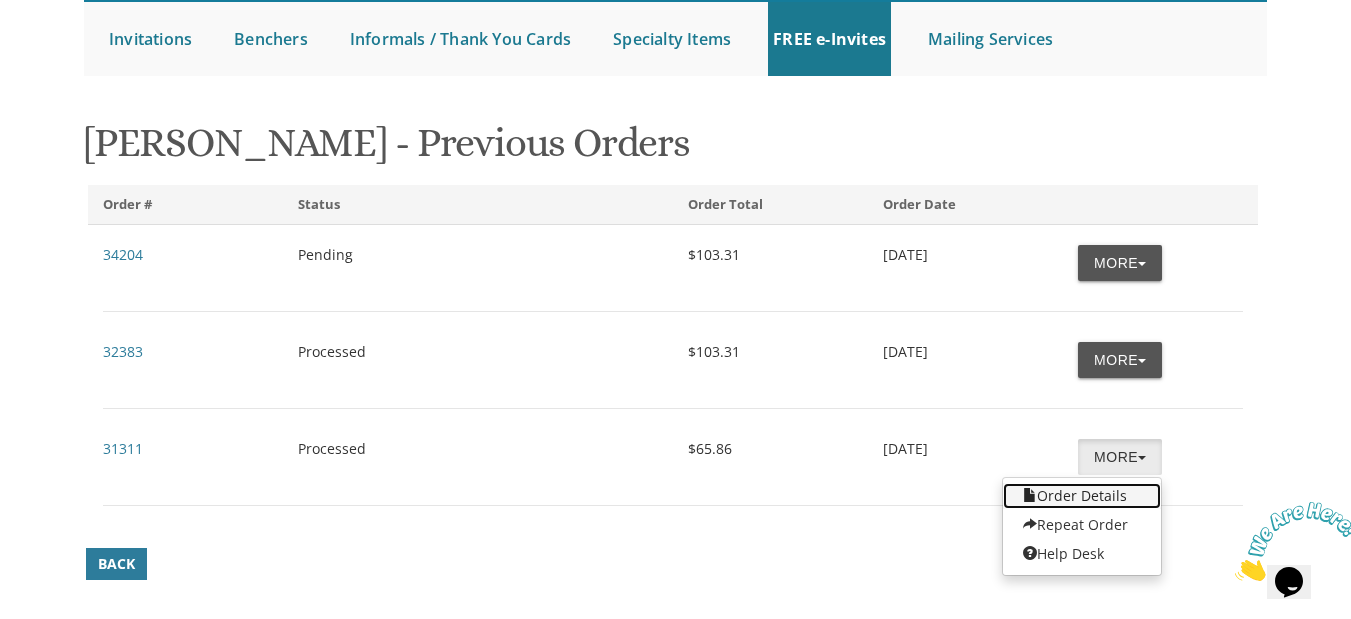 click on "Order Details" at bounding box center (1082, 496) 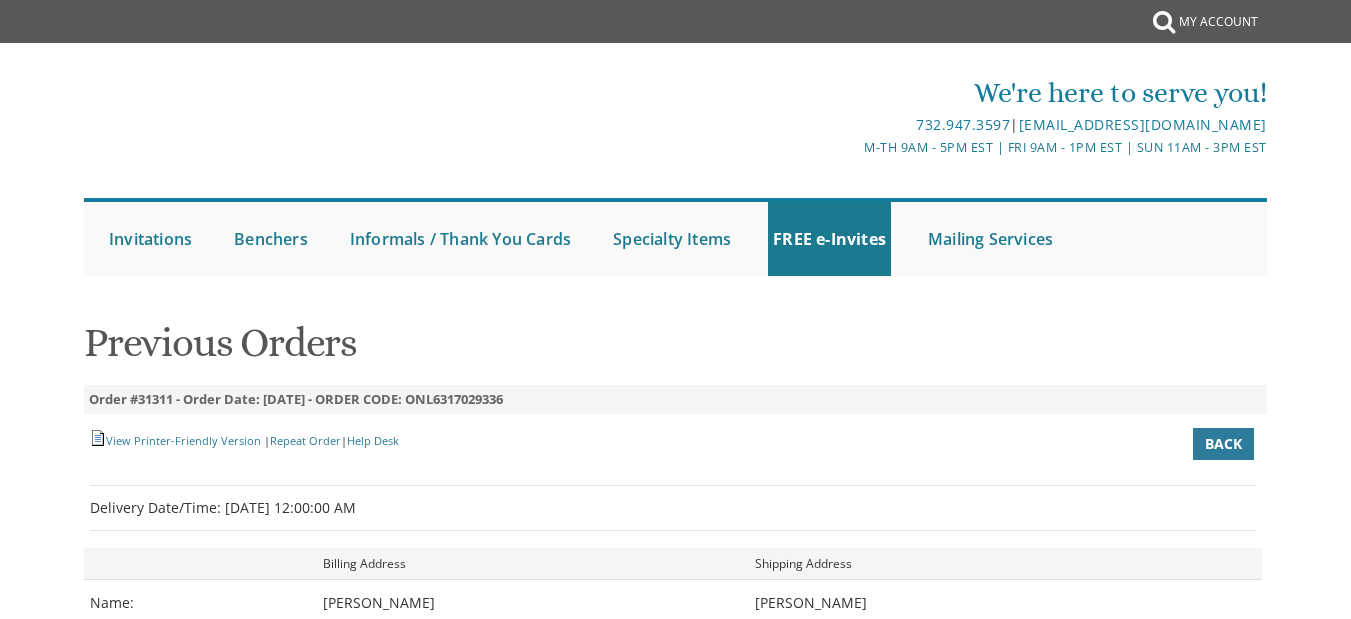 scroll, scrollTop: 0, scrollLeft: 0, axis: both 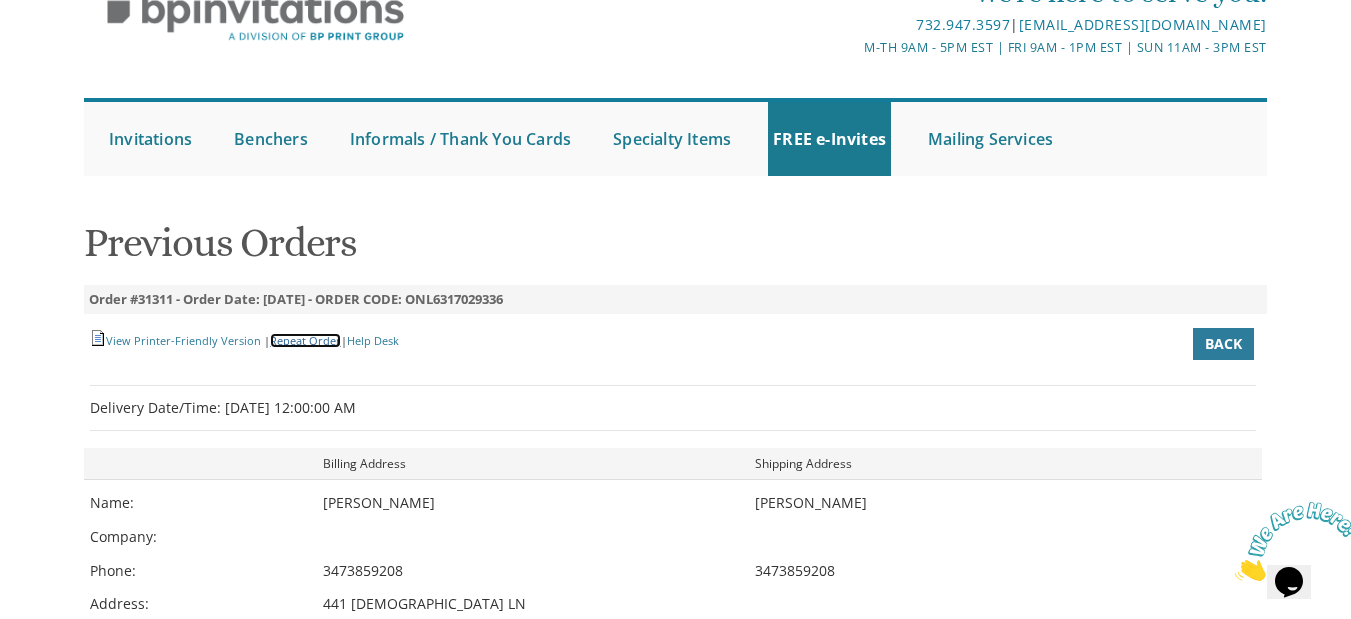 click on "Repeat Order" at bounding box center (305, 340) 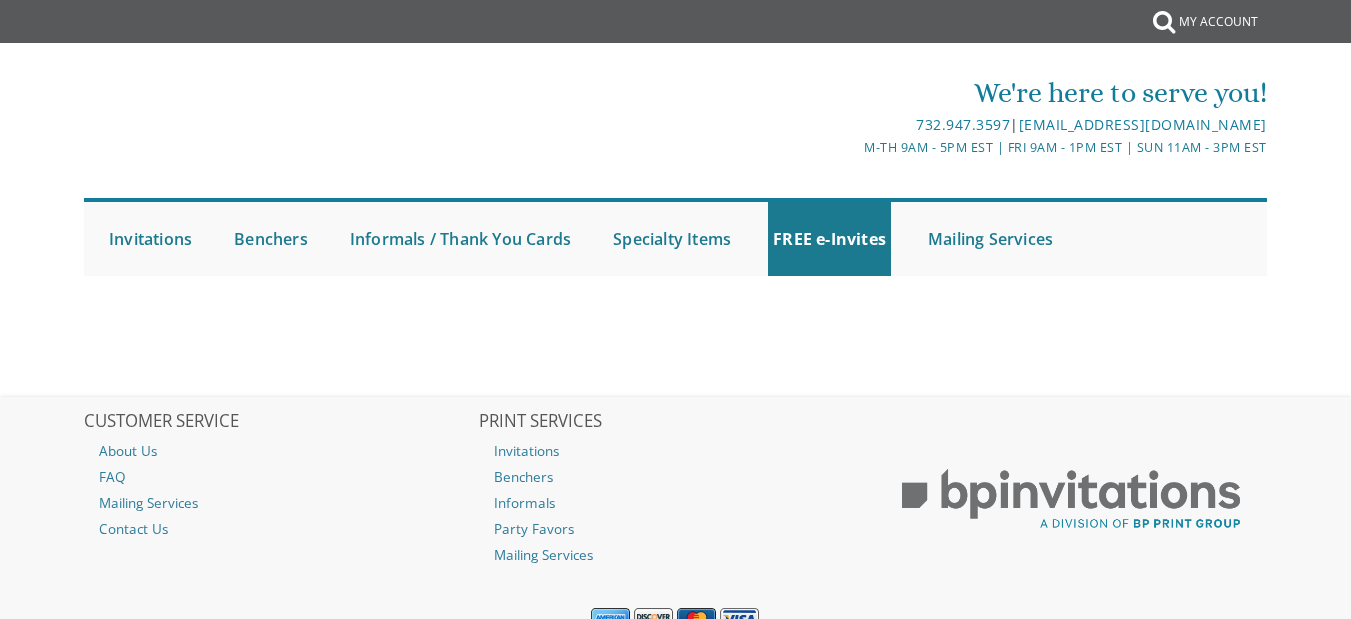 scroll, scrollTop: 0, scrollLeft: 0, axis: both 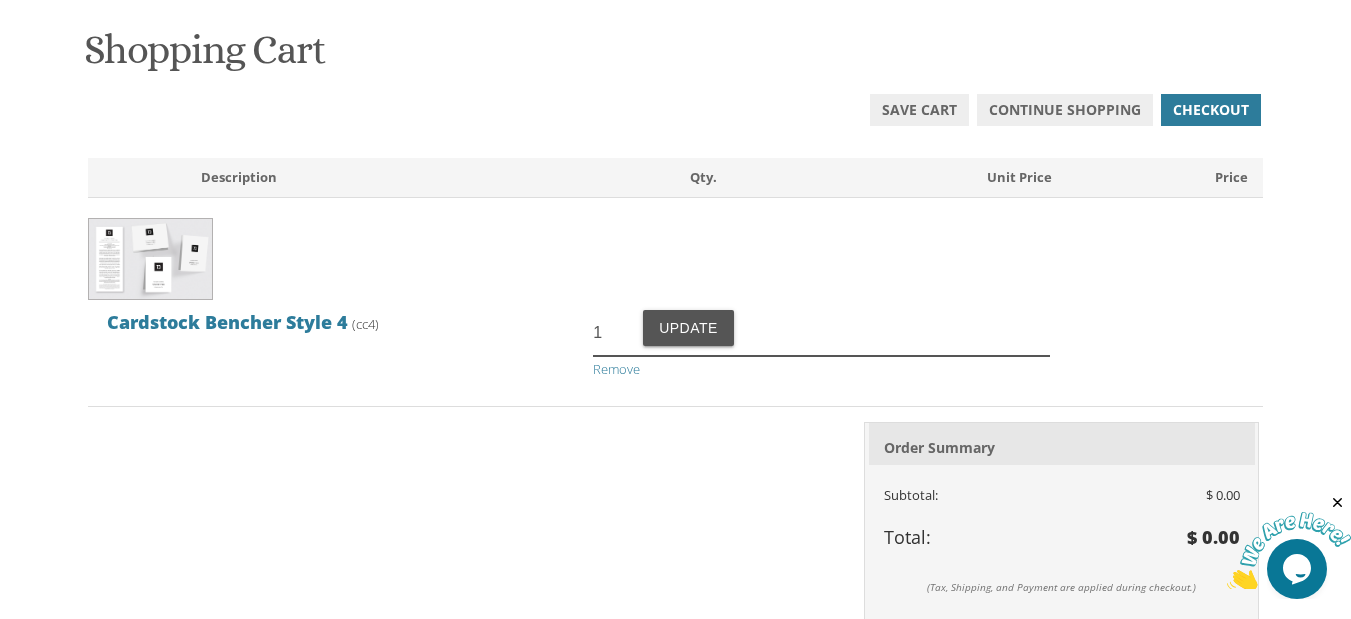 drag, startPoint x: 621, startPoint y: 333, endPoint x: 593, endPoint y: 351, distance: 33.286633 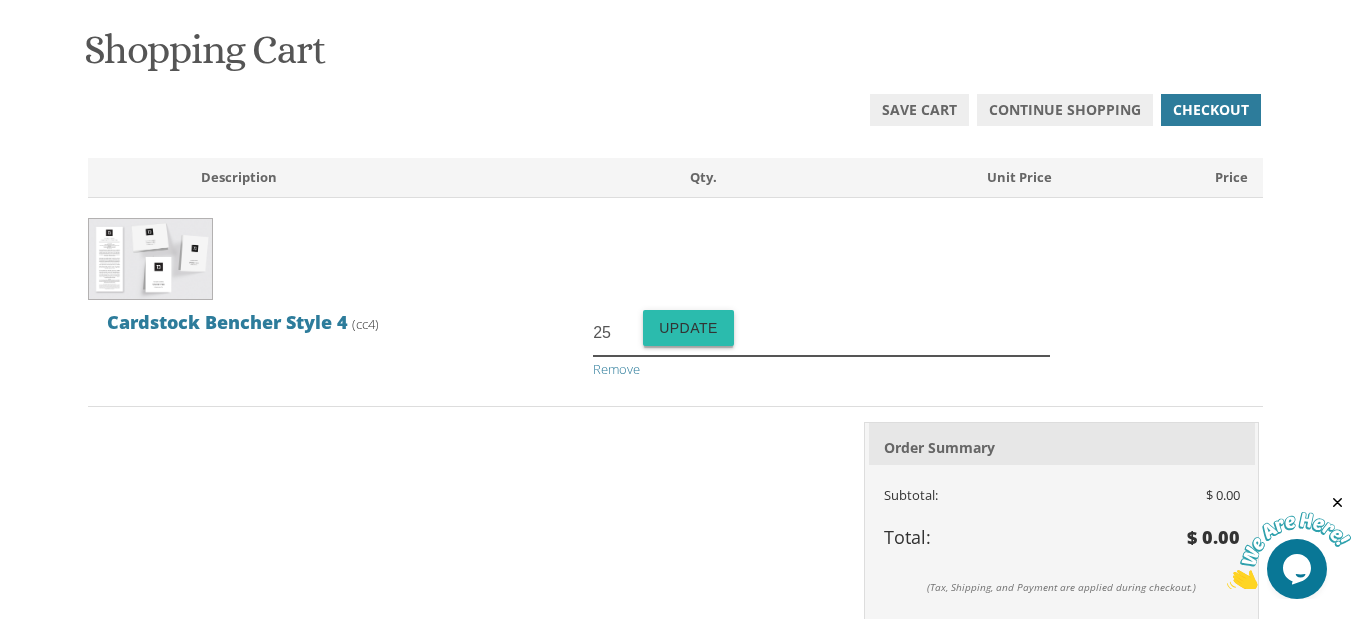type on "25" 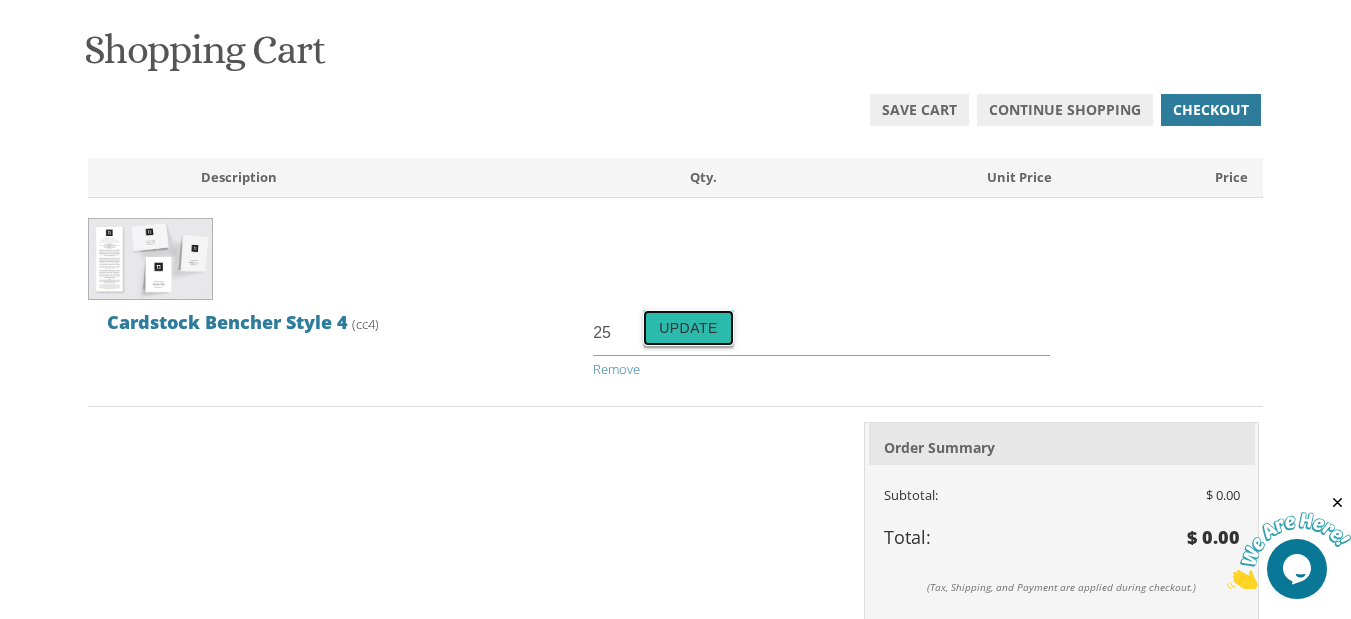 click on "Update" at bounding box center (688, 328) 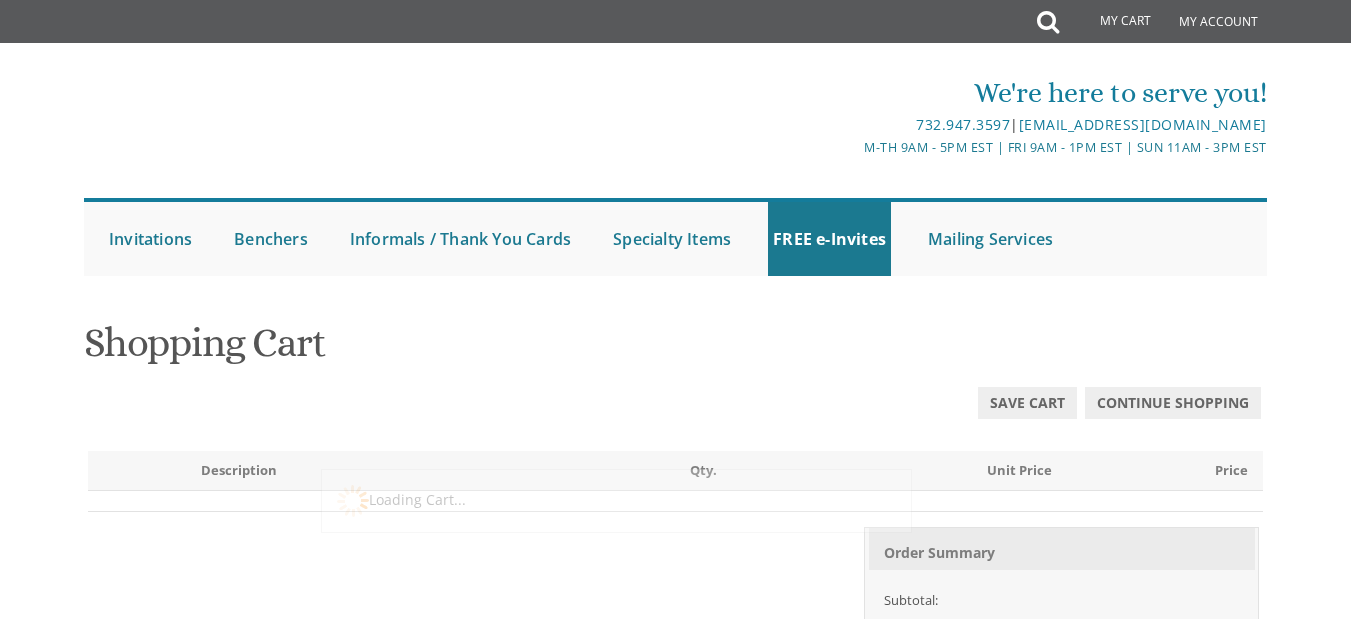 scroll, scrollTop: 0, scrollLeft: 0, axis: both 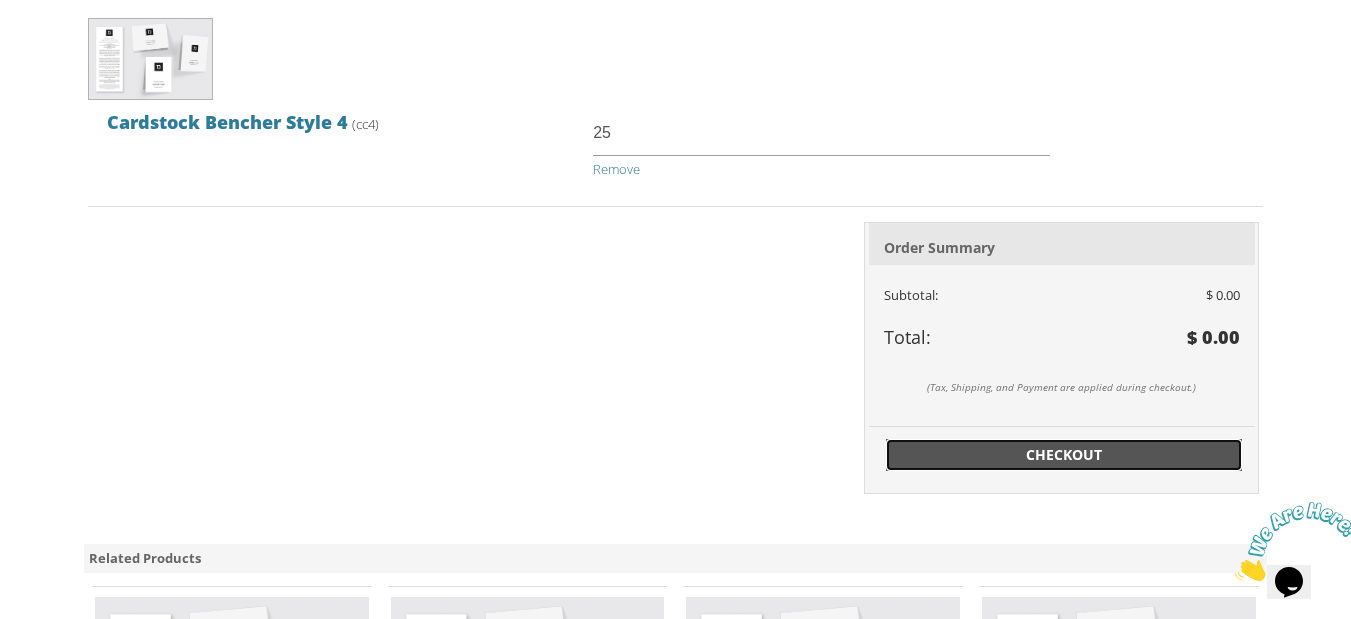 click on "Checkout" at bounding box center (1064, 455) 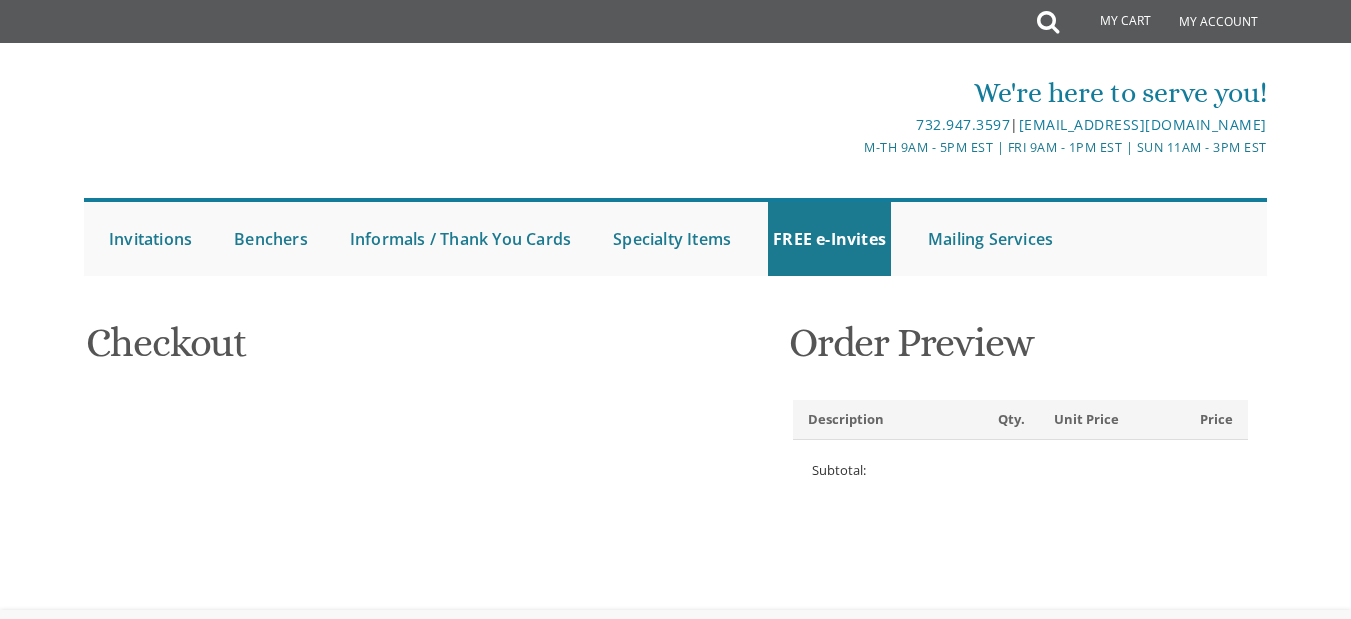 select 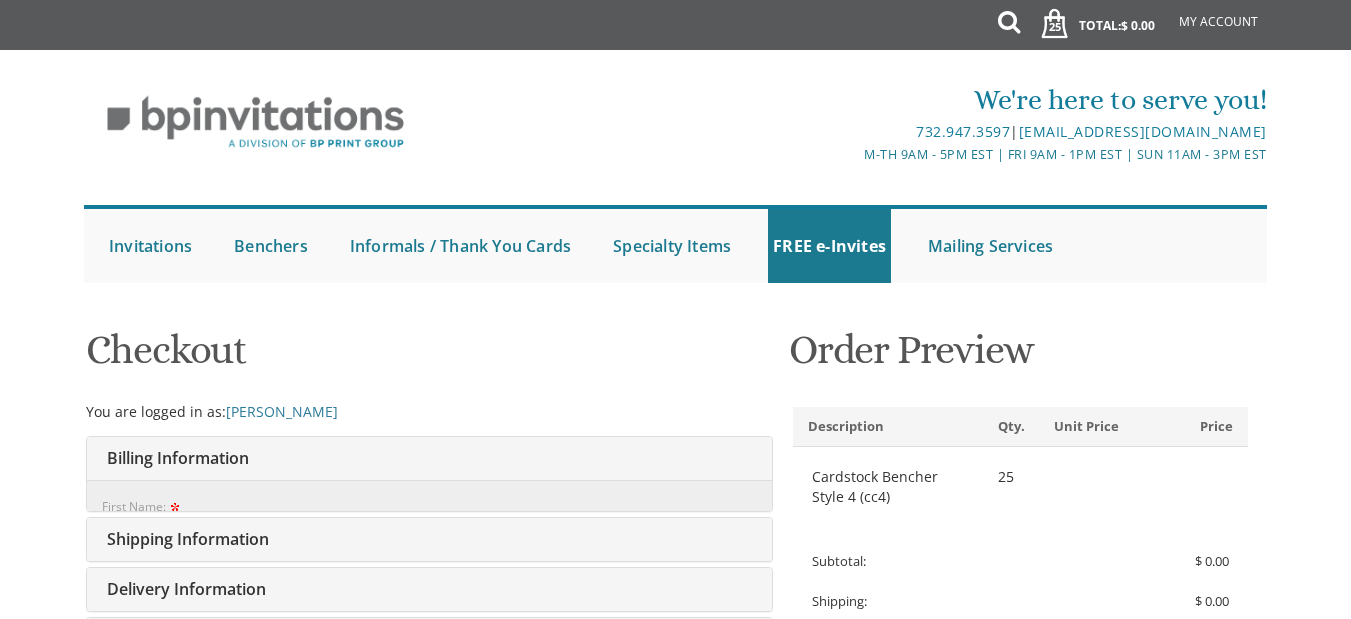 scroll, scrollTop: 75, scrollLeft: 0, axis: vertical 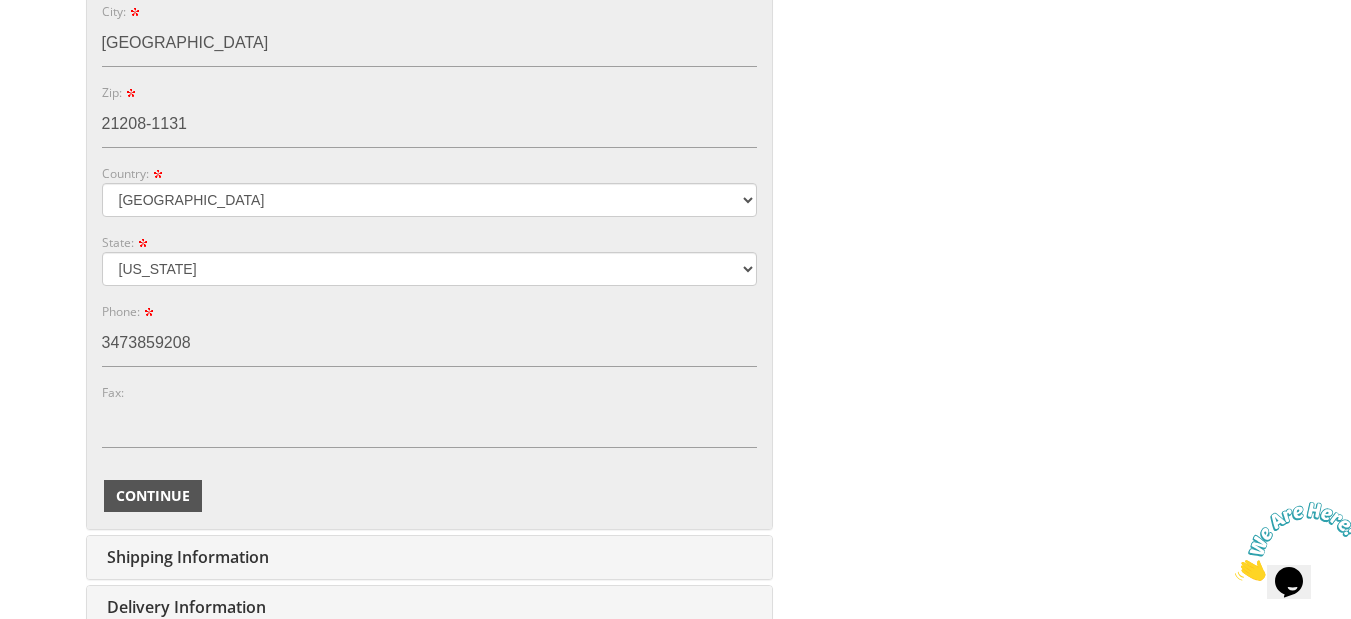 click on "Continue" at bounding box center (153, 496) 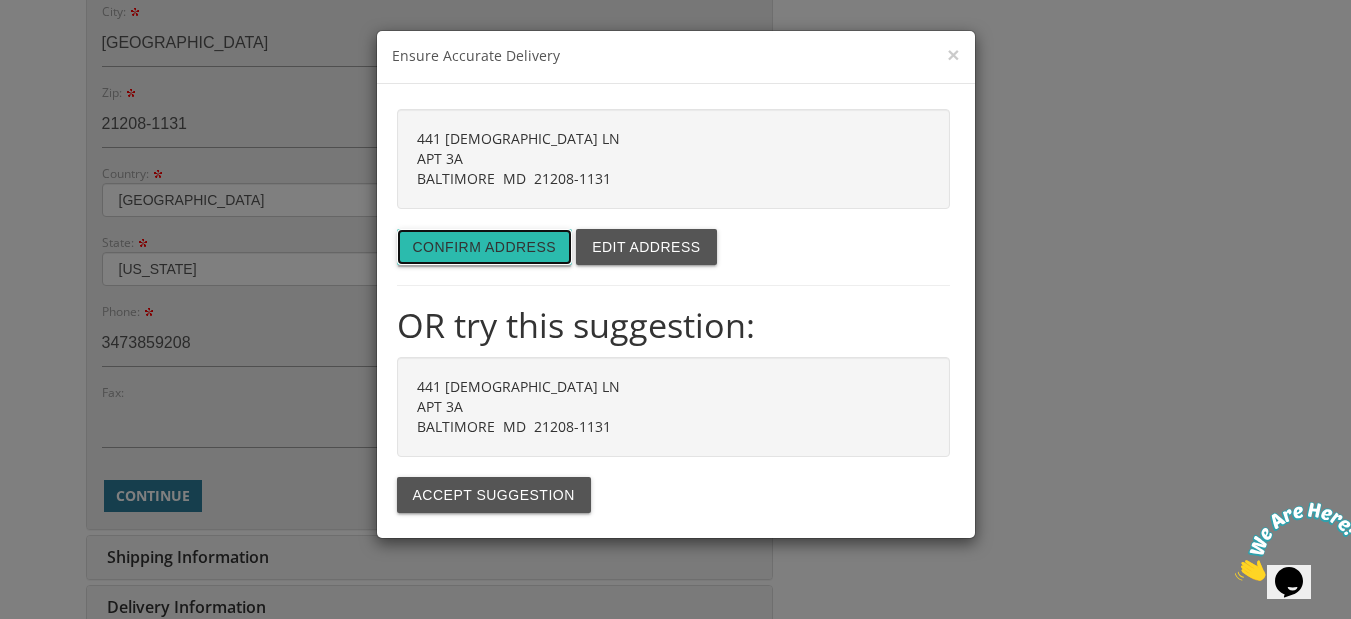 click on "Confirm address" at bounding box center (485, 247) 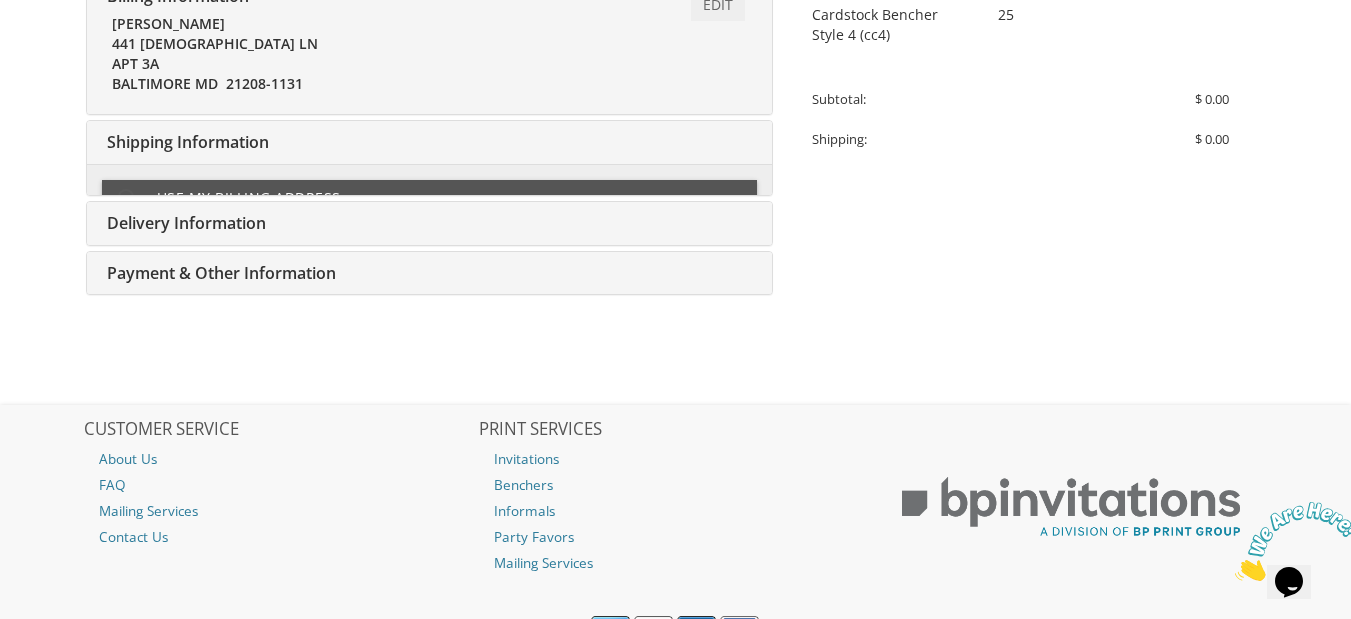 type on "wengeryd@gmail.com" 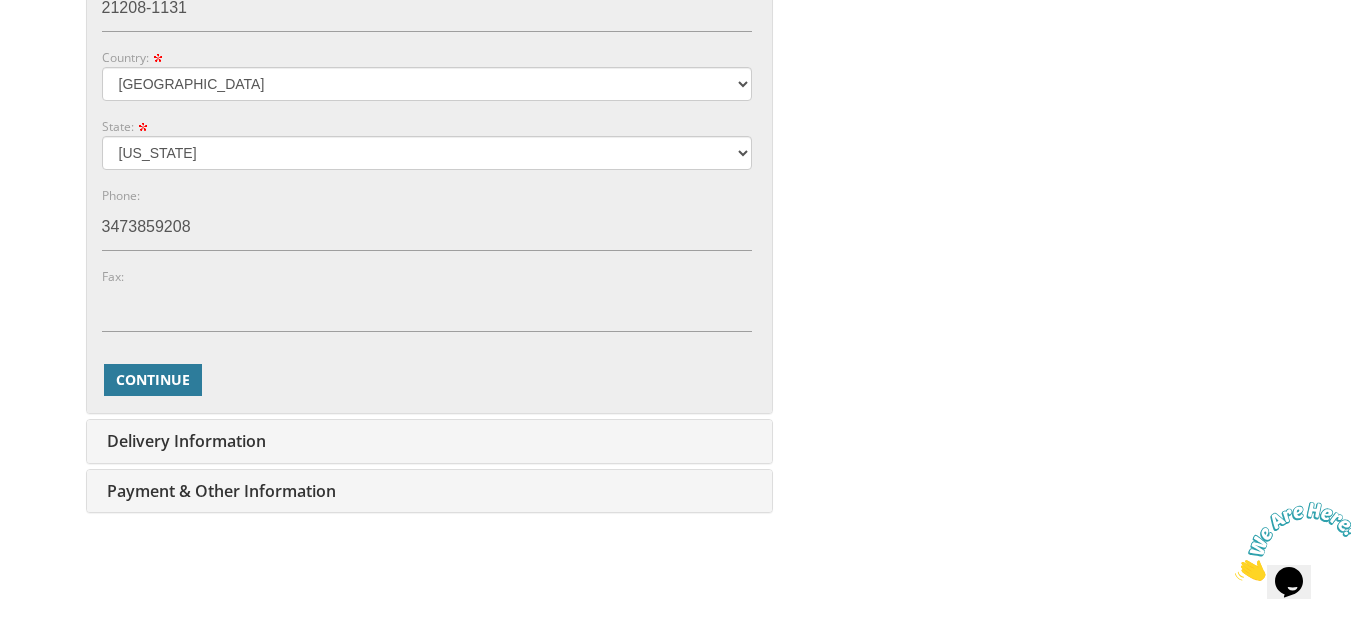 scroll, scrollTop: 1246, scrollLeft: 0, axis: vertical 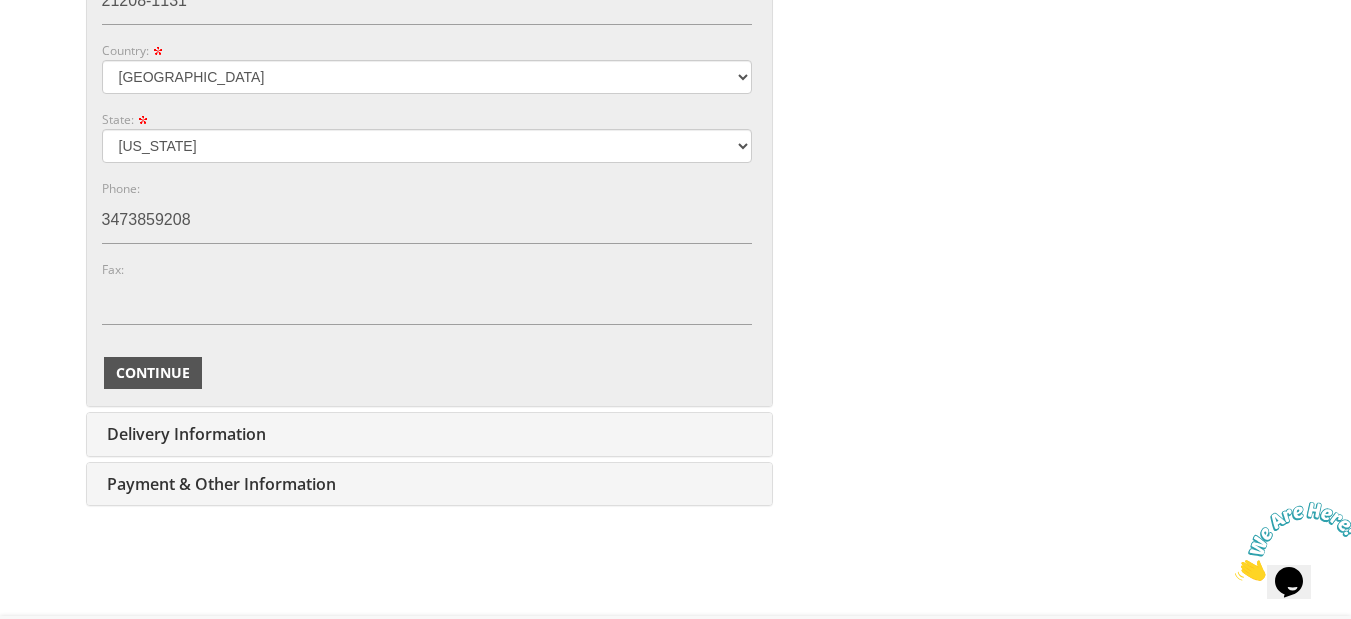 click on "Continue" at bounding box center (153, 373) 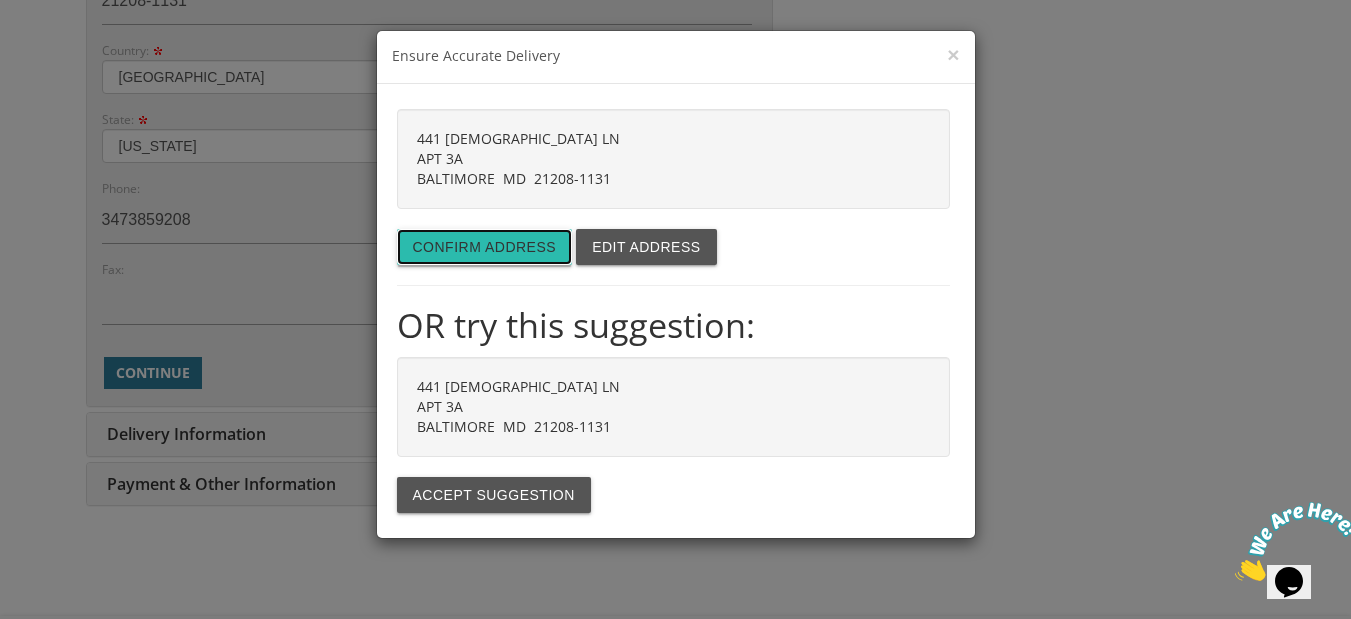 click on "Confirm address" at bounding box center [485, 247] 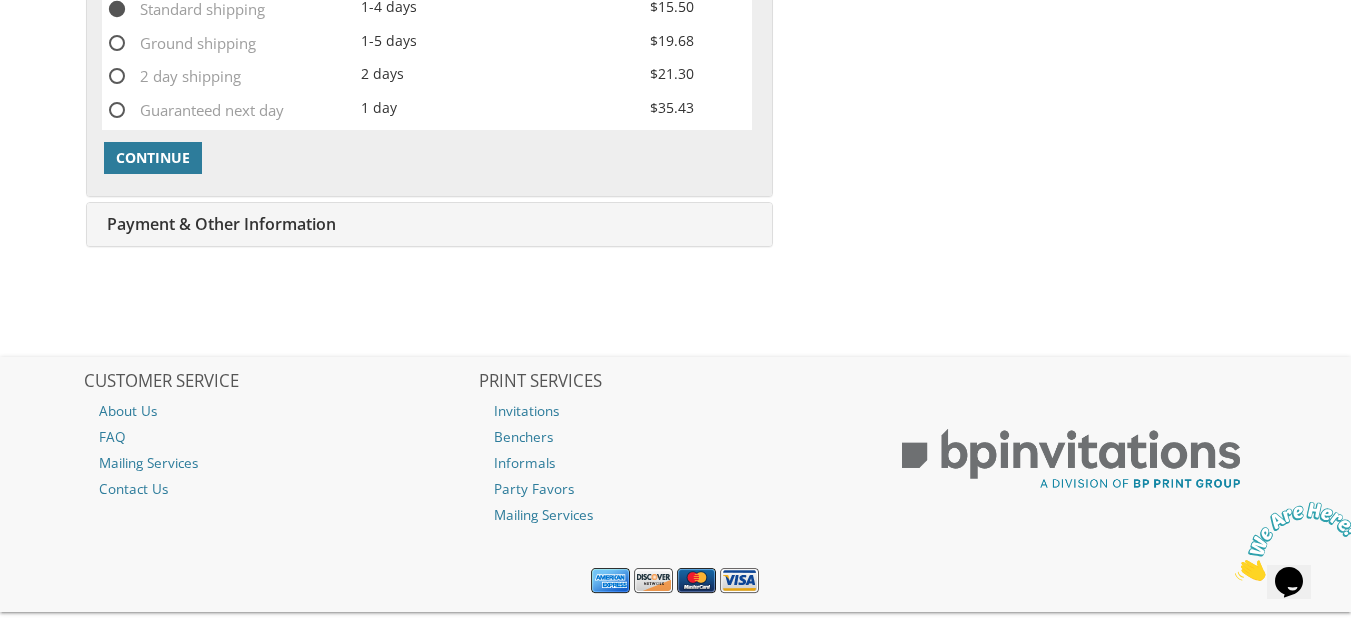 scroll, scrollTop: 1044, scrollLeft: 0, axis: vertical 